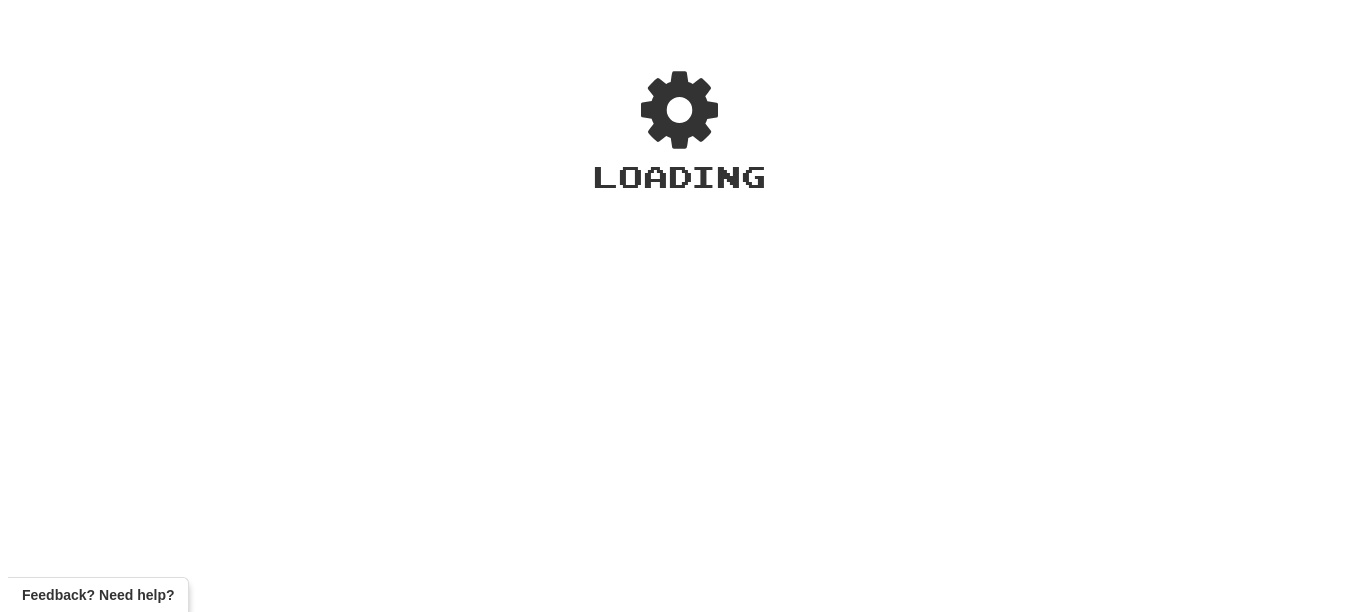 scroll, scrollTop: 0, scrollLeft: 0, axis: both 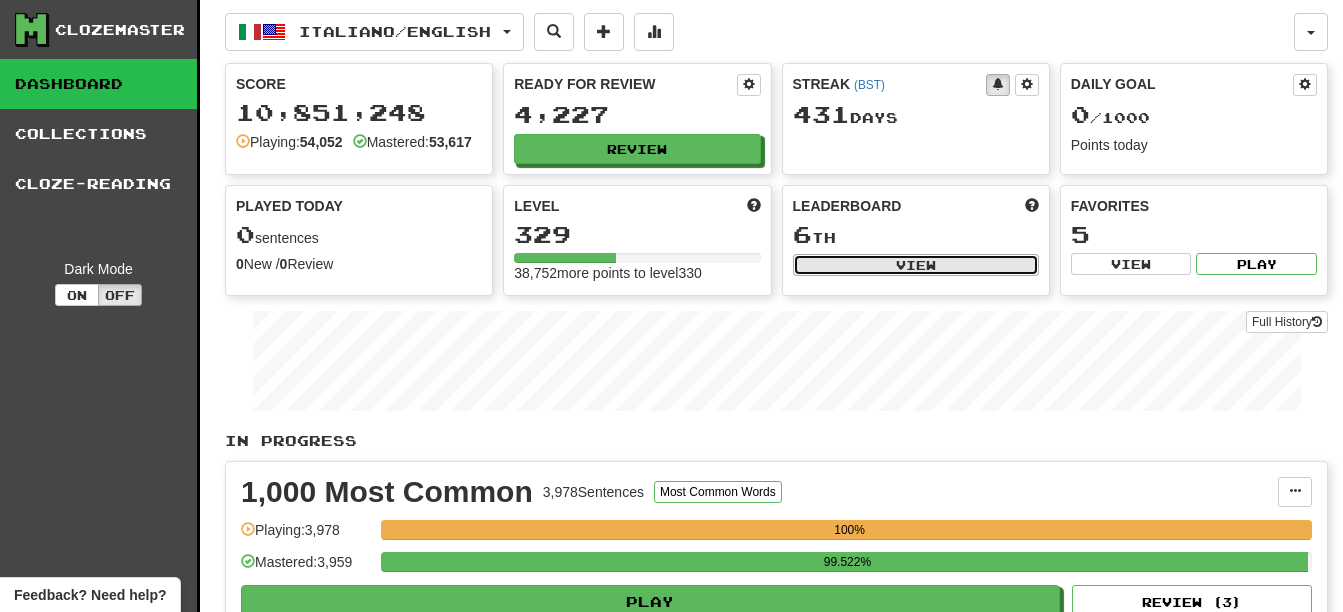 click on "View" at bounding box center (916, 265) 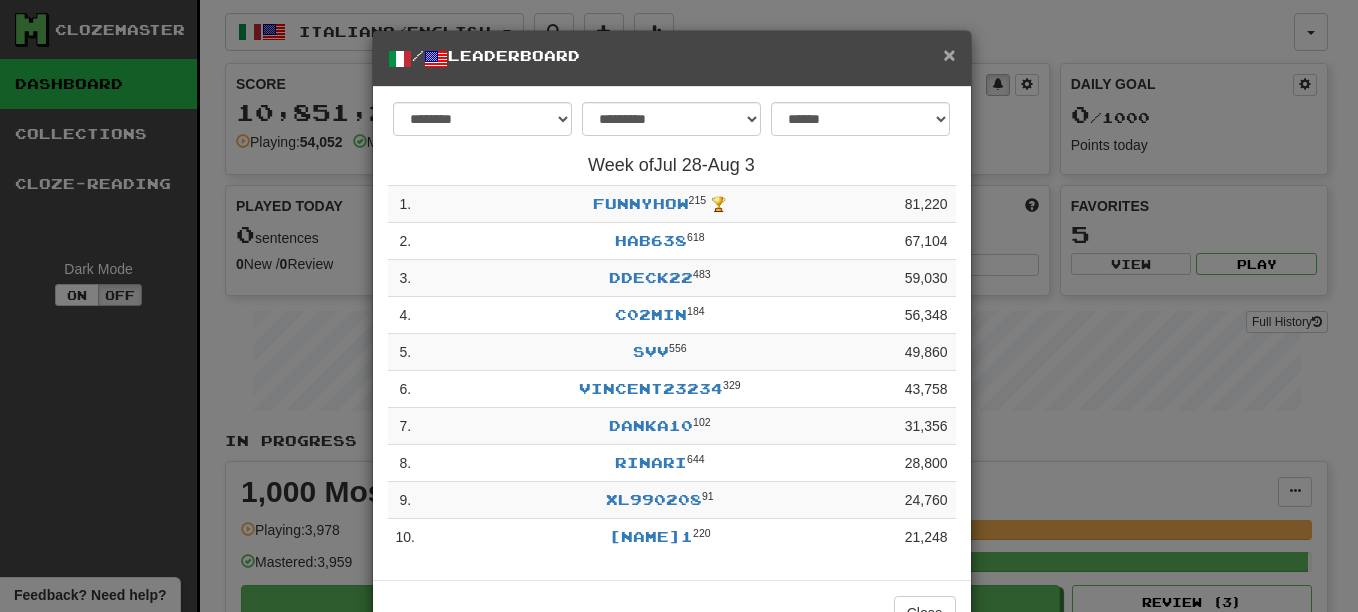 click on "×" at bounding box center (949, 54) 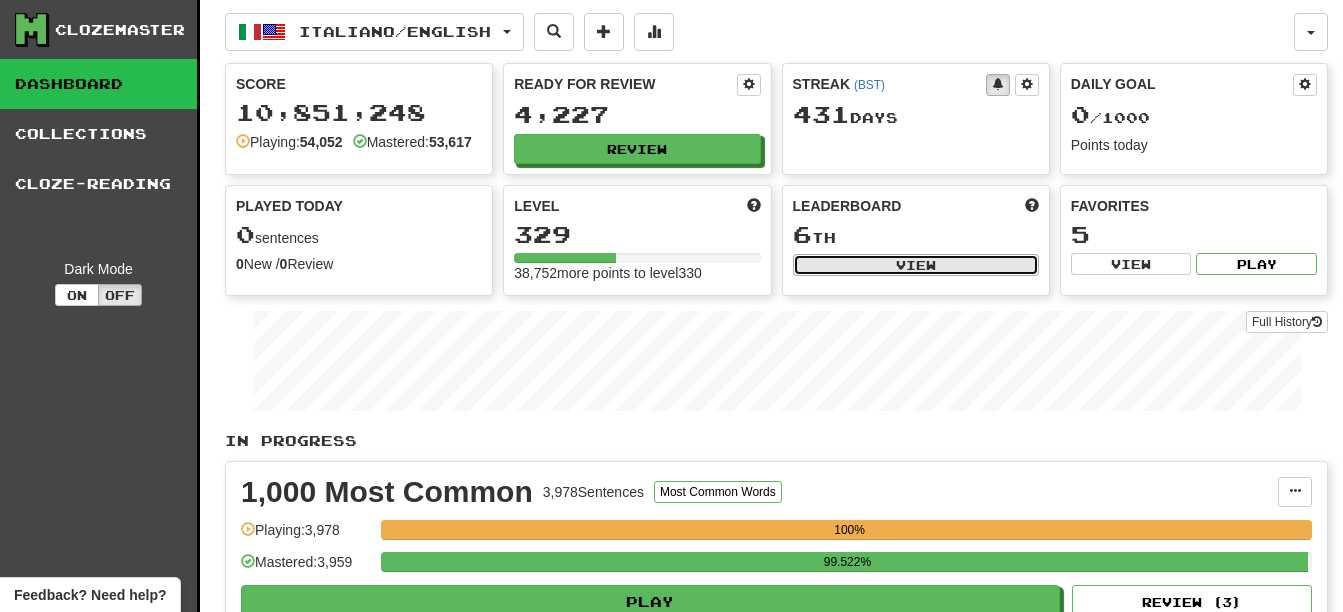 click on "View" at bounding box center (916, 265) 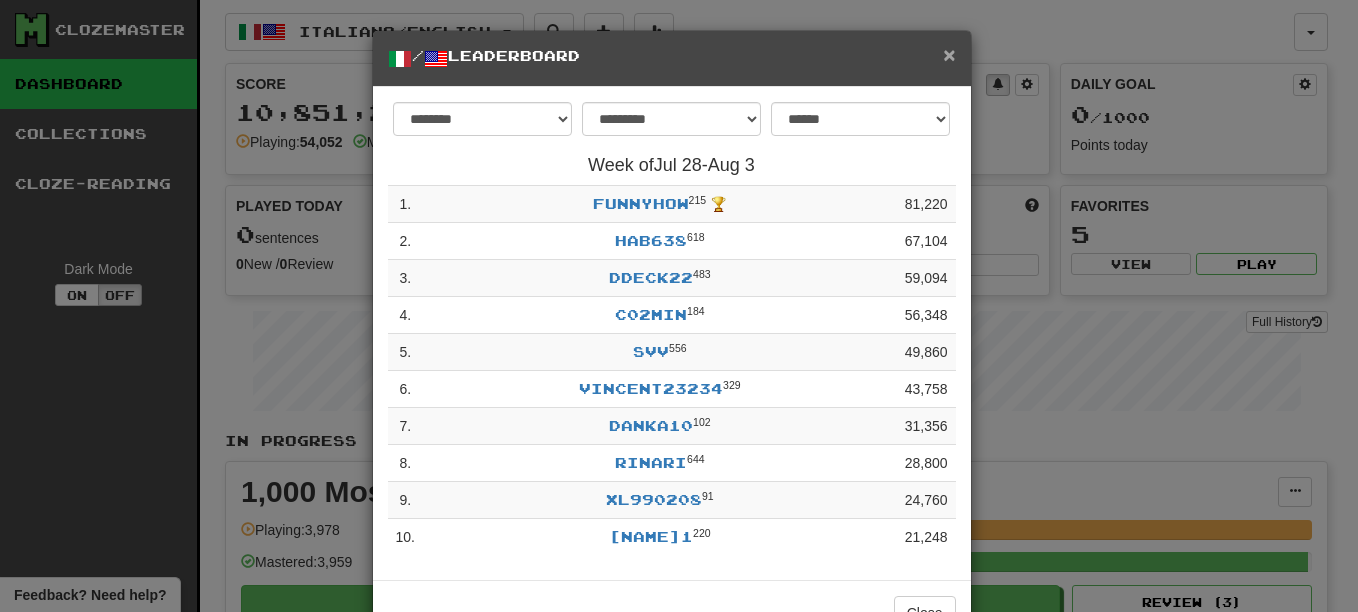 click on "×" at bounding box center (949, 54) 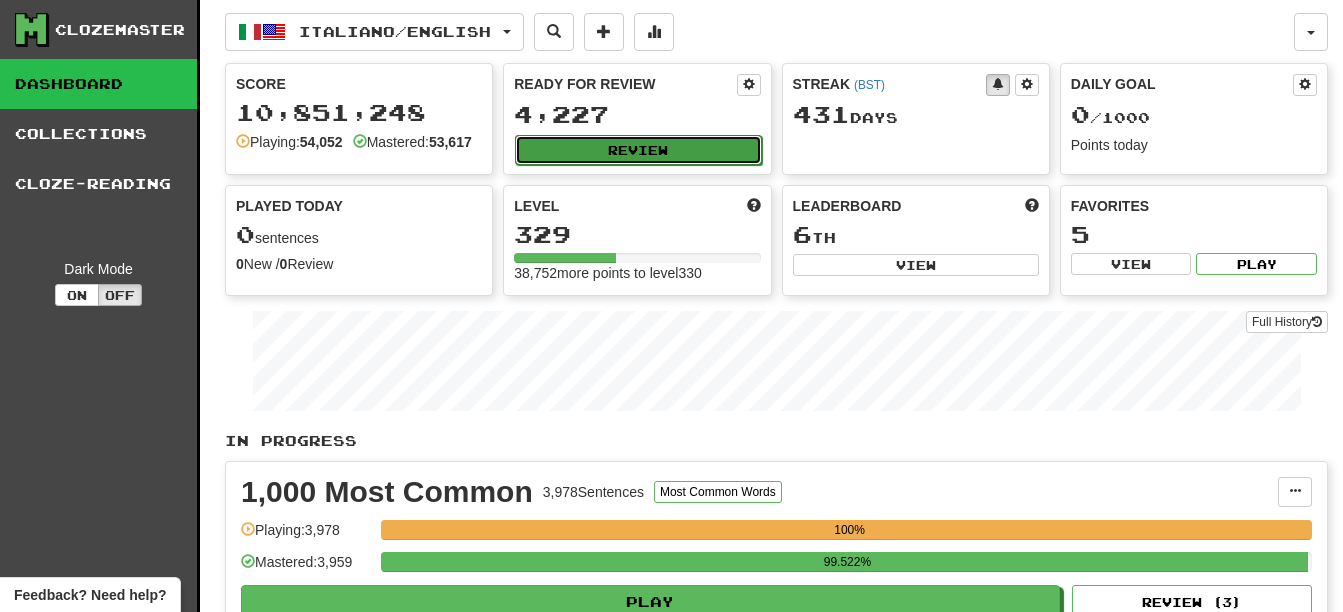 click on "Review" at bounding box center (638, 150) 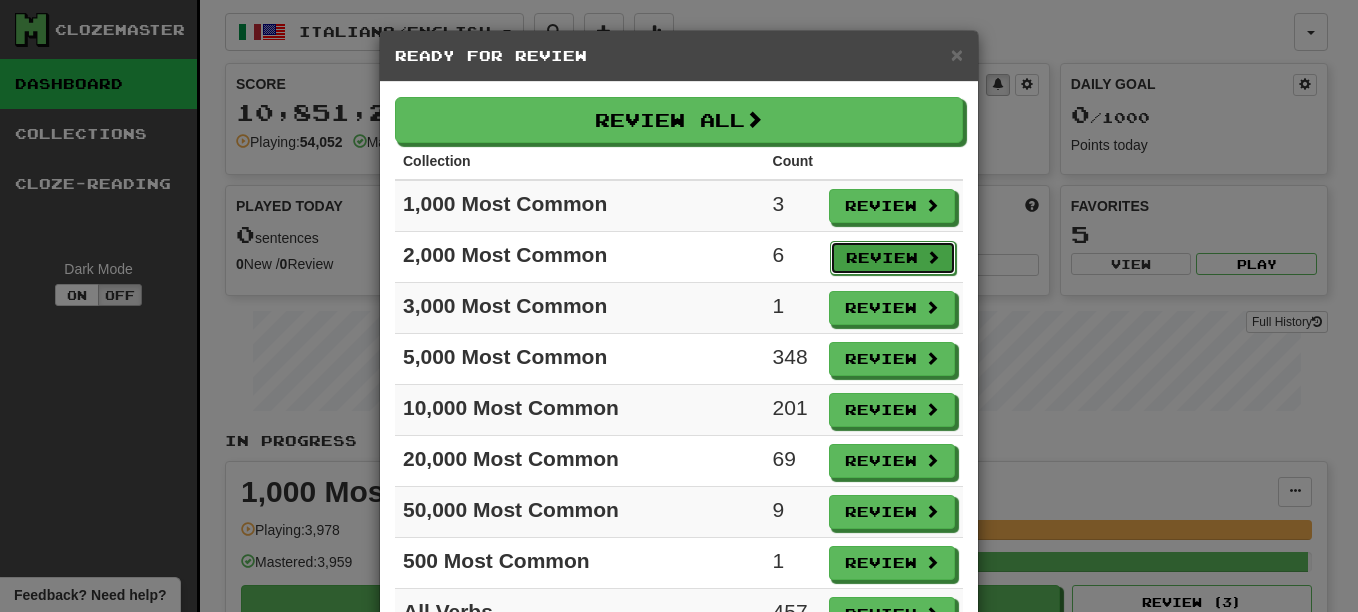 click on "Review" at bounding box center (893, 258) 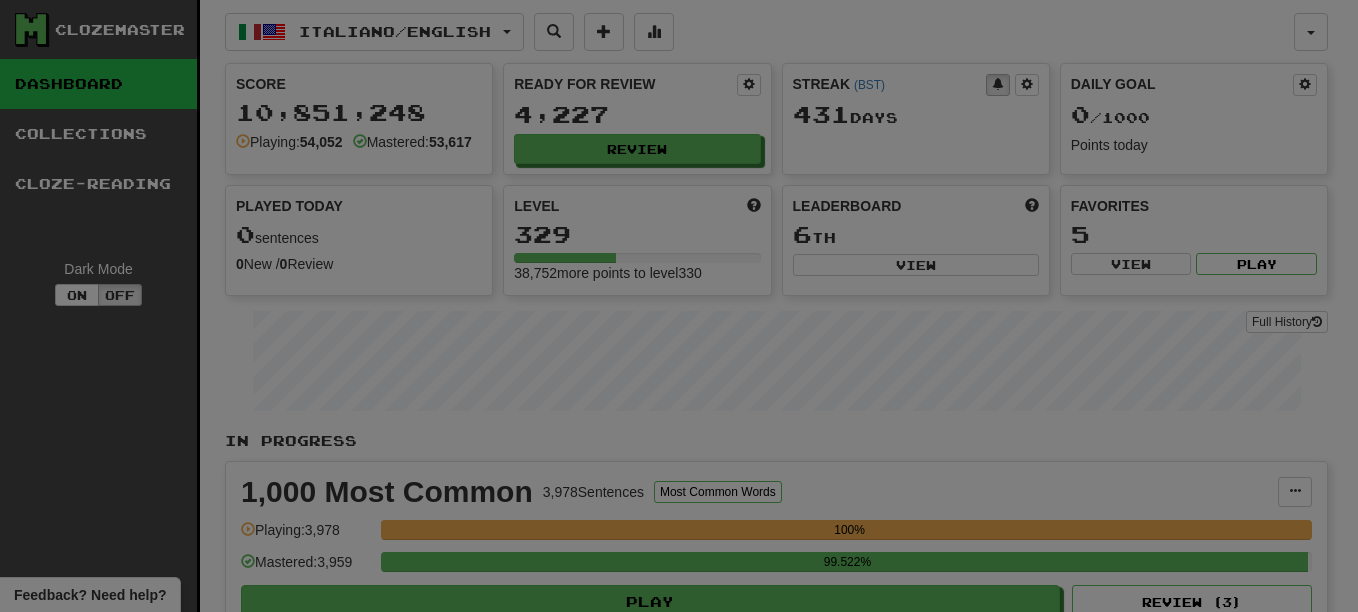 select on "**" 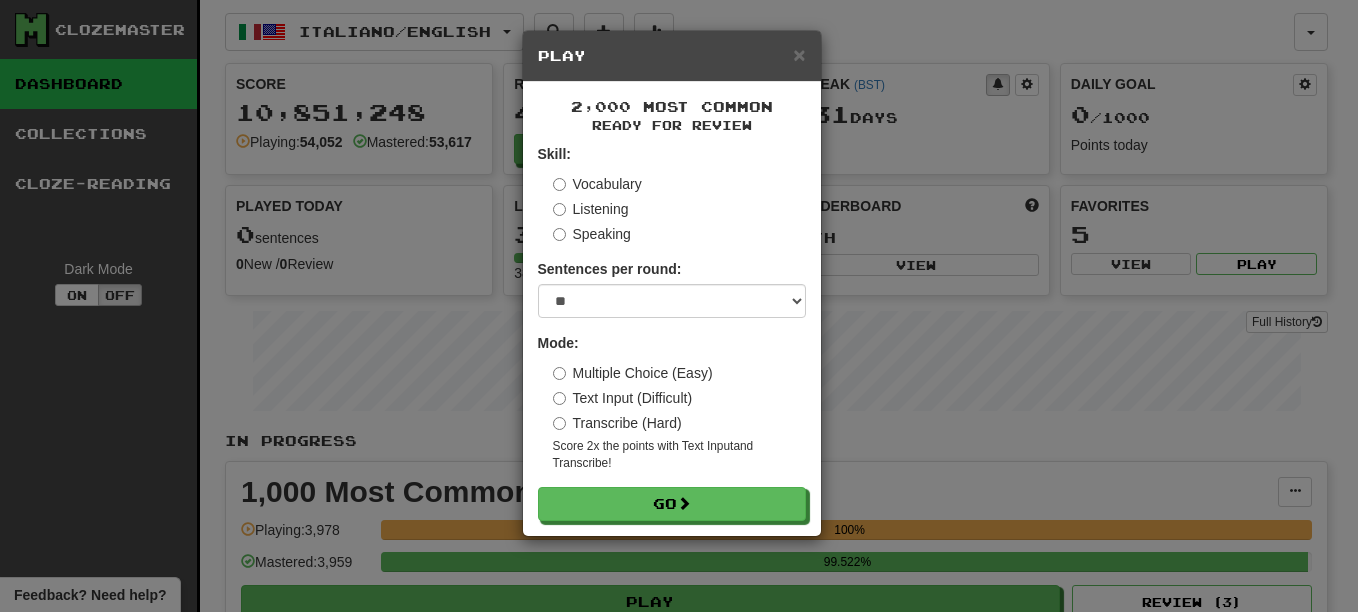 click on "Vocabulary" at bounding box center [597, 184] 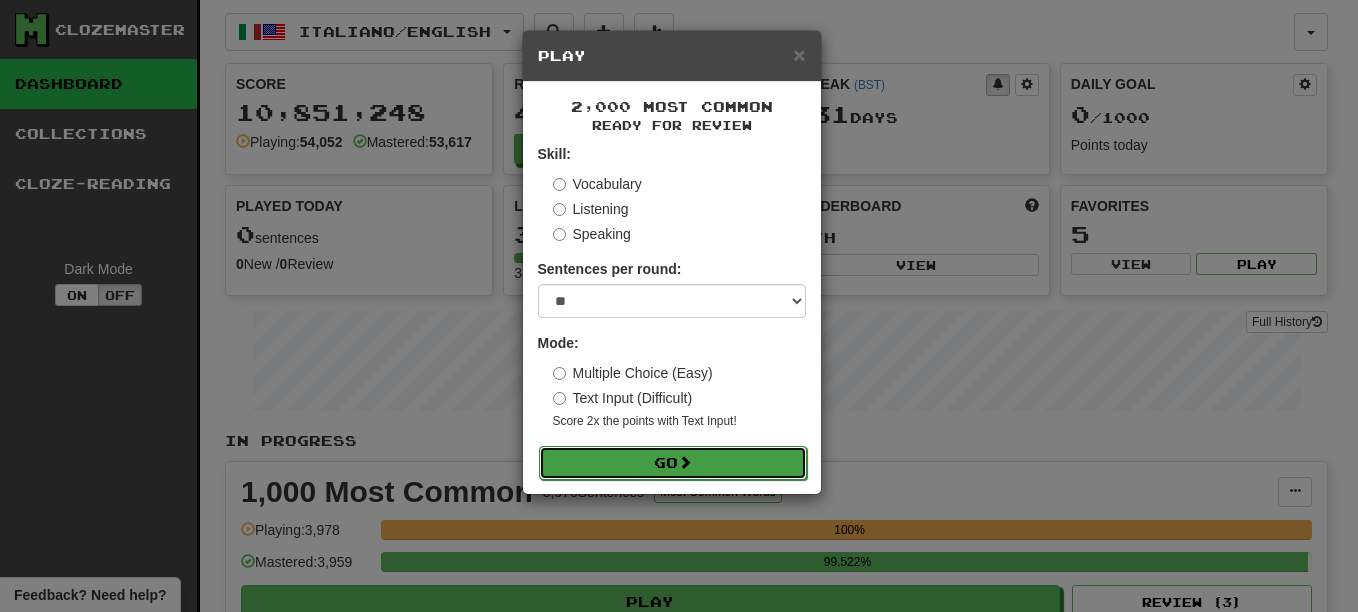click on "Go" at bounding box center [673, 463] 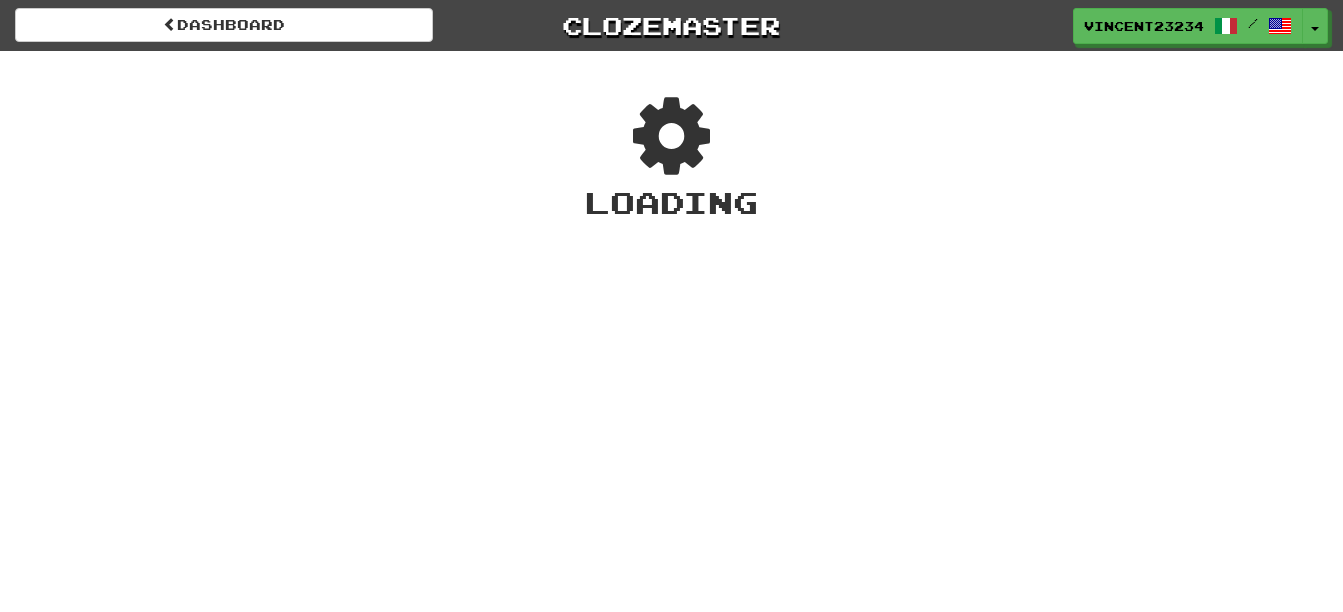 scroll, scrollTop: 0, scrollLeft: 0, axis: both 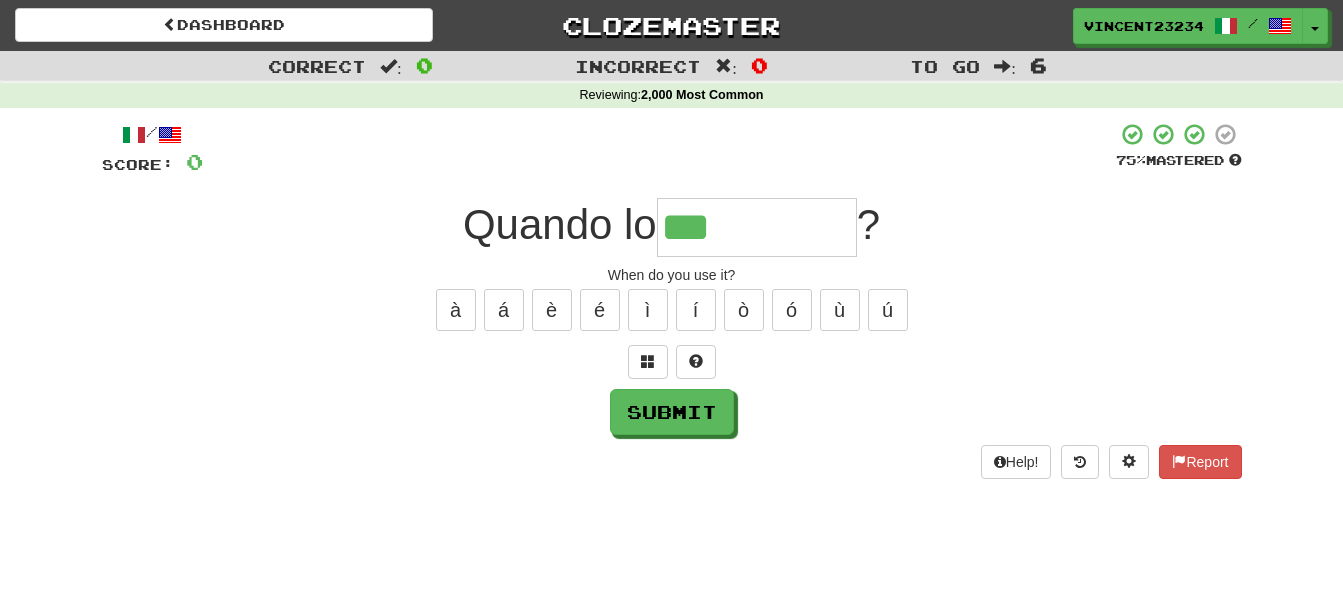 type on "***" 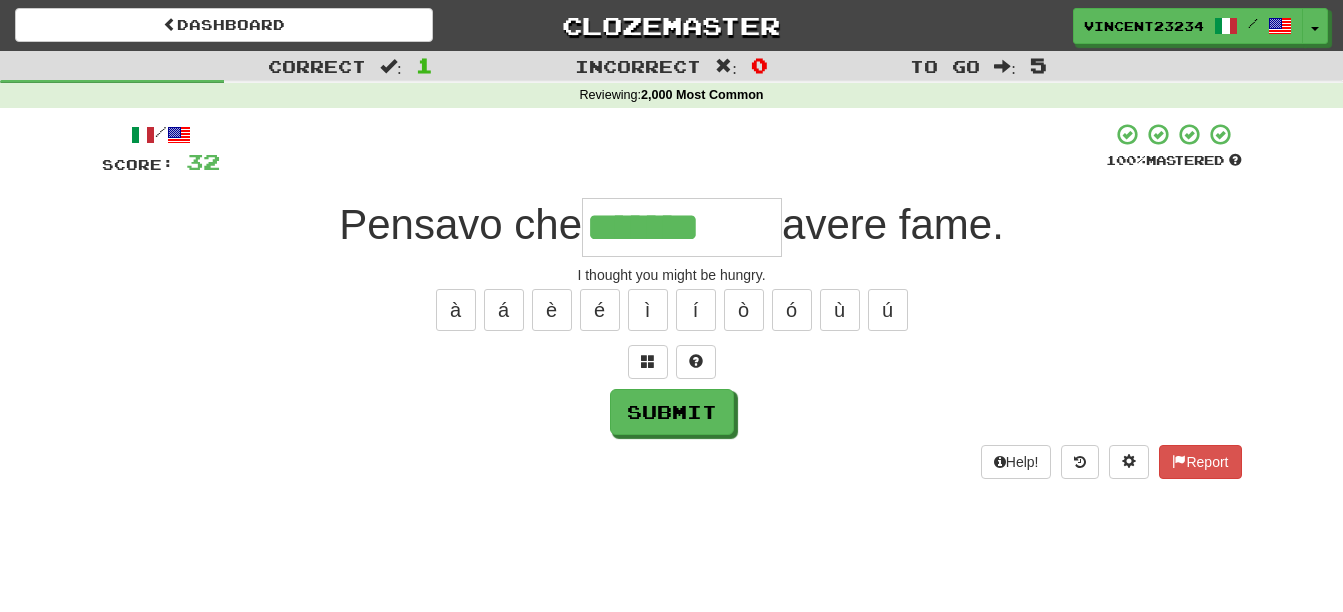 type on "*******" 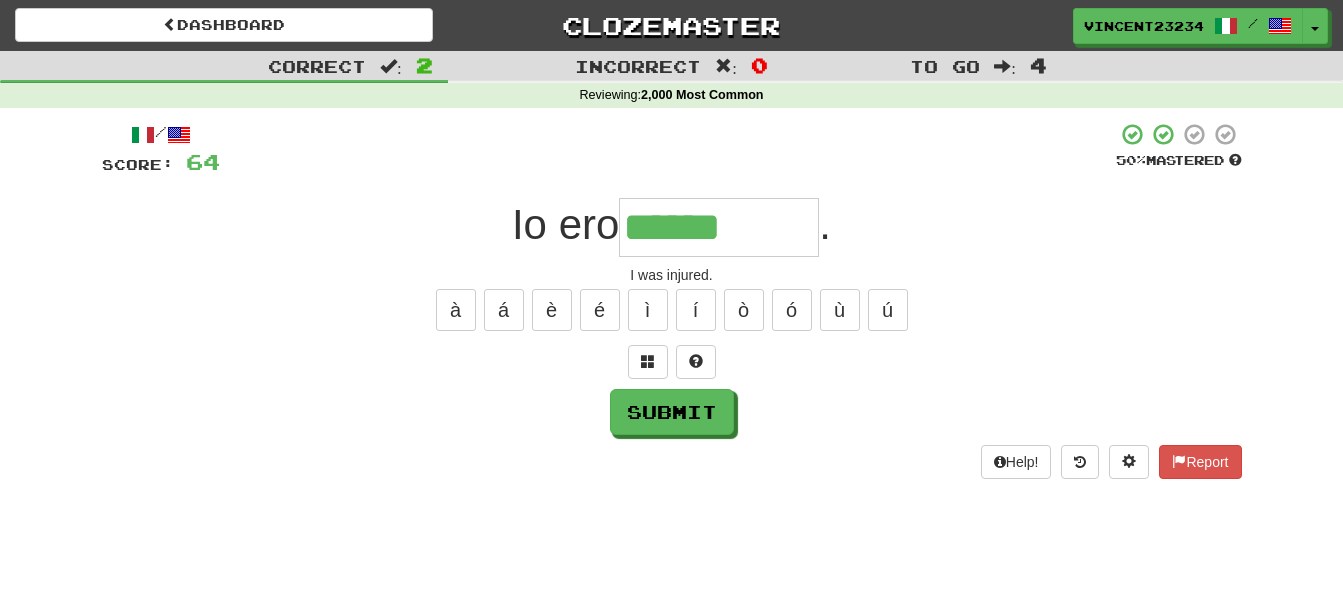 type on "******" 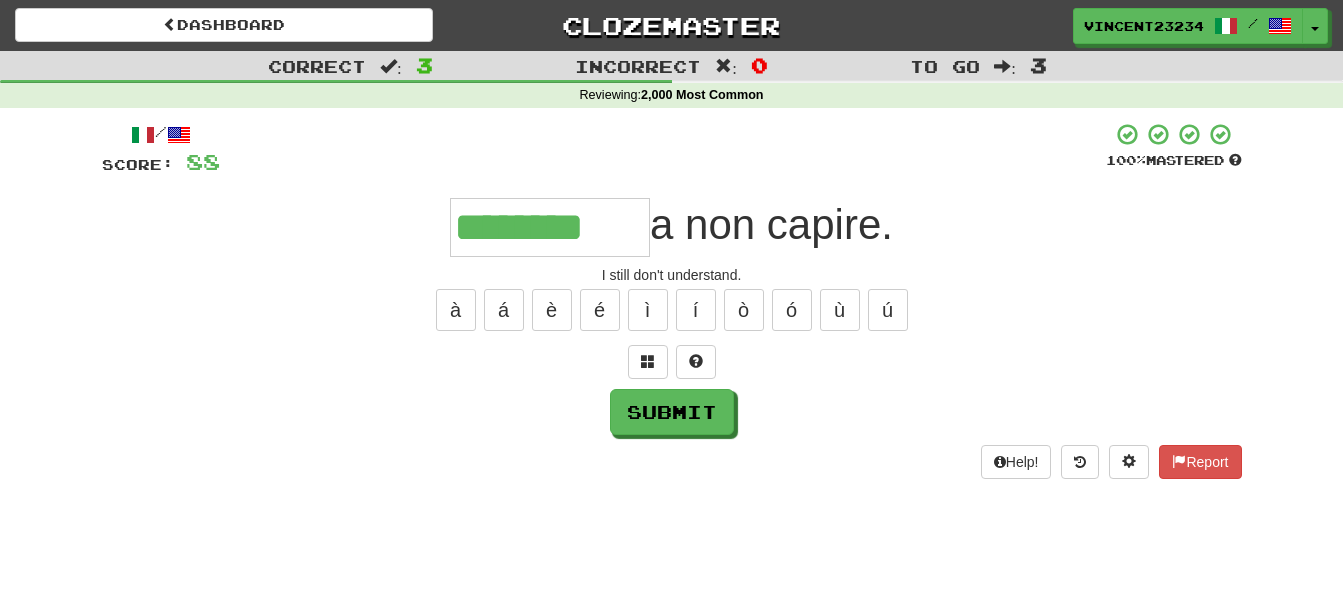 type on "********" 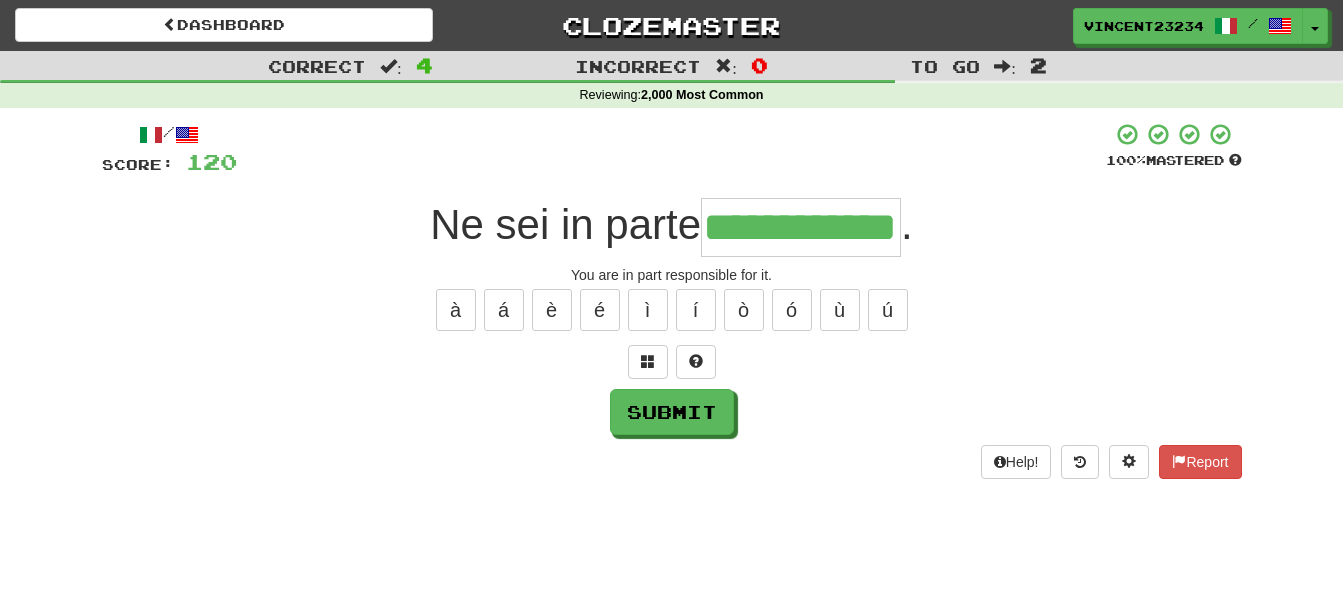 scroll, scrollTop: 0, scrollLeft: 46, axis: horizontal 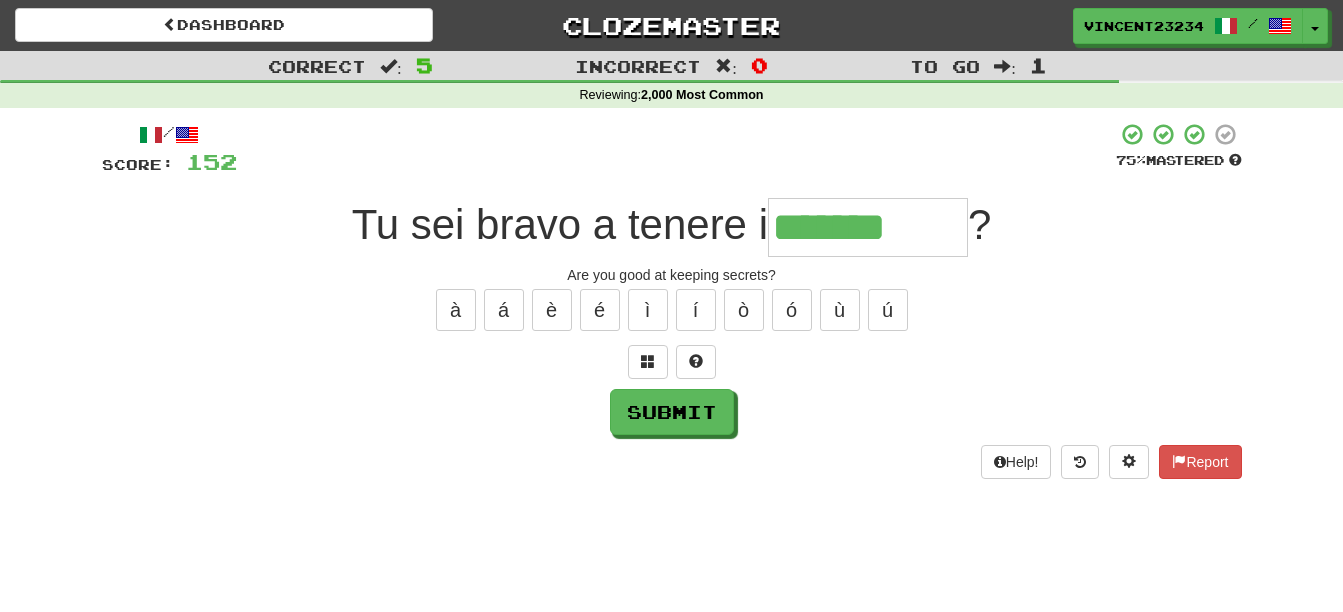 type on "*******" 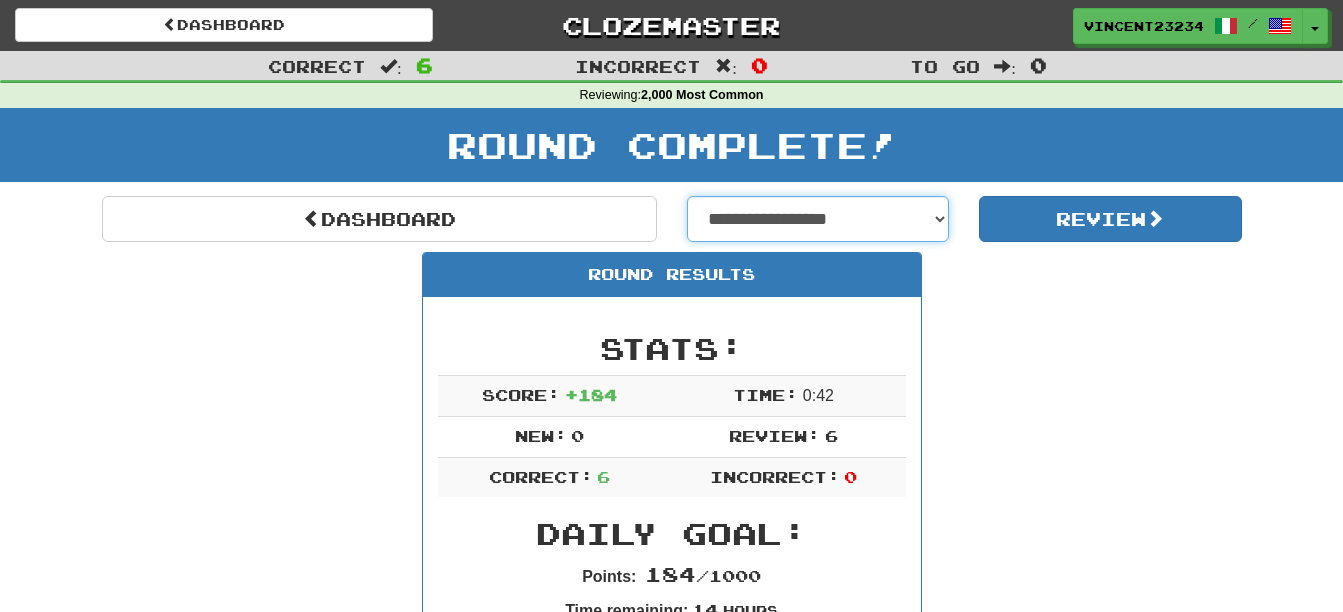 click on "**********" at bounding box center (818, 219) 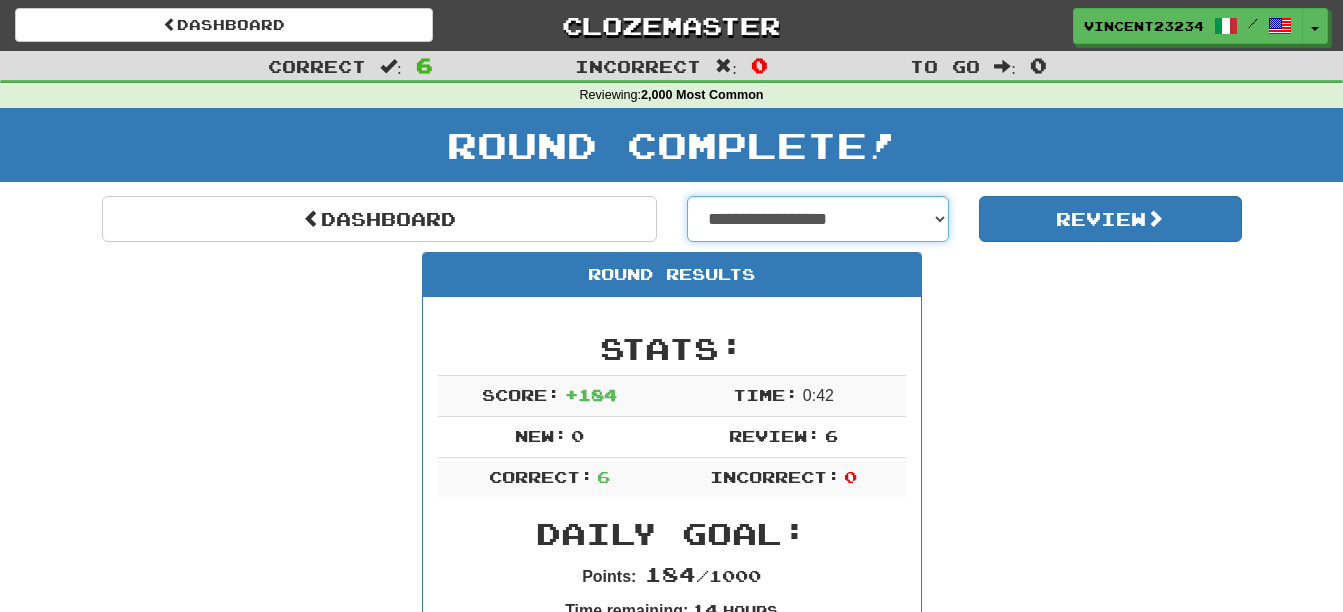 click on "**********" at bounding box center (818, 219) 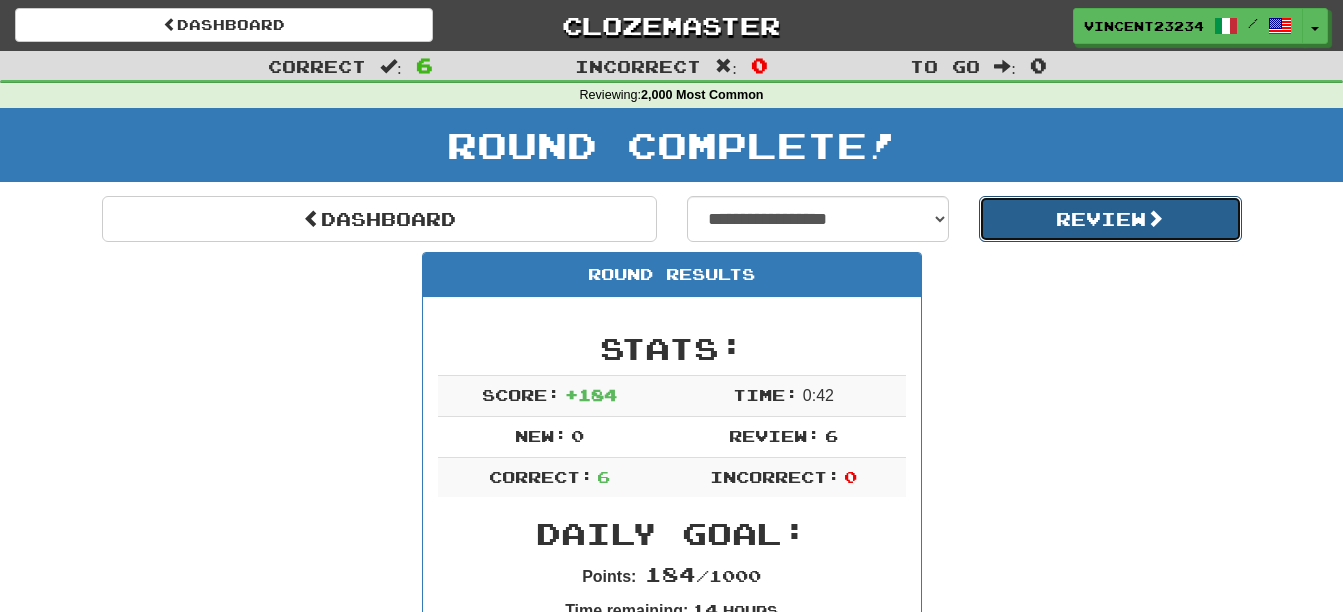 click on "Review" at bounding box center (1110, 219) 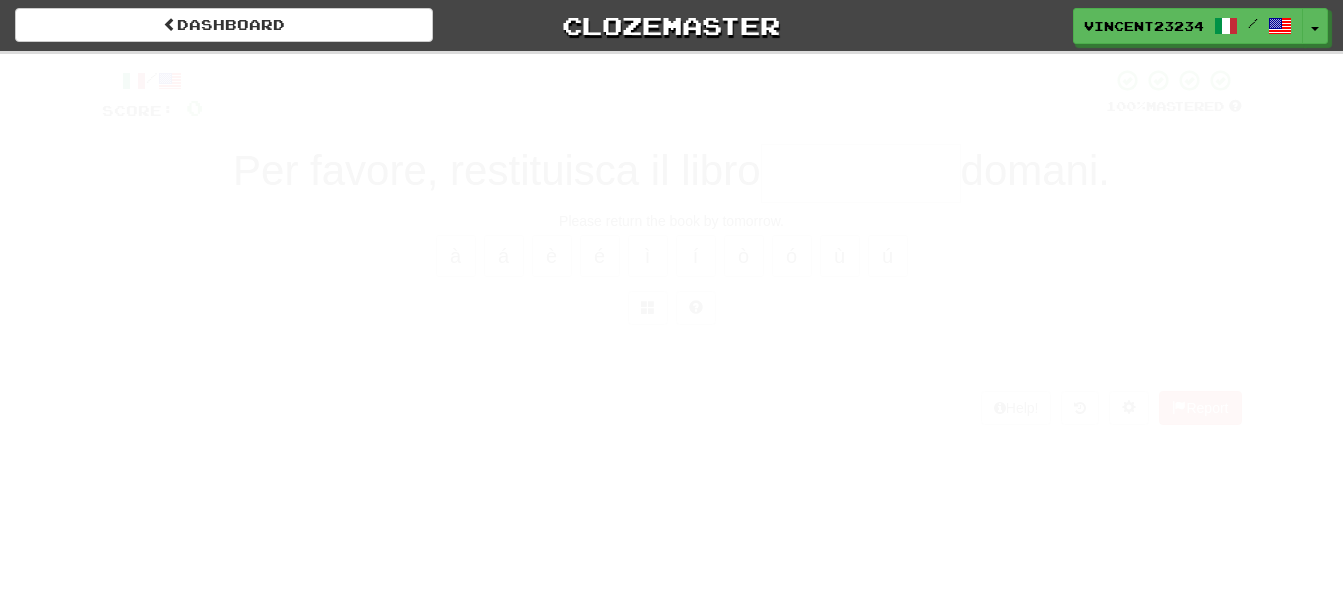 scroll, scrollTop: 0, scrollLeft: 0, axis: both 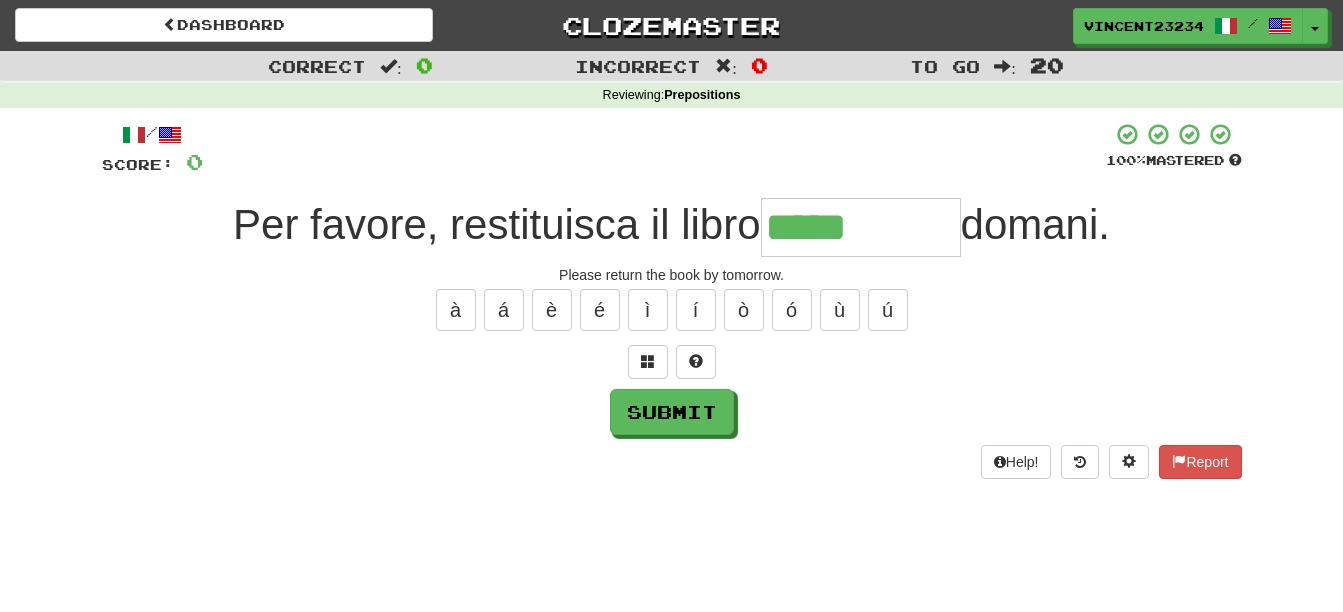 type on "*****" 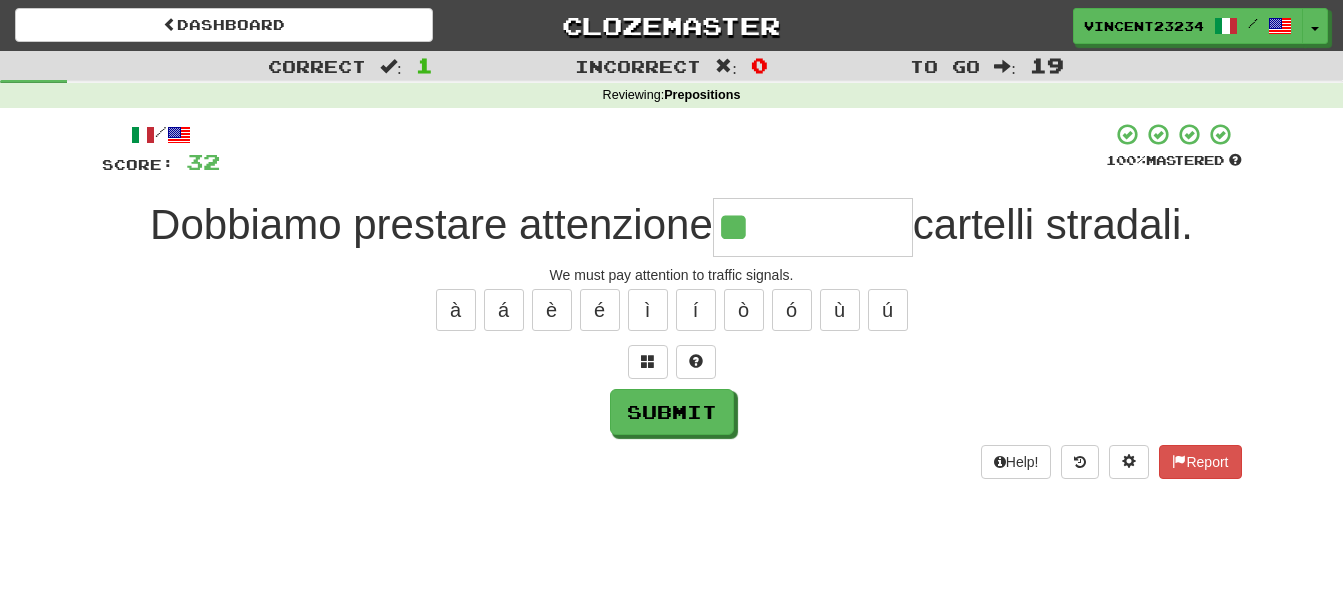 type on "**" 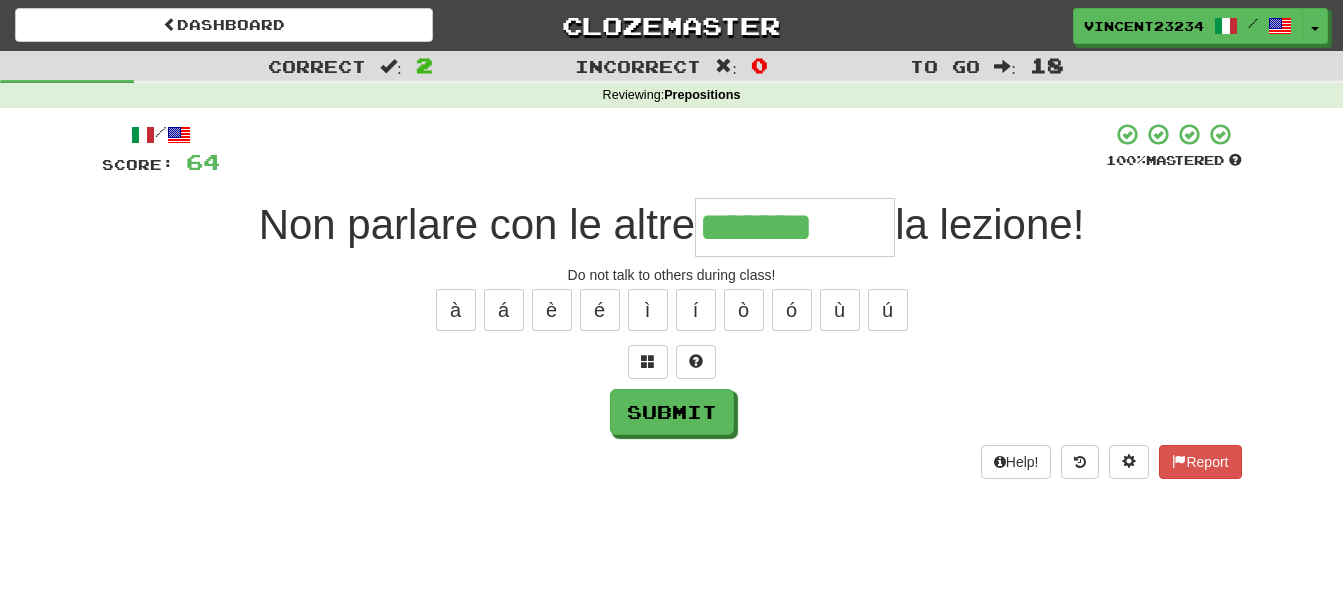 type on "*******" 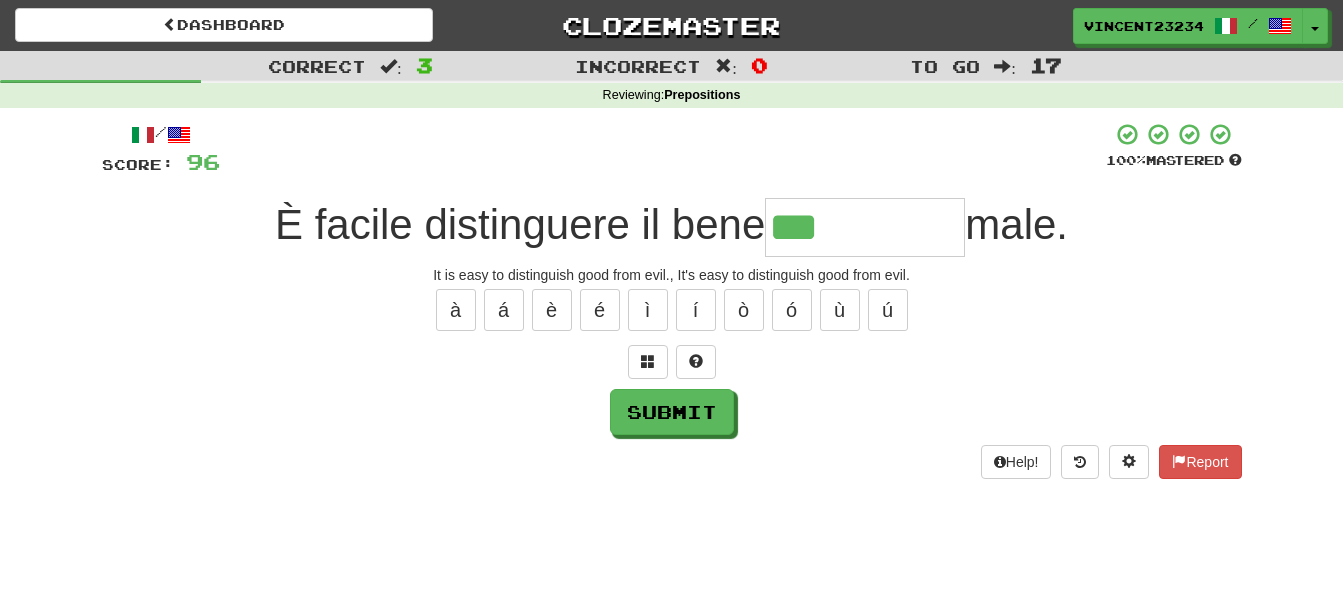 type on "***" 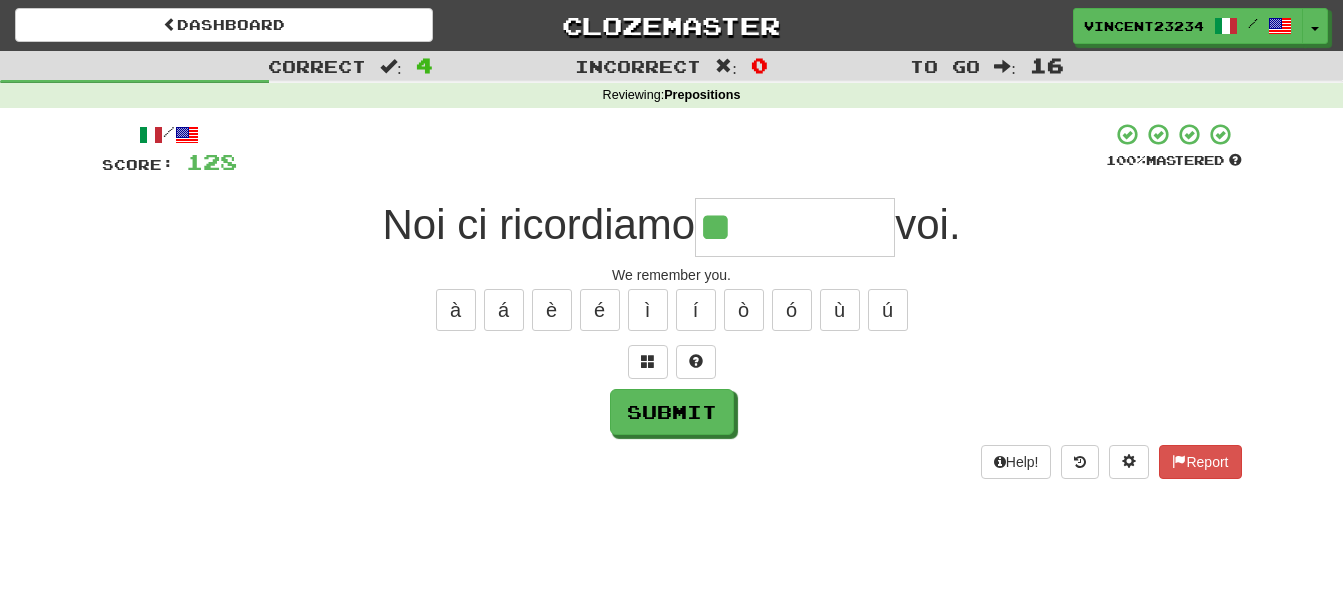 type on "**" 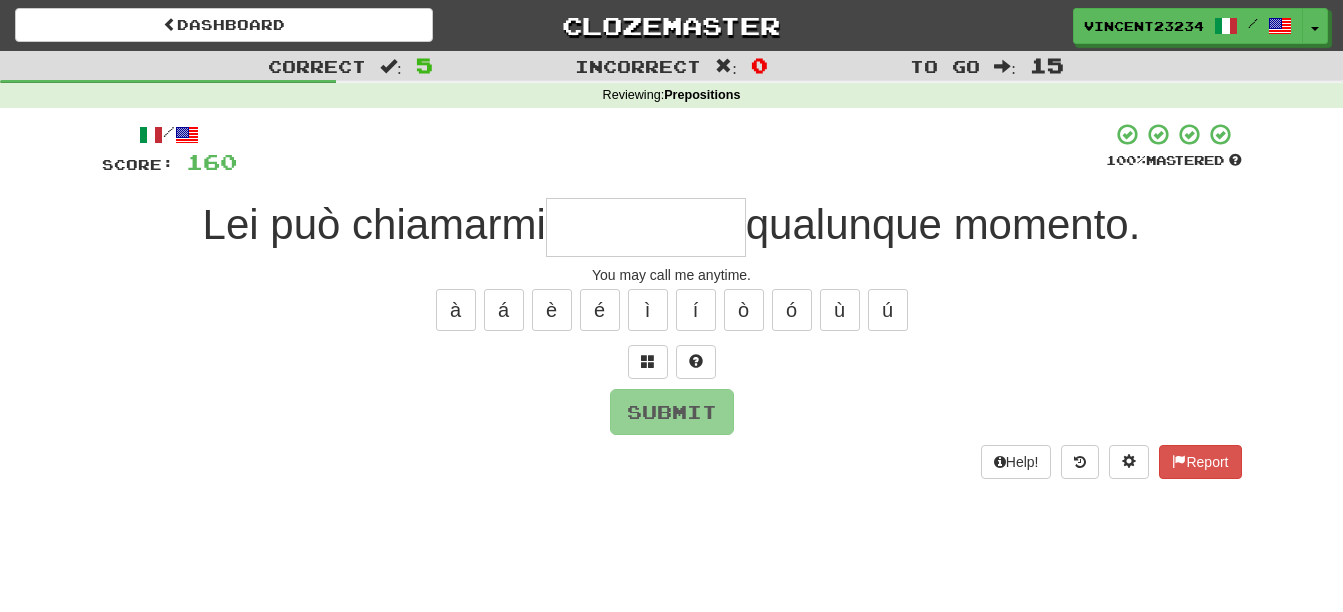 type on "*" 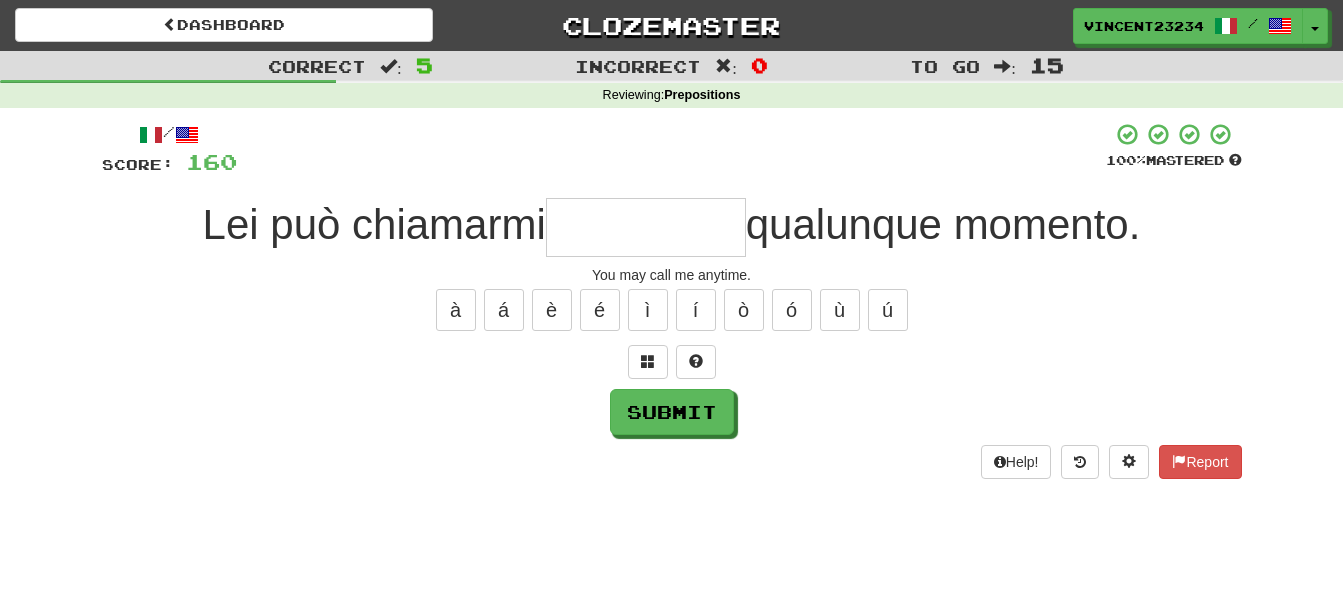 type on "*" 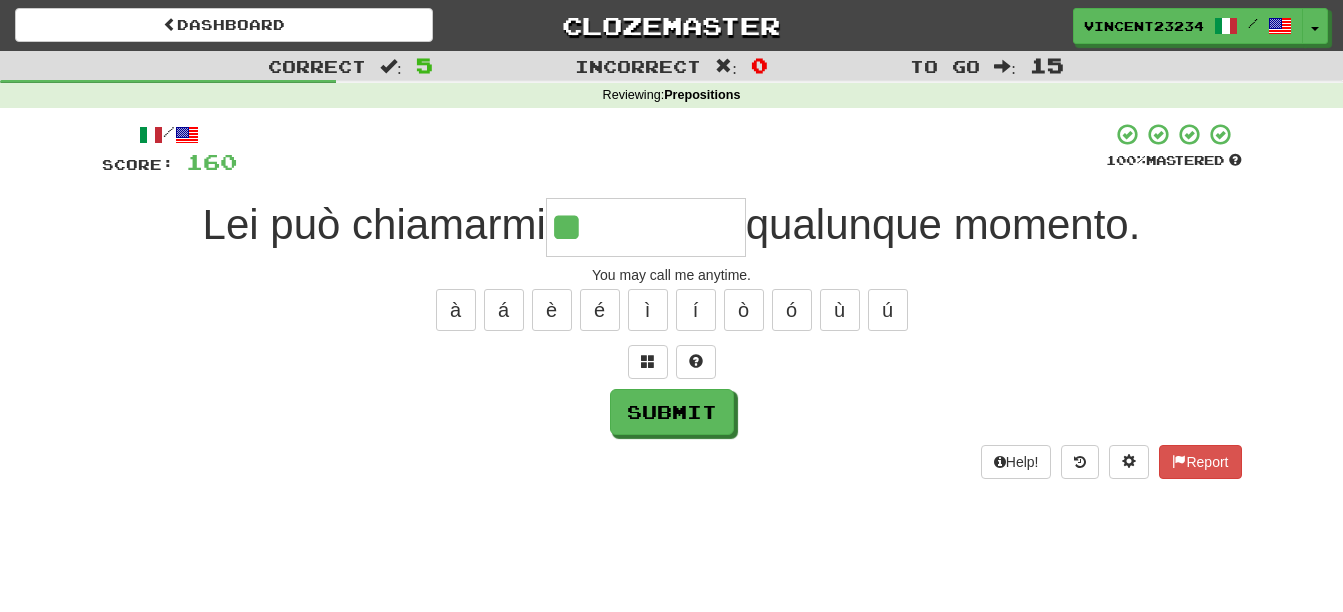 type on "**" 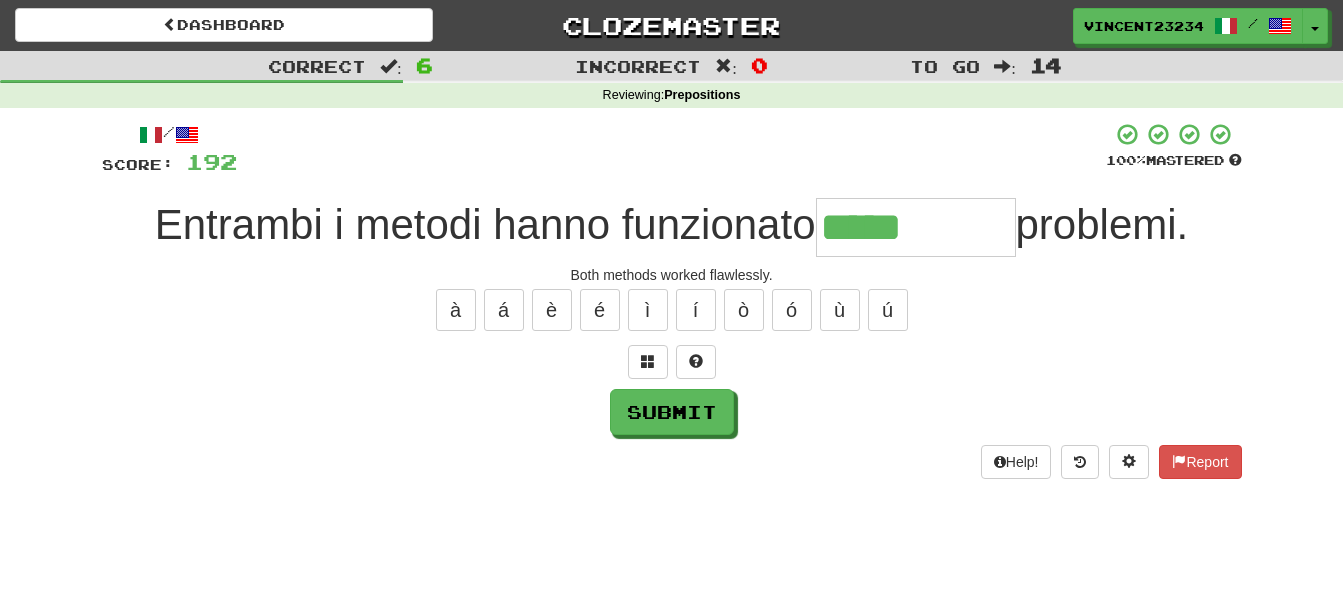 type on "*****" 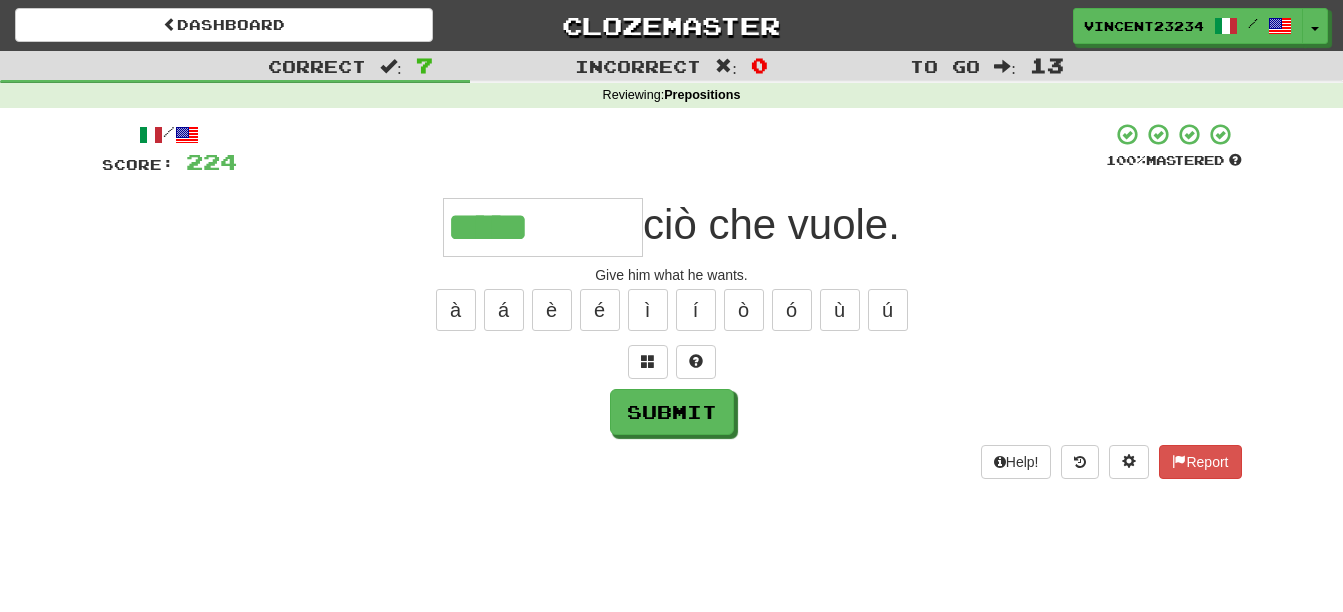 type on "*****" 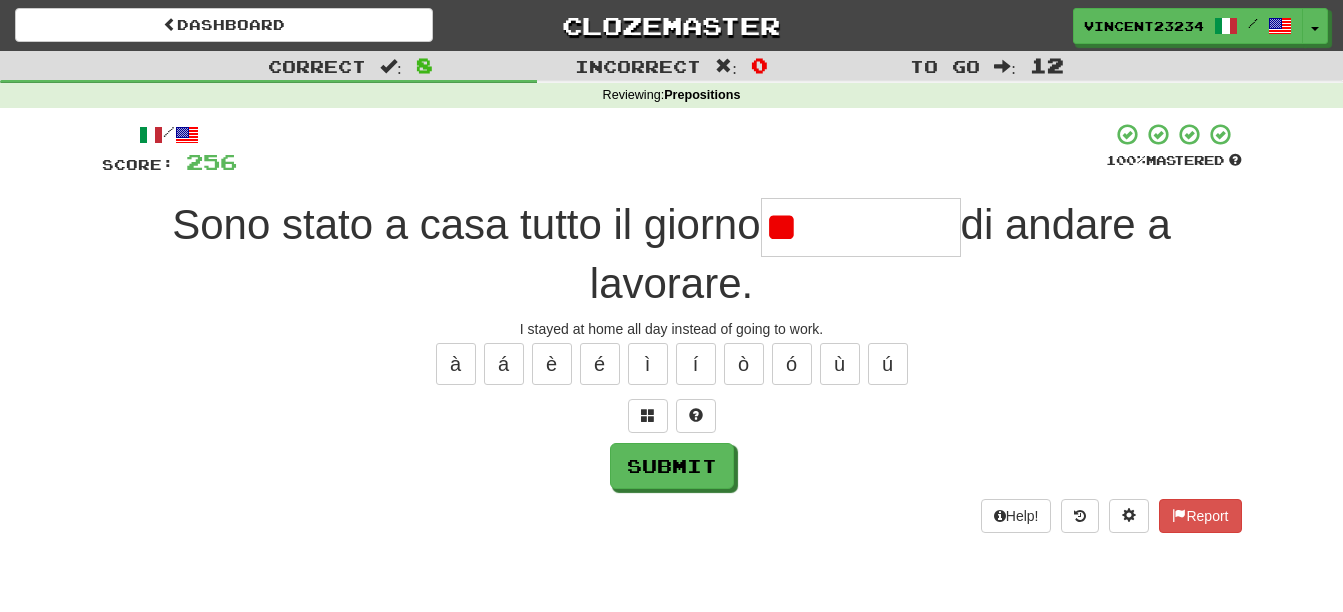 type on "*" 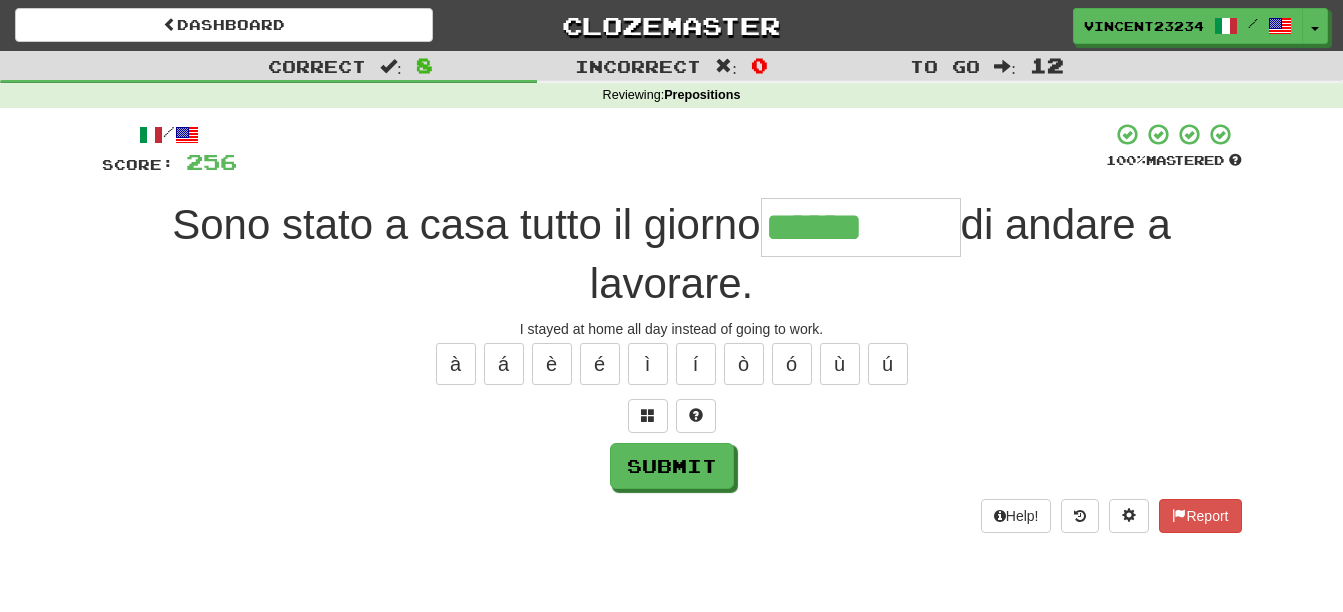 type on "******" 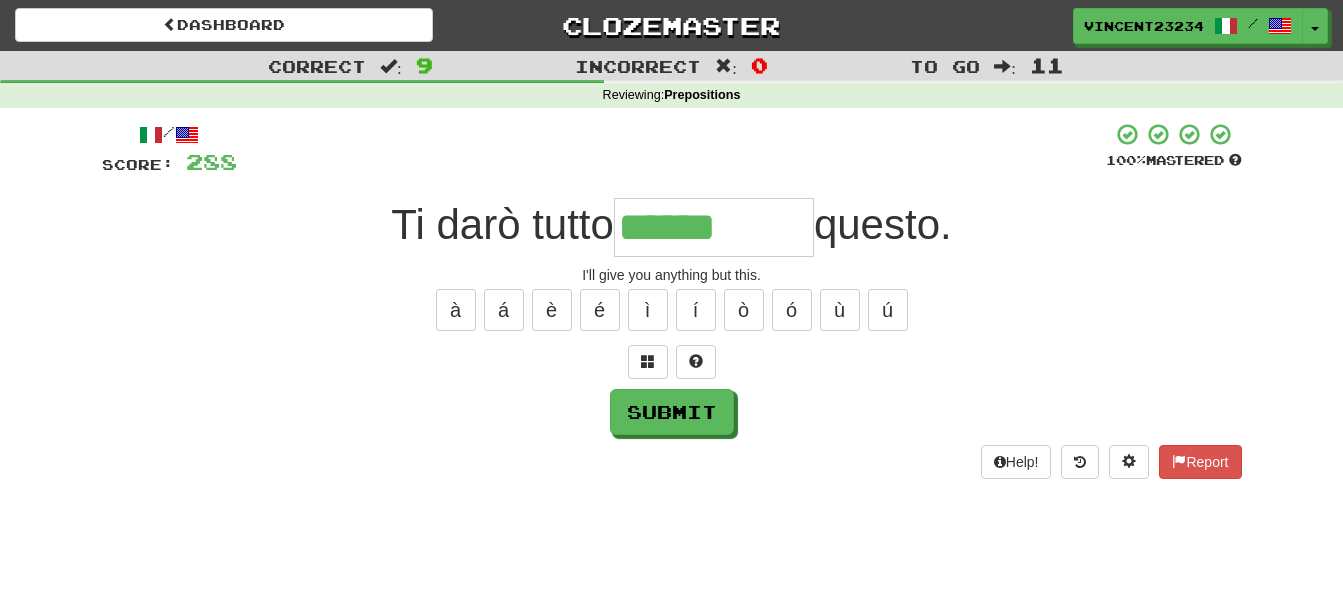 type on "******" 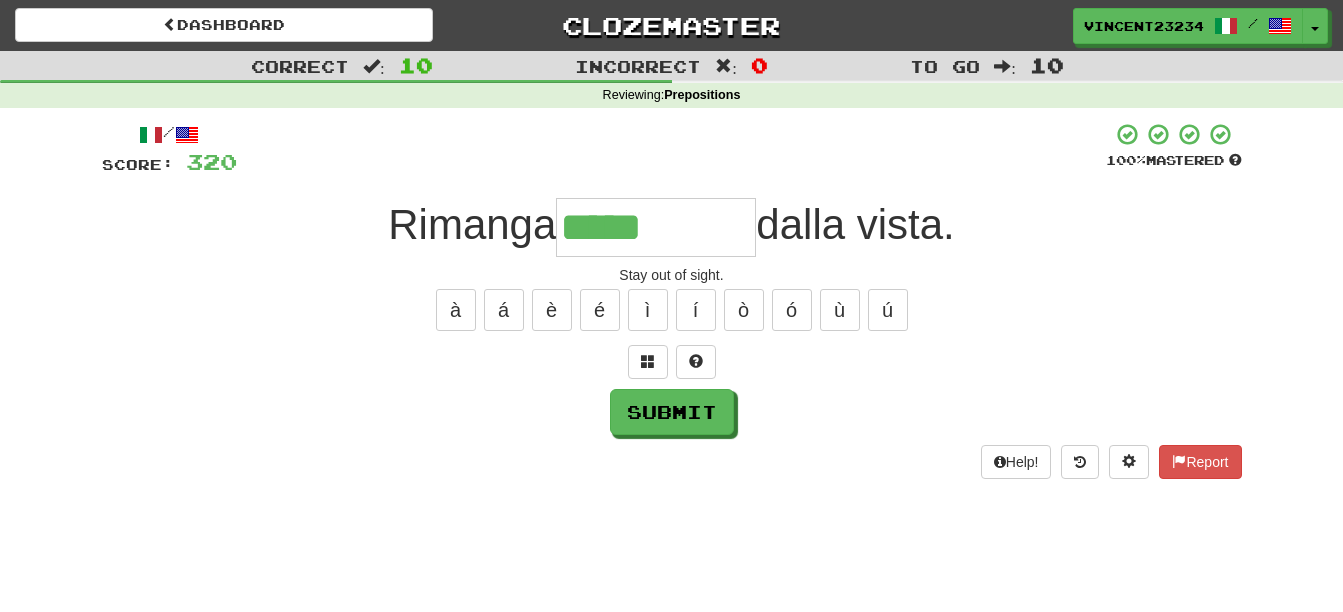 type on "*****" 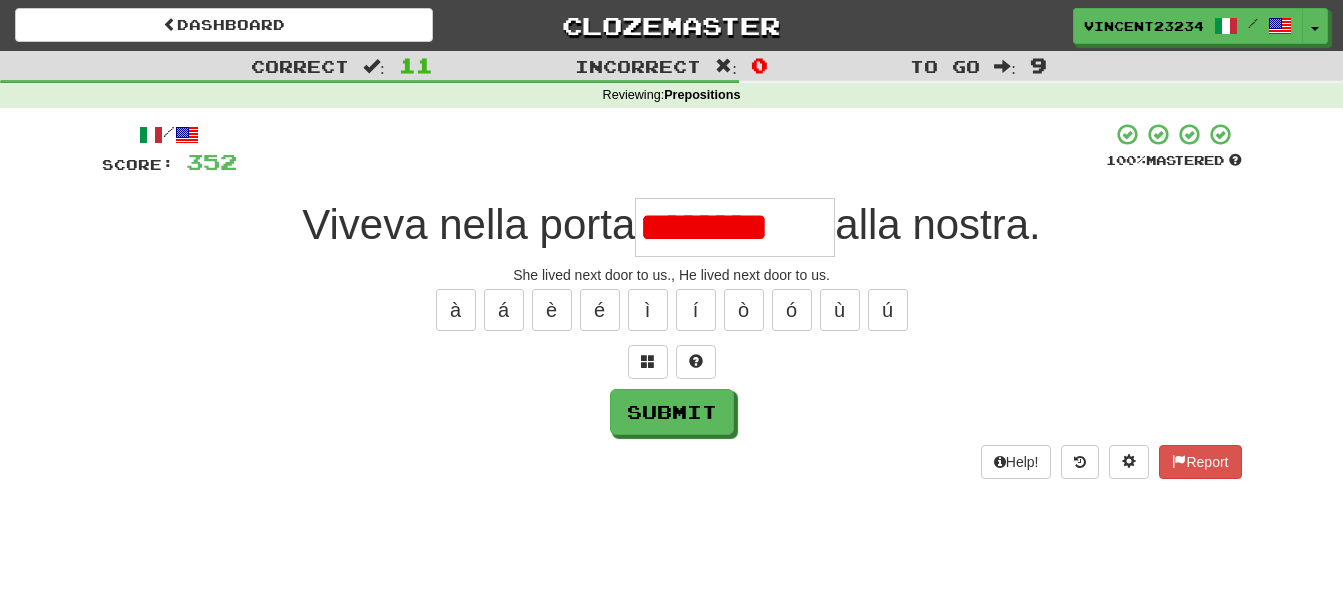 scroll, scrollTop: 0, scrollLeft: 0, axis: both 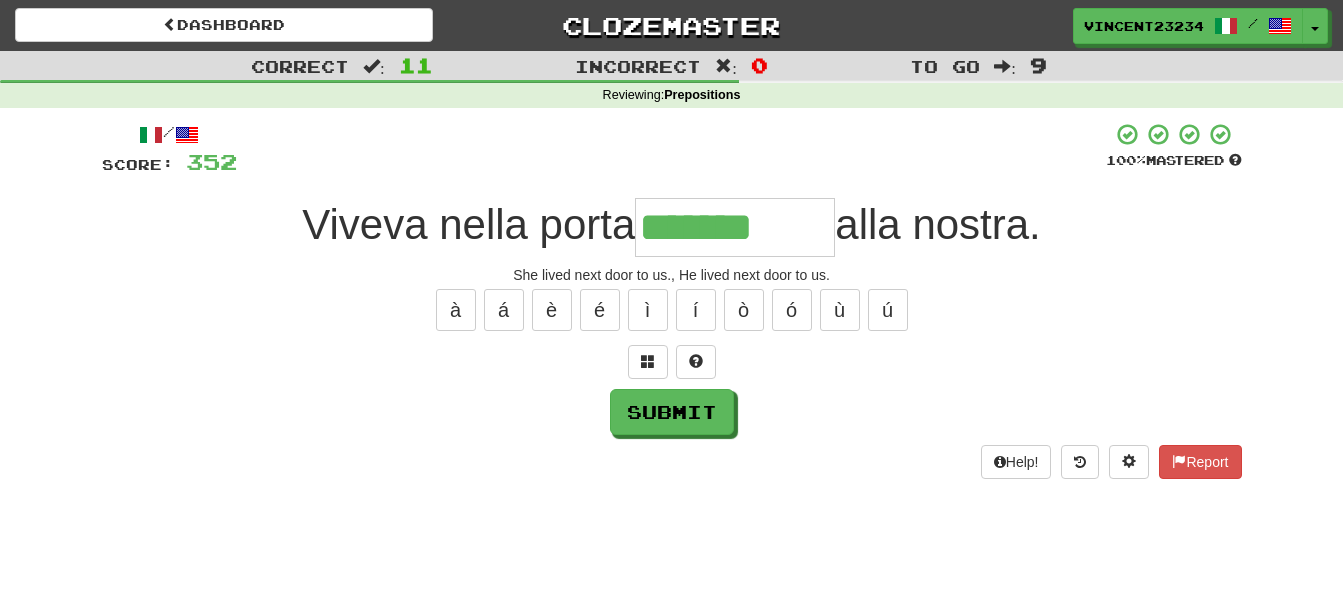 type on "*******" 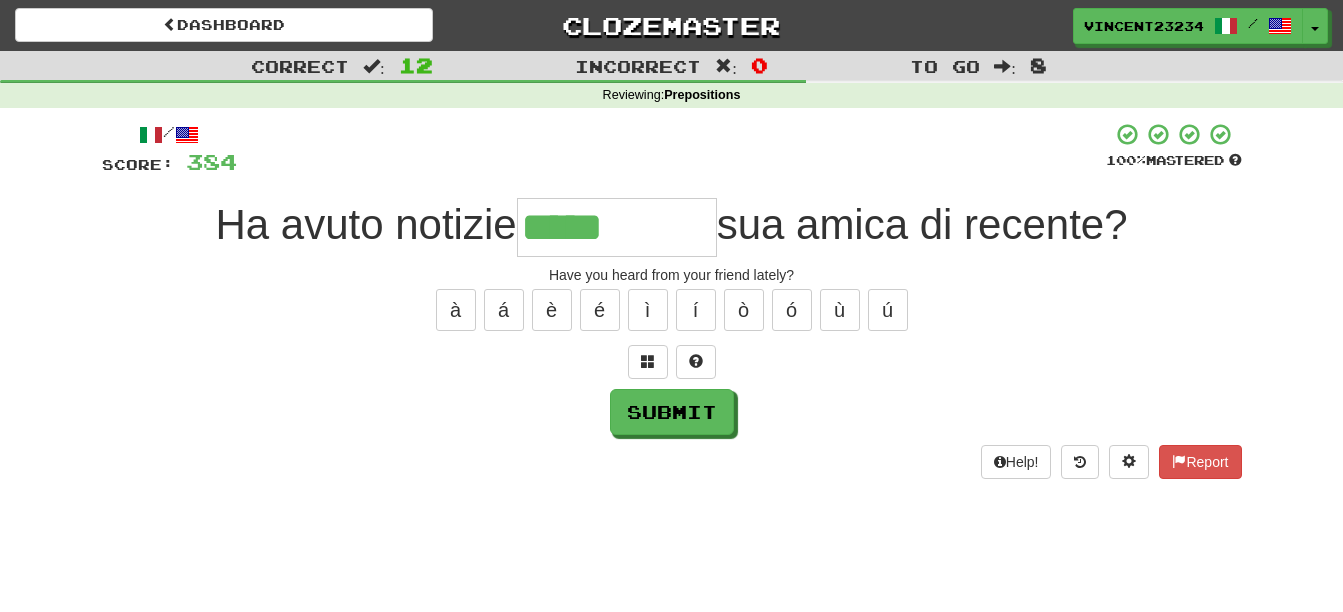 type on "*****" 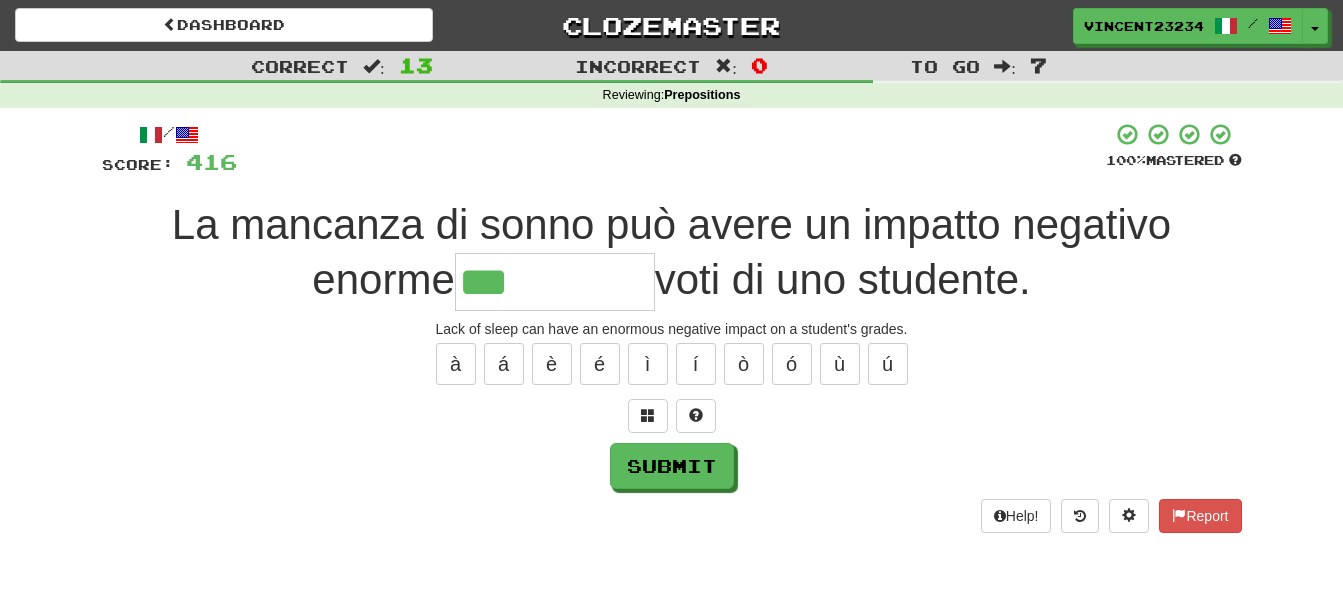 type on "***" 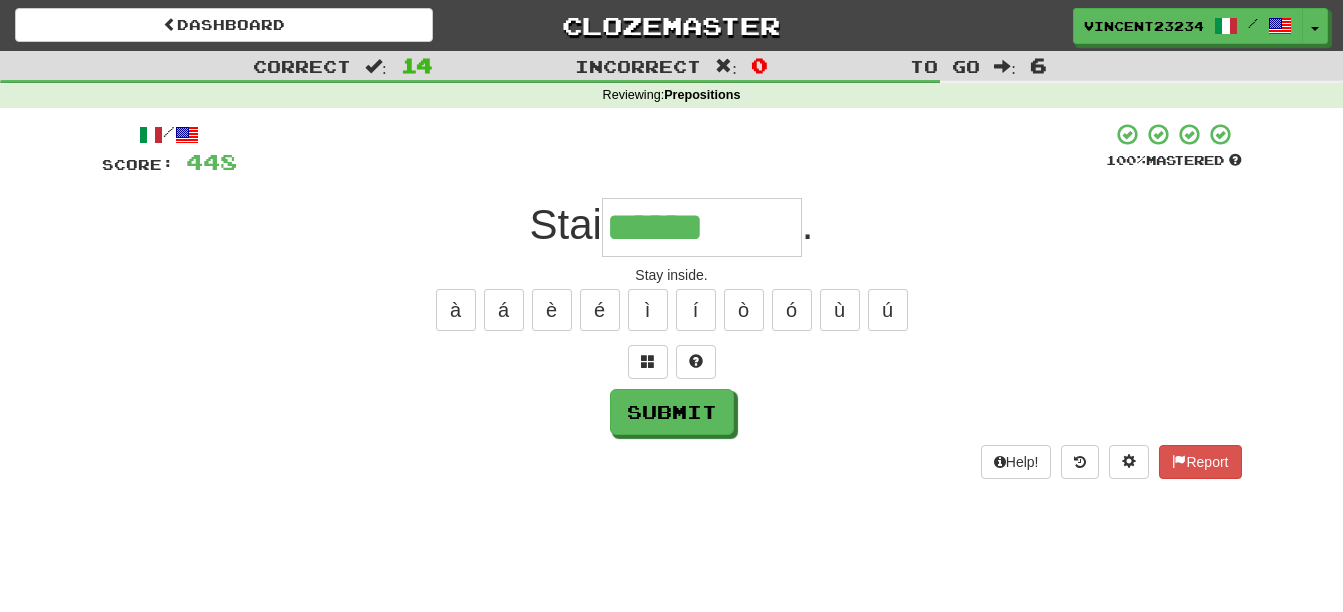 type on "******" 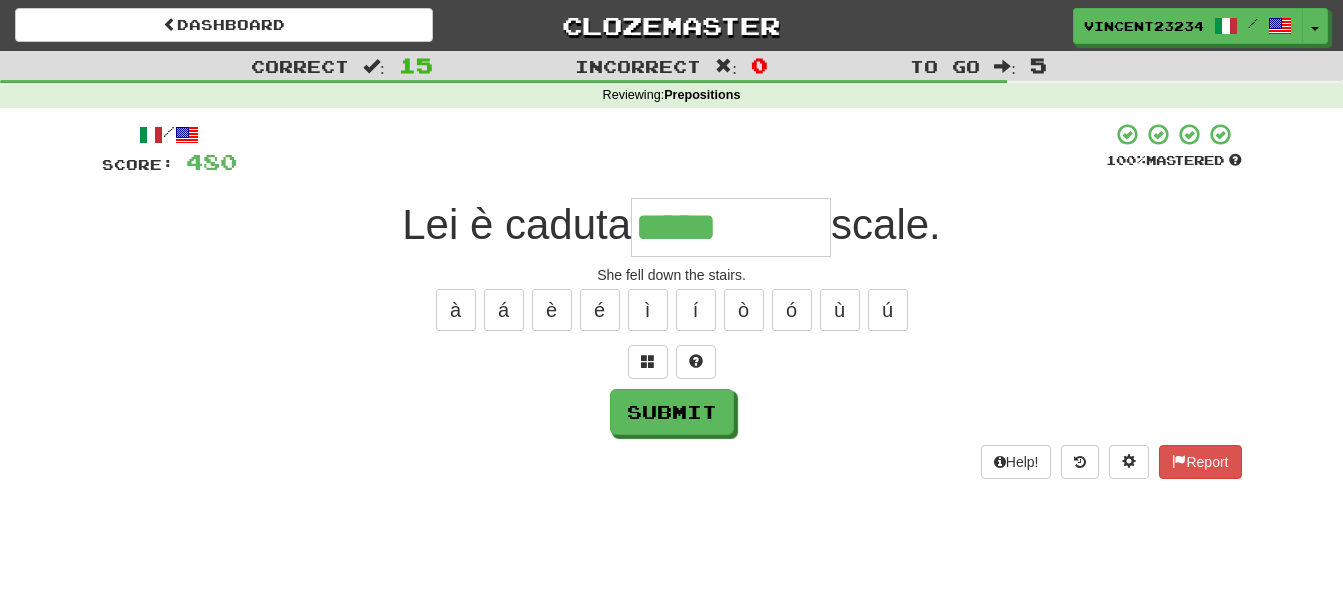 type on "*****" 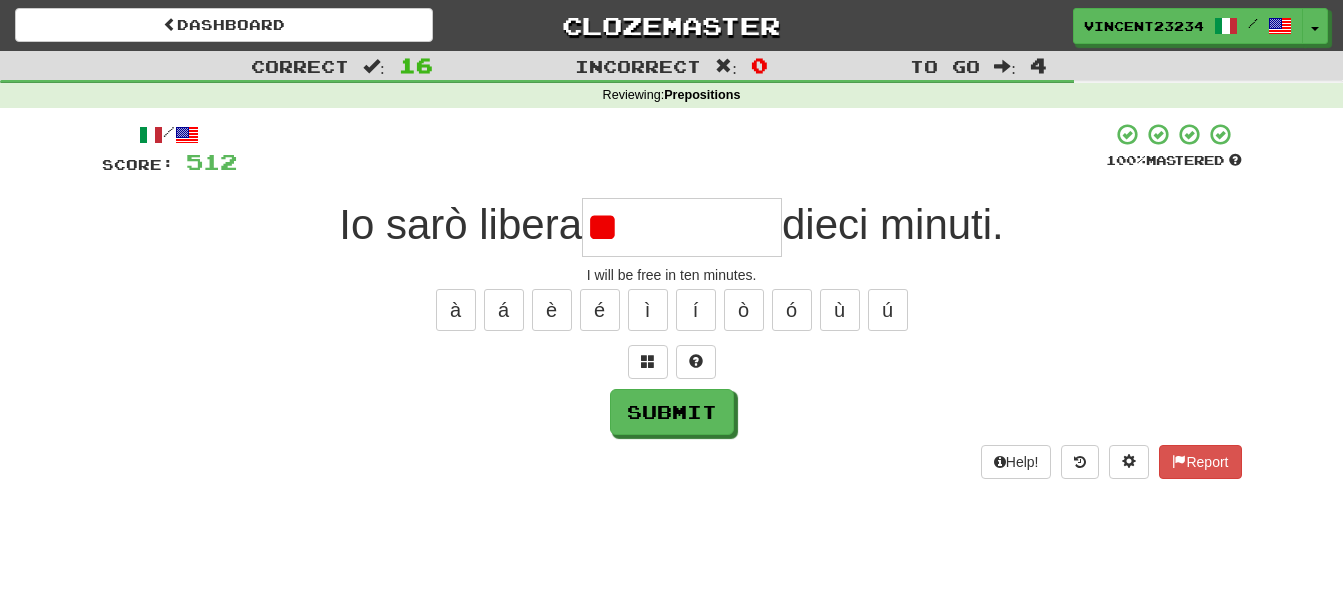 type on "*" 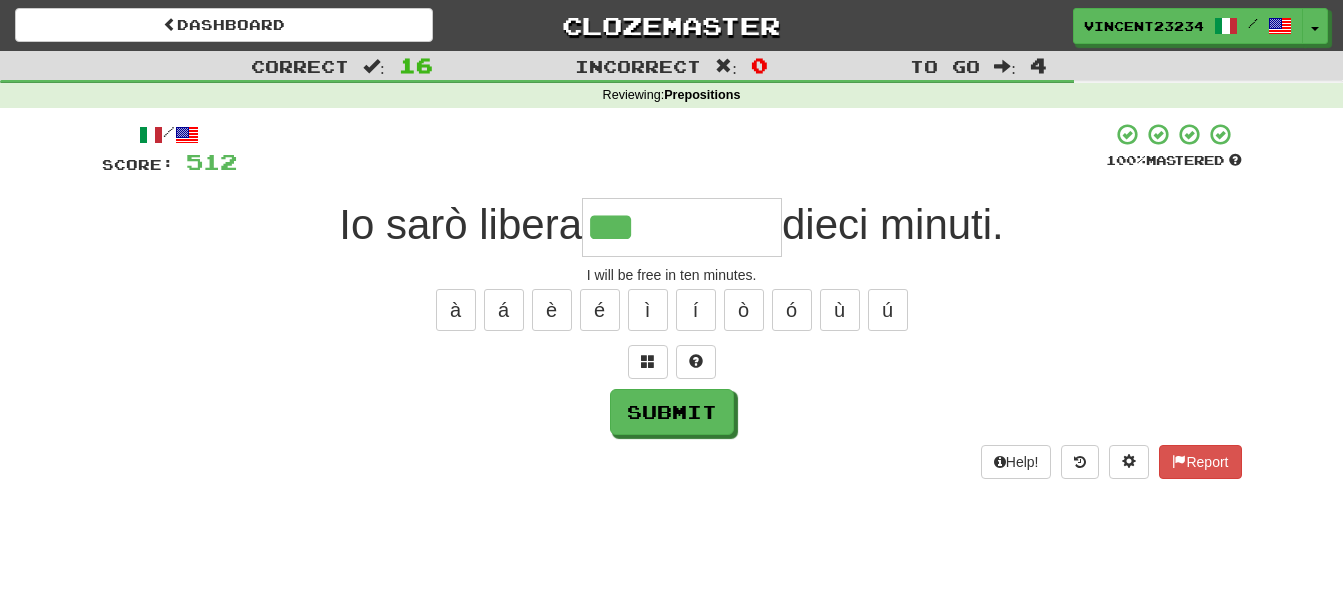 type on "***" 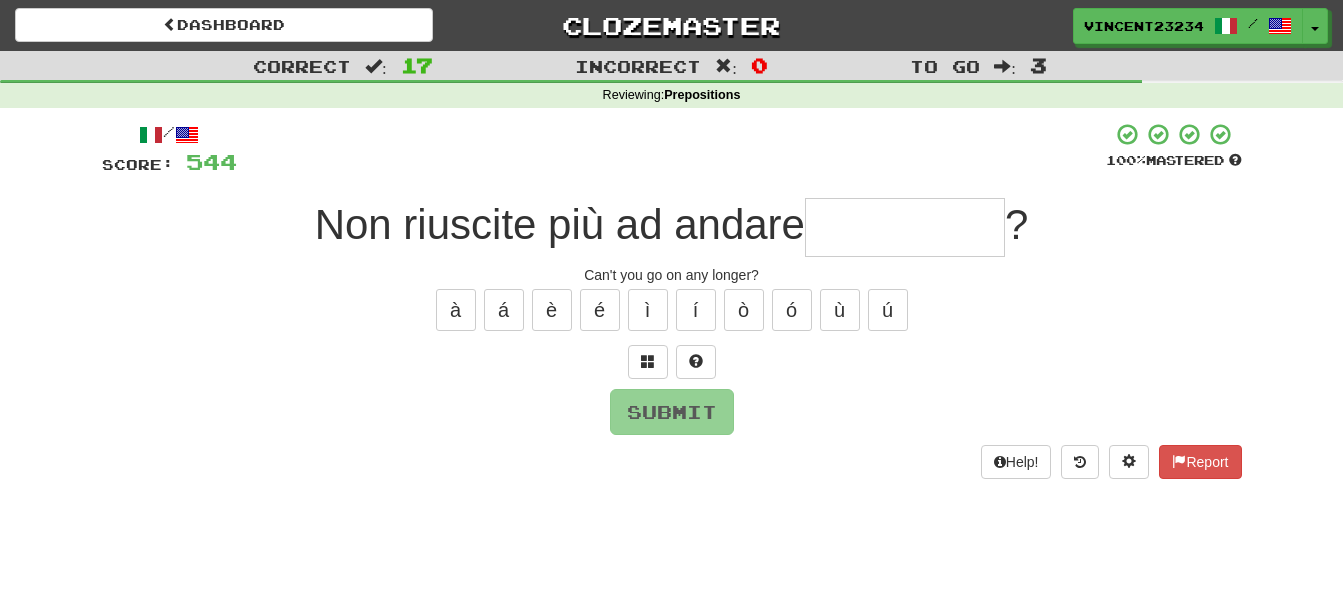 type on "*" 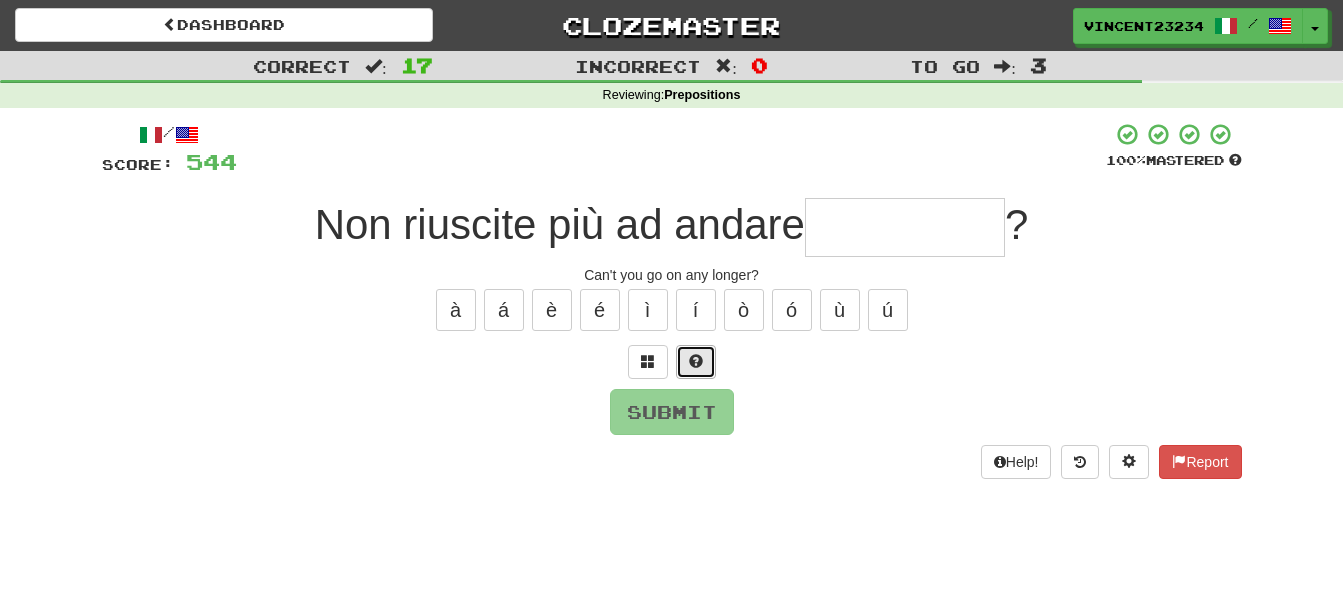 click at bounding box center (696, 362) 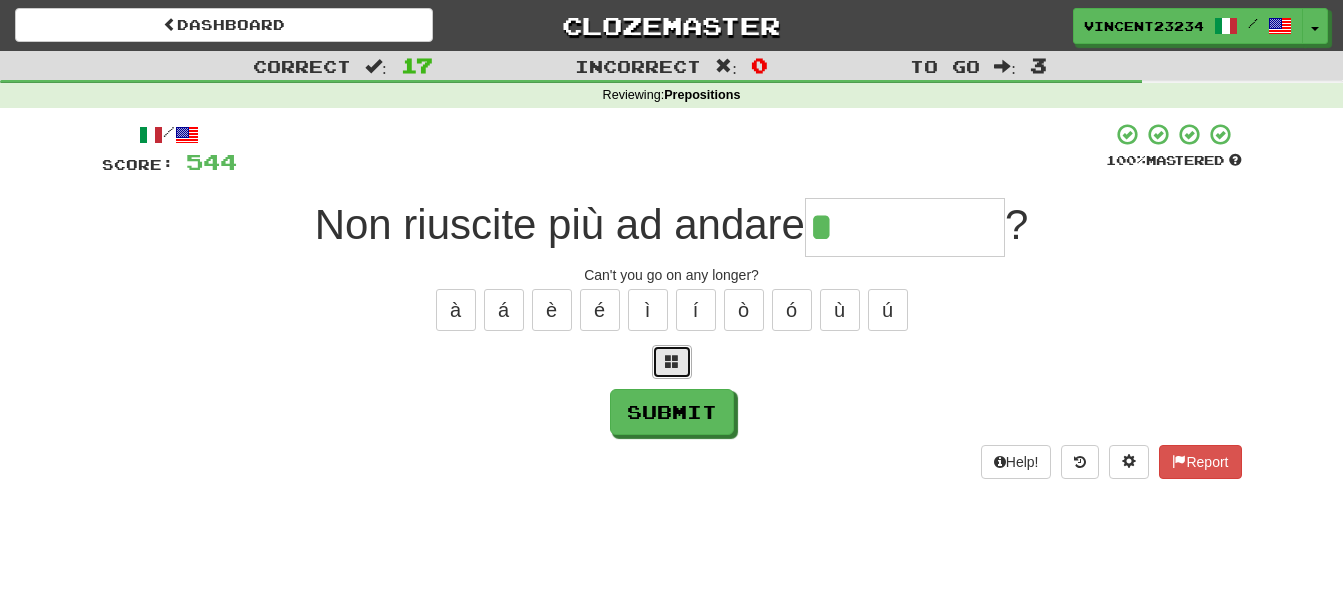 click at bounding box center [672, 362] 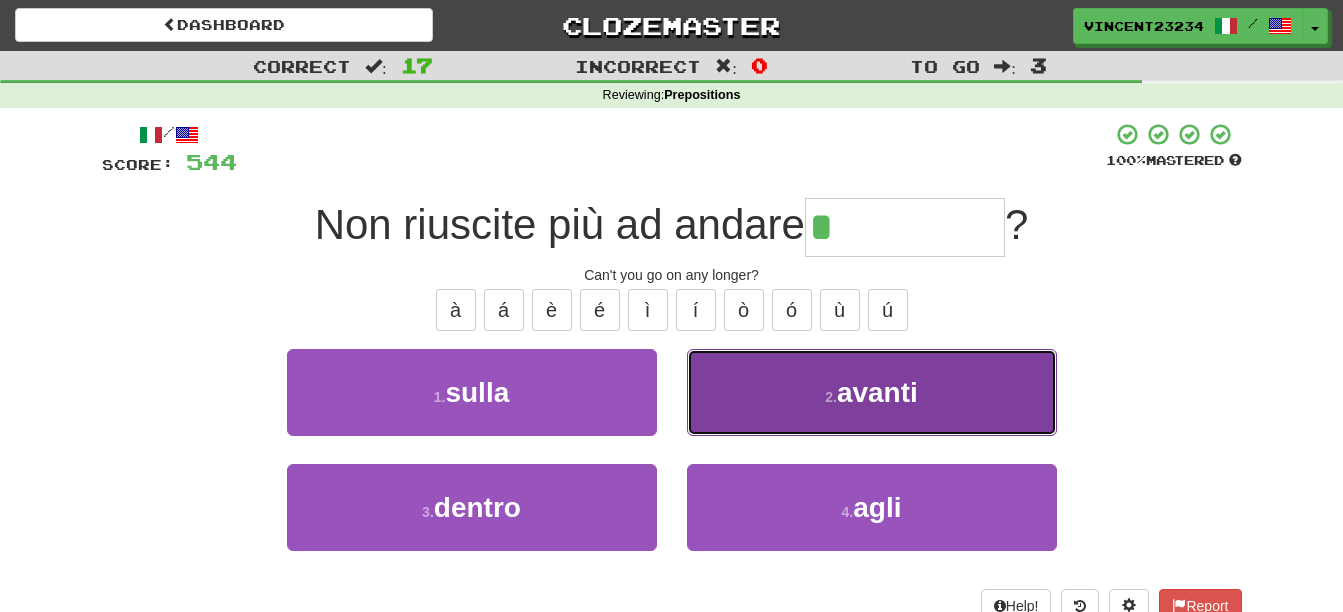 click on "2 .  avanti" at bounding box center (872, 392) 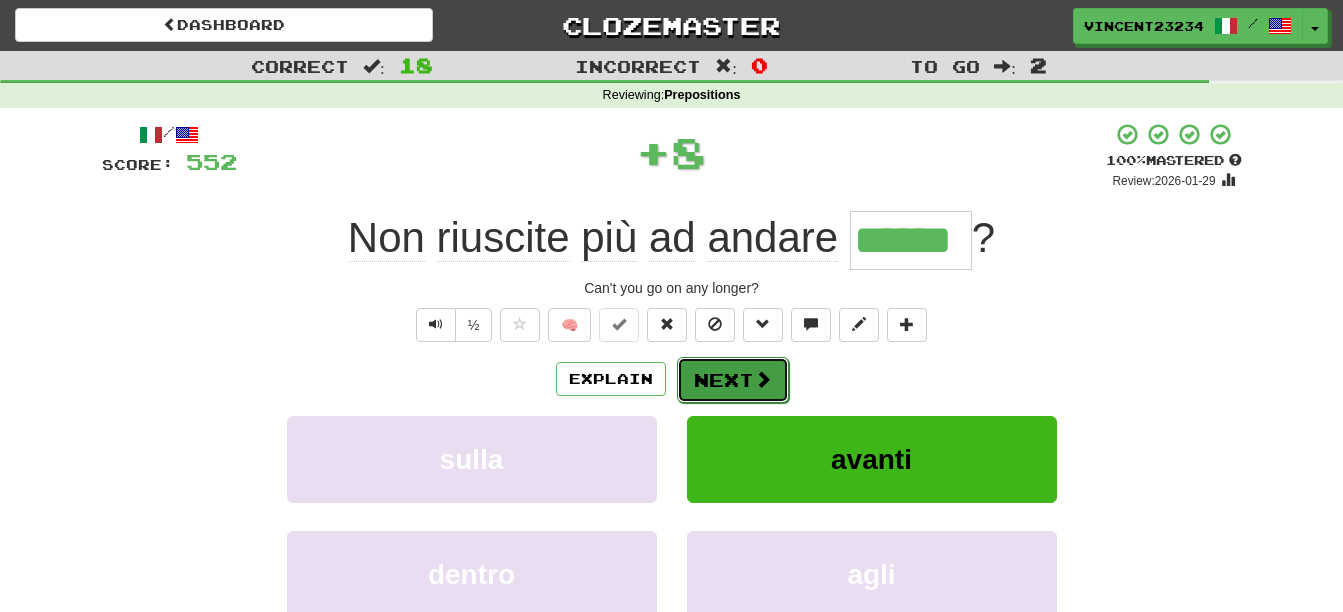 click at bounding box center (763, 379) 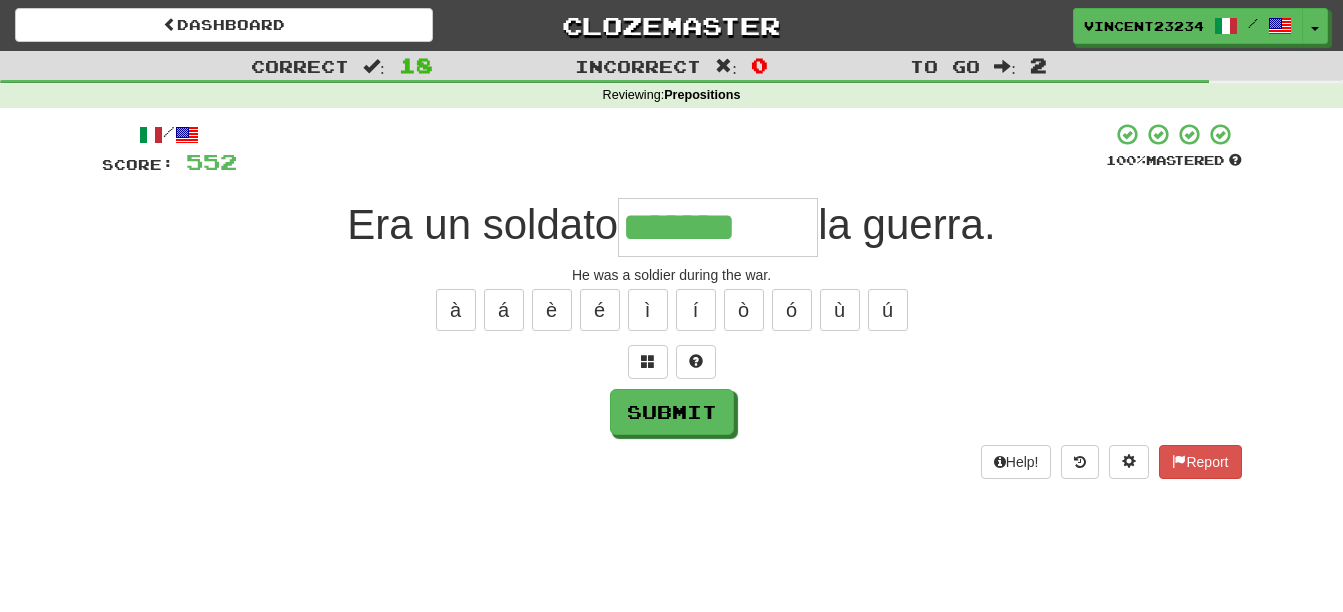 type on "*******" 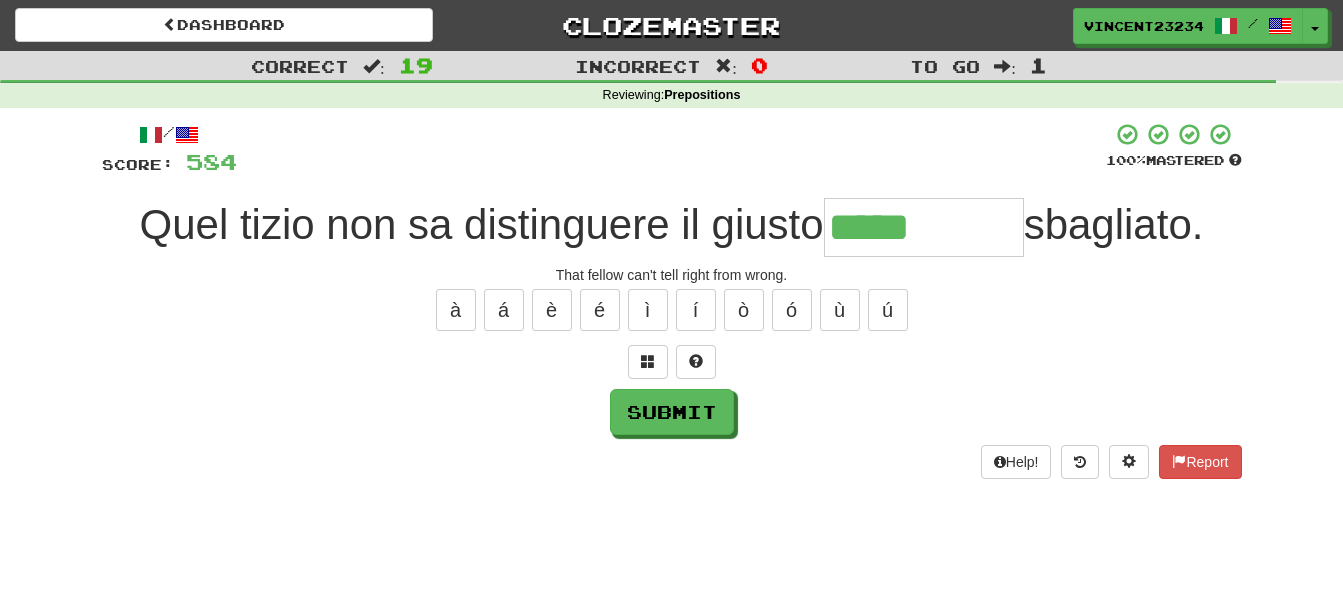 type on "*****" 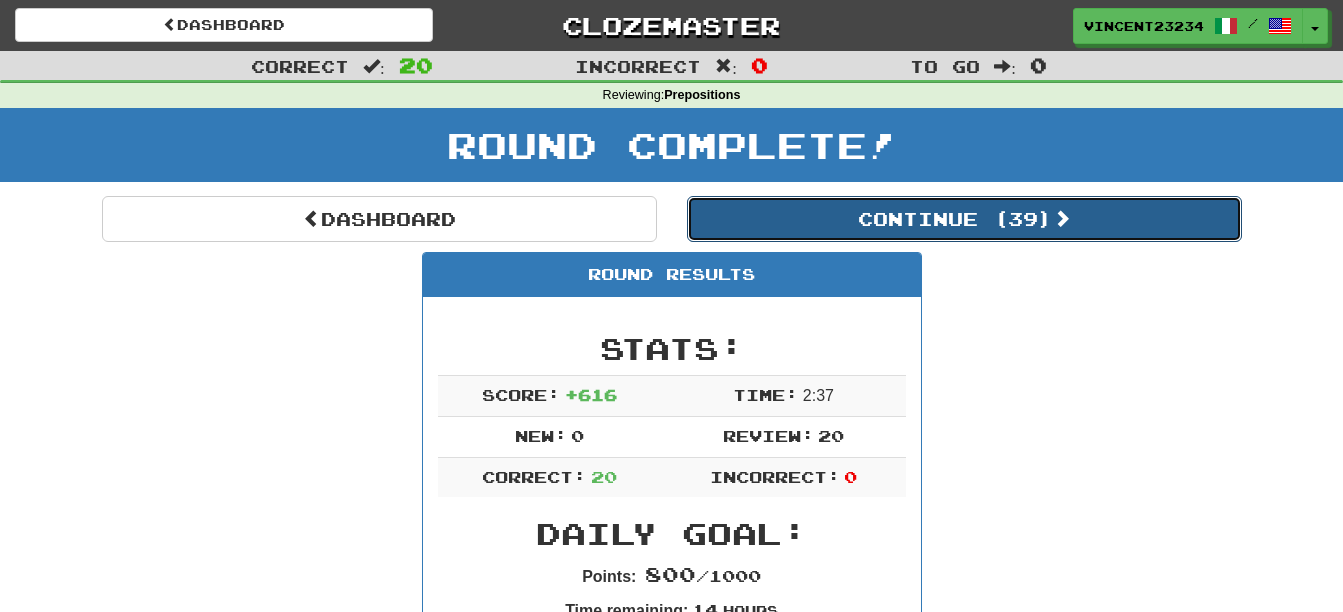 click on "Continue ( 39 )" at bounding box center [964, 219] 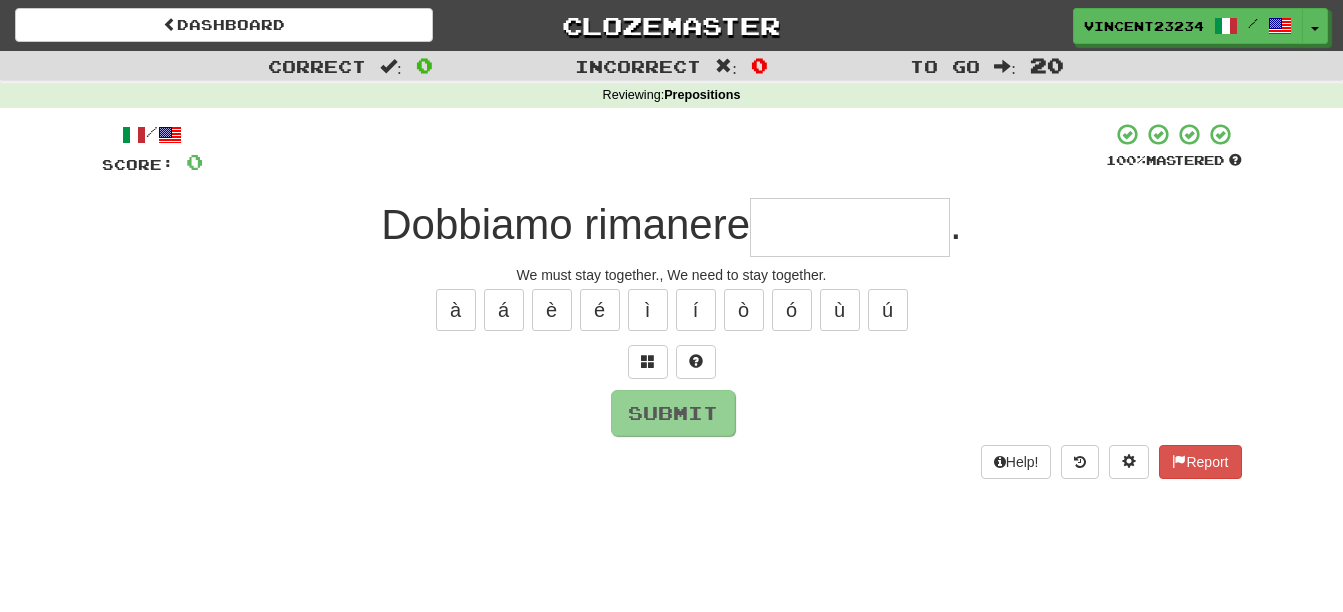 type on "*" 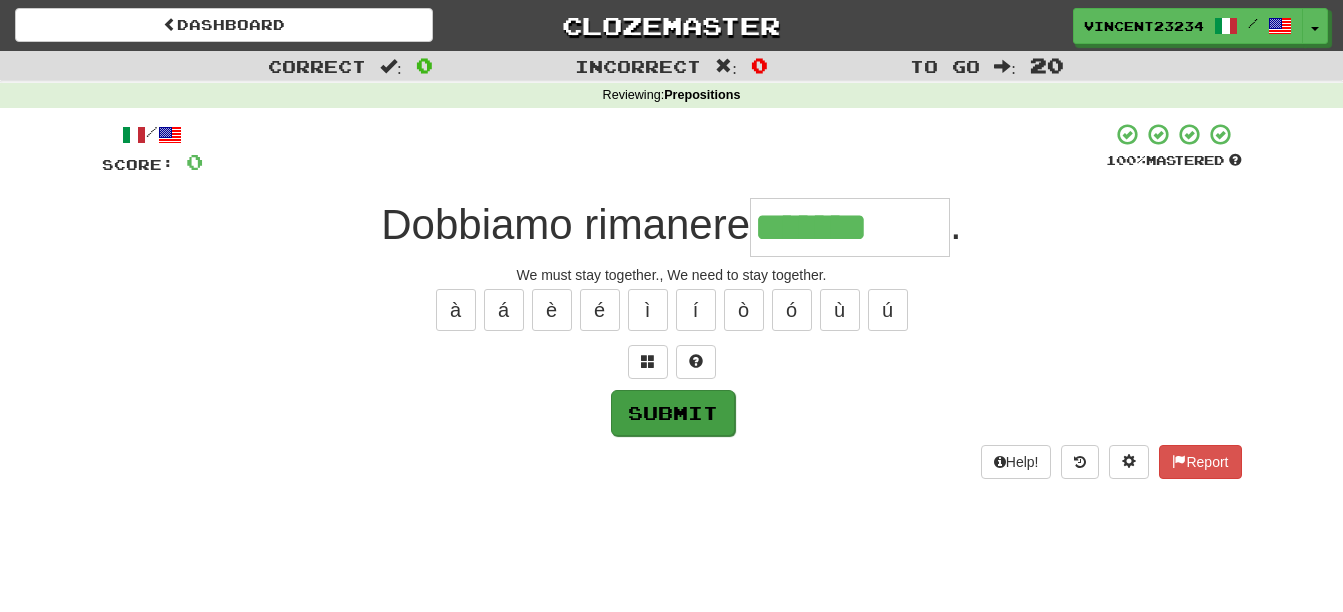 type on "*******" 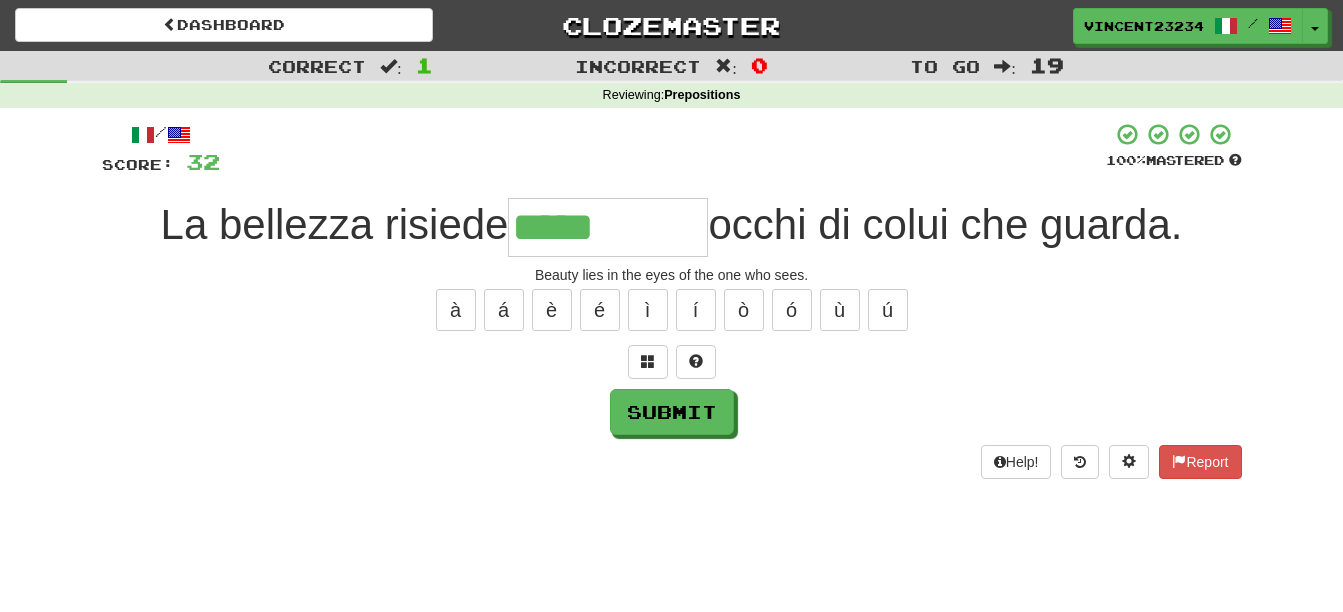 type on "*****" 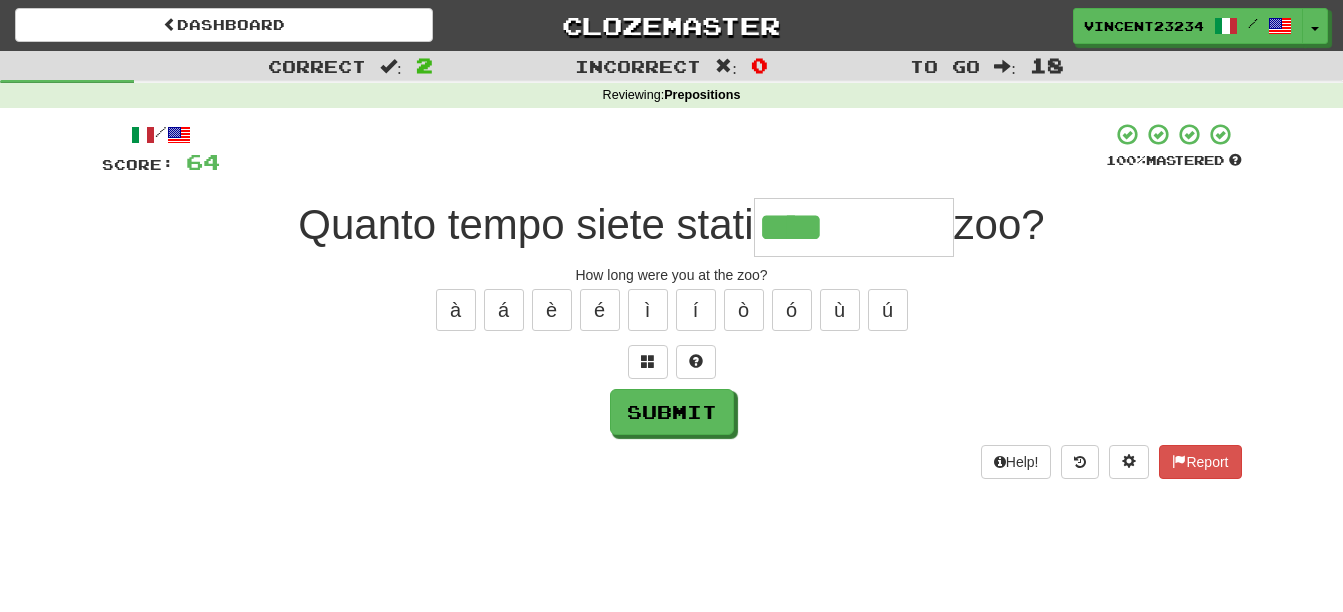 type on "****" 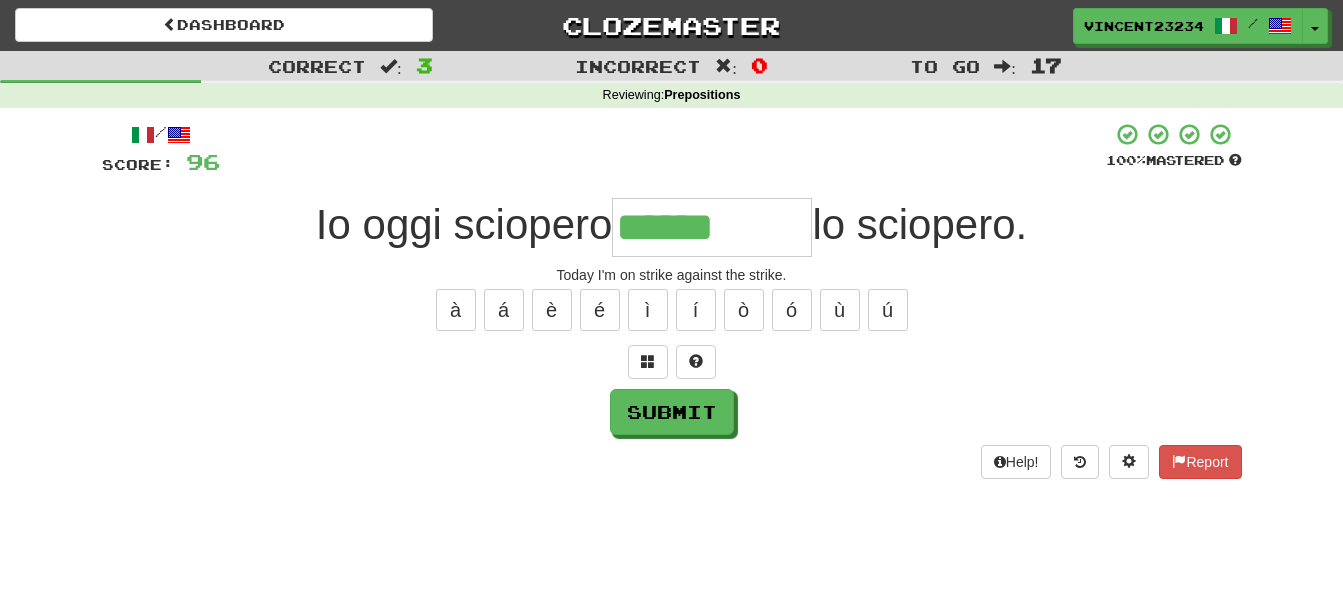 type on "******" 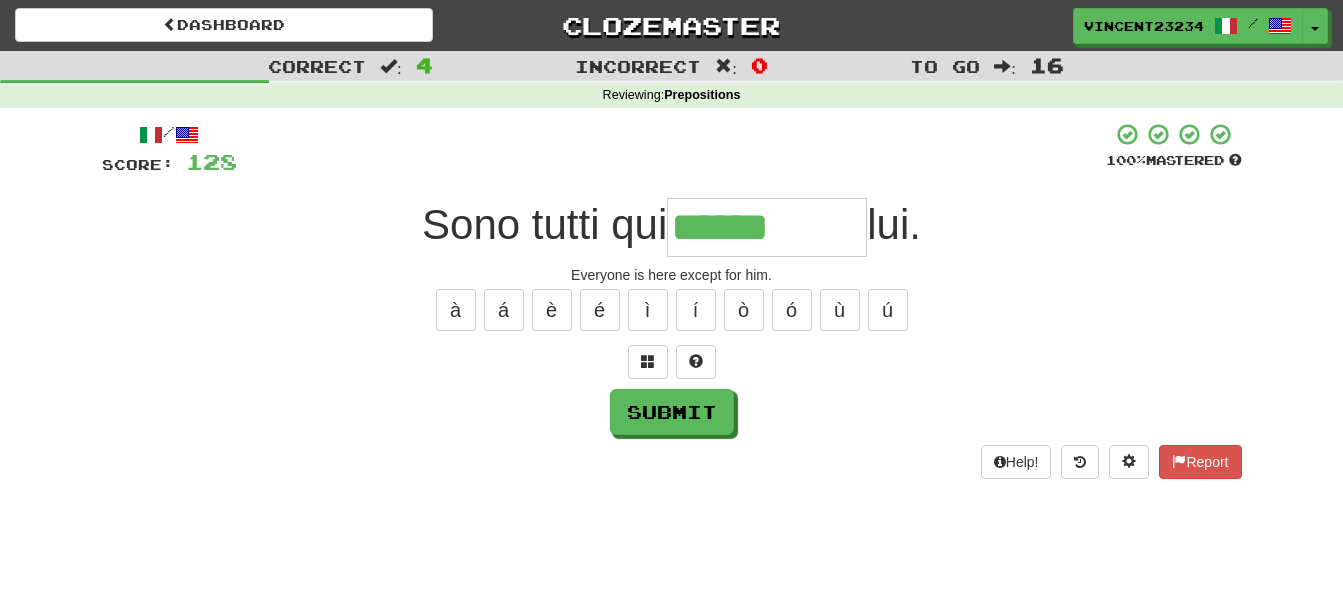 type on "******" 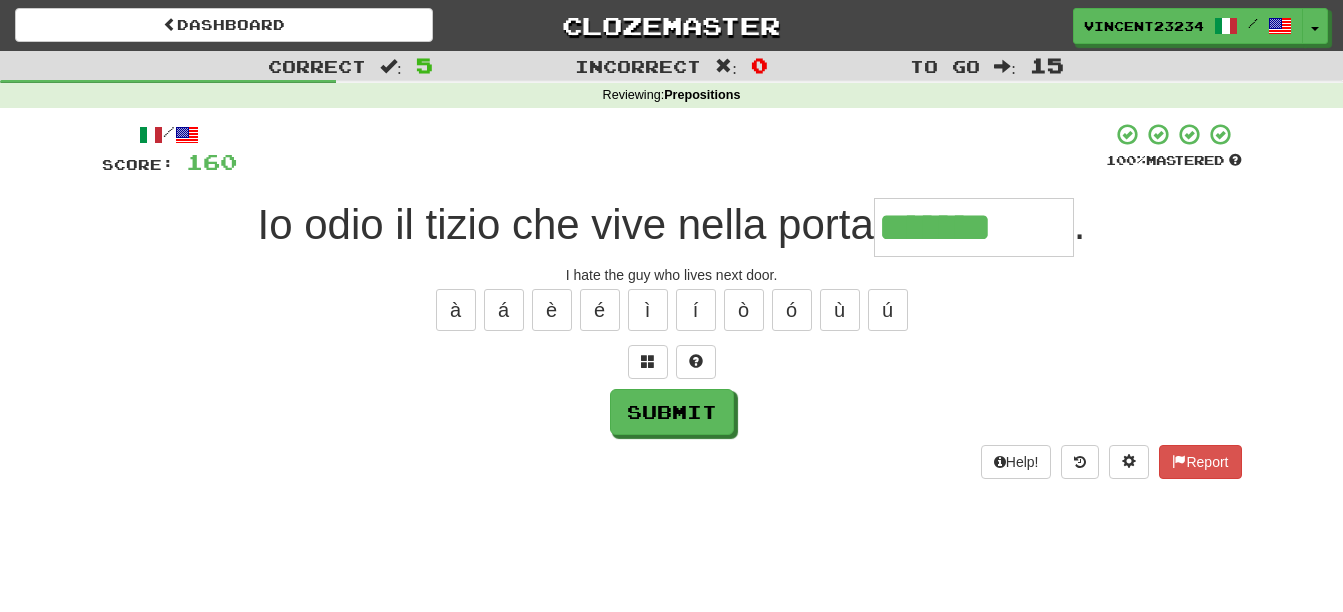 type on "*******" 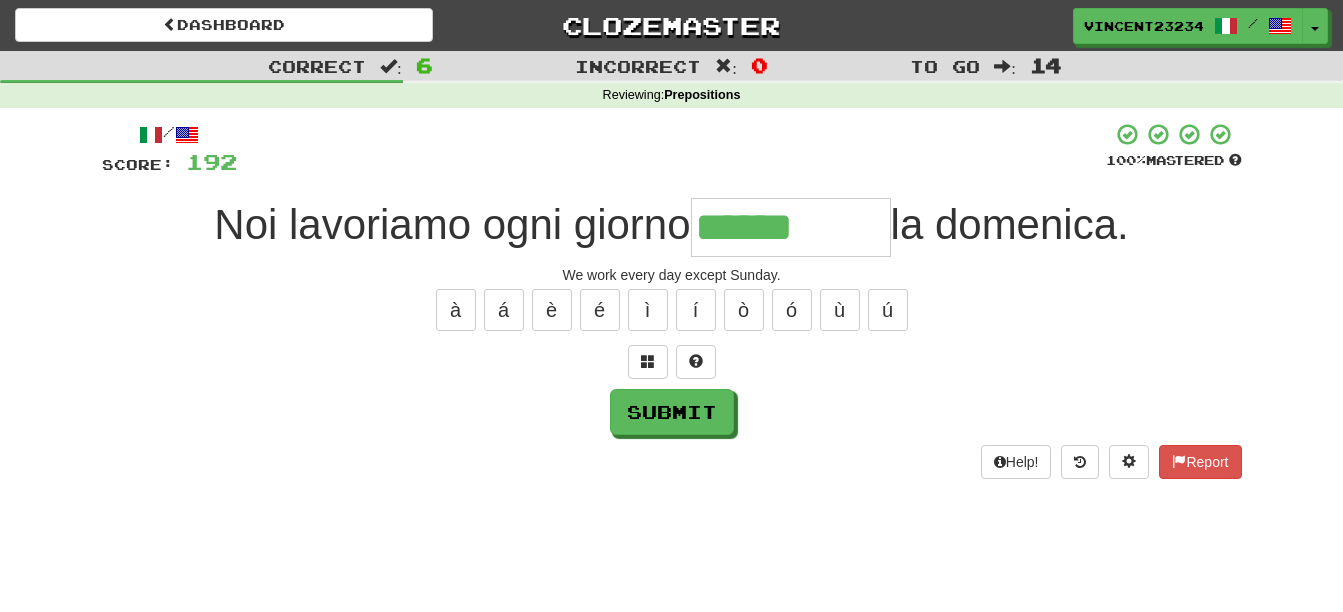 type on "******" 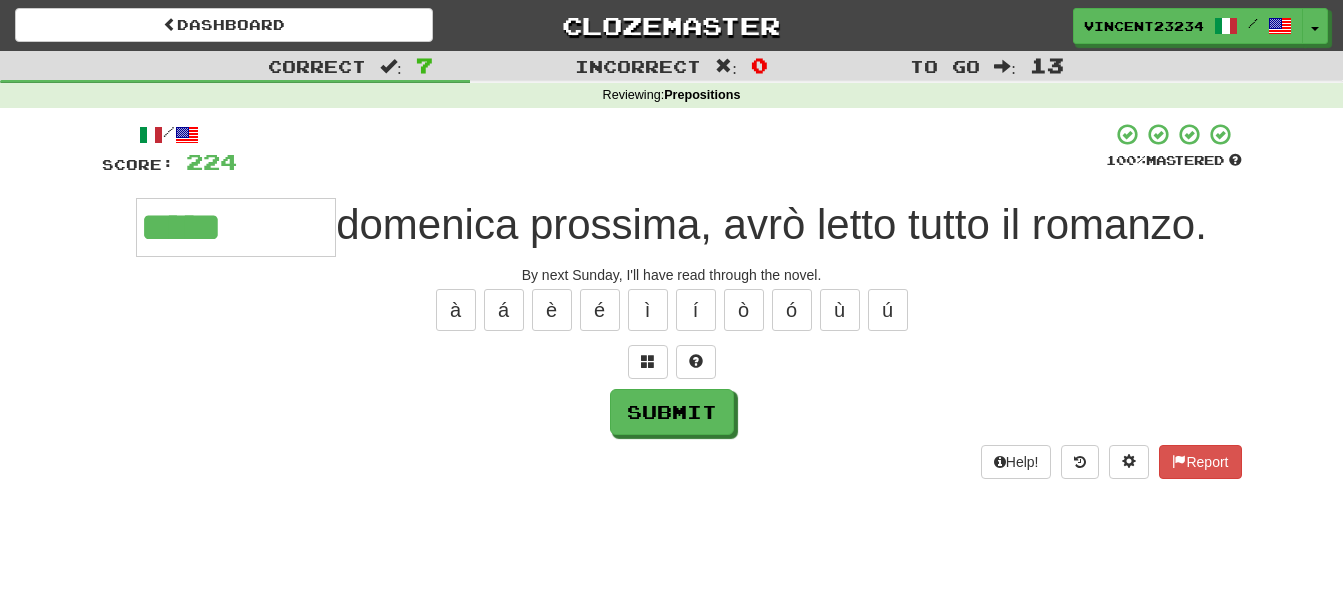 type on "*****" 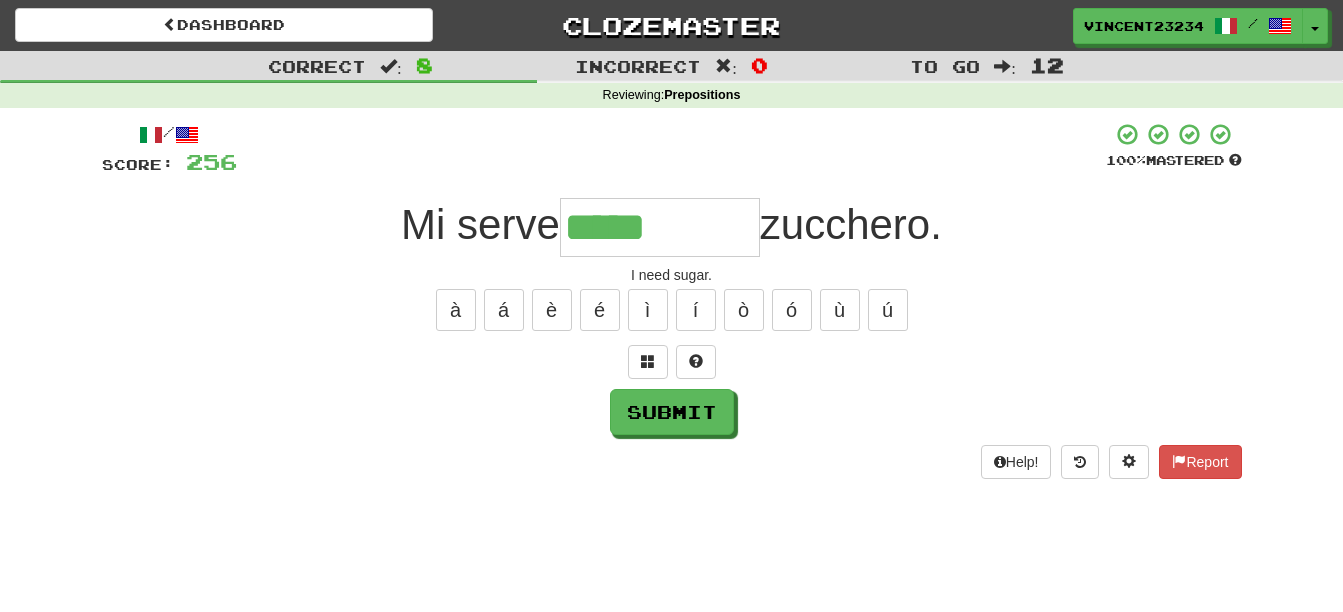 type on "*****" 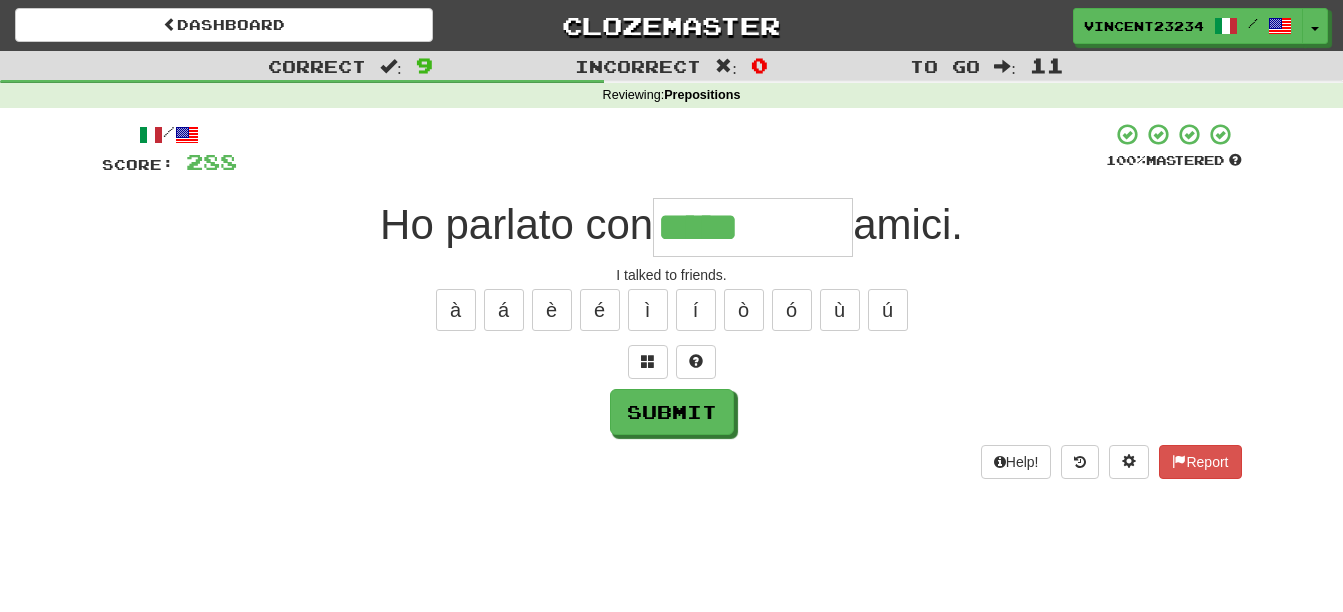 type on "*****" 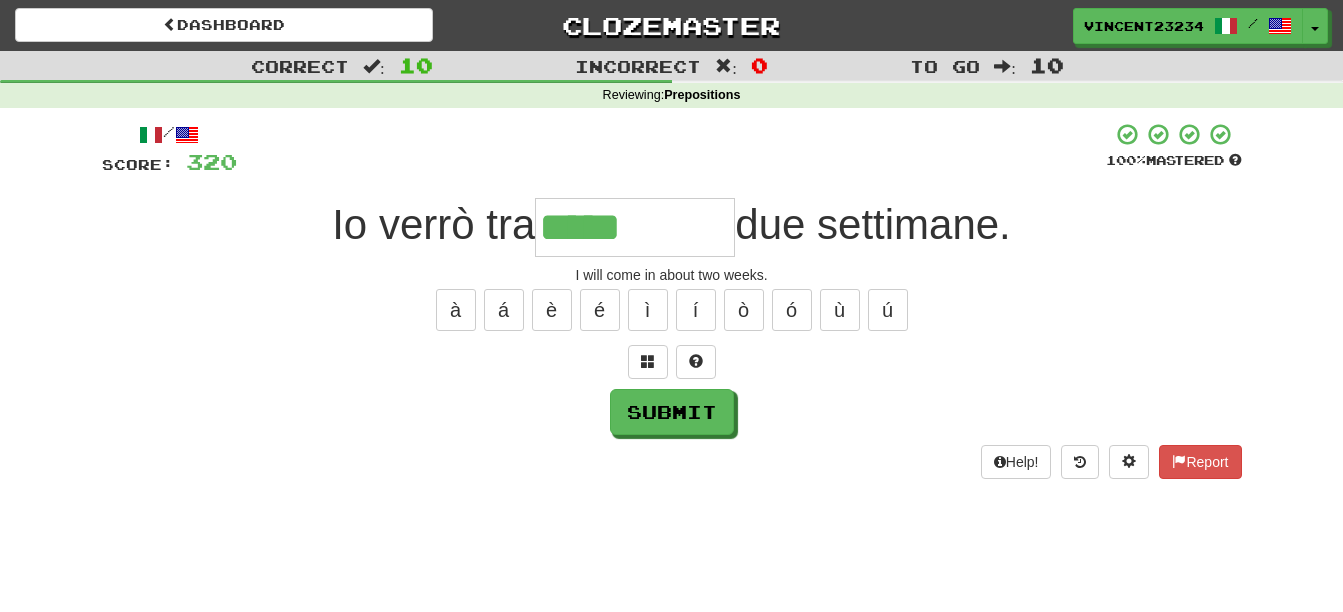 type on "*****" 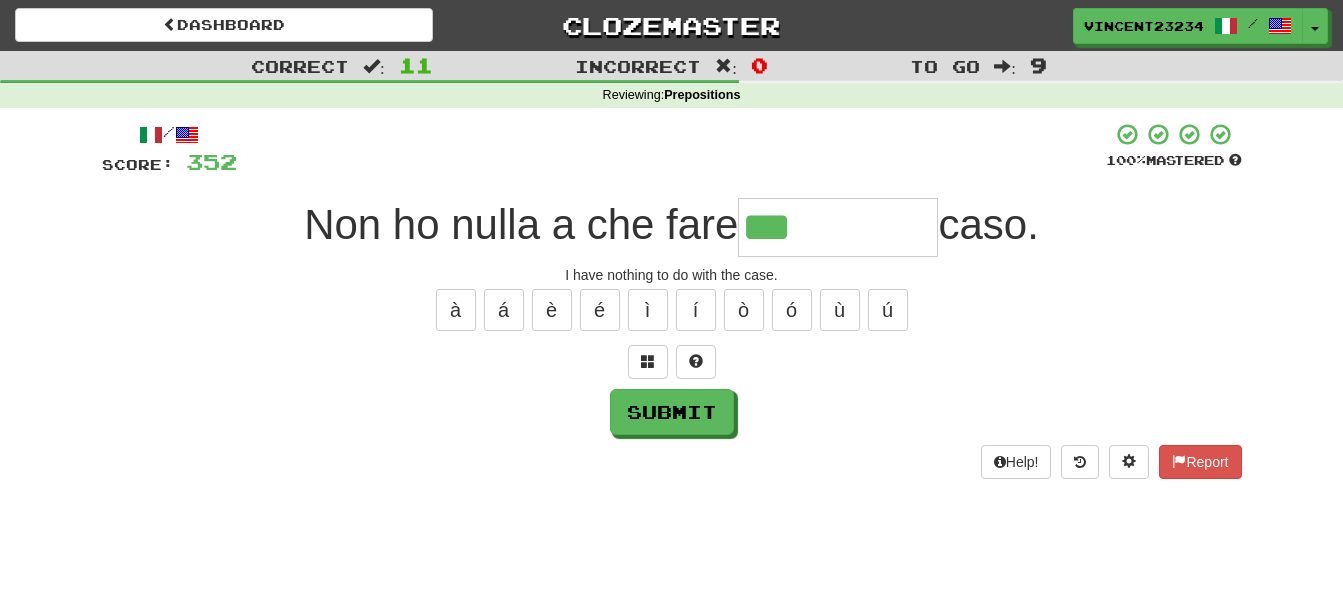 type on "***" 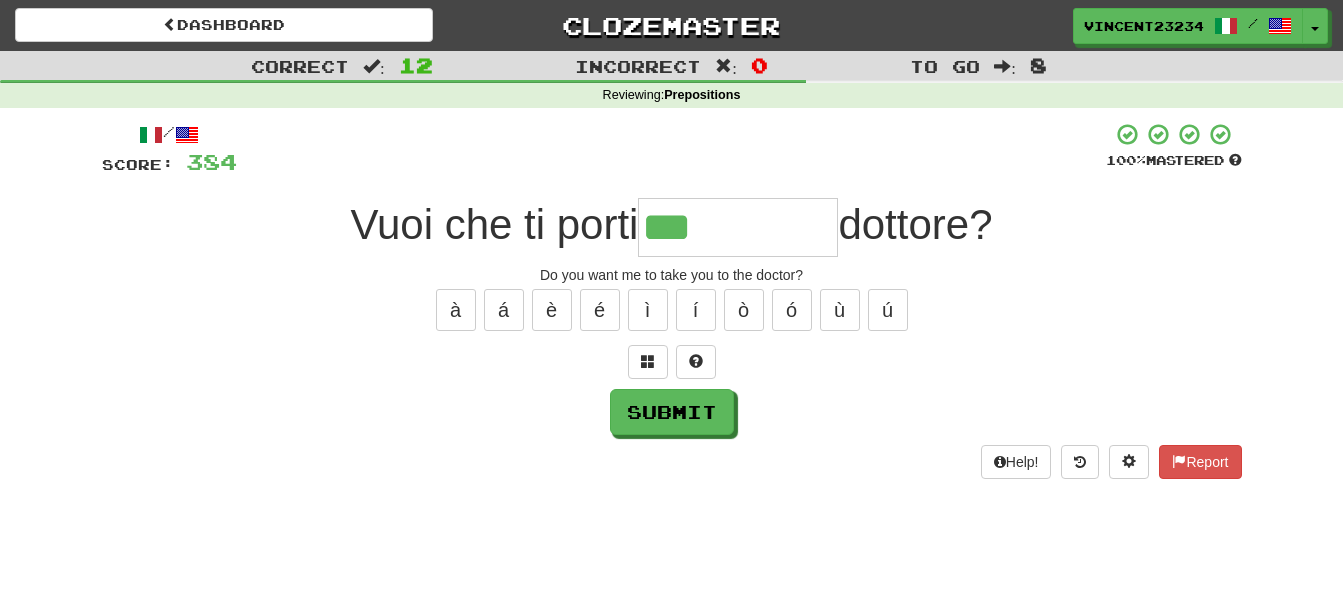 type on "***" 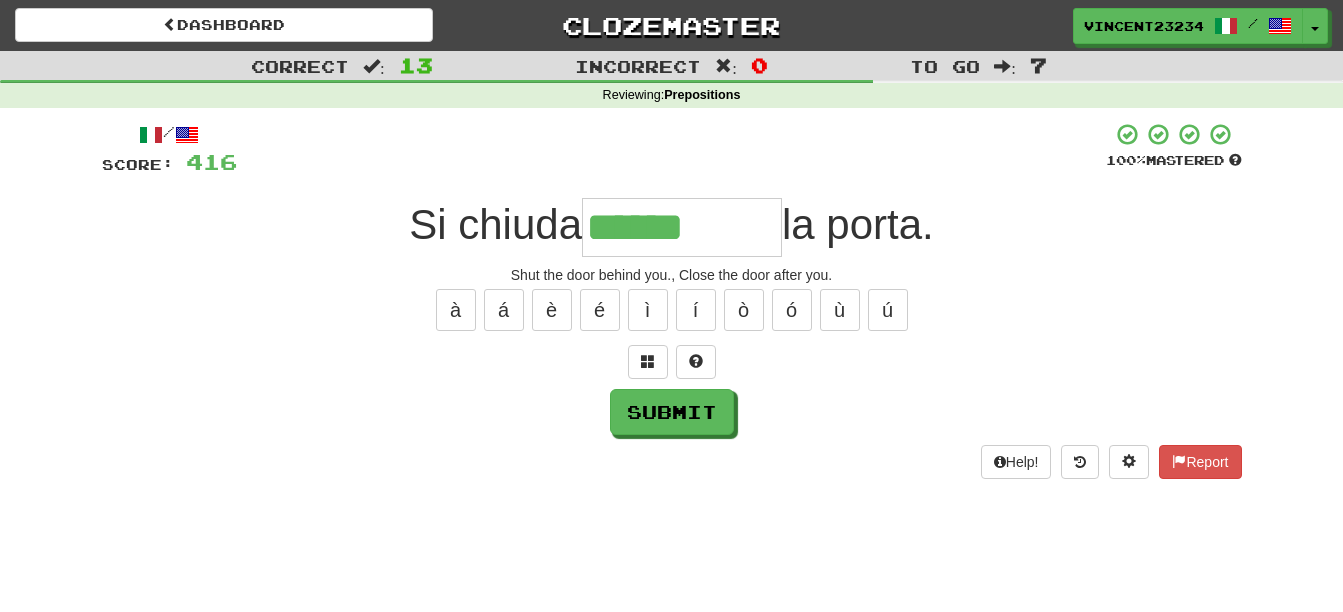 type on "******" 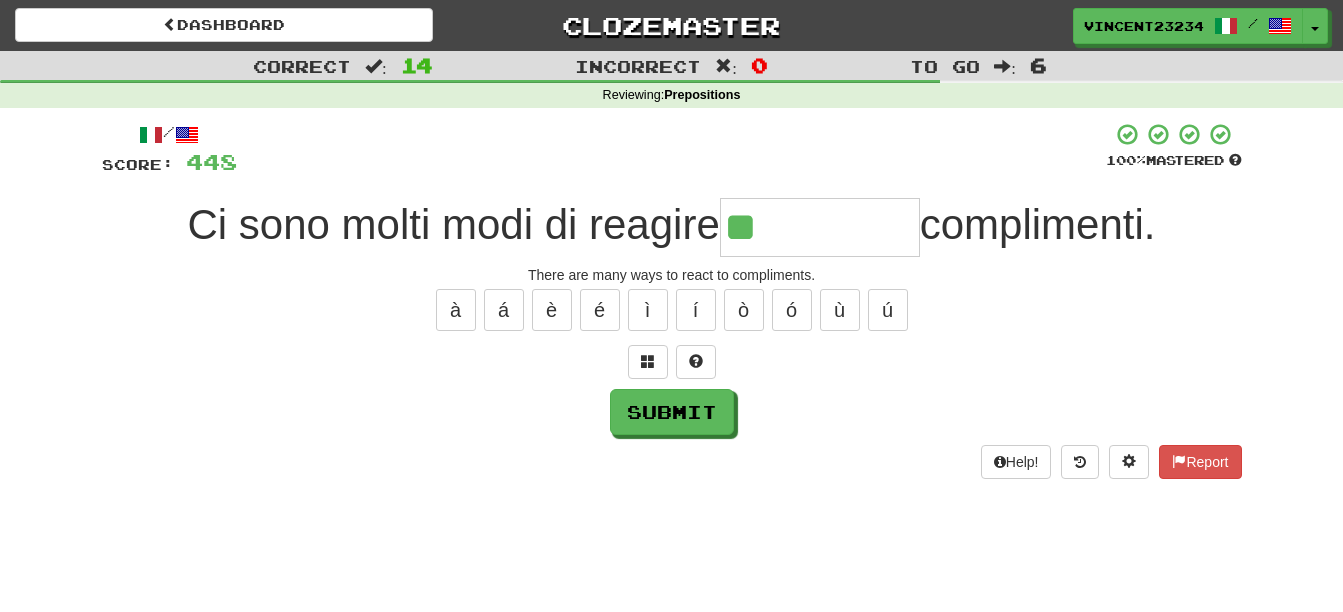 type on "**" 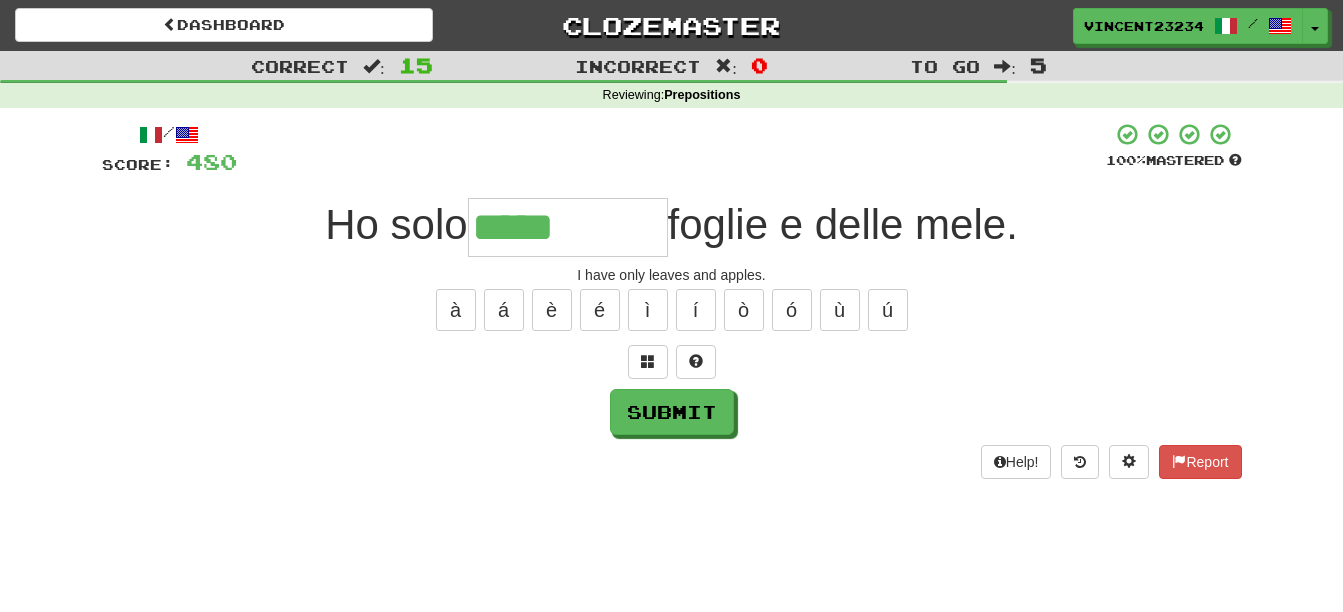 type on "*****" 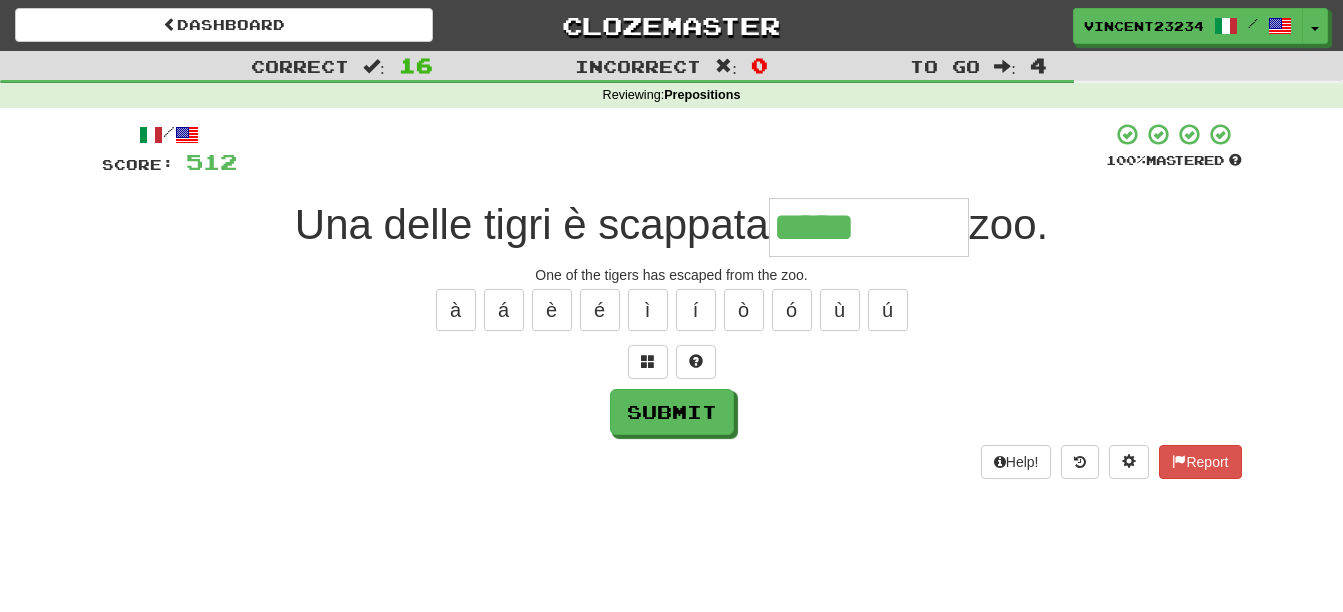 type on "*****" 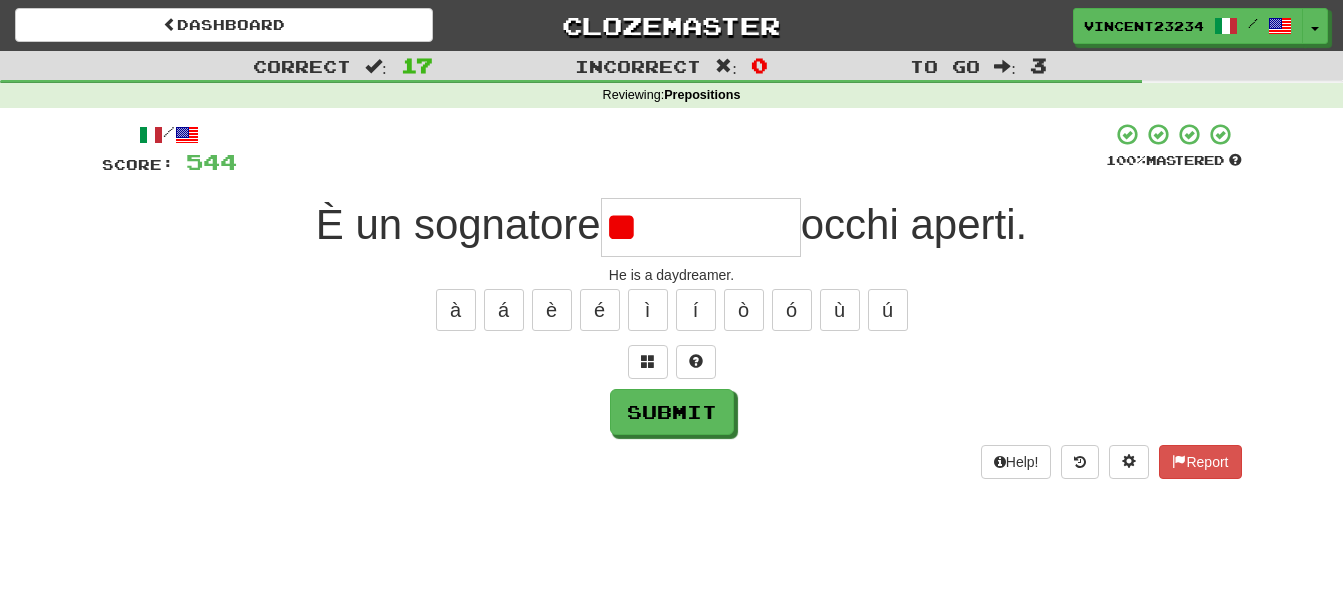 type on "*" 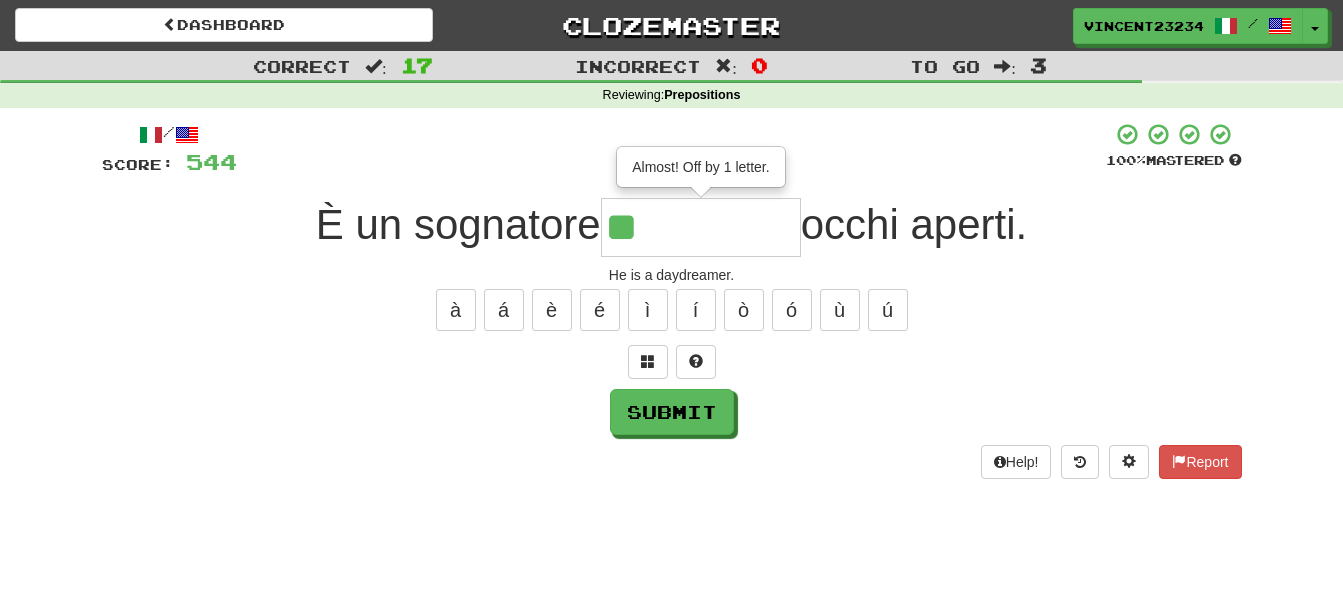 type on "**" 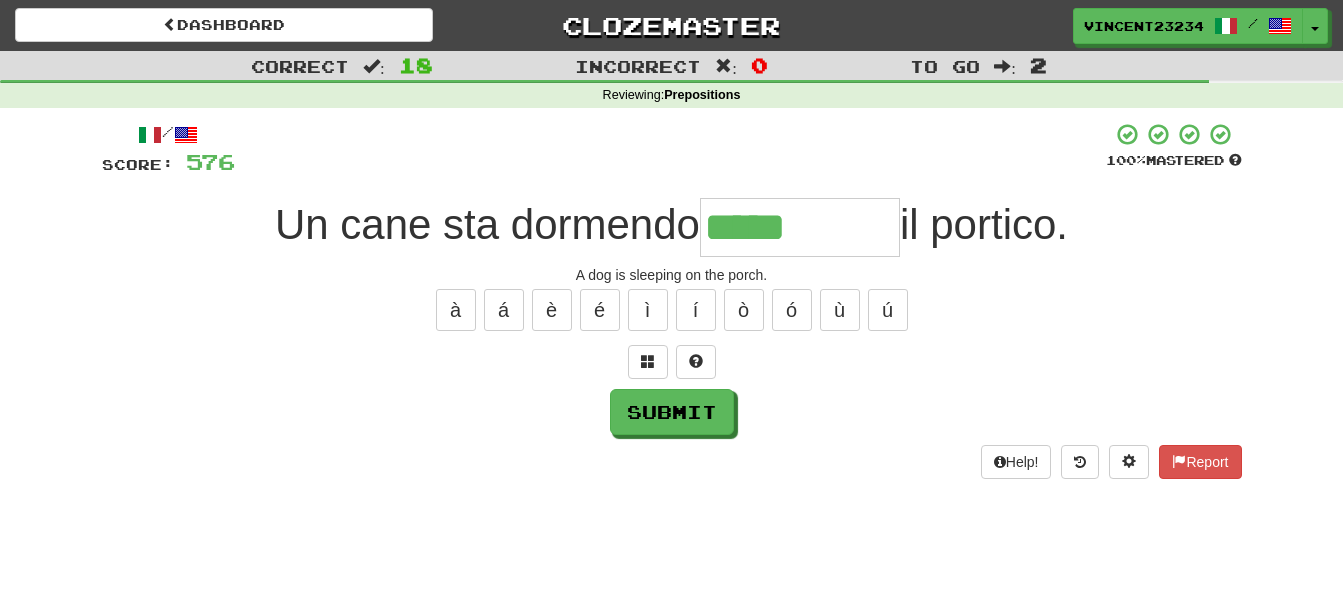 type on "*****" 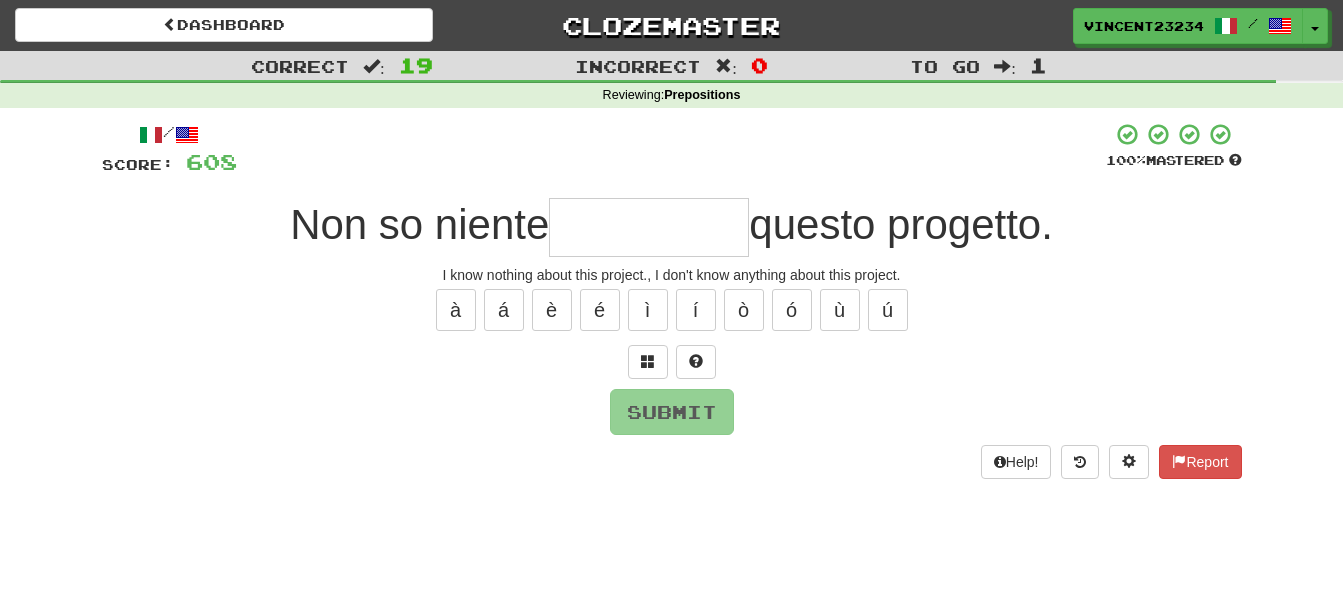 type on "*" 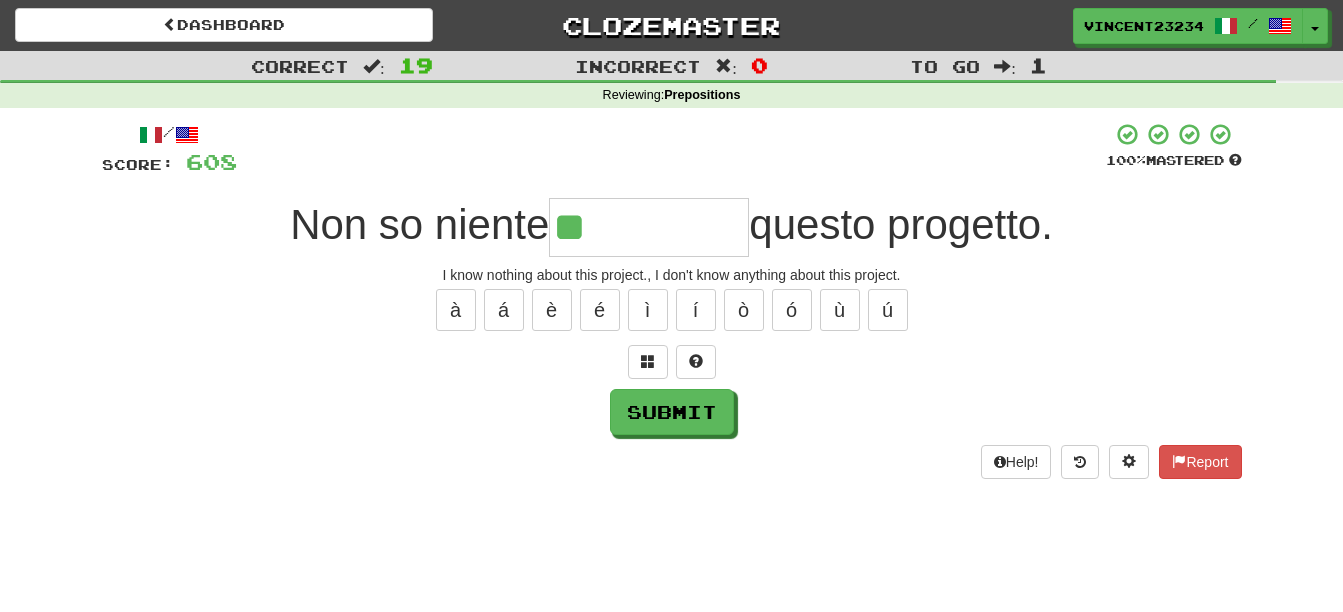 type on "**" 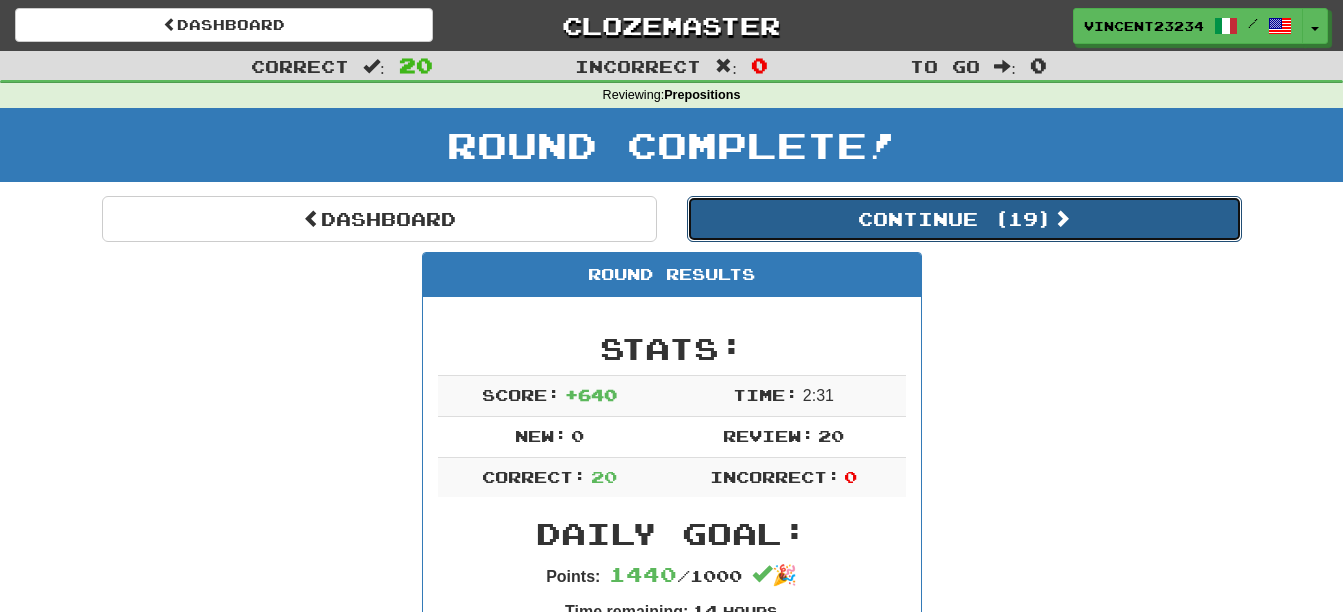 click on "Continue ( 19 )" at bounding box center [964, 219] 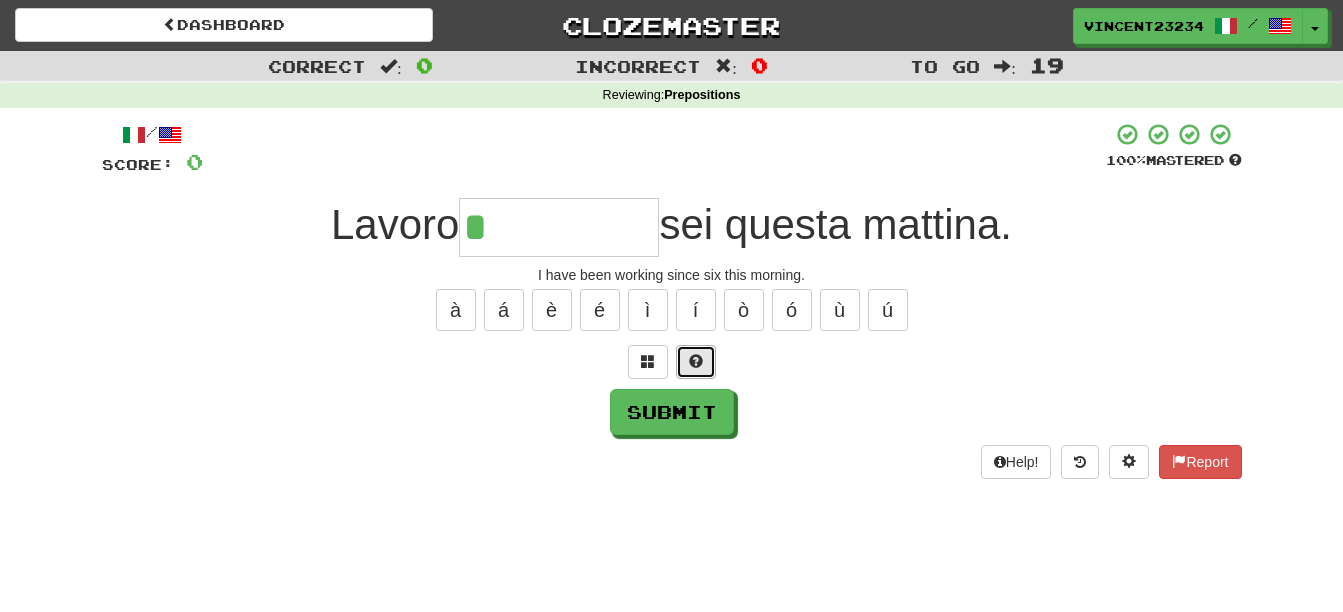 click at bounding box center (696, 361) 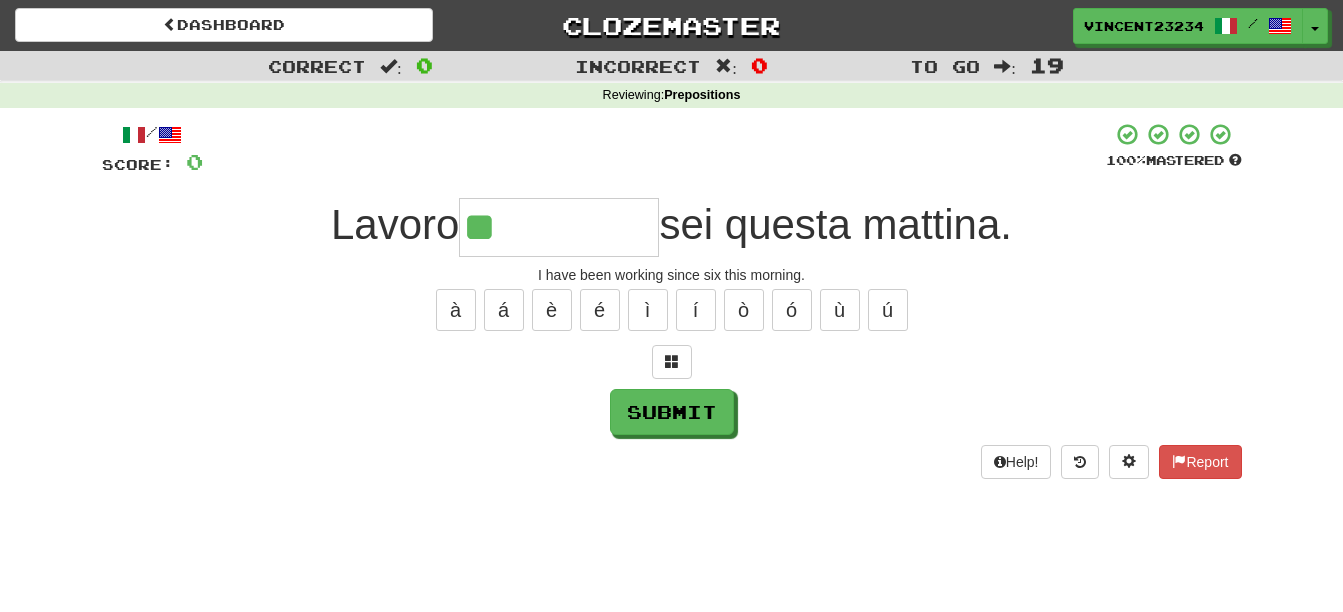 type on "*****" 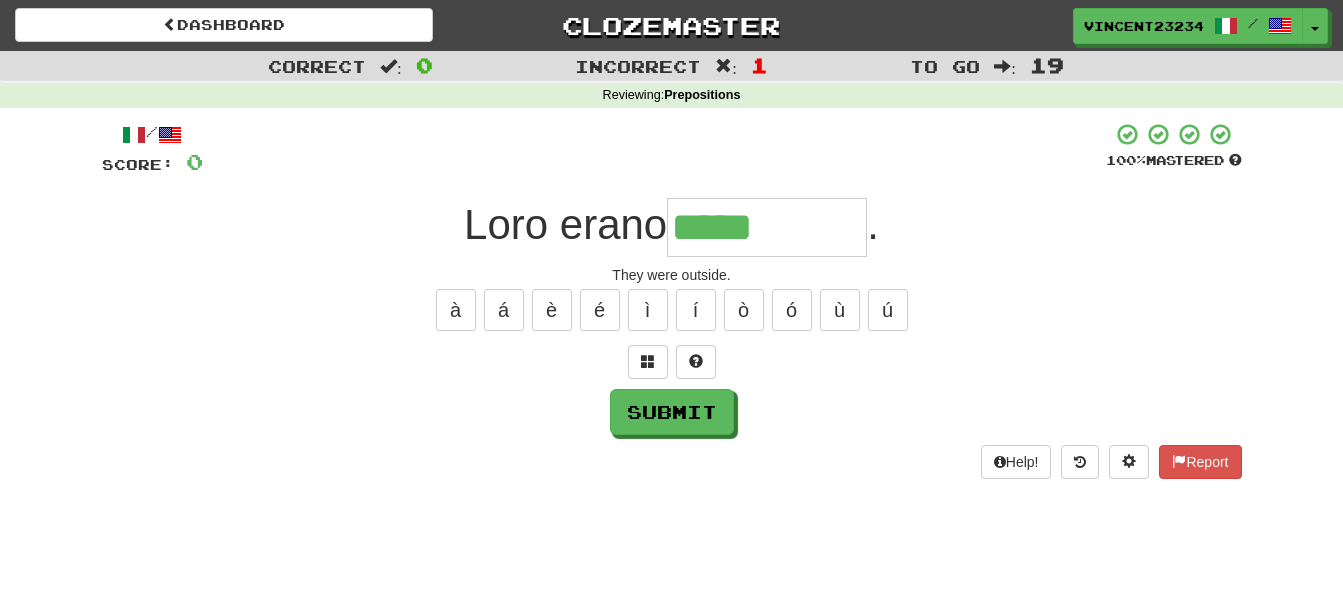 type on "*****" 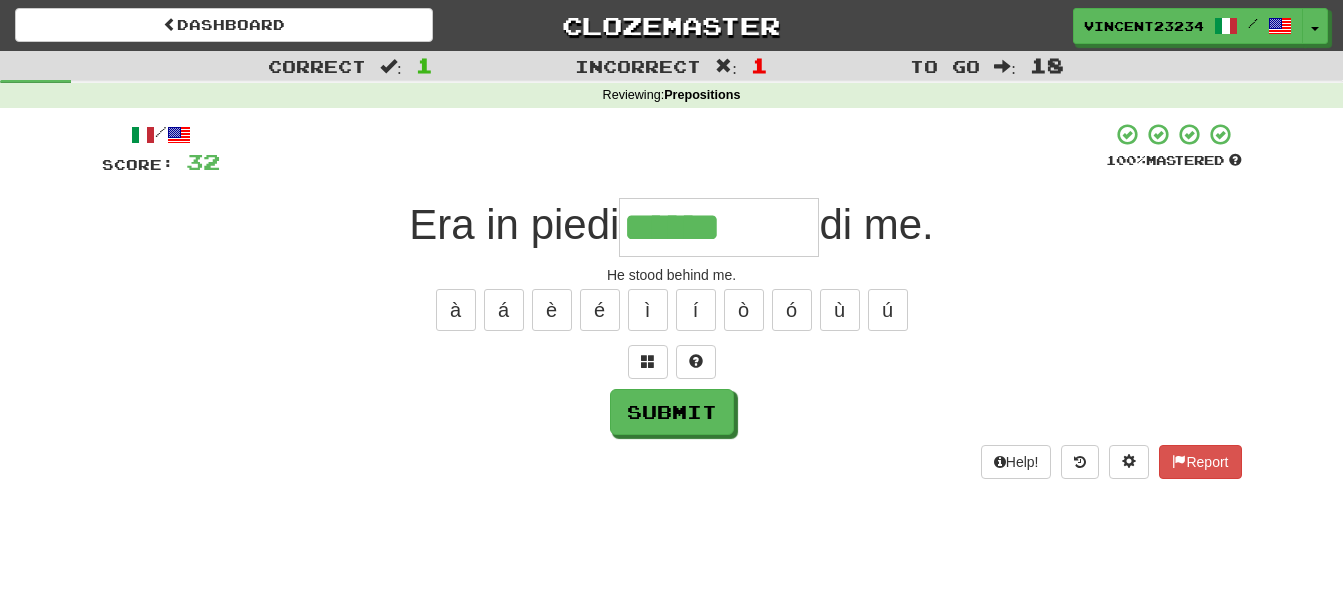 type on "*" 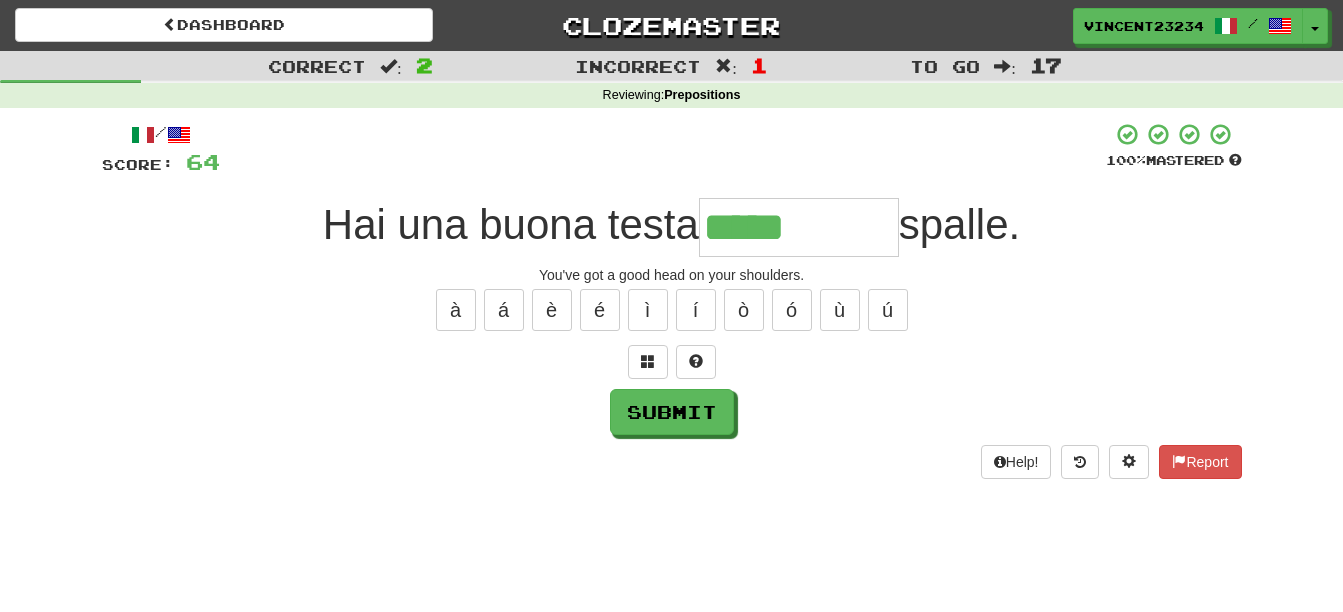 type on "*****" 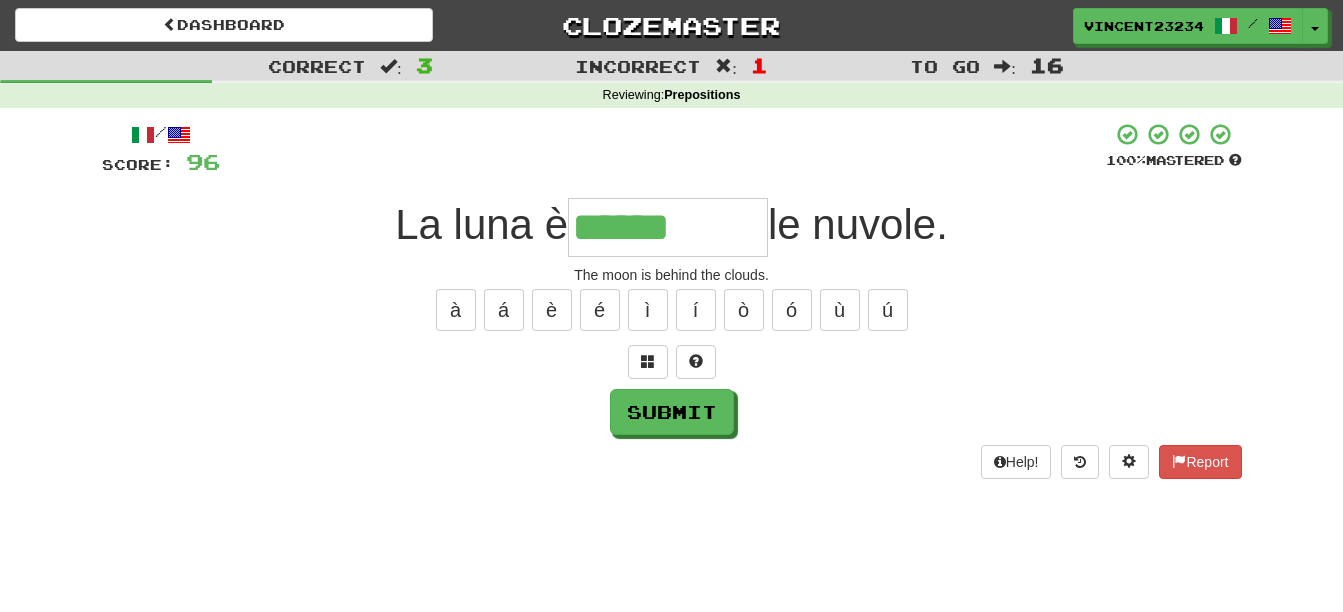 type on "******" 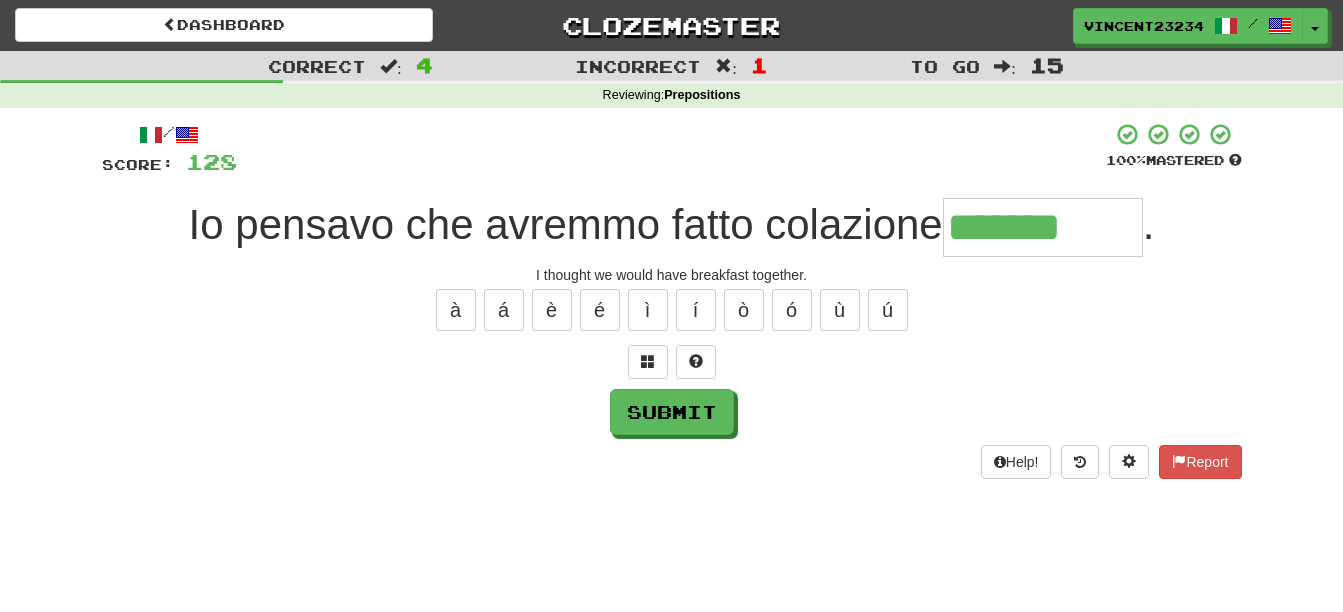 type on "*******" 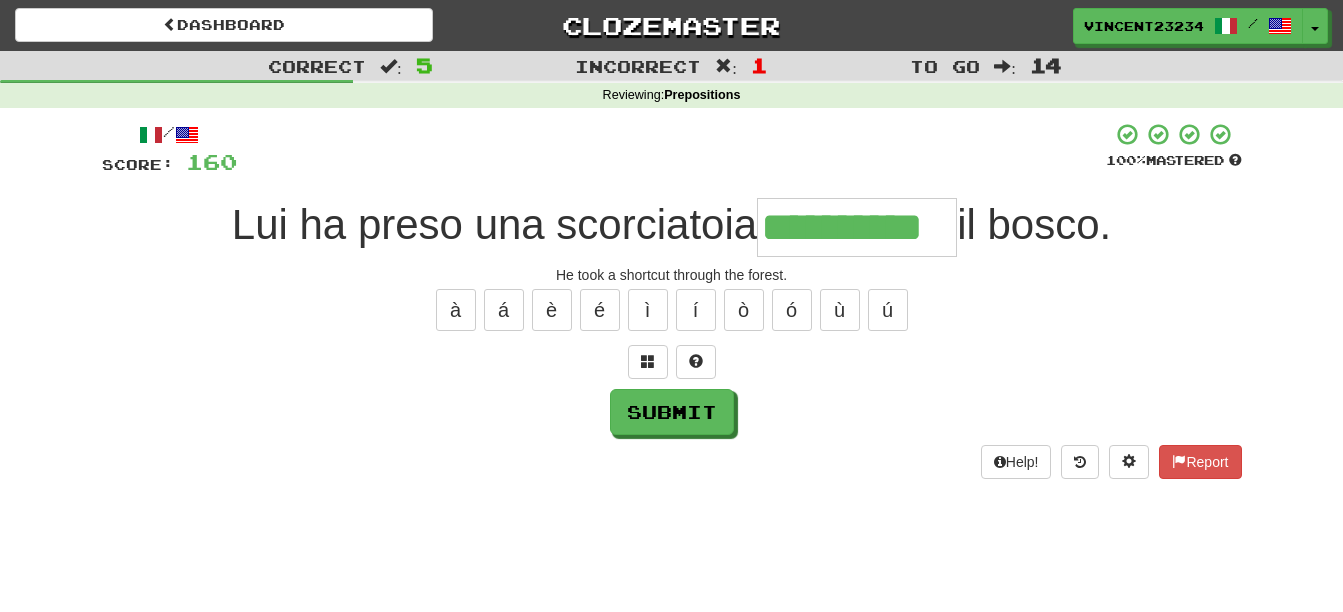 type on "**********" 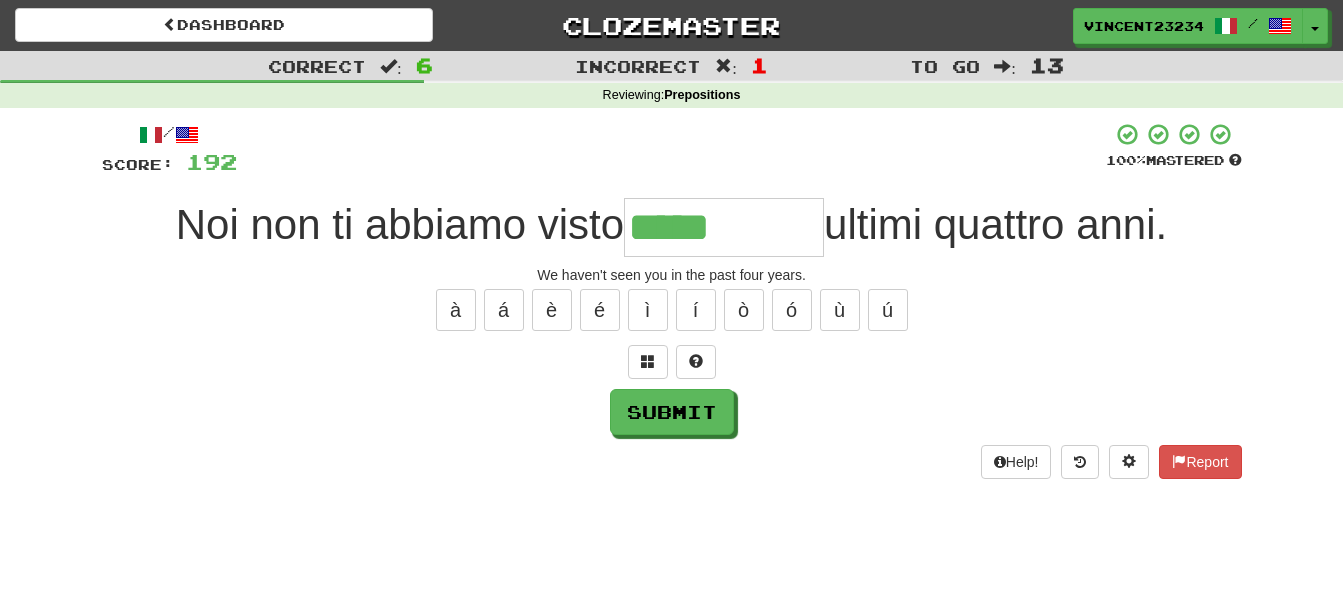 type on "*****" 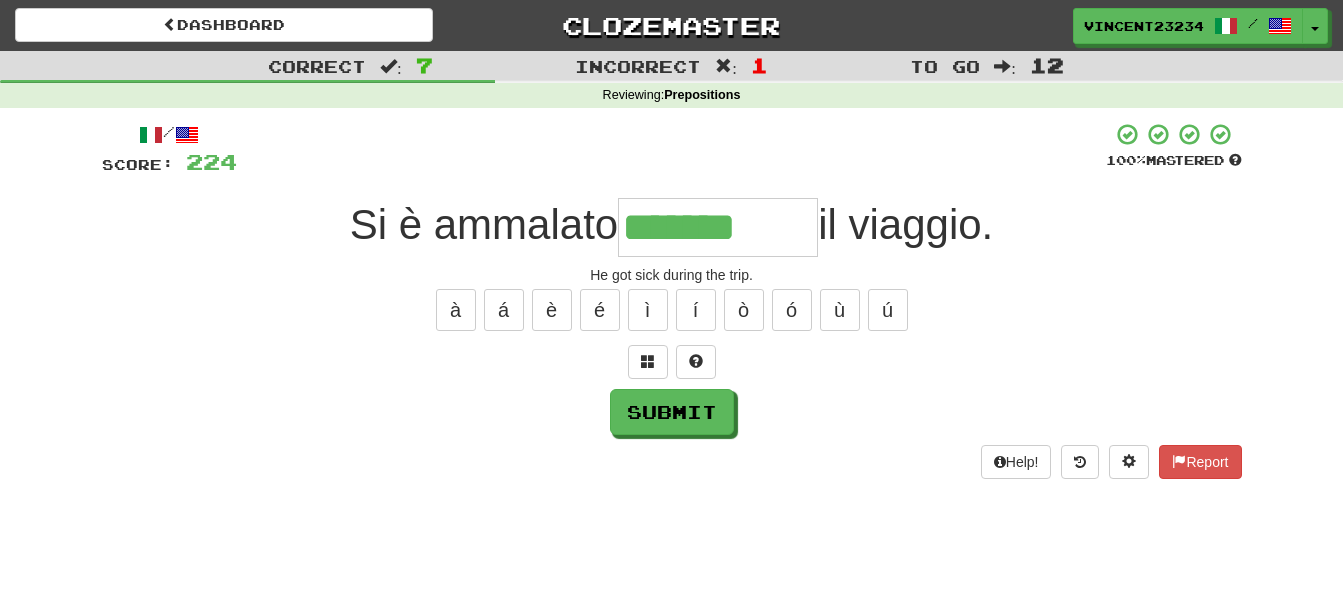 type on "*******" 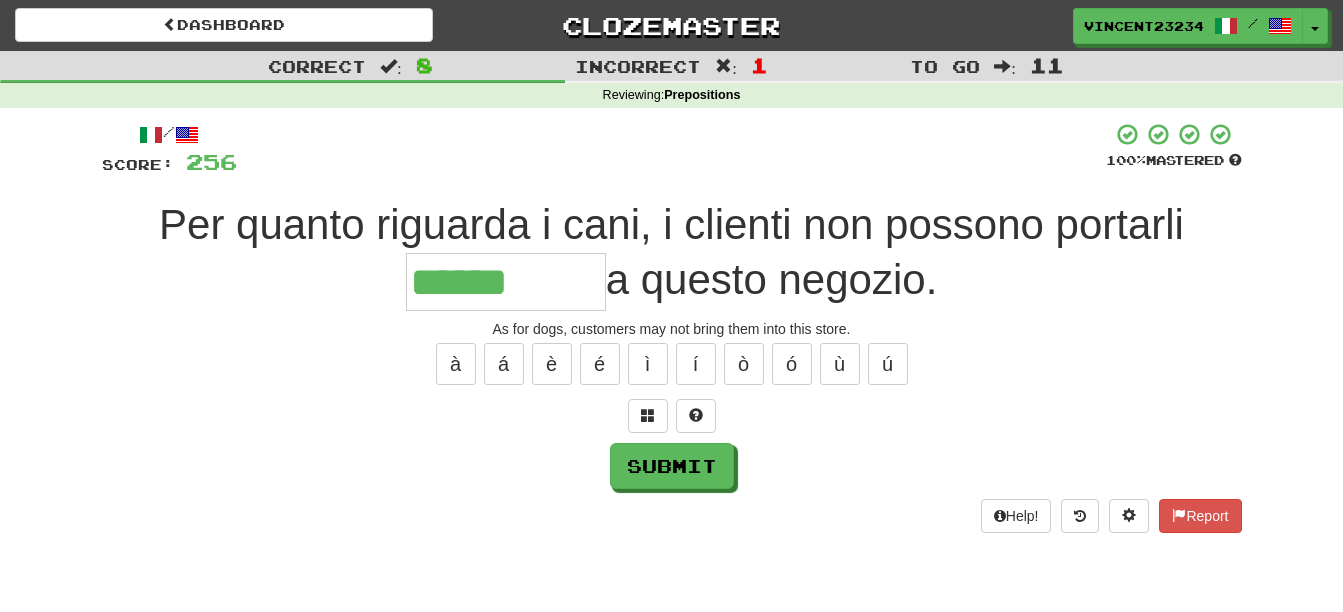 type on "******" 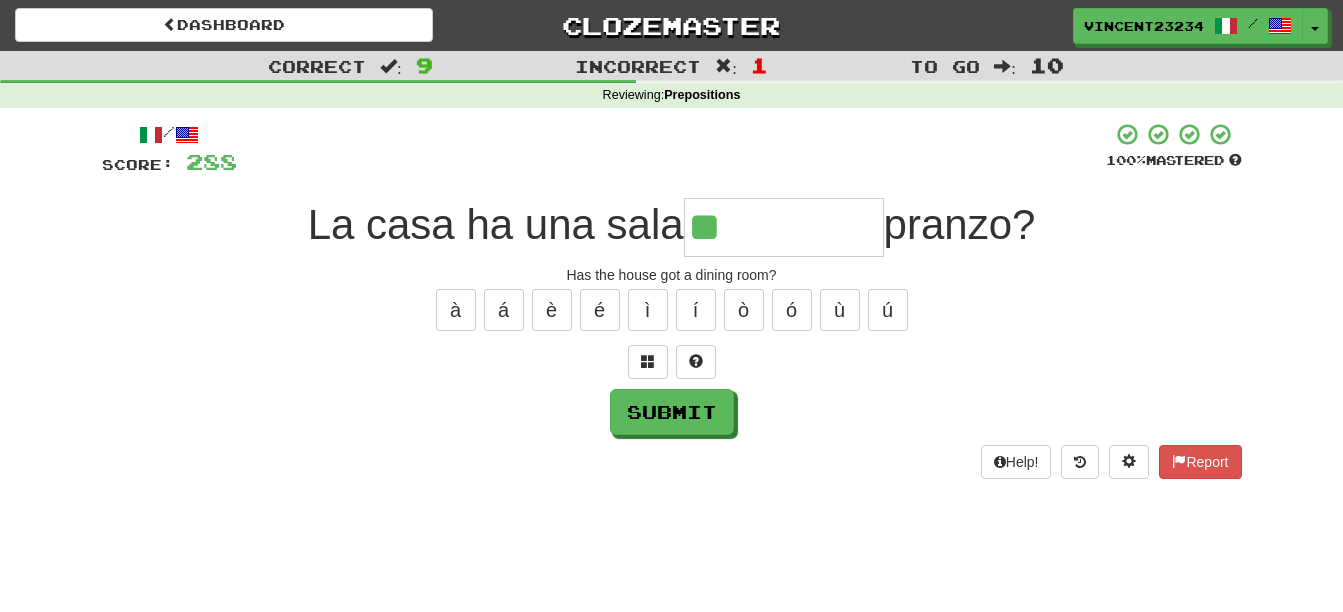 type on "**" 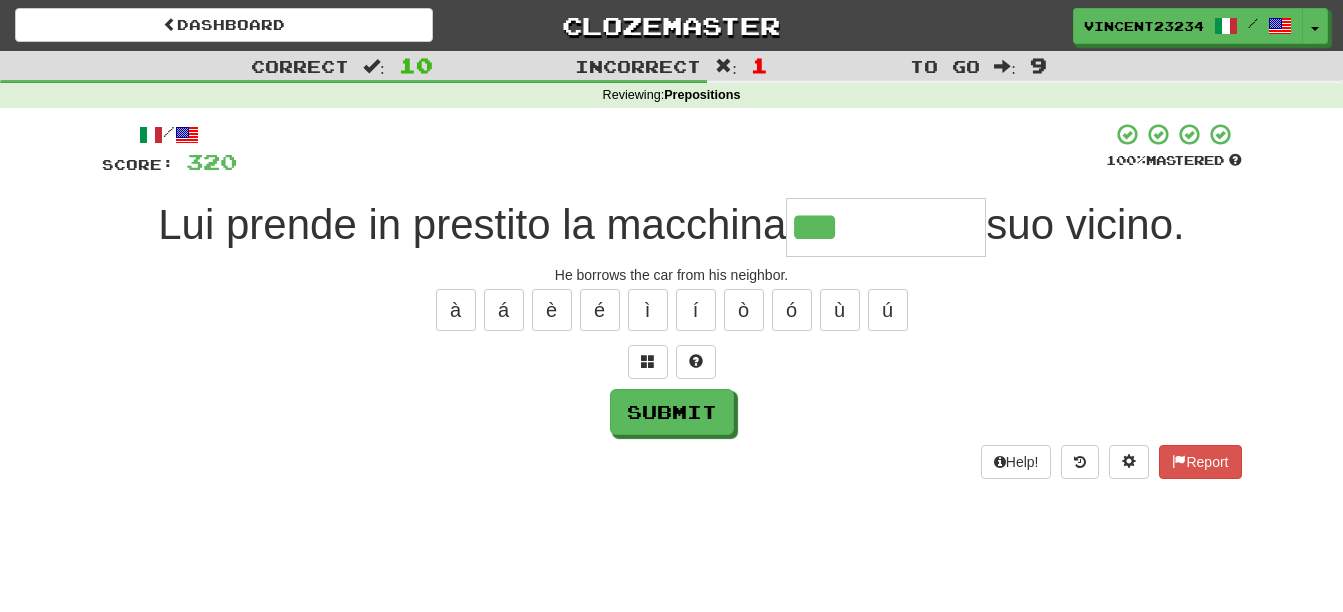 type on "***" 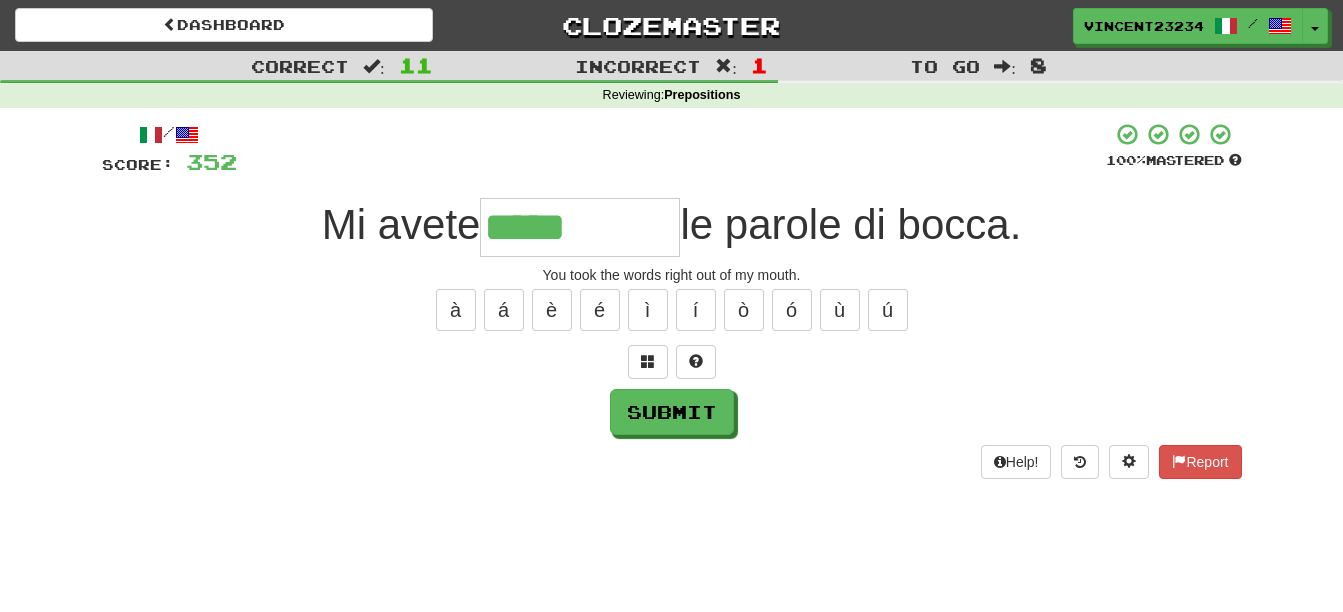 type on "*****" 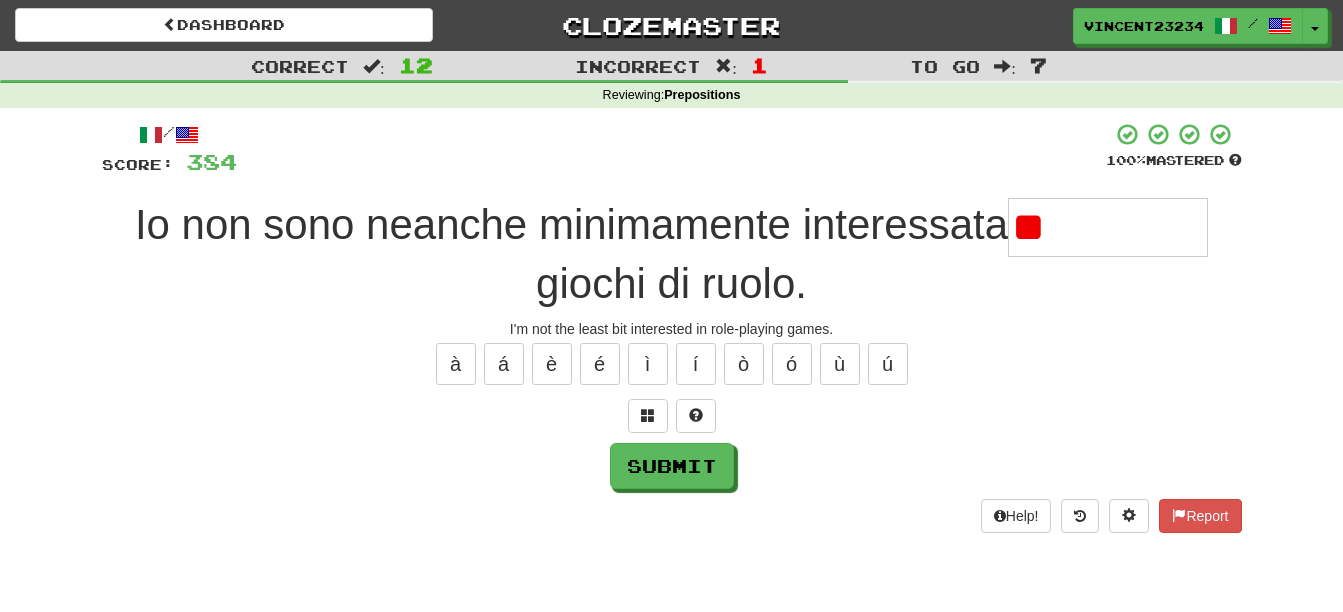 type on "*" 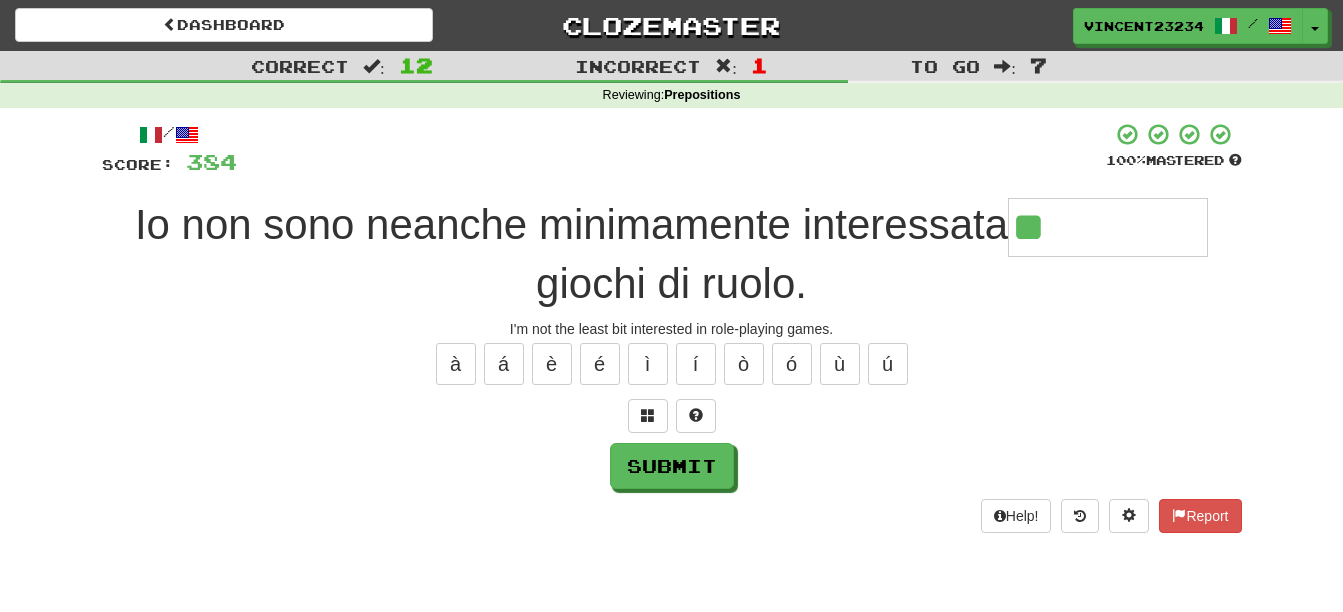 type on "**" 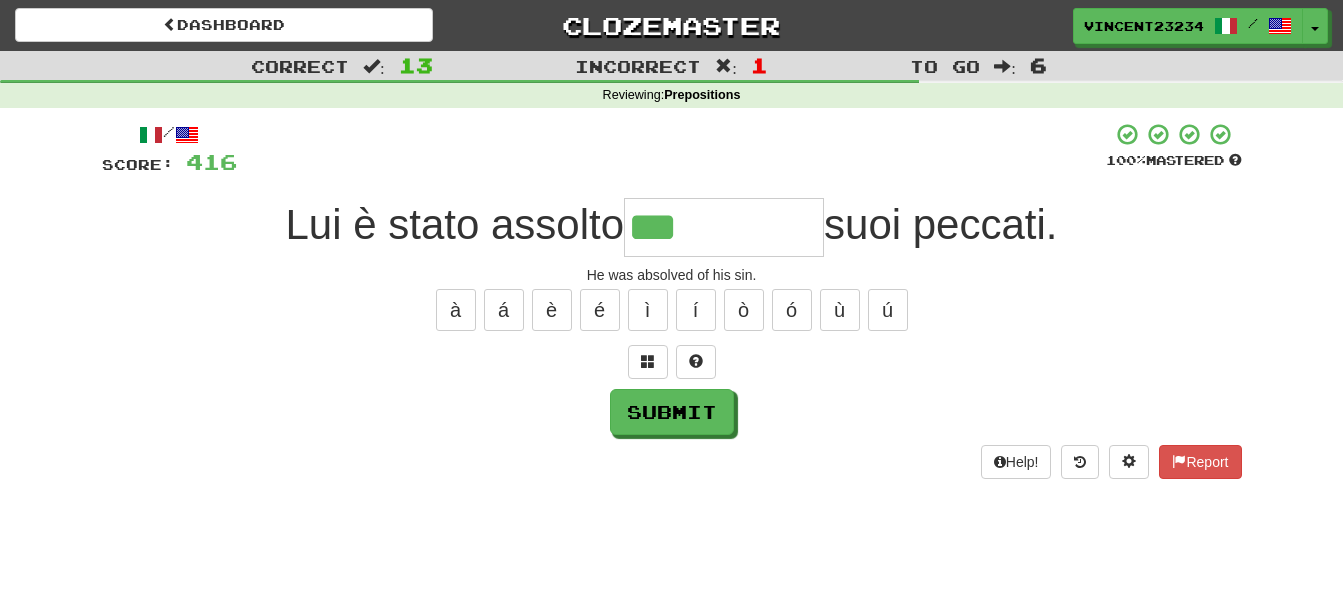 type on "***" 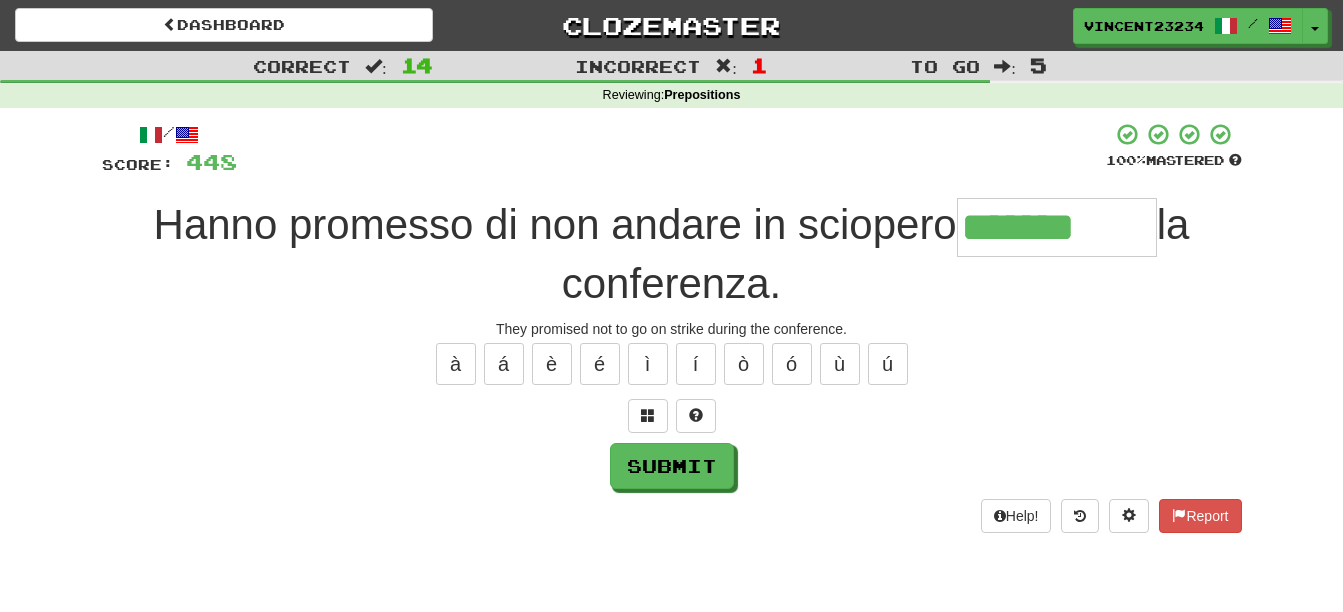 type on "*******" 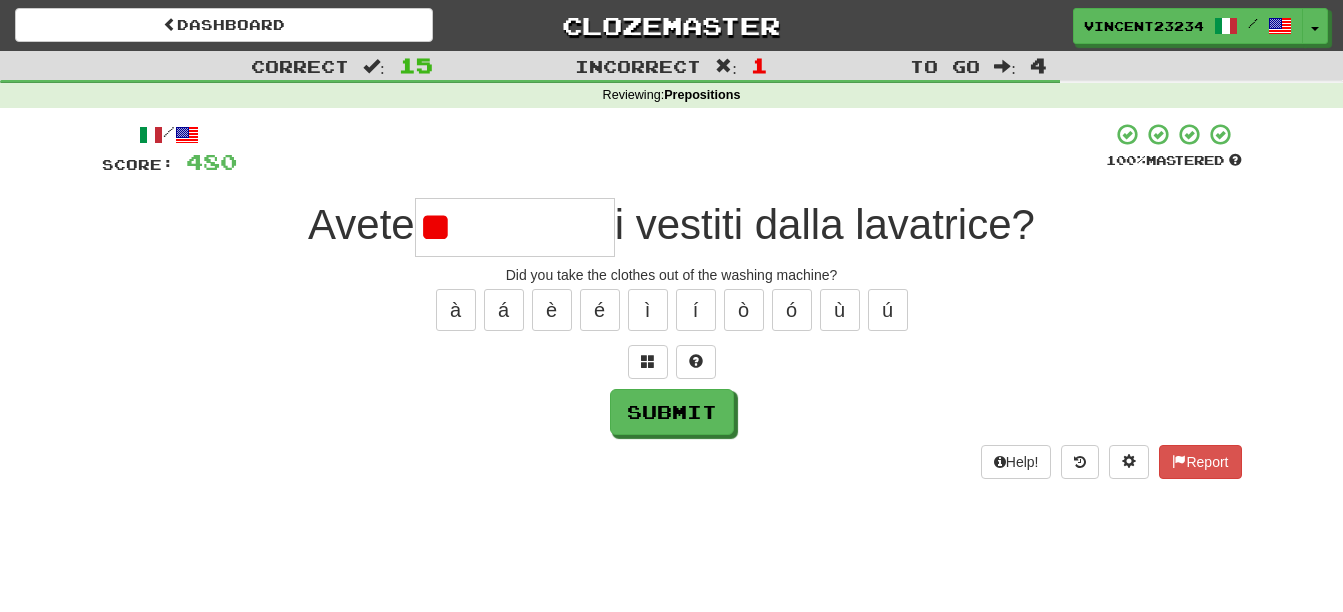 type on "*" 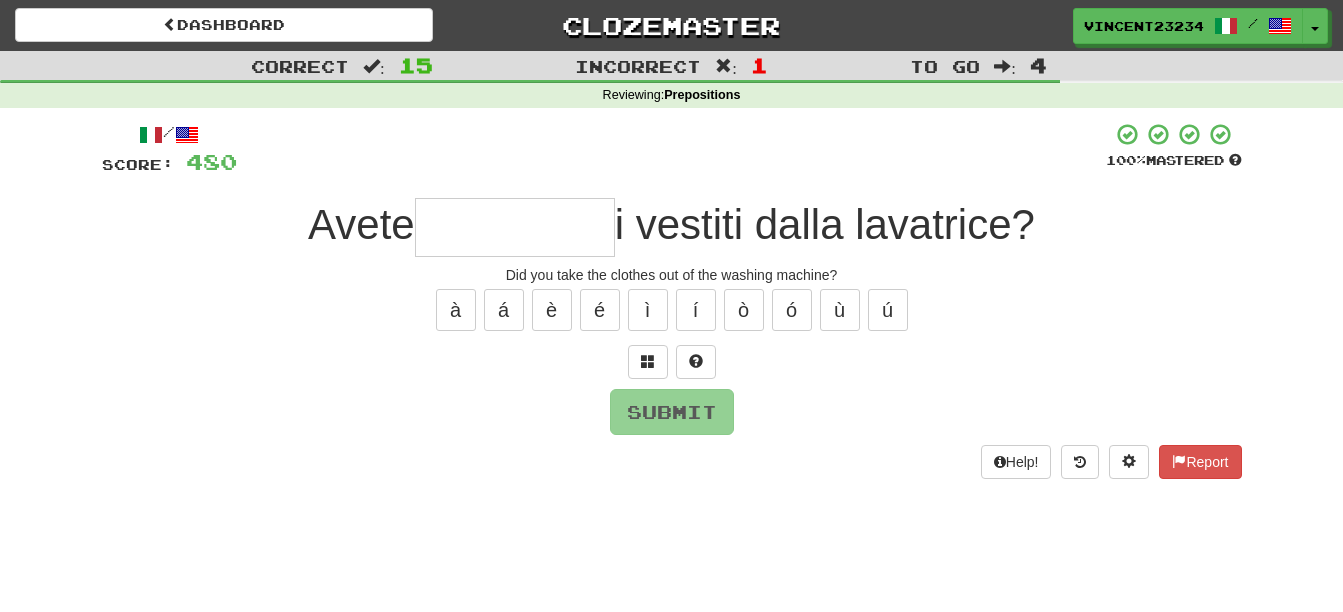 type on "*" 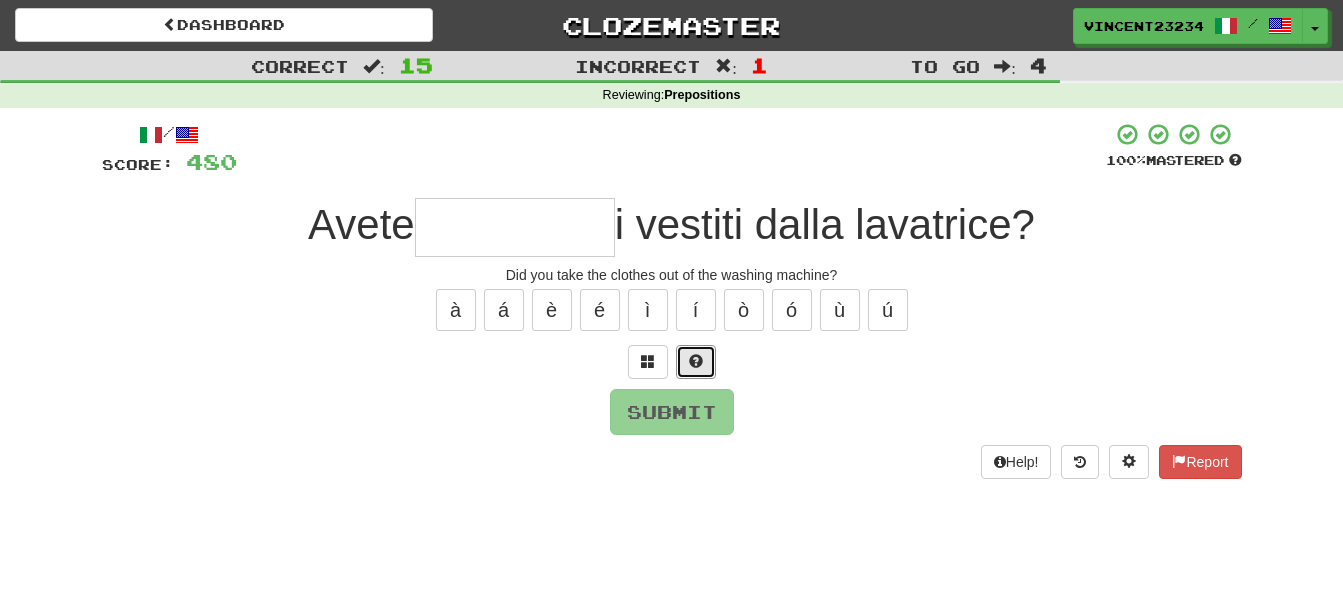 click at bounding box center (696, 361) 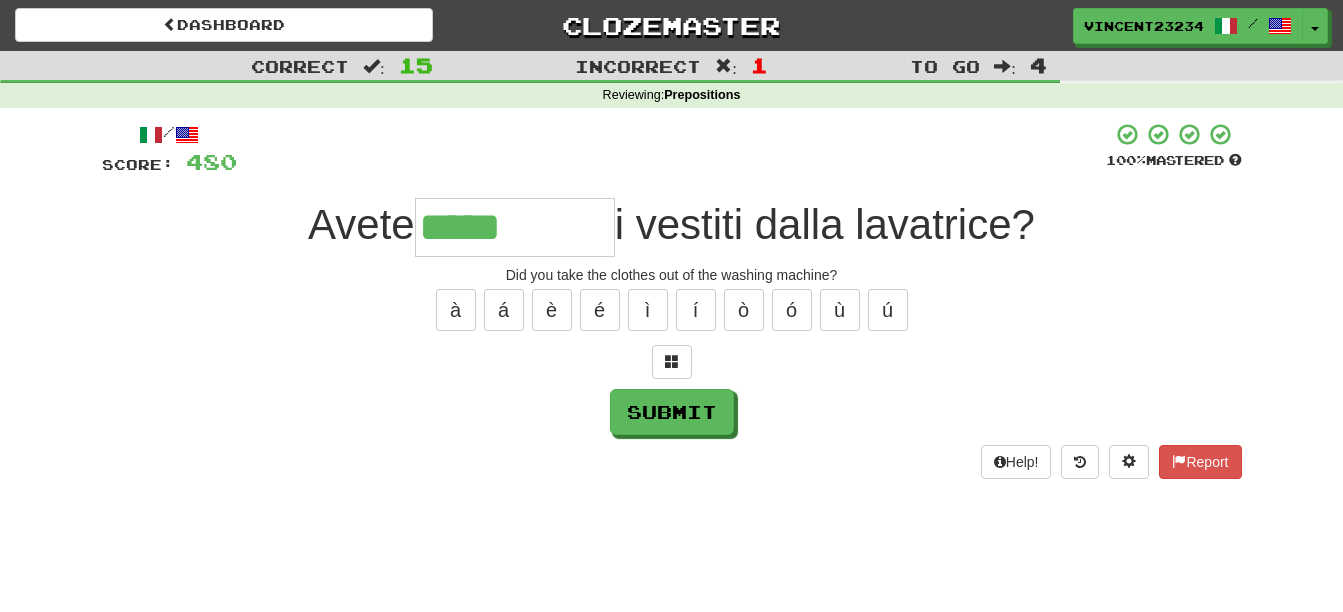 type on "*****" 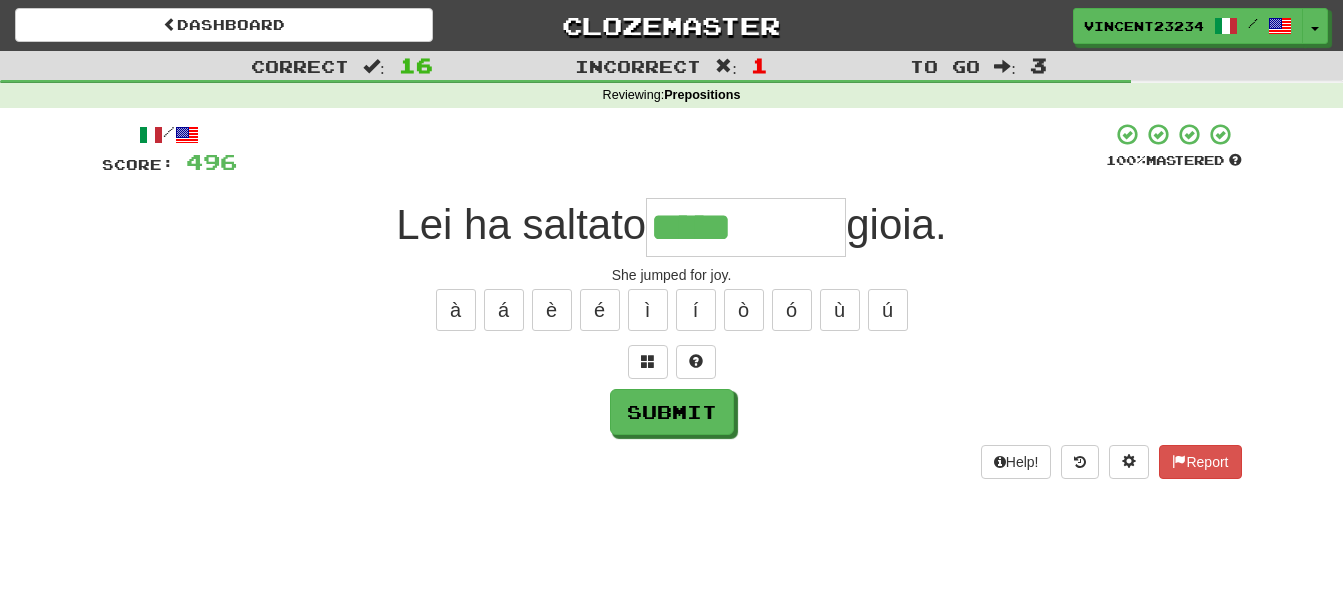 type on "*****" 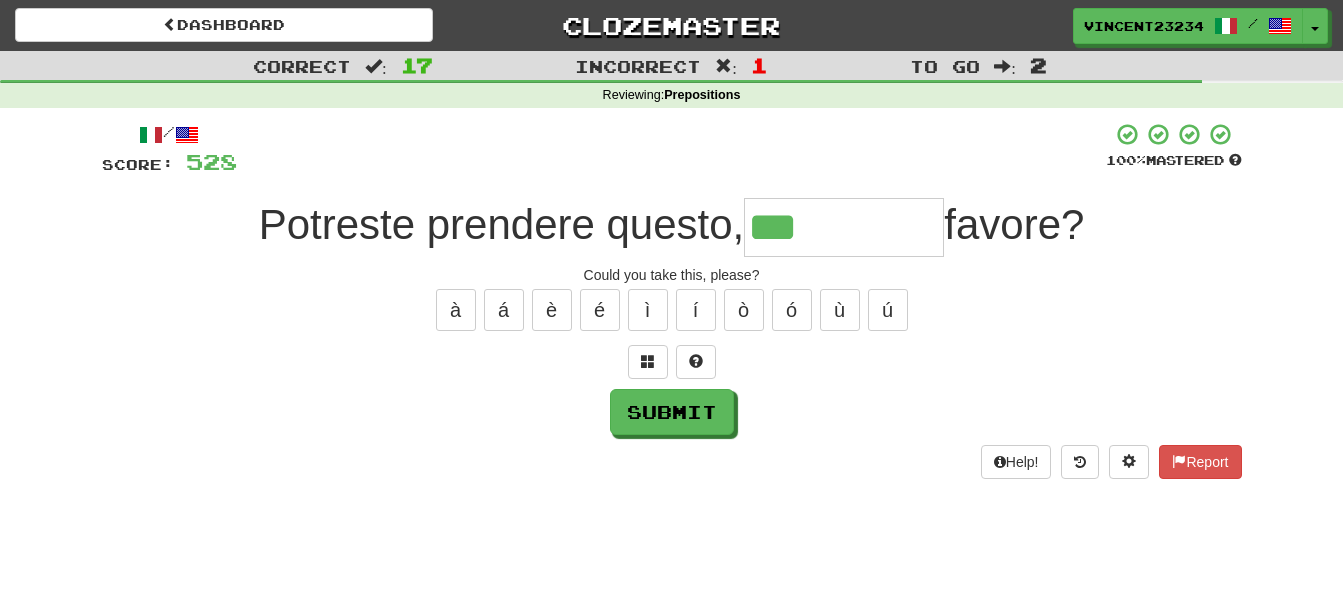 type on "***" 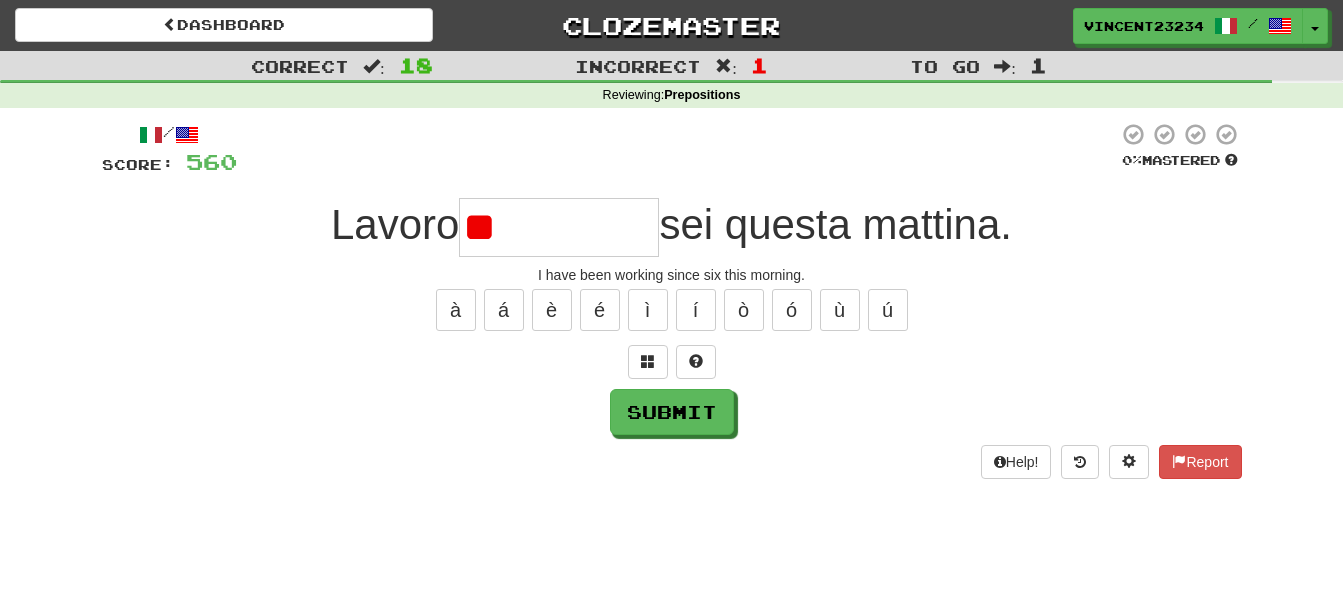 type on "*" 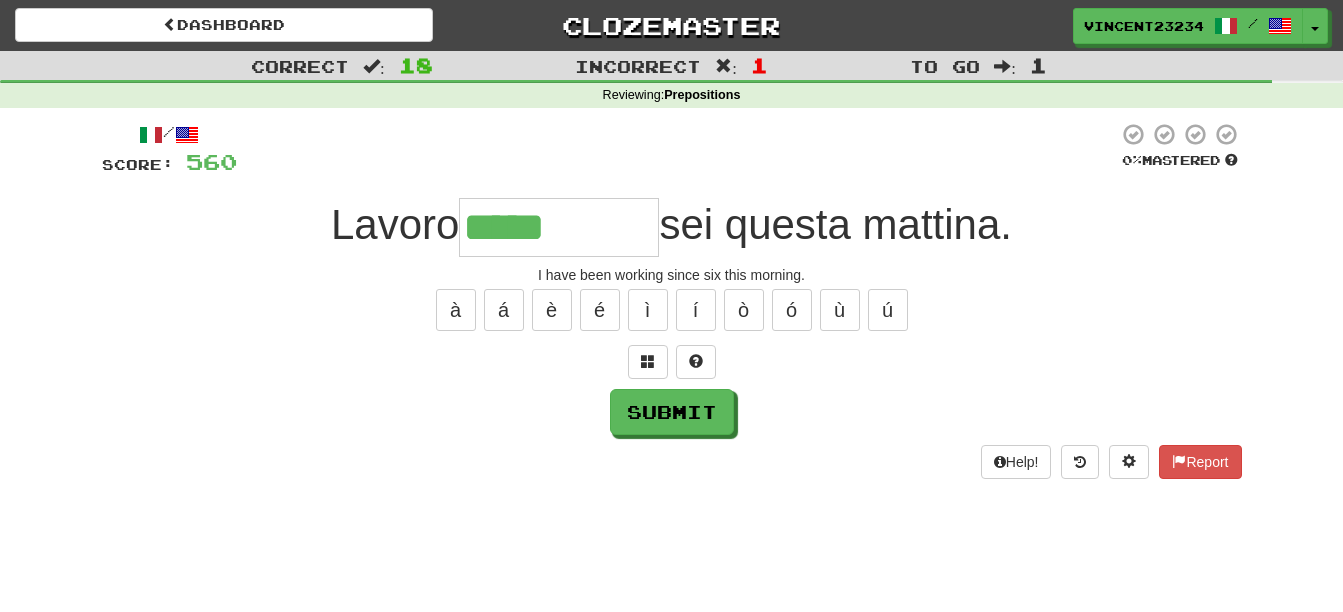 type on "*****" 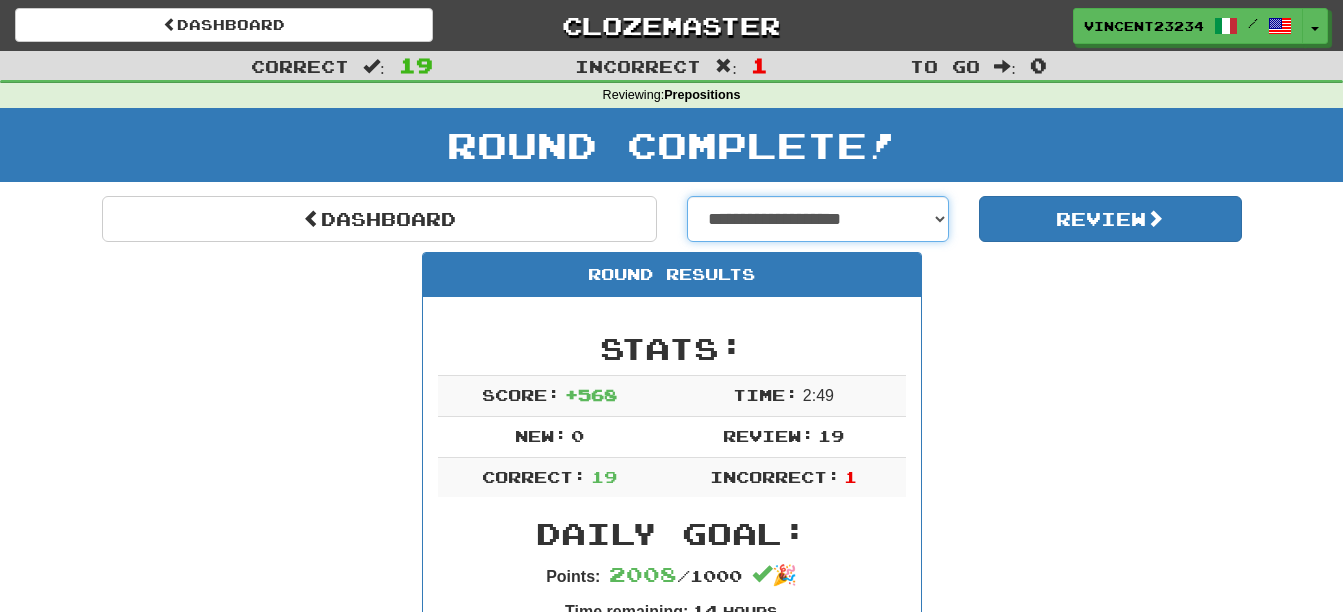 click on "**********" at bounding box center [818, 219] 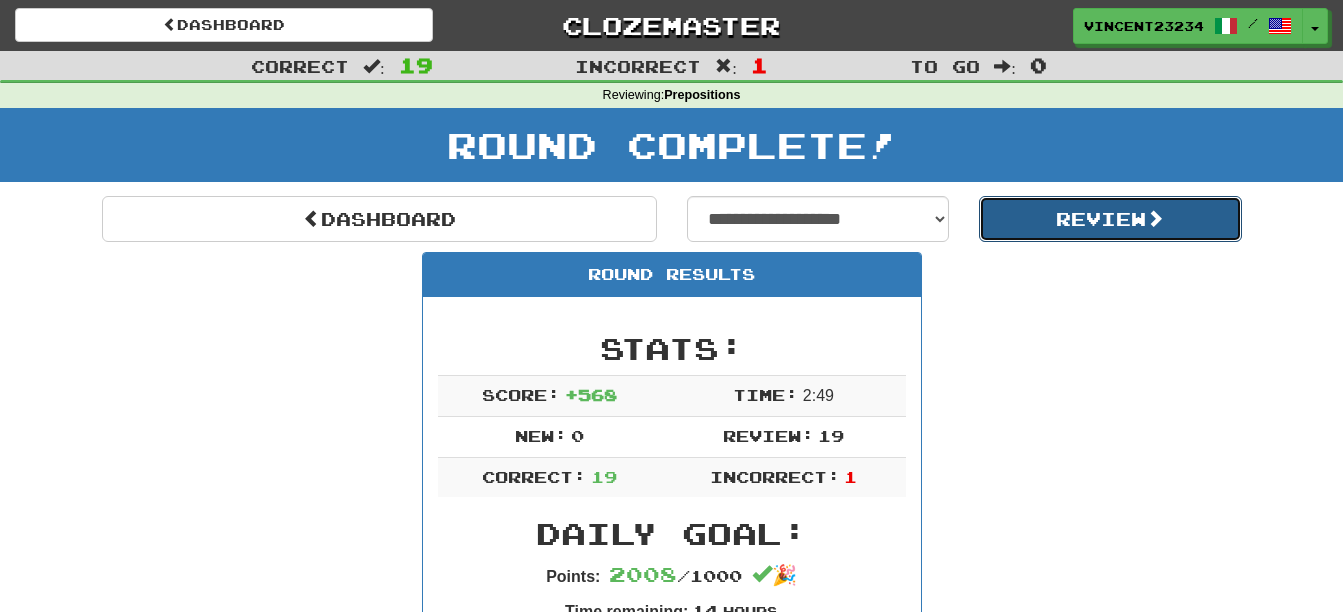click on "Review" at bounding box center [1110, 219] 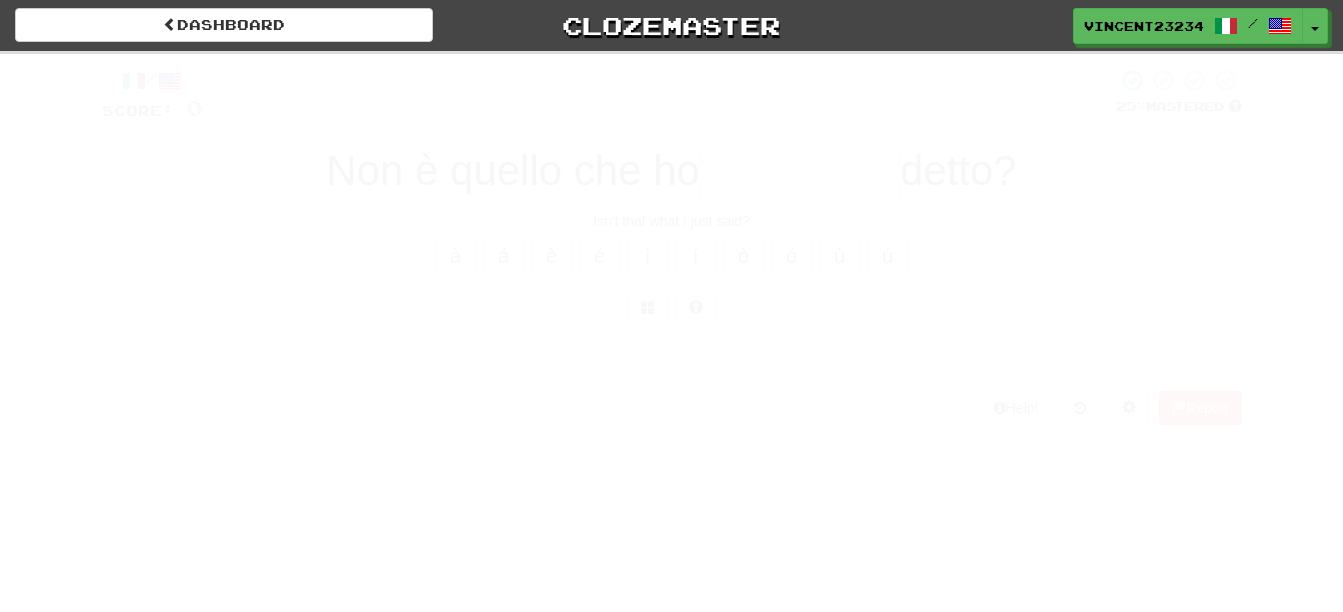 scroll, scrollTop: 0, scrollLeft: 0, axis: both 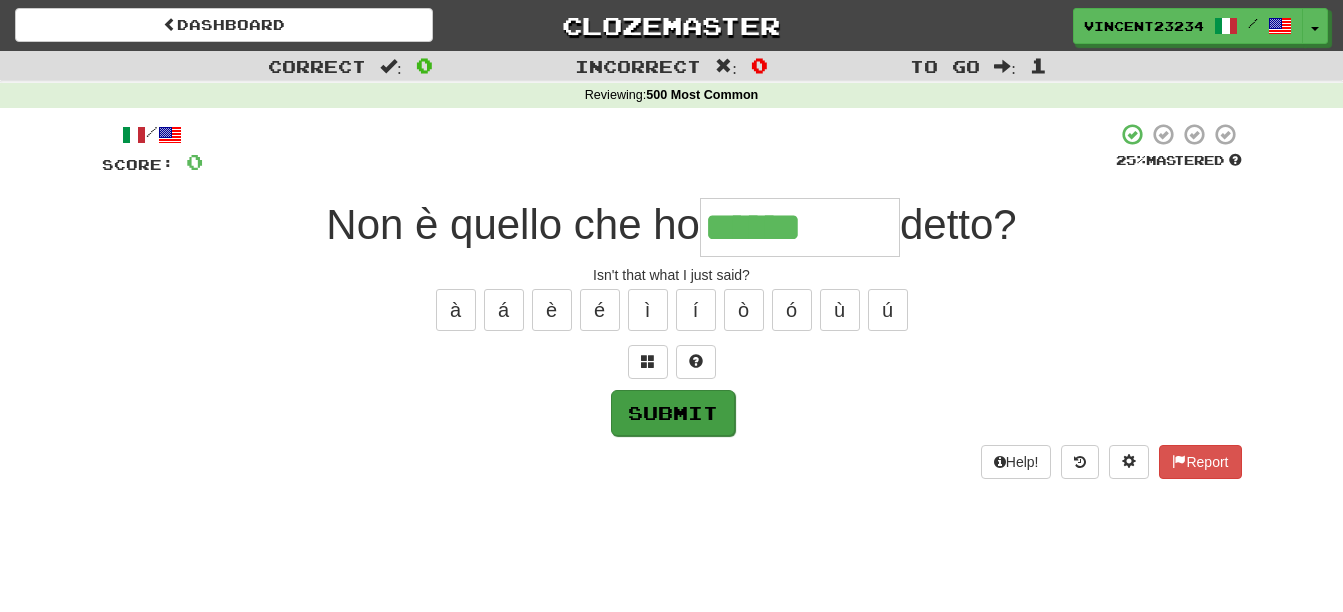 type on "******" 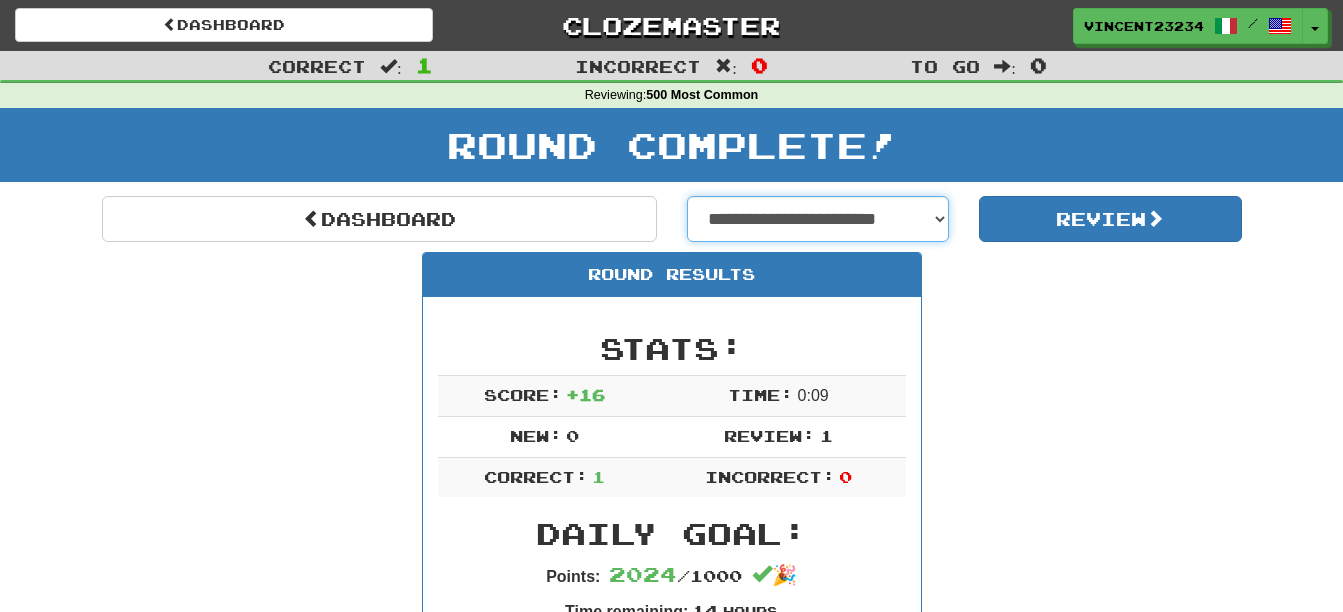 click on "**********" at bounding box center [818, 219] 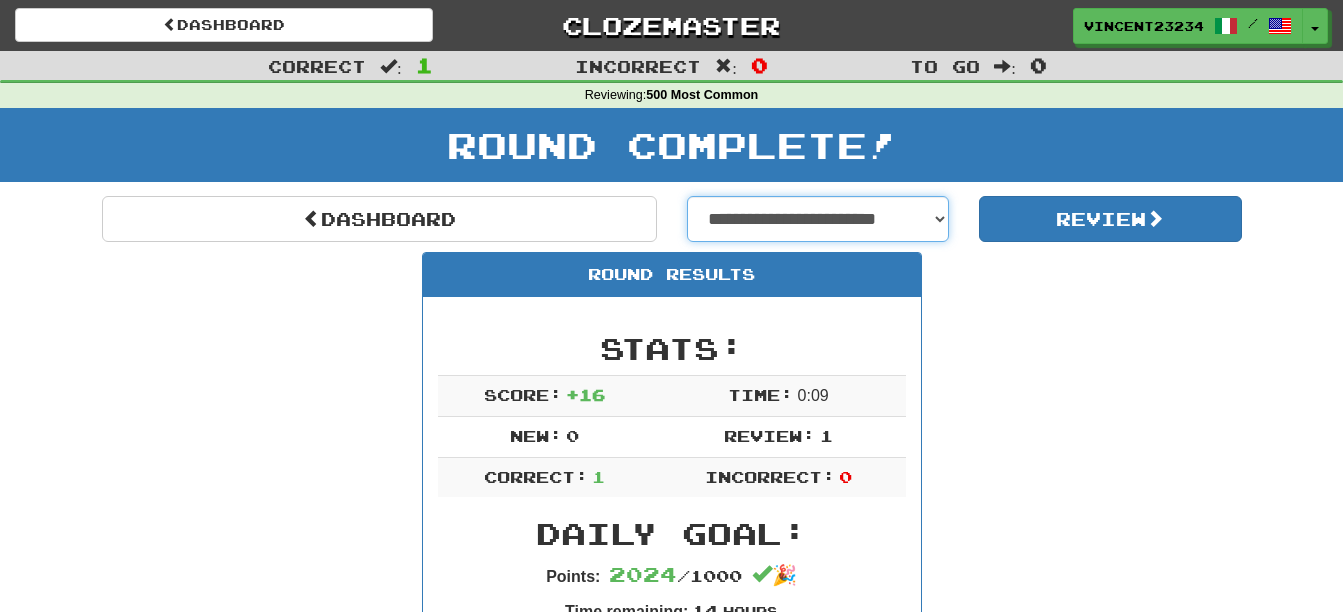 select on "**********" 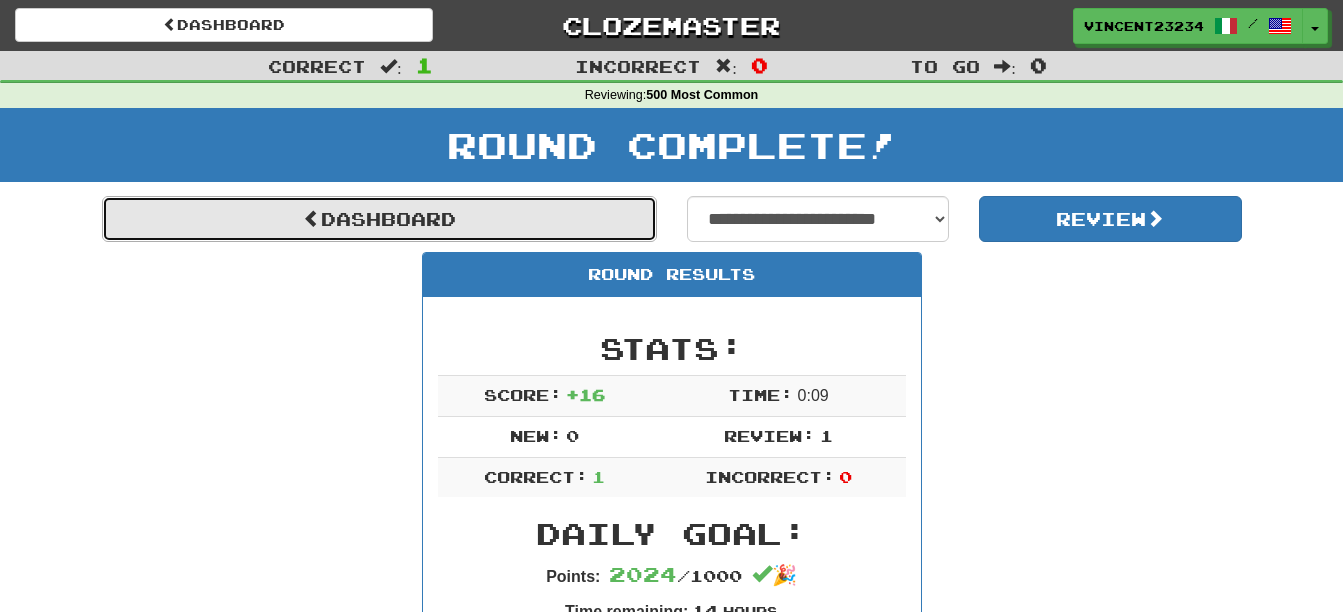 click on "Dashboard" at bounding box center (379, 219) 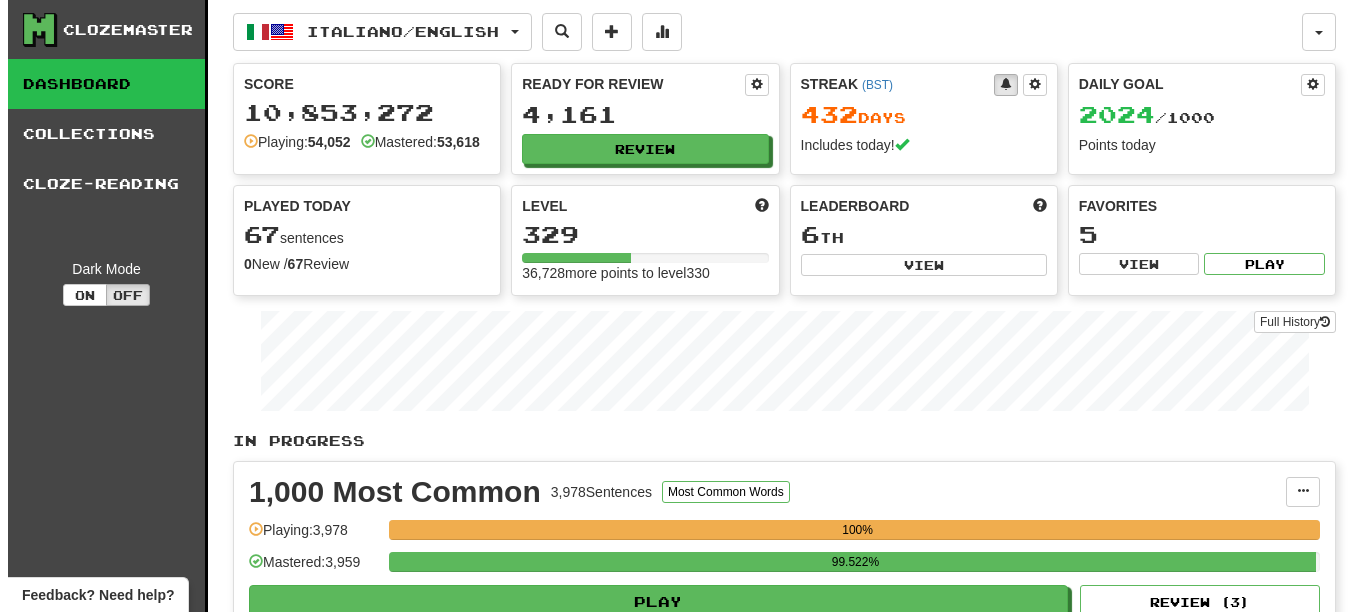 scroll, scrollTop: 0, scrollLeft: 0, axis: both 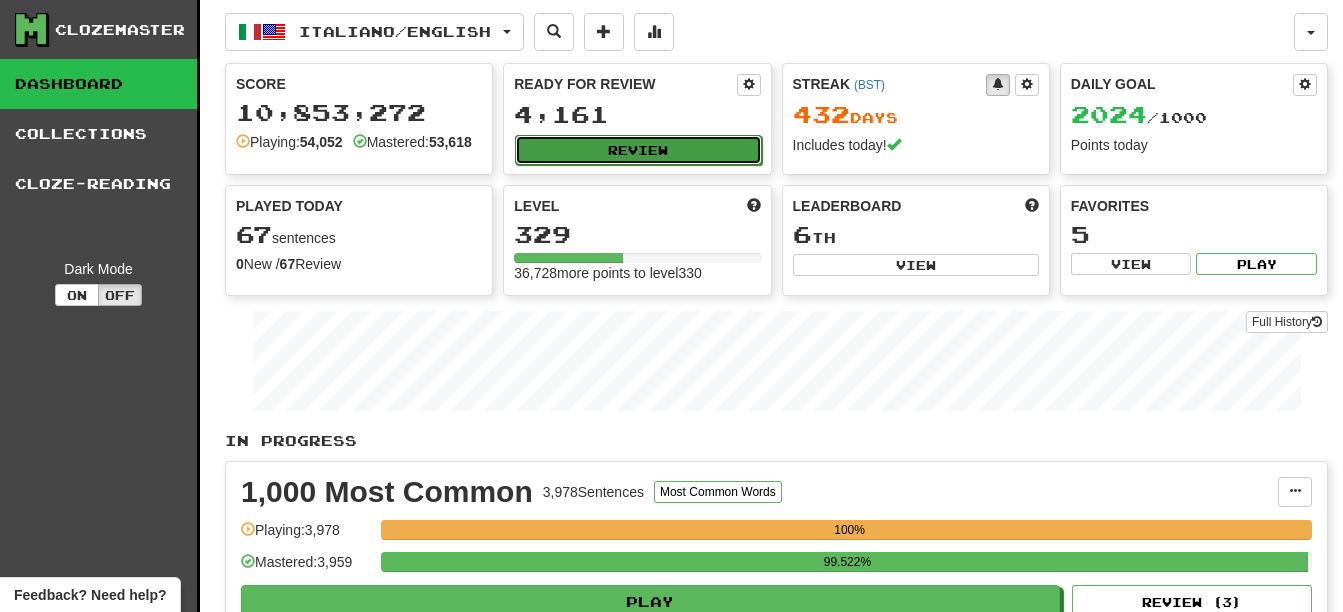 click on "Review" at bounding box center (638, 150) 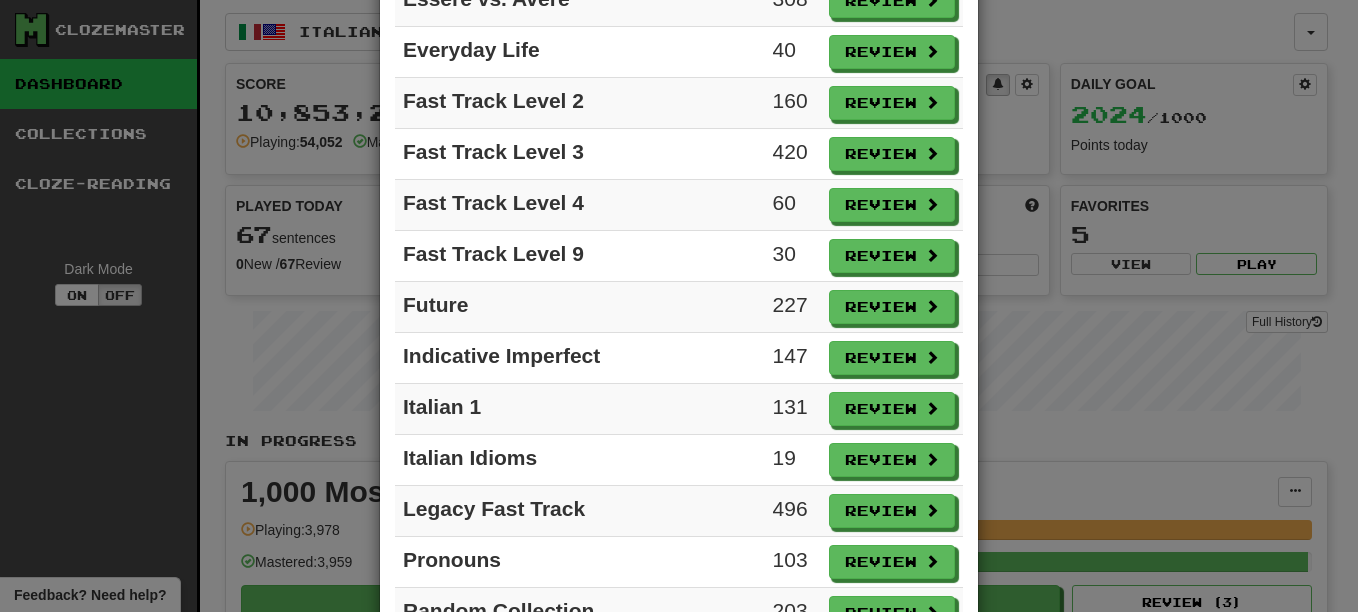 scroll, scrollTop: 800, scrollLeft: 0, axis: vertical 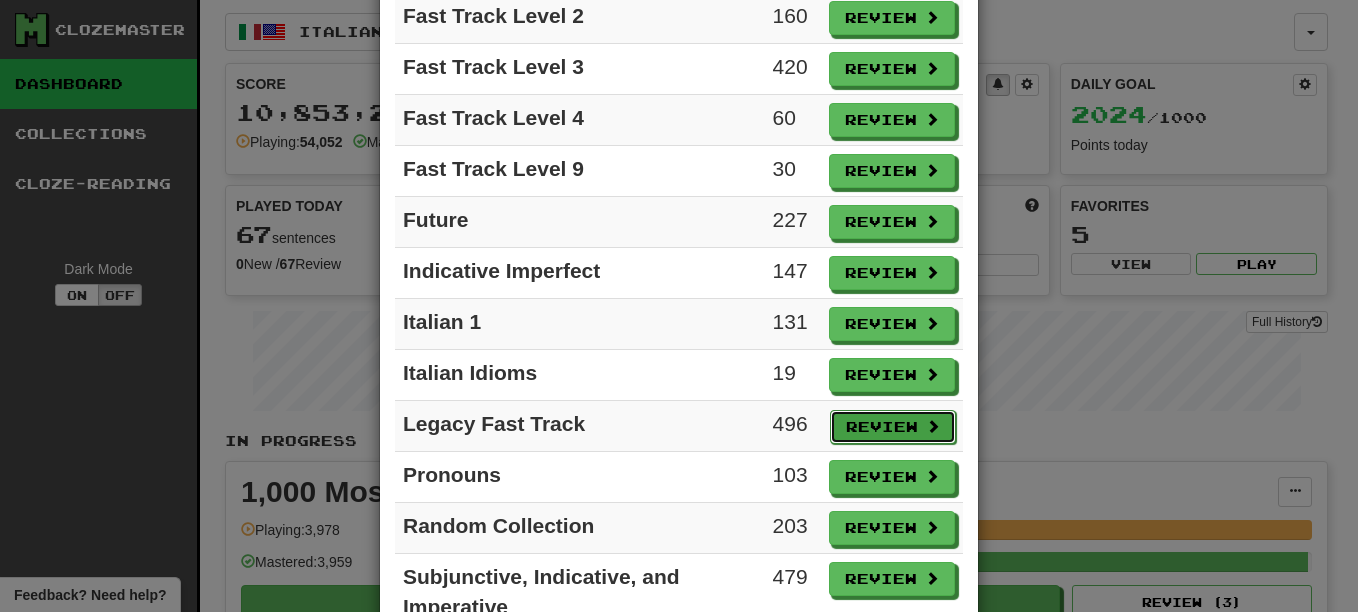 click on "Review" at bounding box center [893, 427] 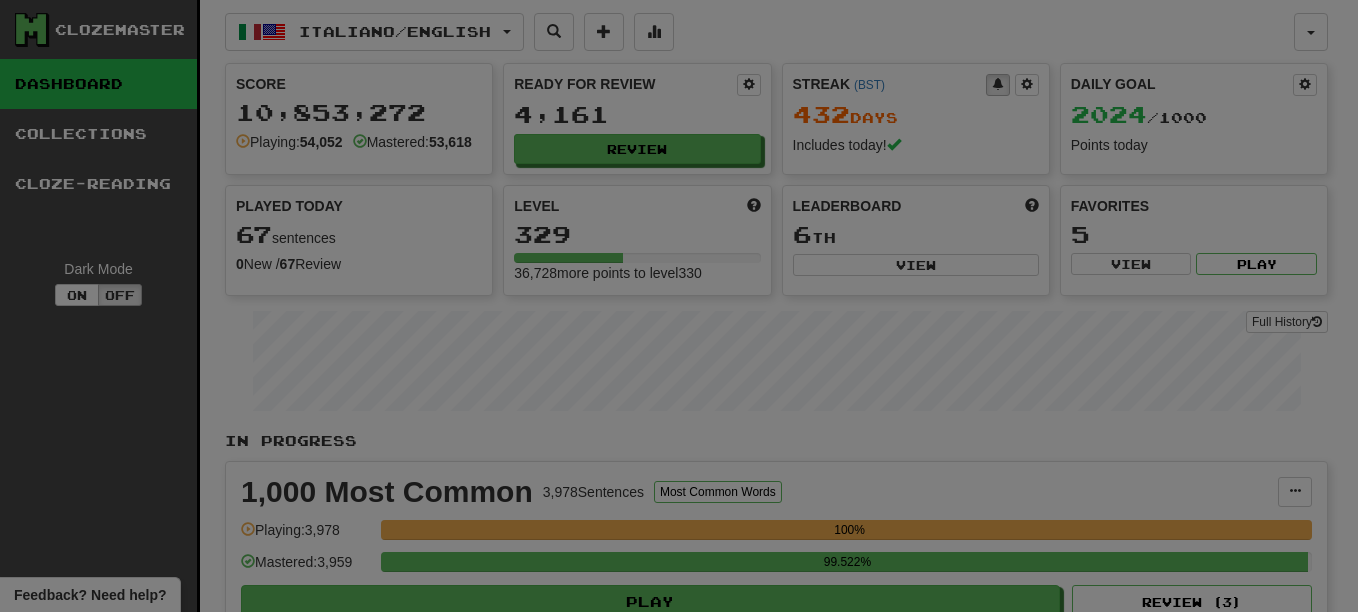 select on "**" 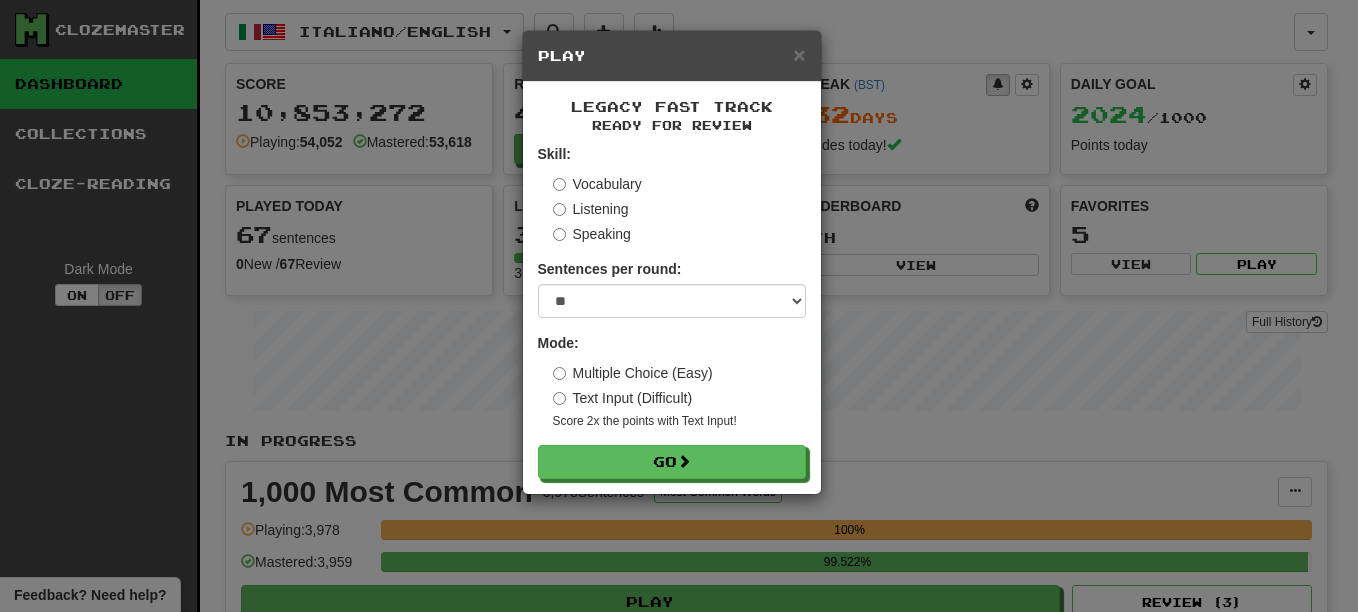 click on "Listening" at bounding box center [591, 209] 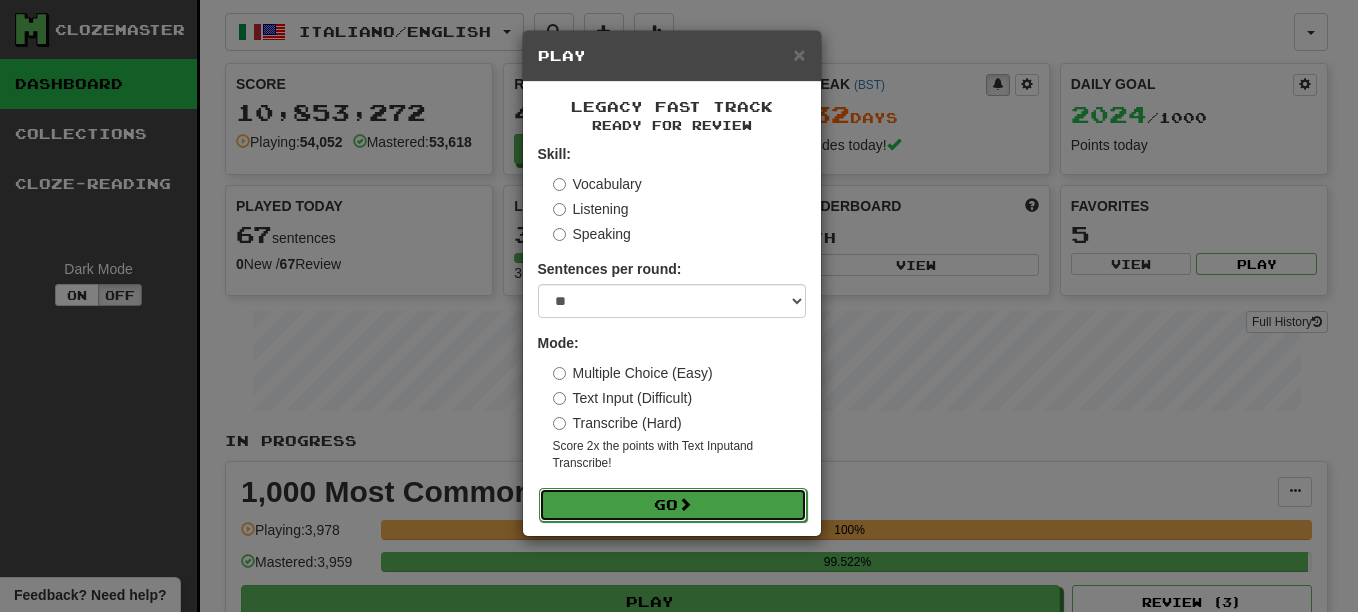 click on "Go" at bounding box center (673, 505) 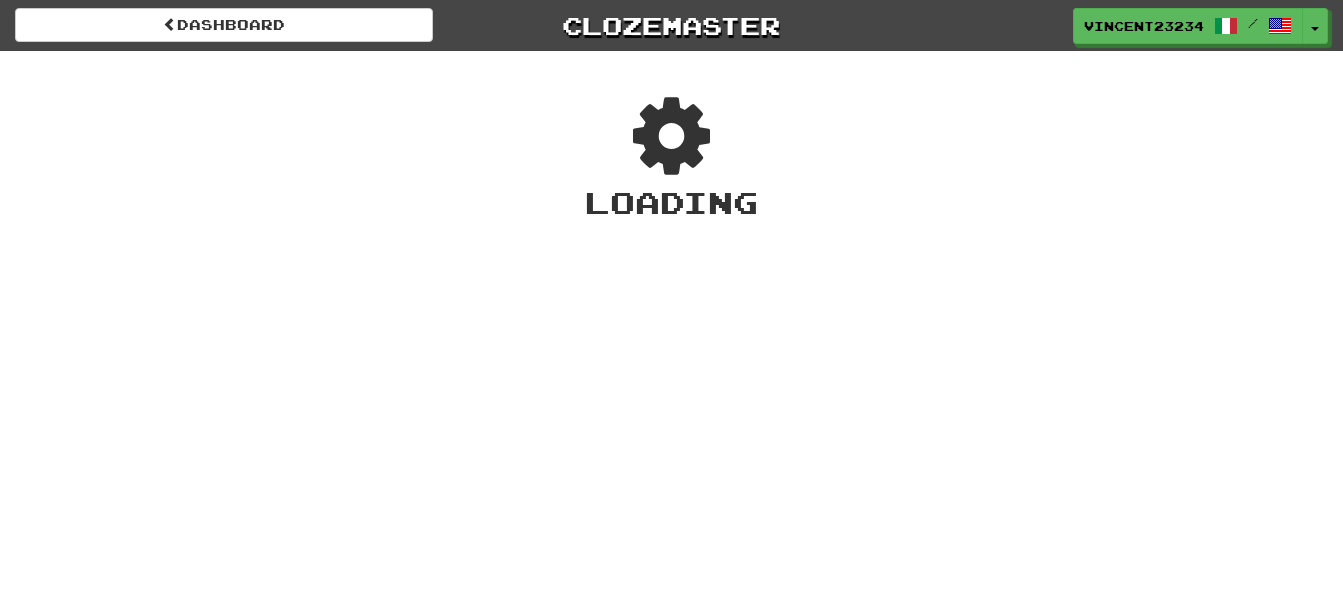 scroll, scrollTop: 0, scrollLeft: 0, axis: both 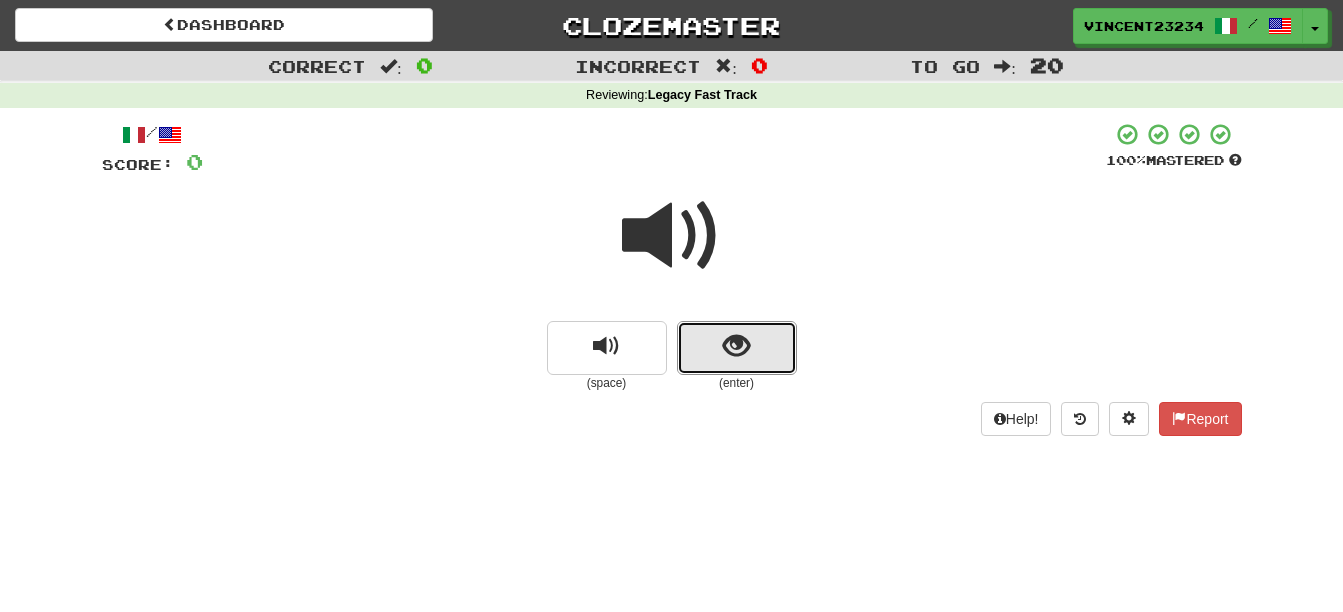 drag, startPoint x: 731, startPoint y: 342, endPoint x: 804, endPoint y: 383, distance: 83.725746 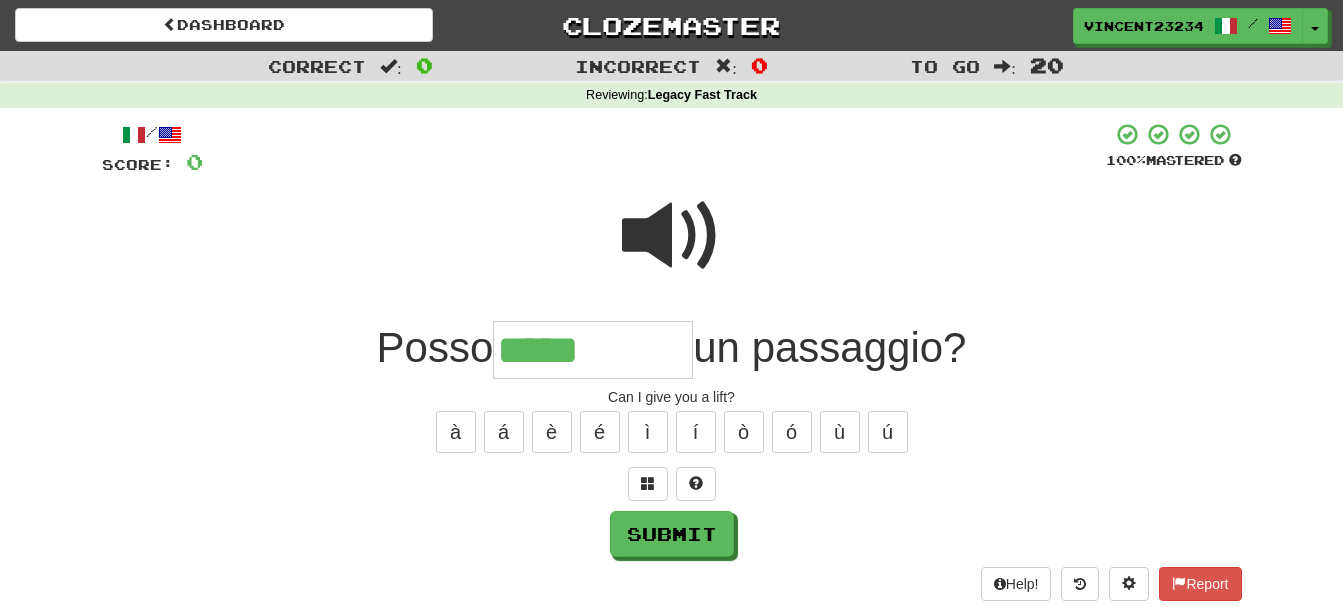 type on "*****" 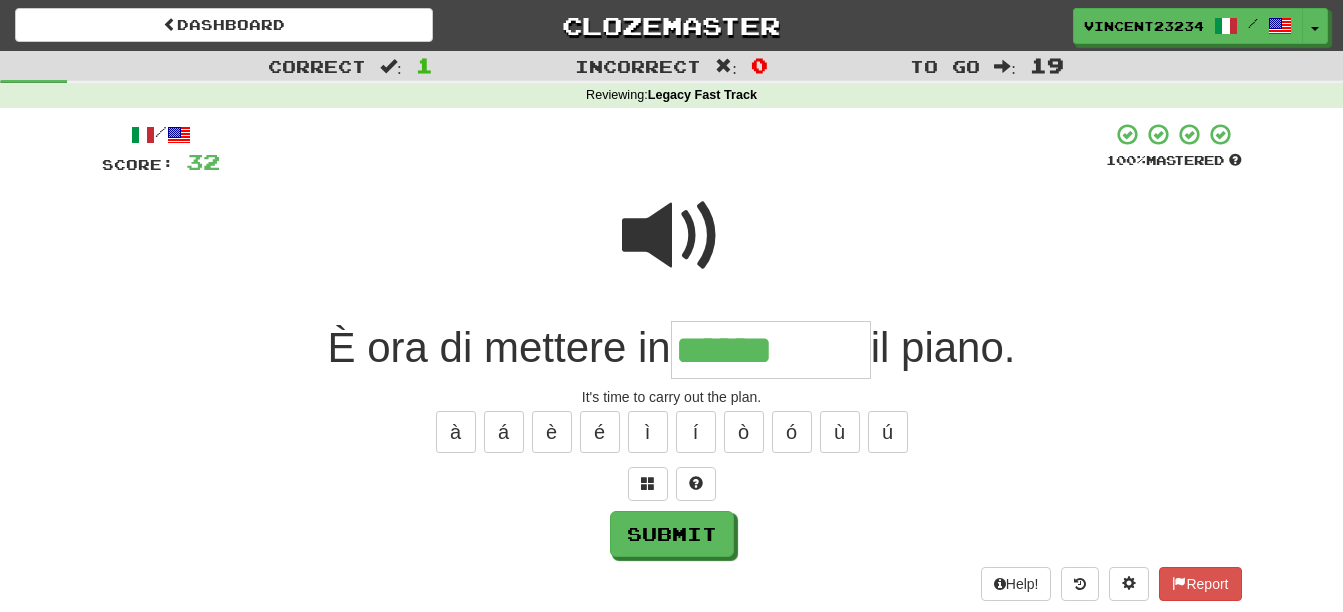 type on "******" 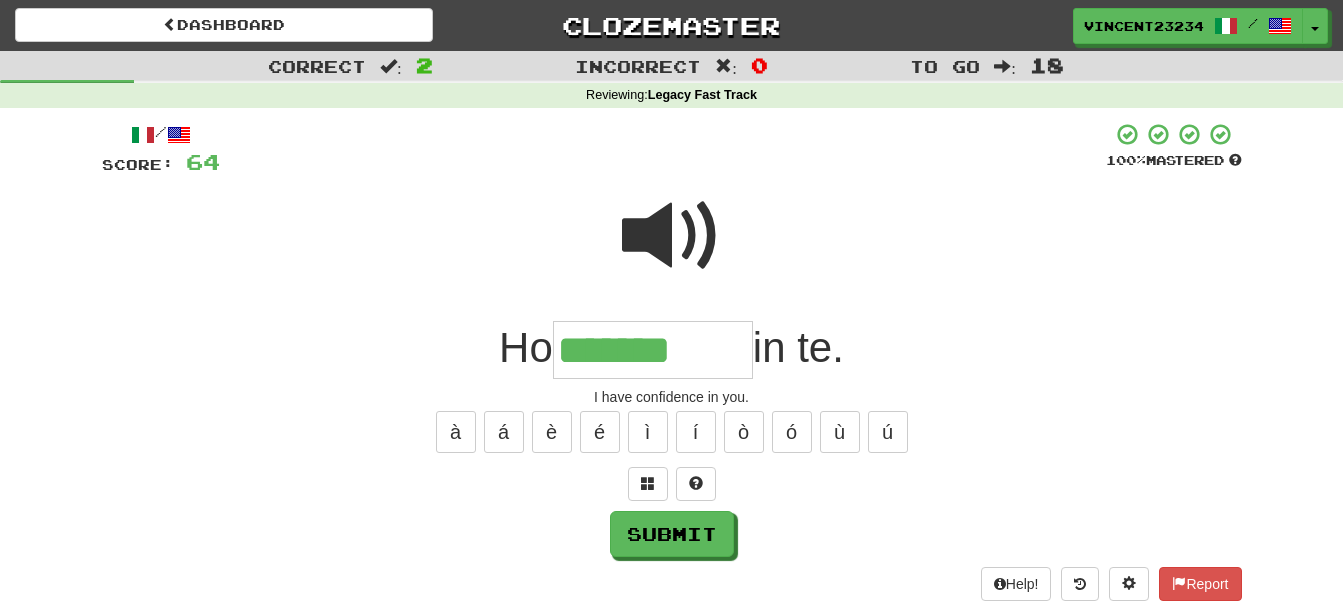 type on "*******" 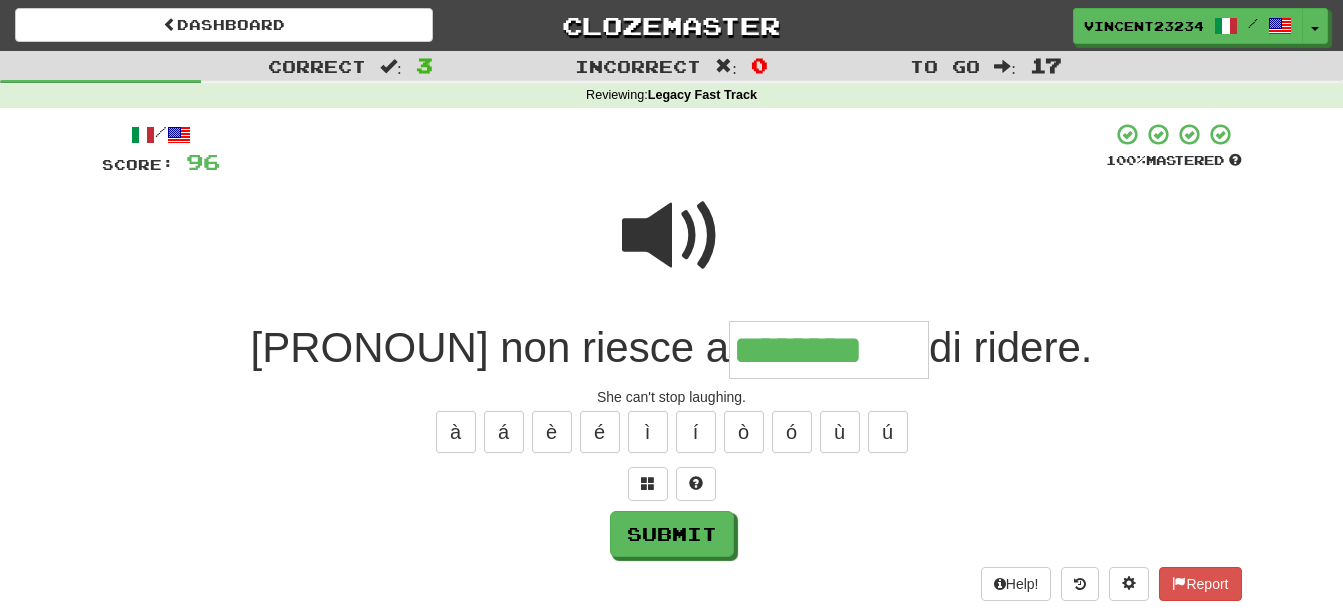 type on "********" 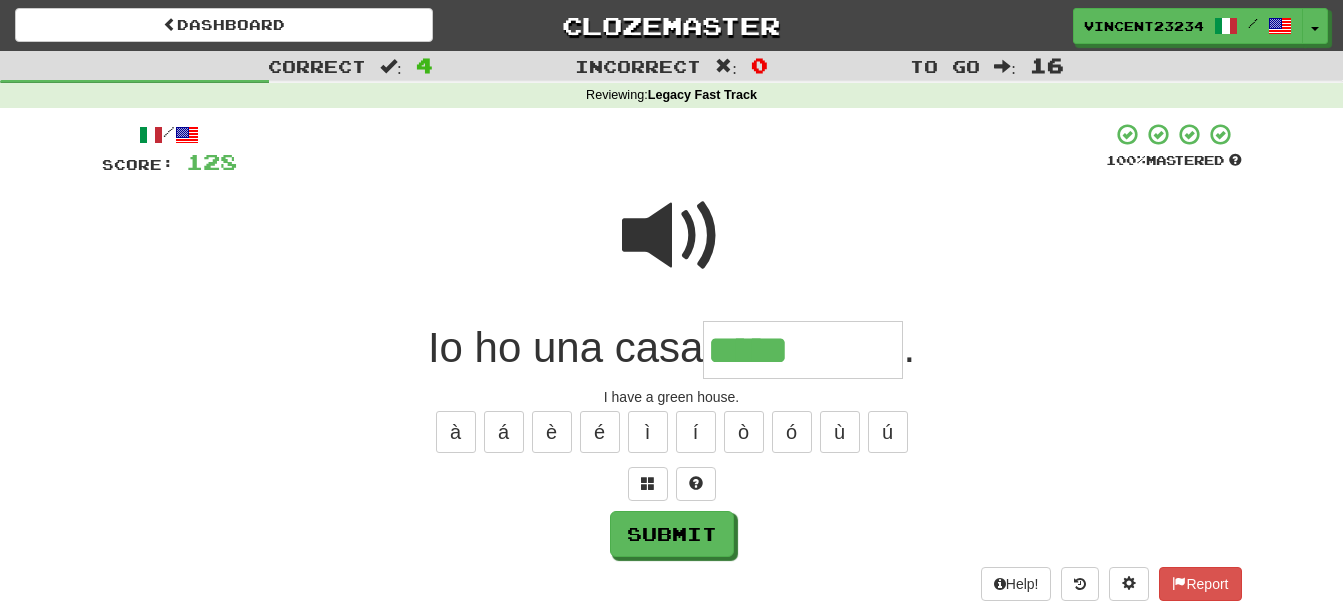 type on "*****" 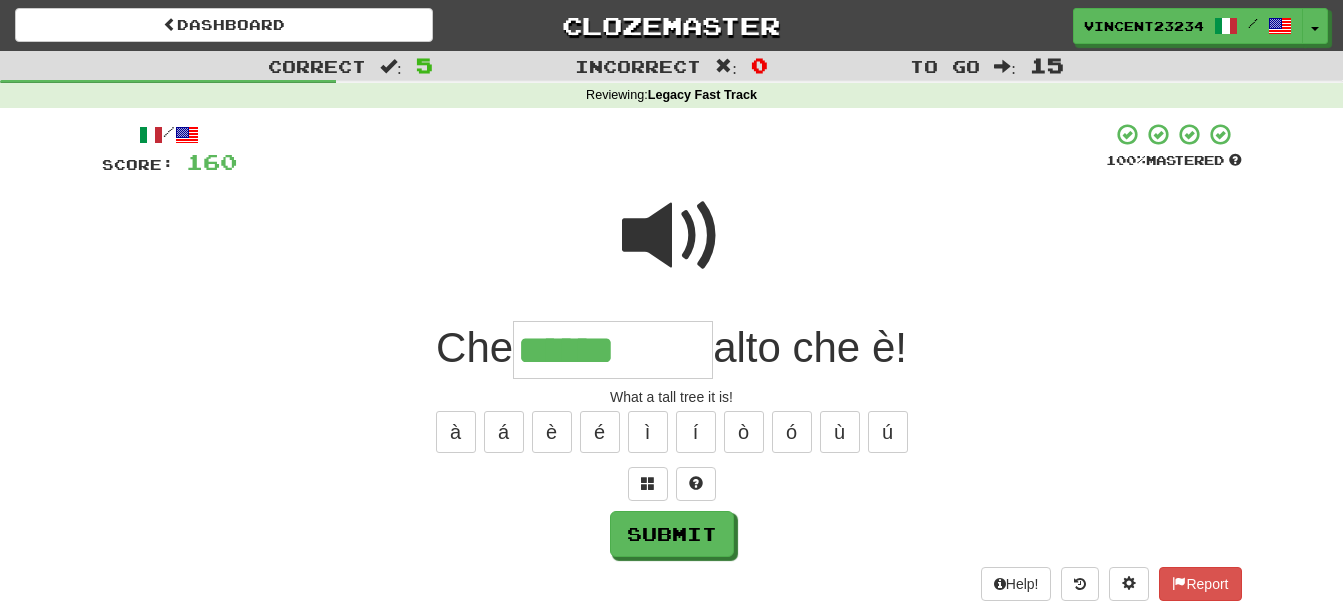 type on "******" 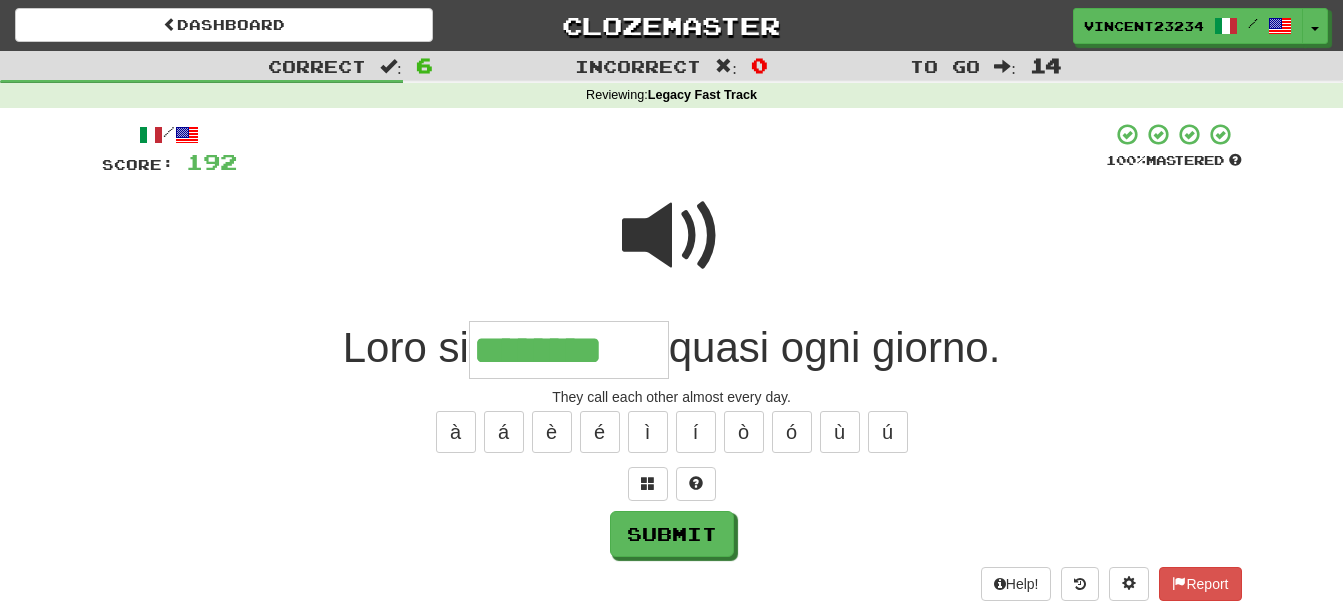 type on "********" 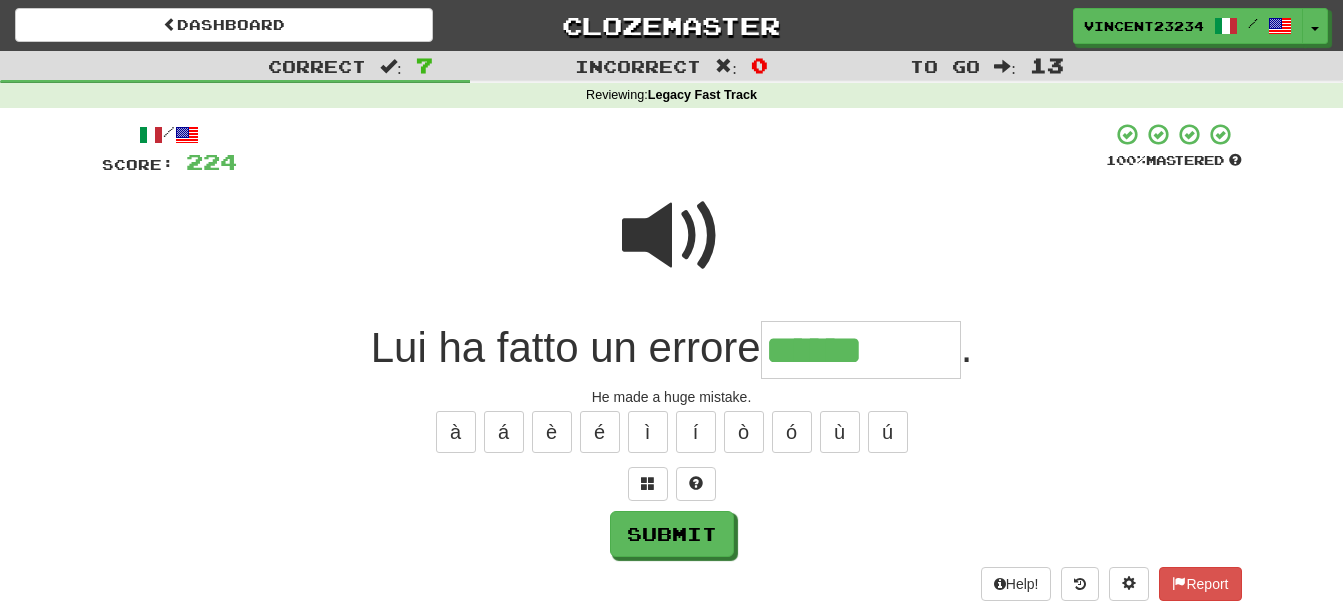 type on "******" 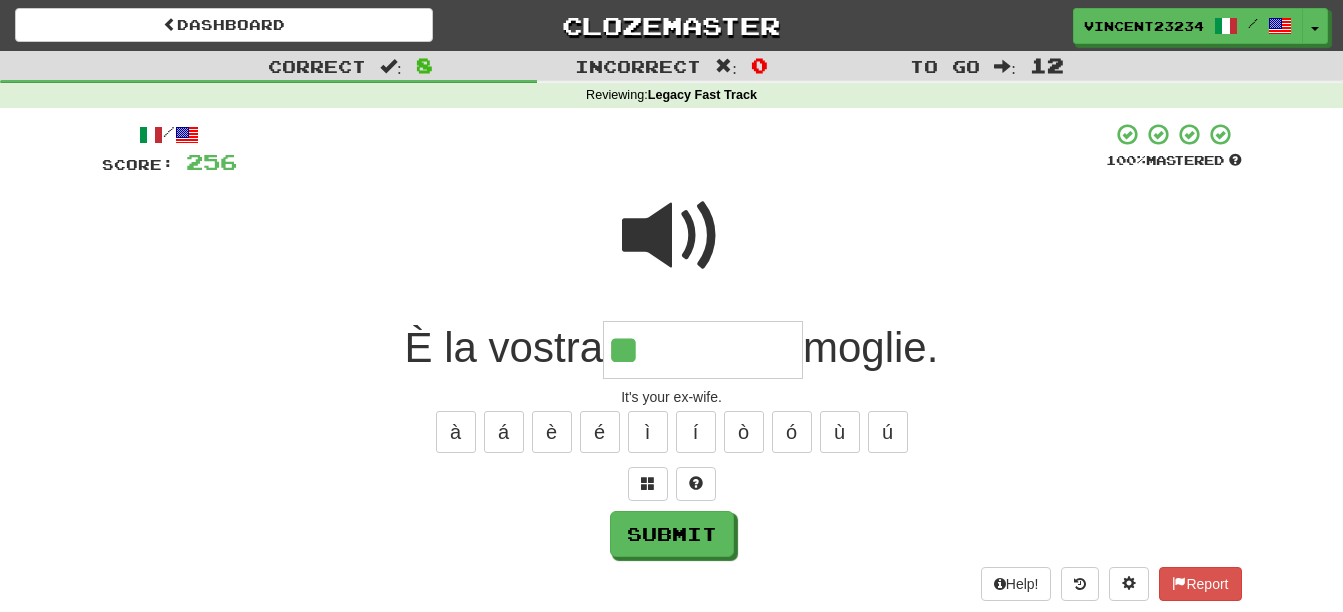 type on "**" 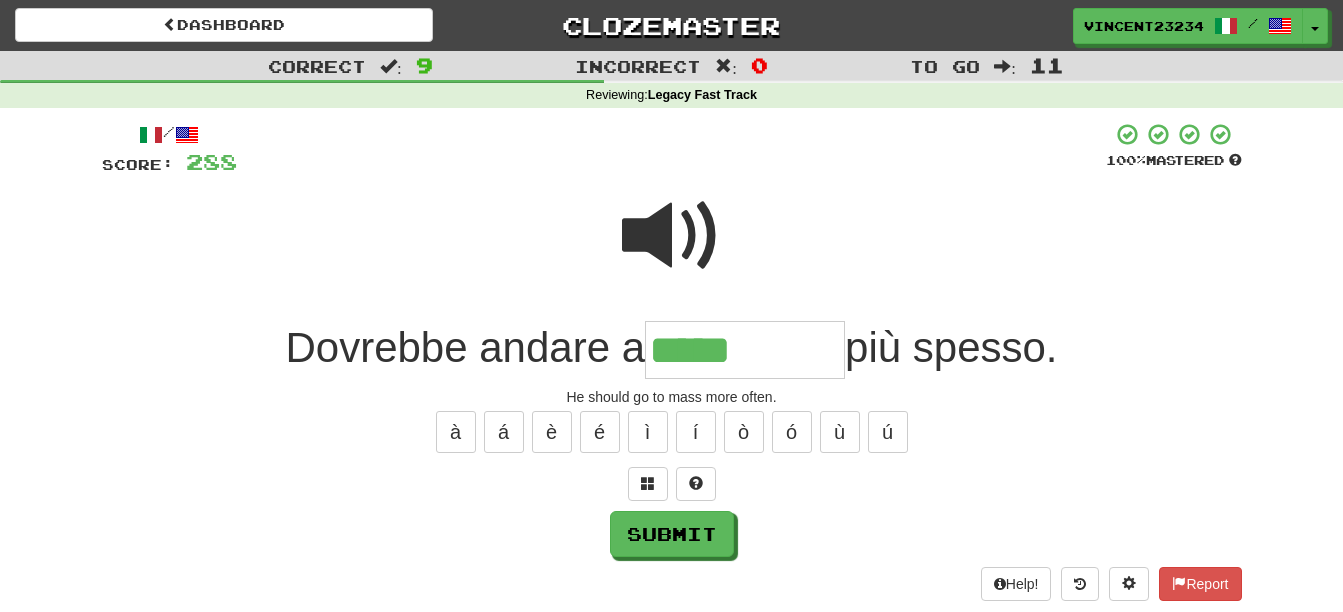 type on "*****" 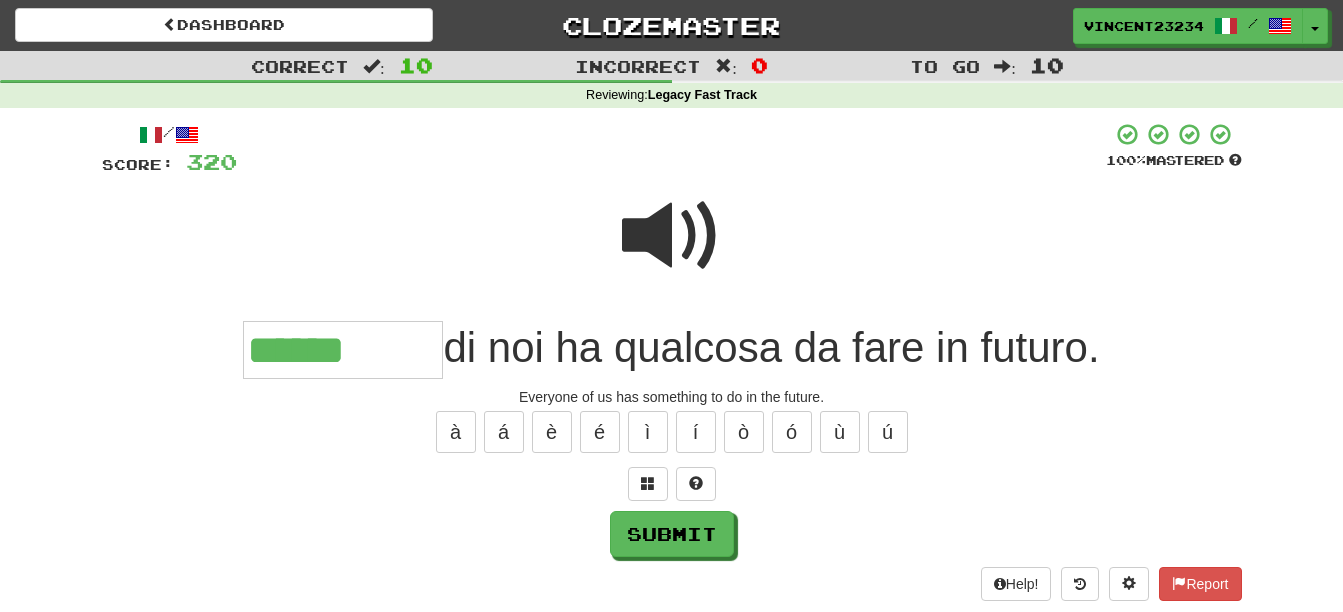 type on "******" 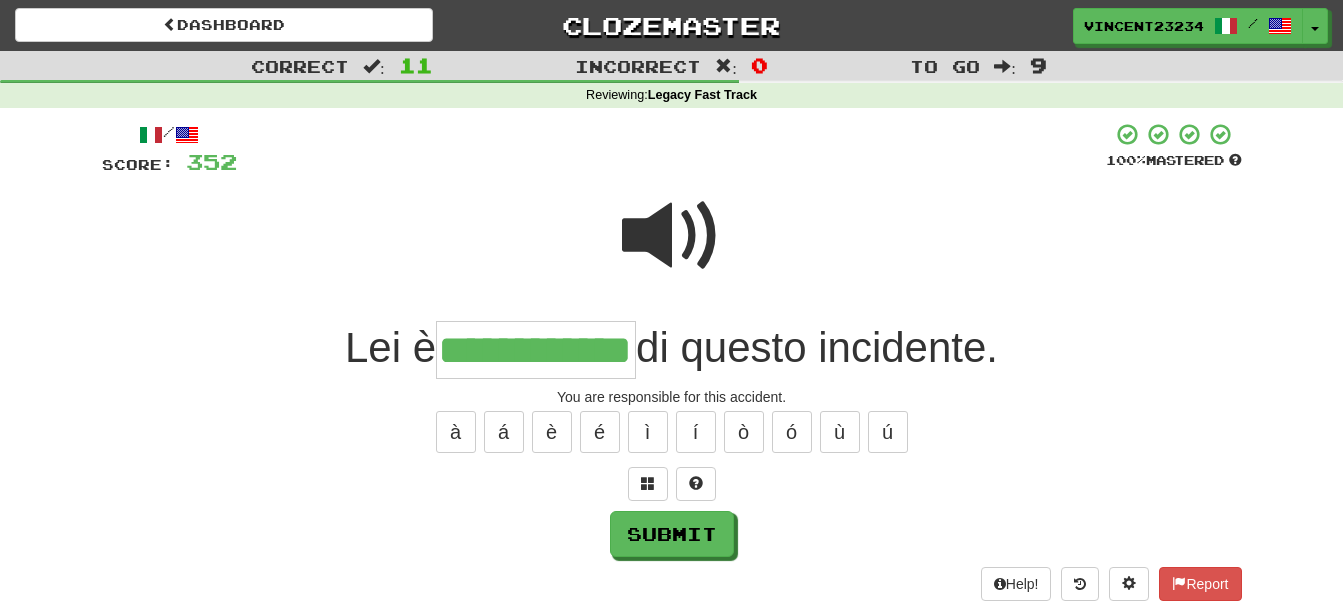 scroll, scrollTop: 0, scrollLeft: 46, axis: horizontal 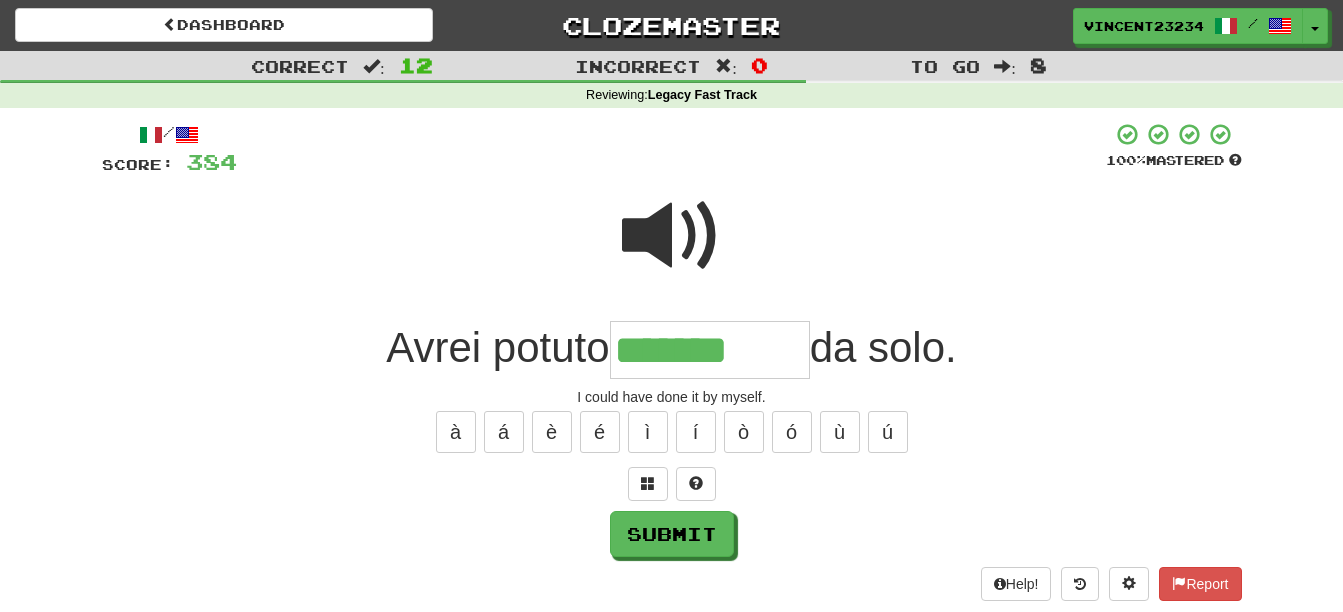 type on "*******" 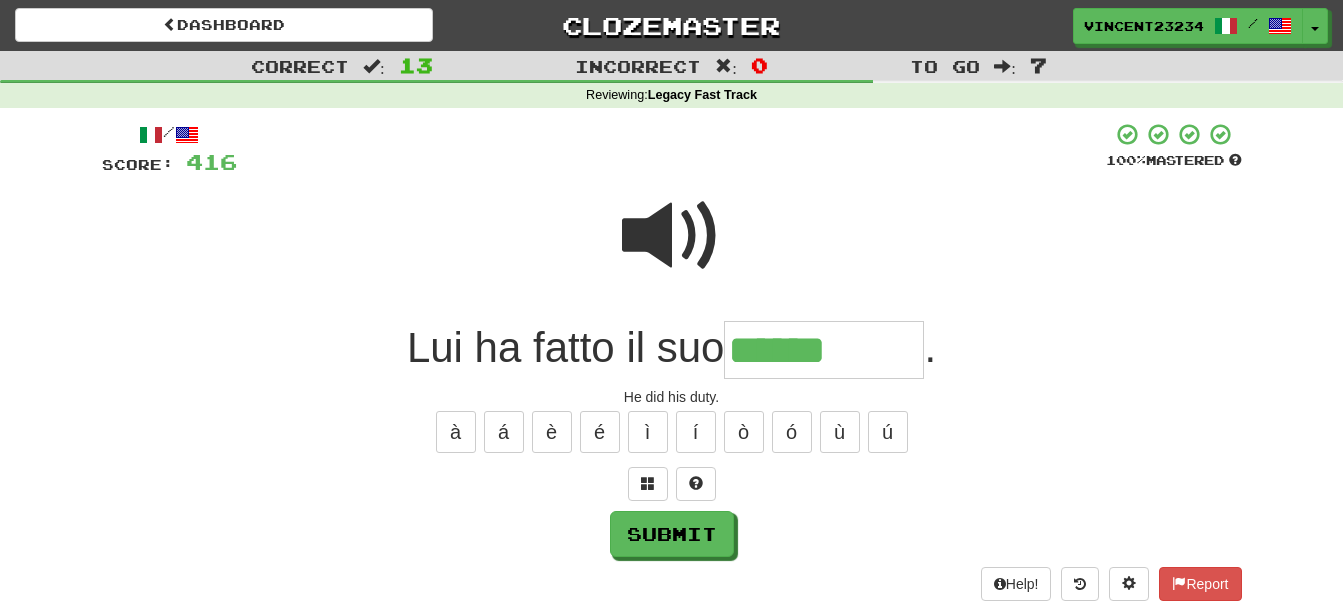 type on "******" 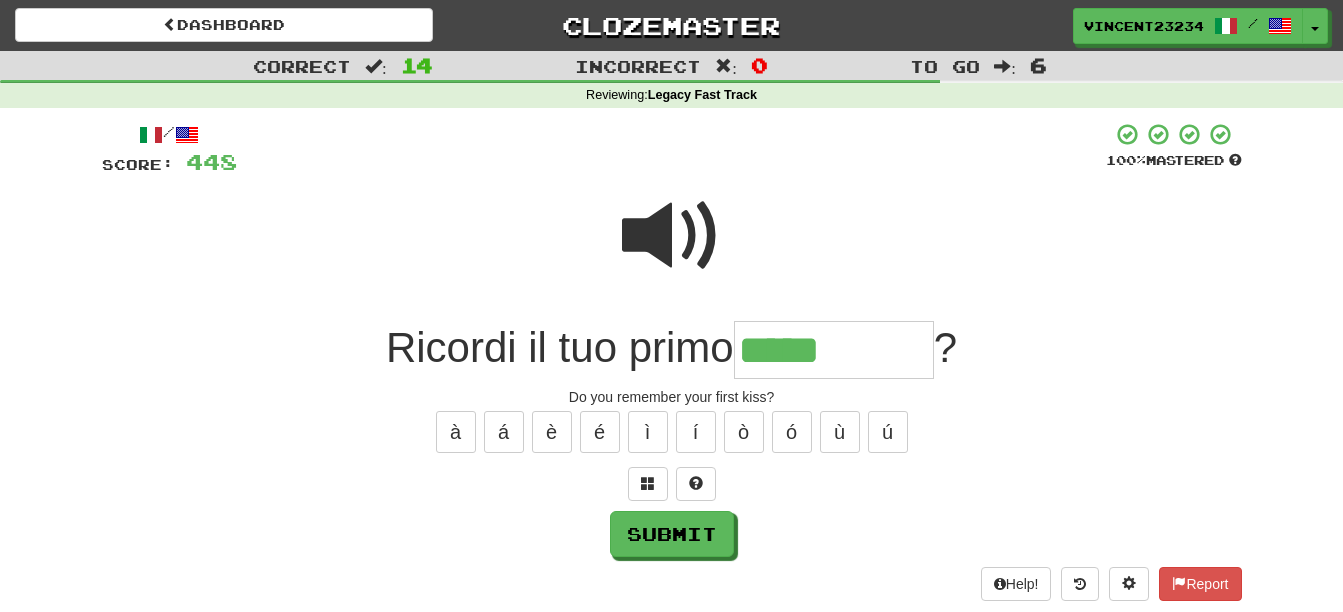type on "*****" 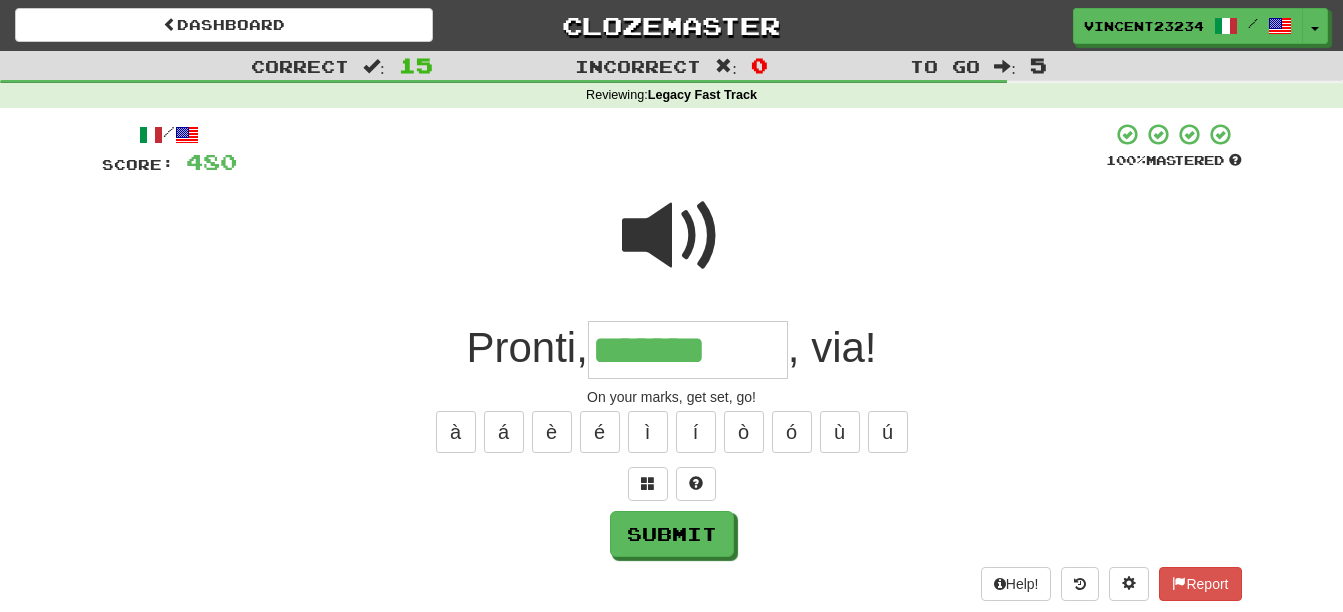 type on "*******" 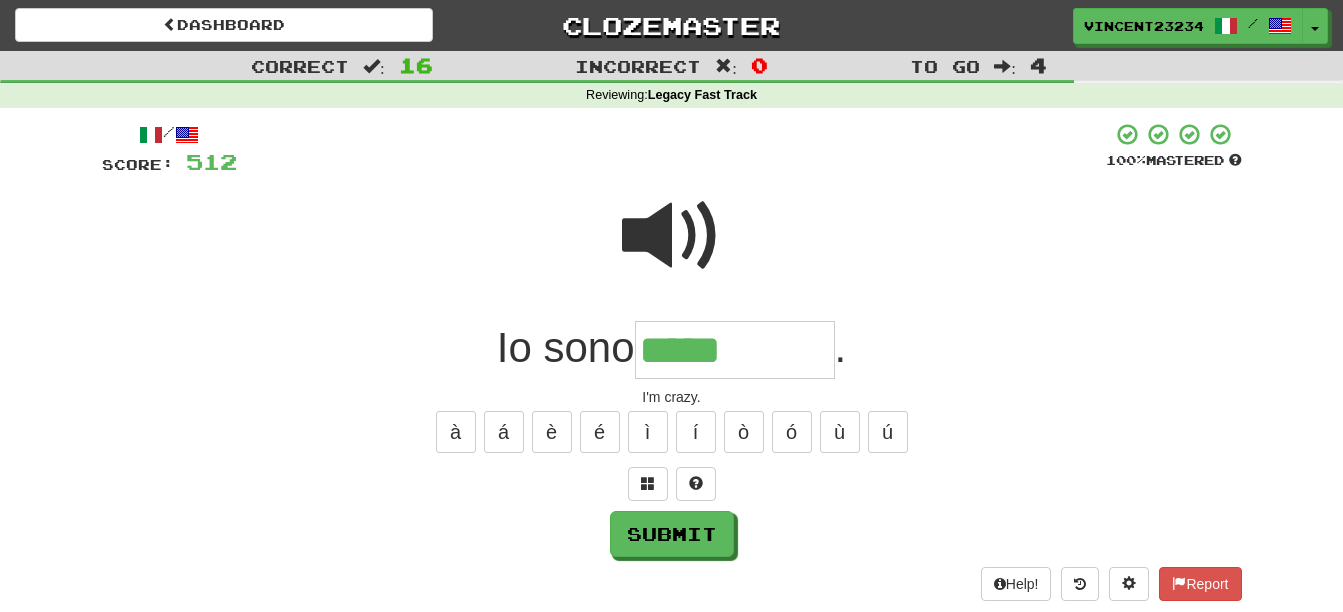 type on "*****" 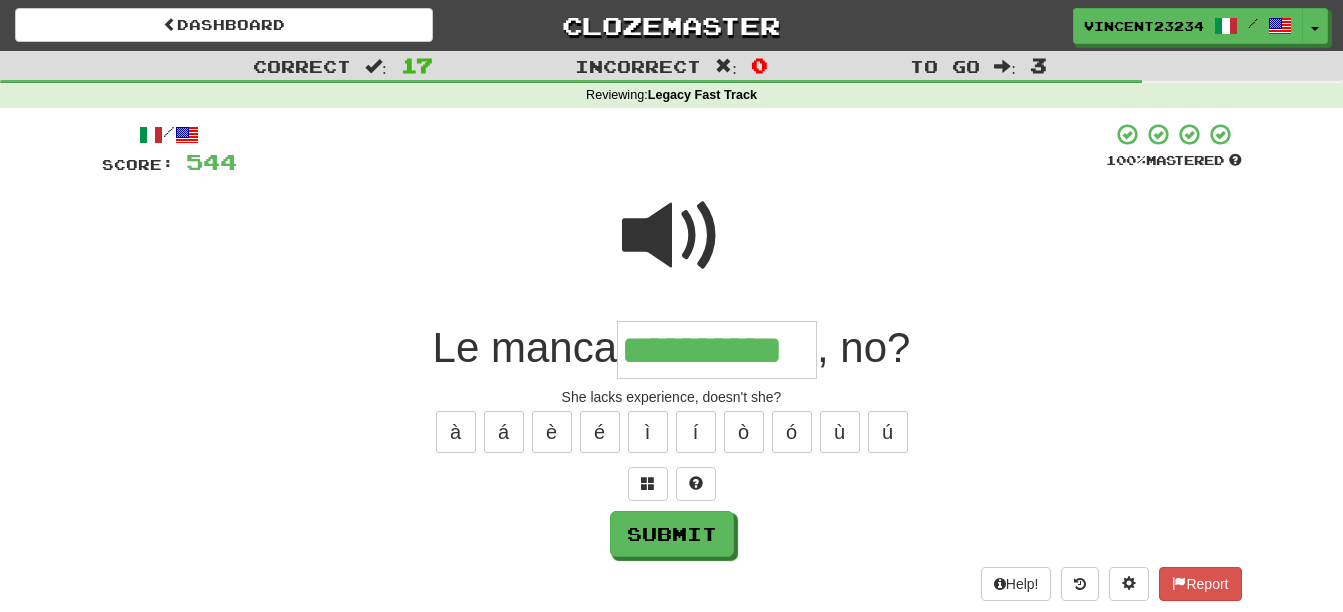 scroll, scrollTop: 0, scrollLeft: 13, axis: horizontal 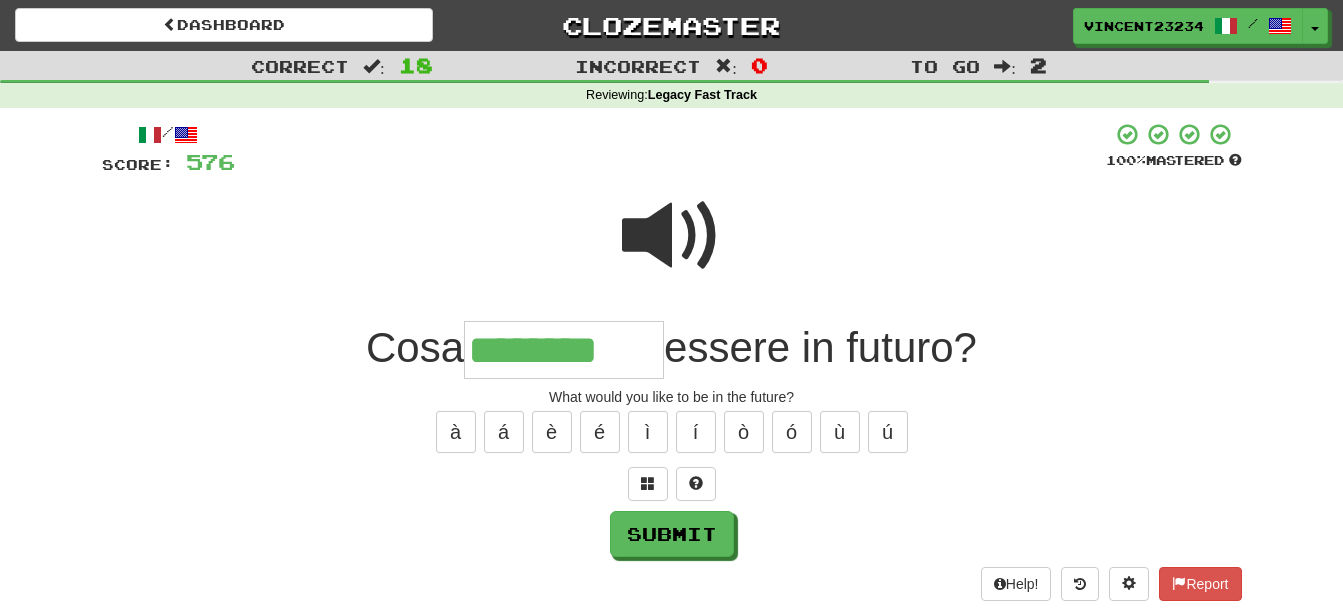 type on "********" 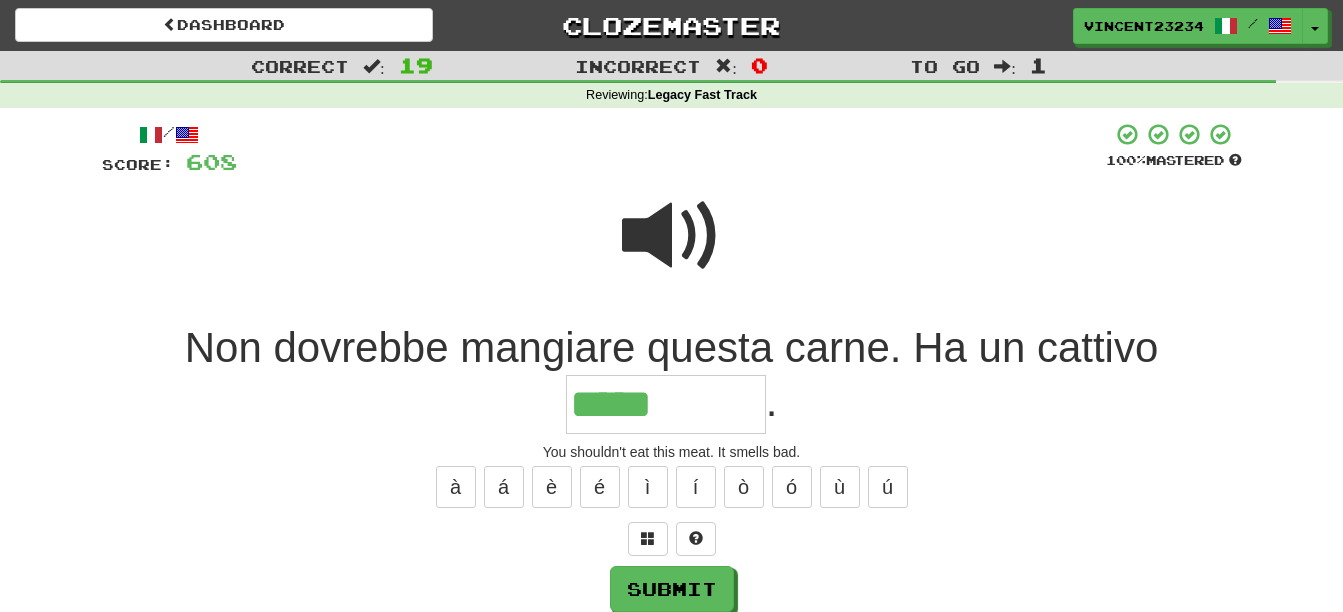 type on "*****" 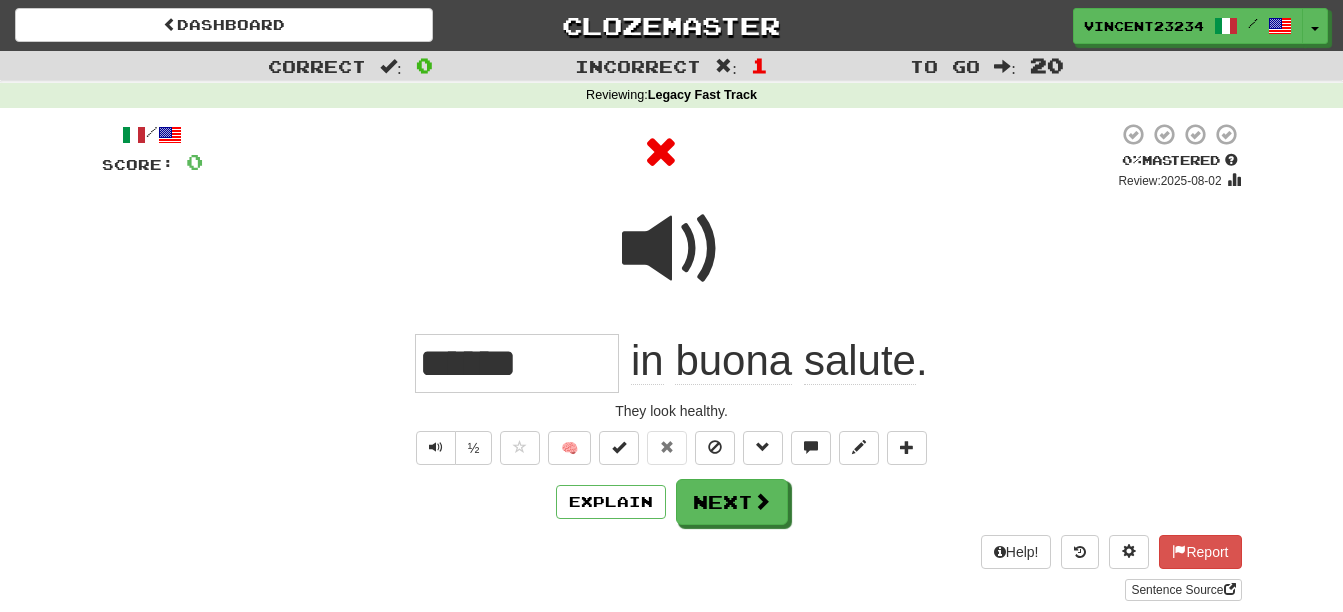 type on "********" 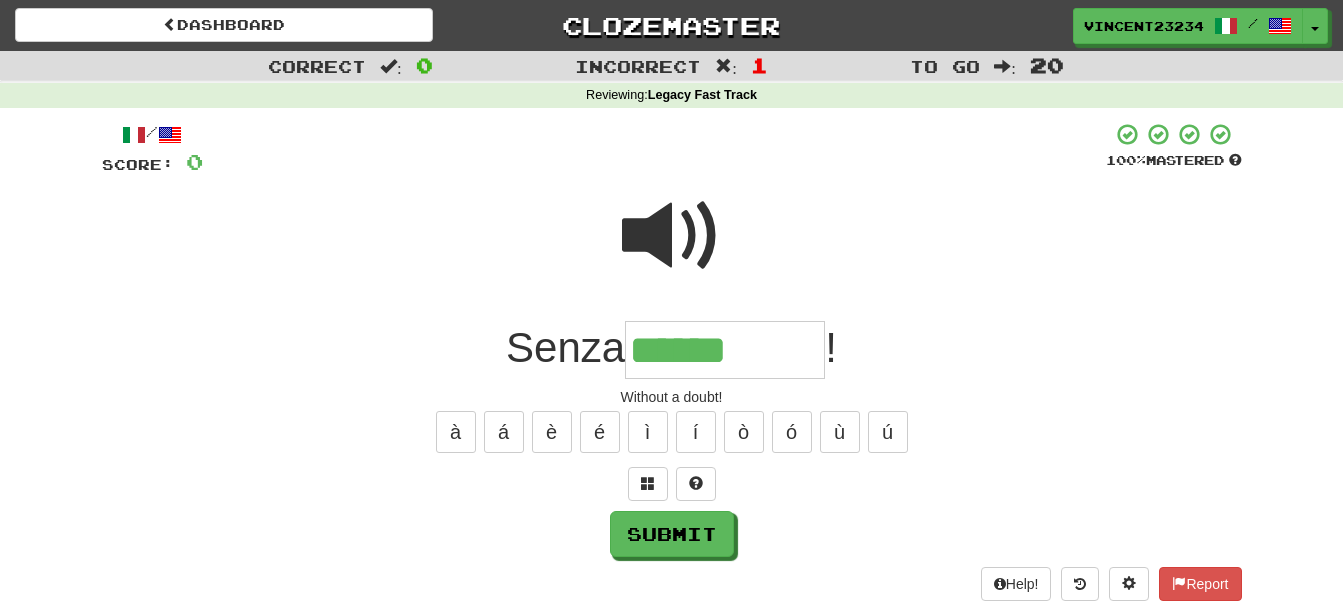 type on "******" 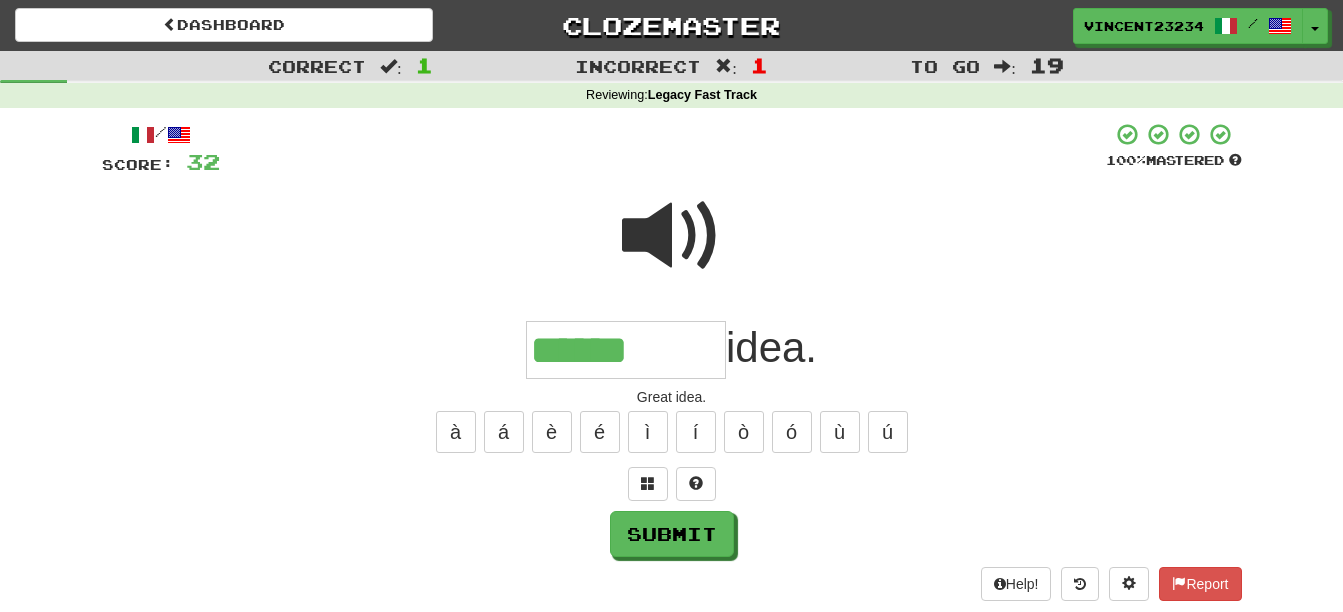 type on "******" 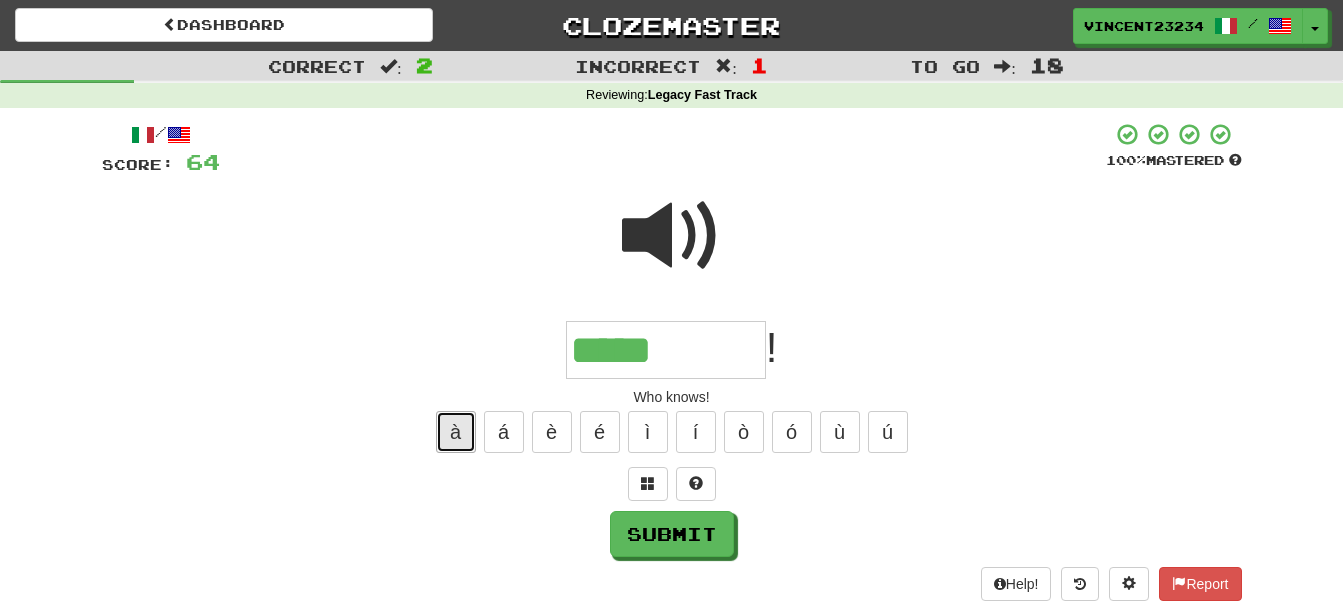 click on "à" at bounding box center [456, 432] 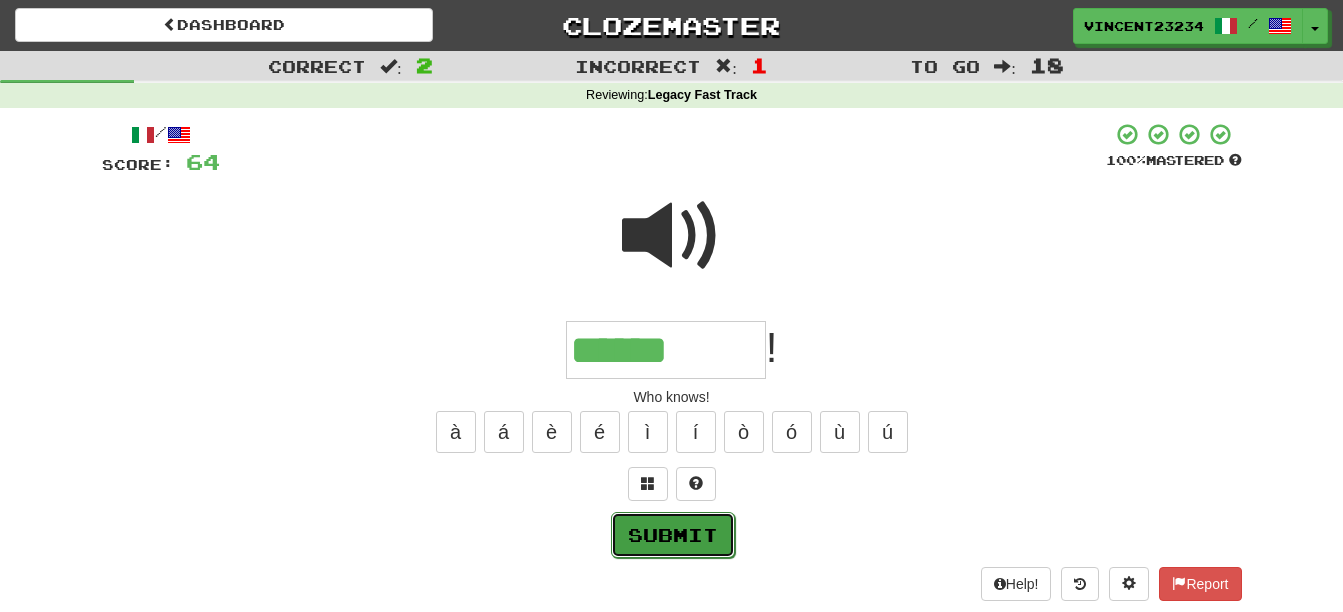 click on "Submit" at bounding box center [673, 535] 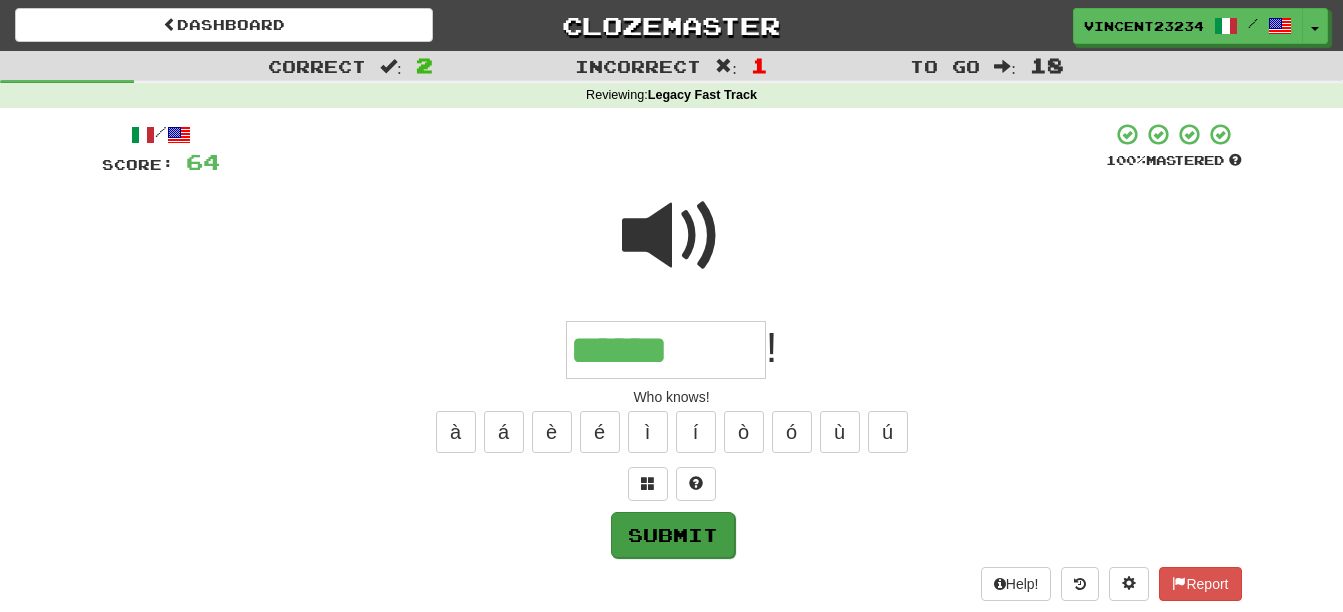 type on "******" 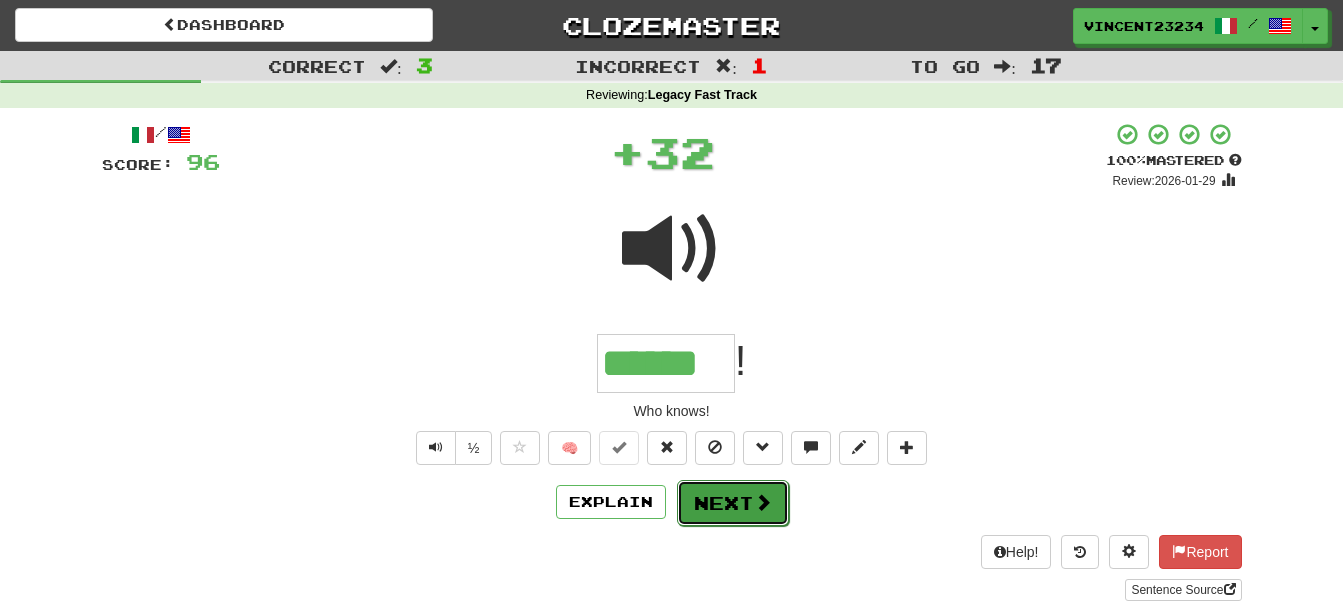 click on "Next" at bounding box center [733, 503] 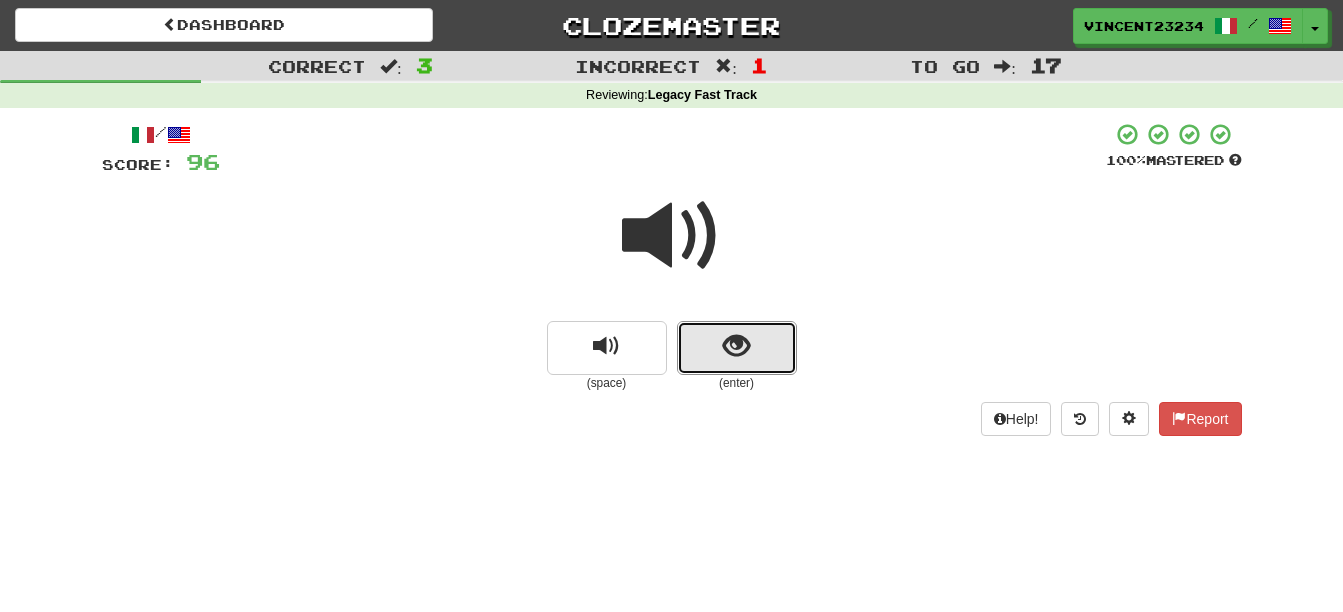 click at bounding box center (737, 348) 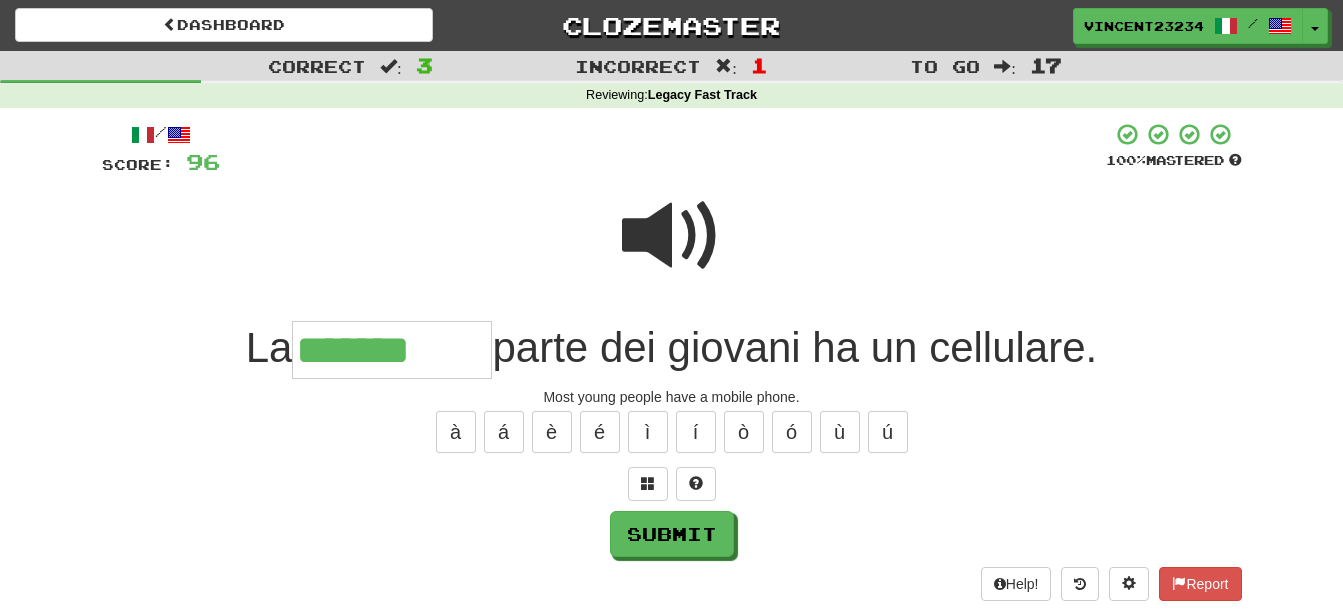 type on "*******" 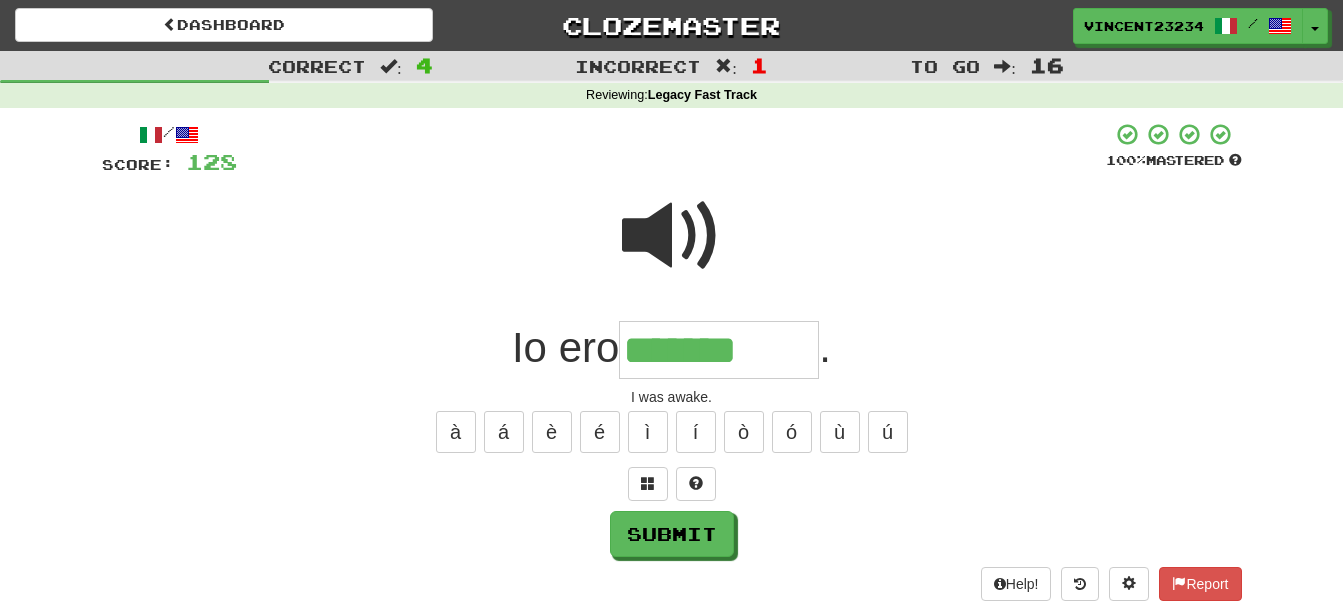 type on "*******" 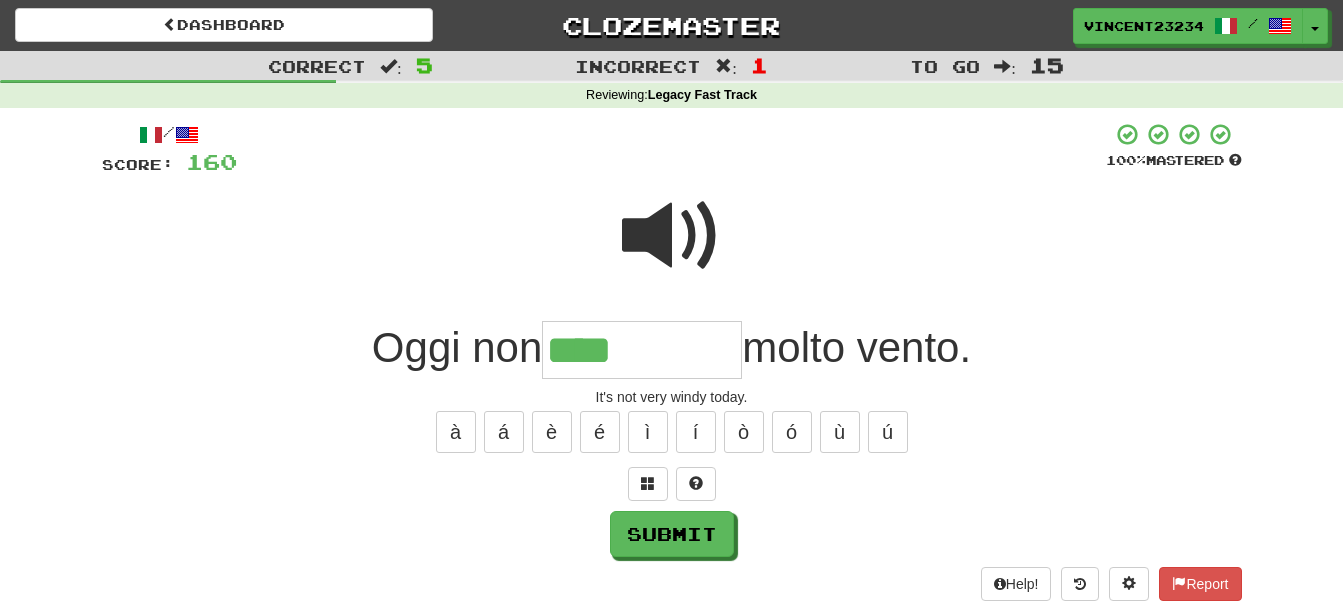 type on "****" 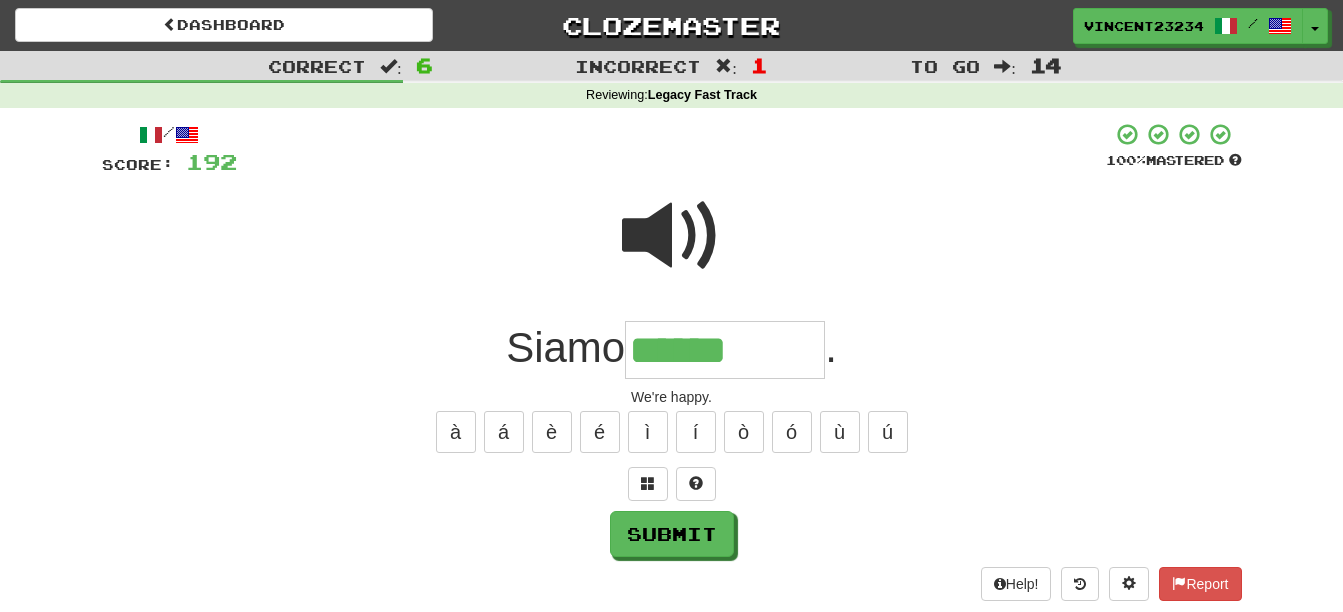 type on "******" 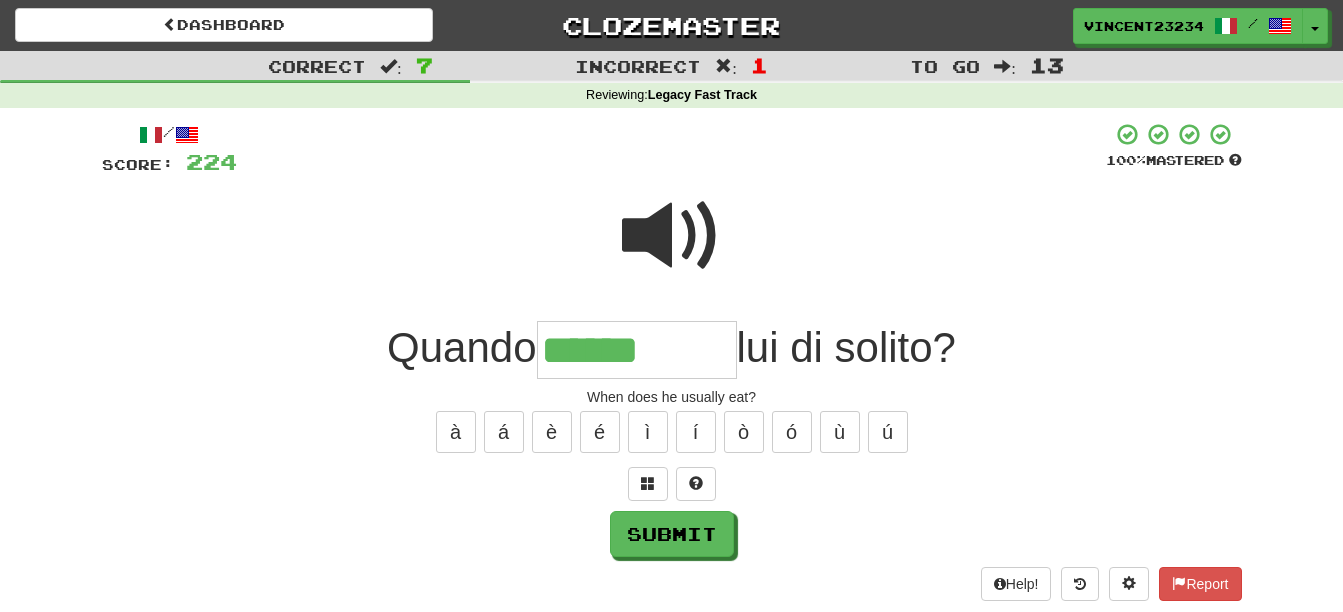 type on "******" 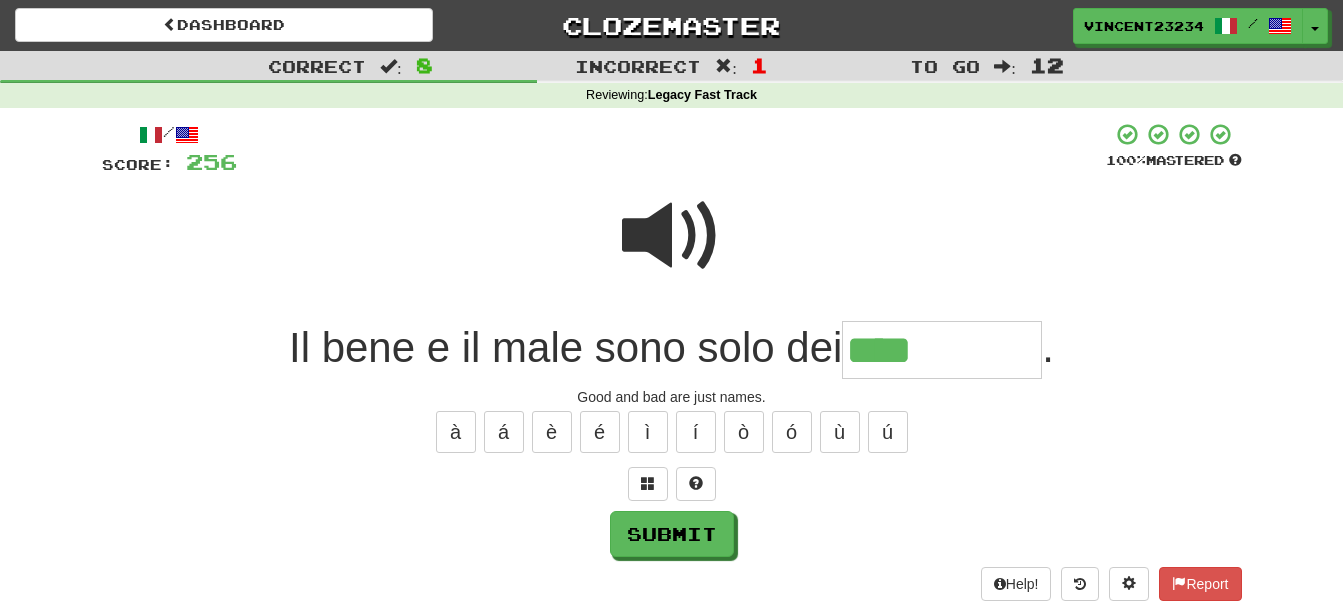 type on "****" 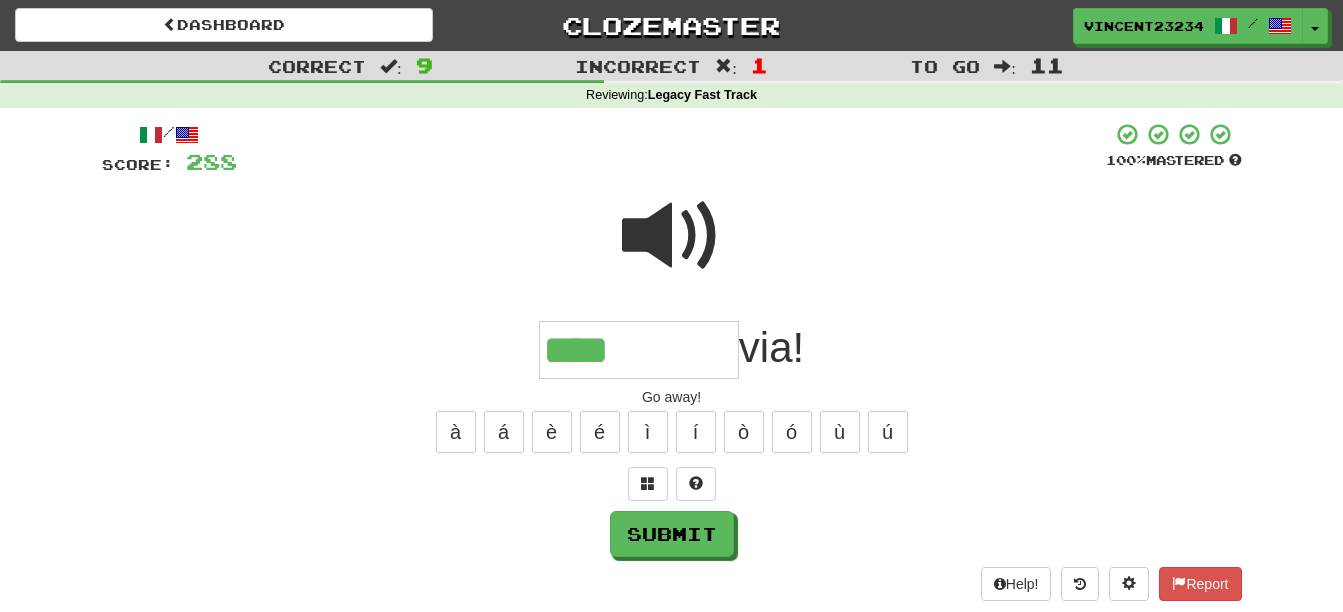 type on "****" 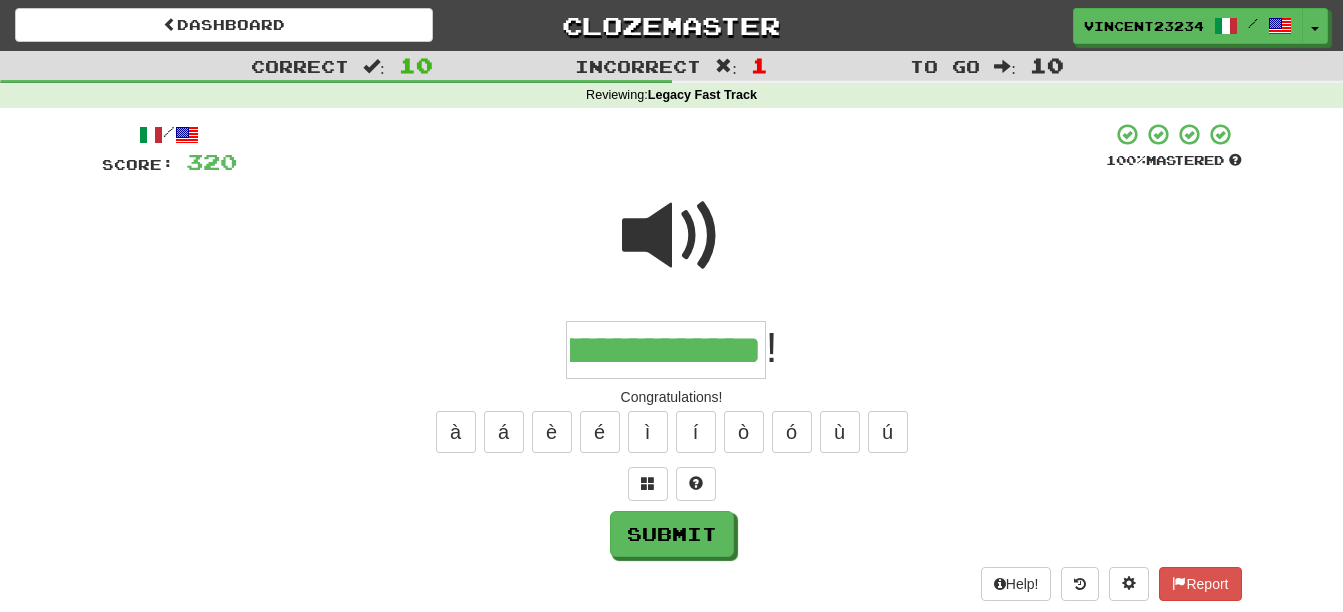 scroll, scrollTop: 0, scrollLeft: 90, axis: horizontal 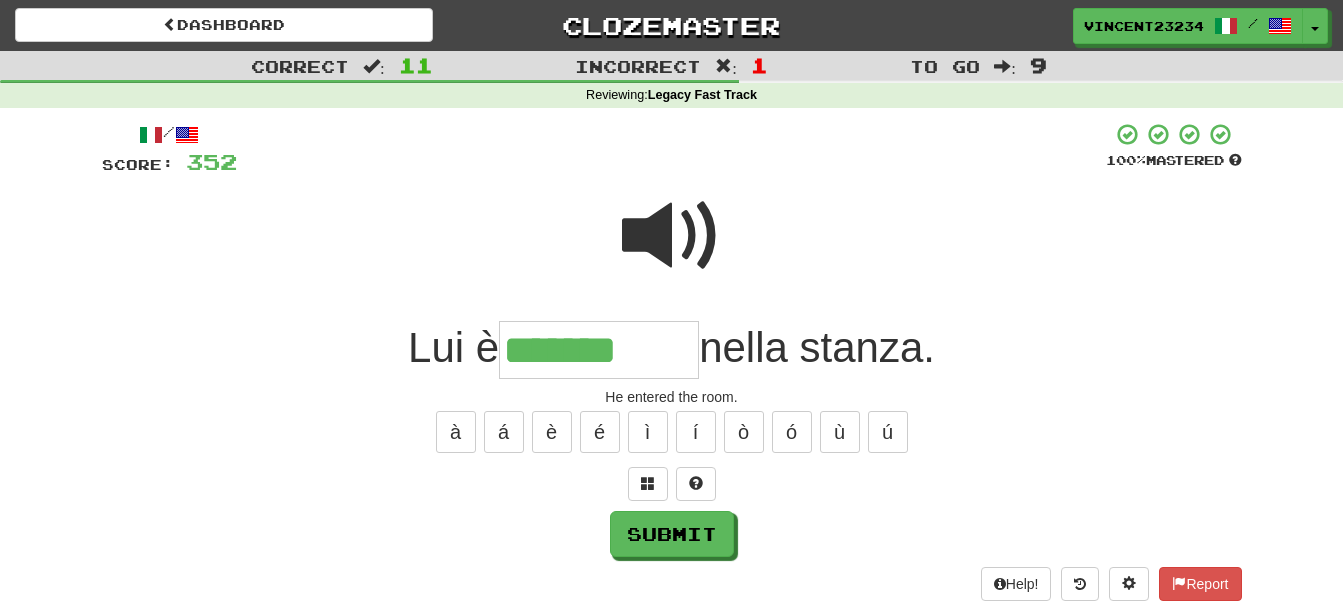 type on "*******" 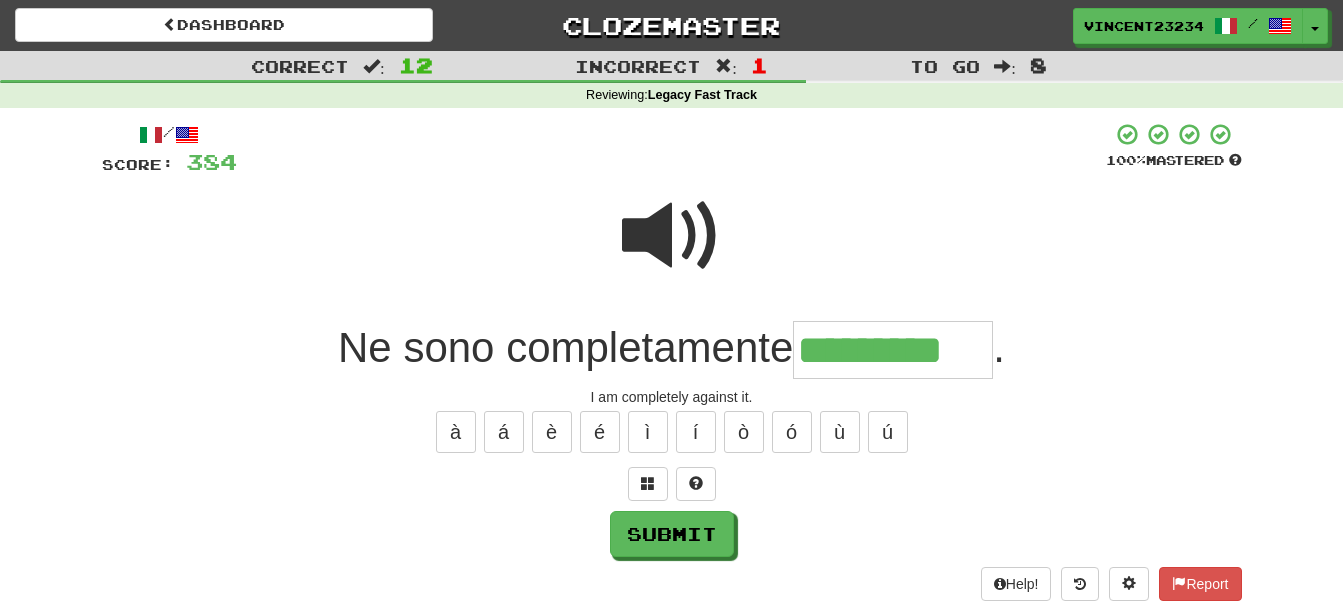 type on "*********" 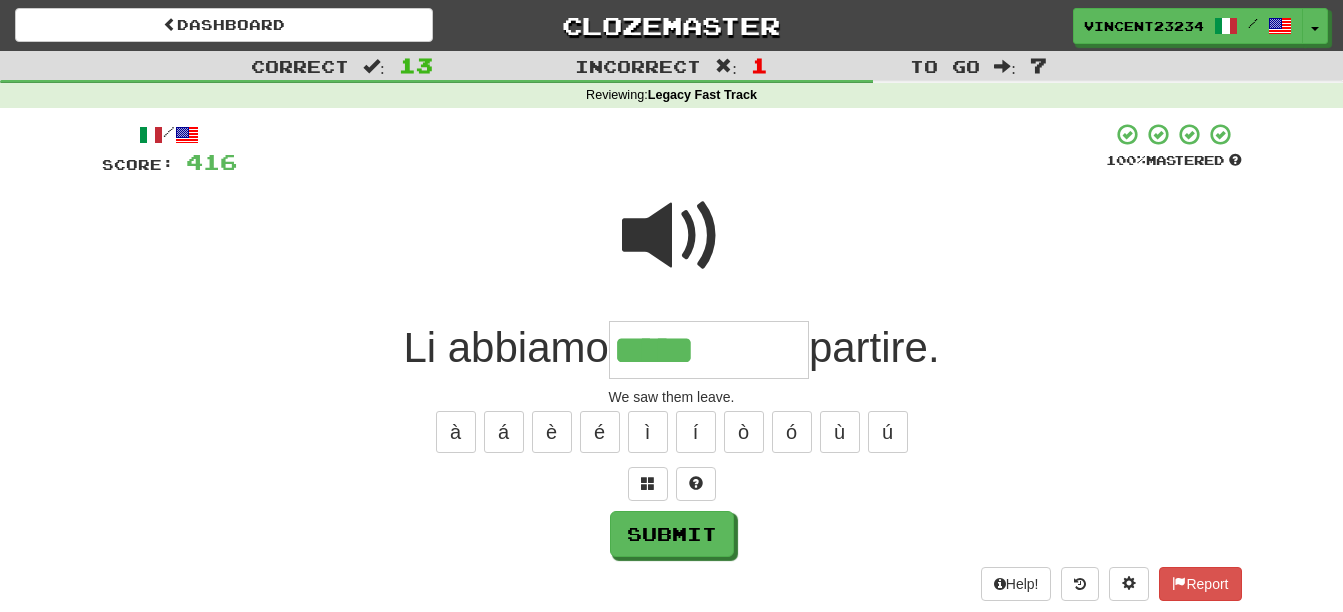 type on "*****" 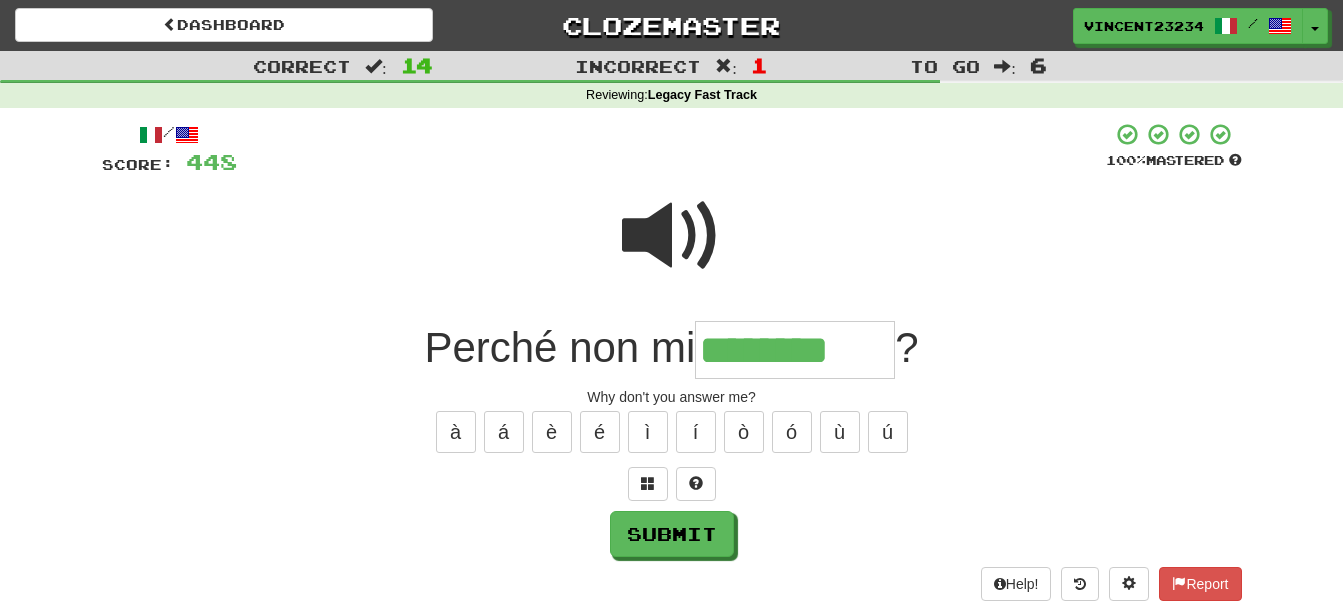 type on "********" 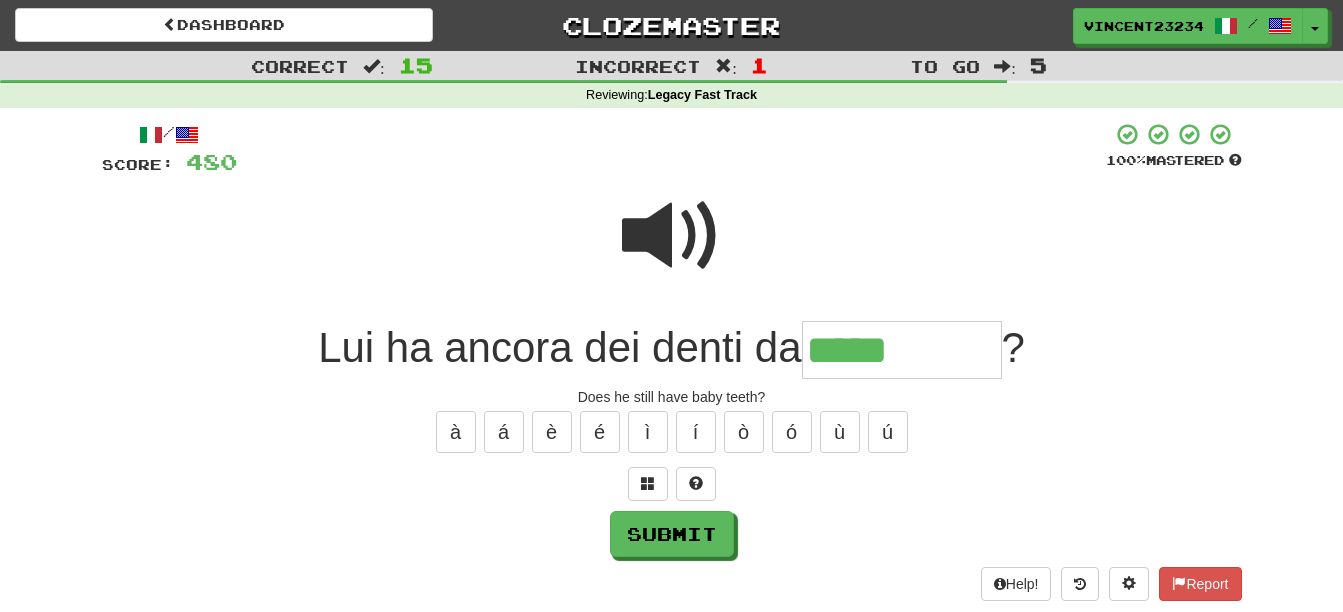 type on "*****" 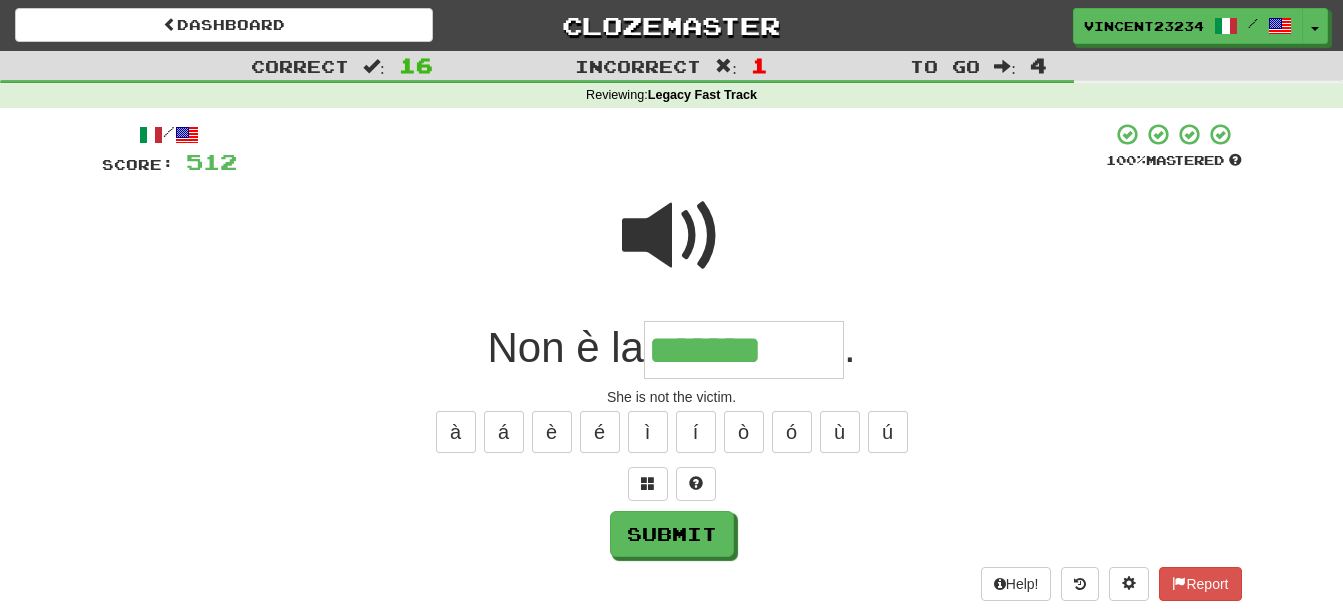 type on "*******" 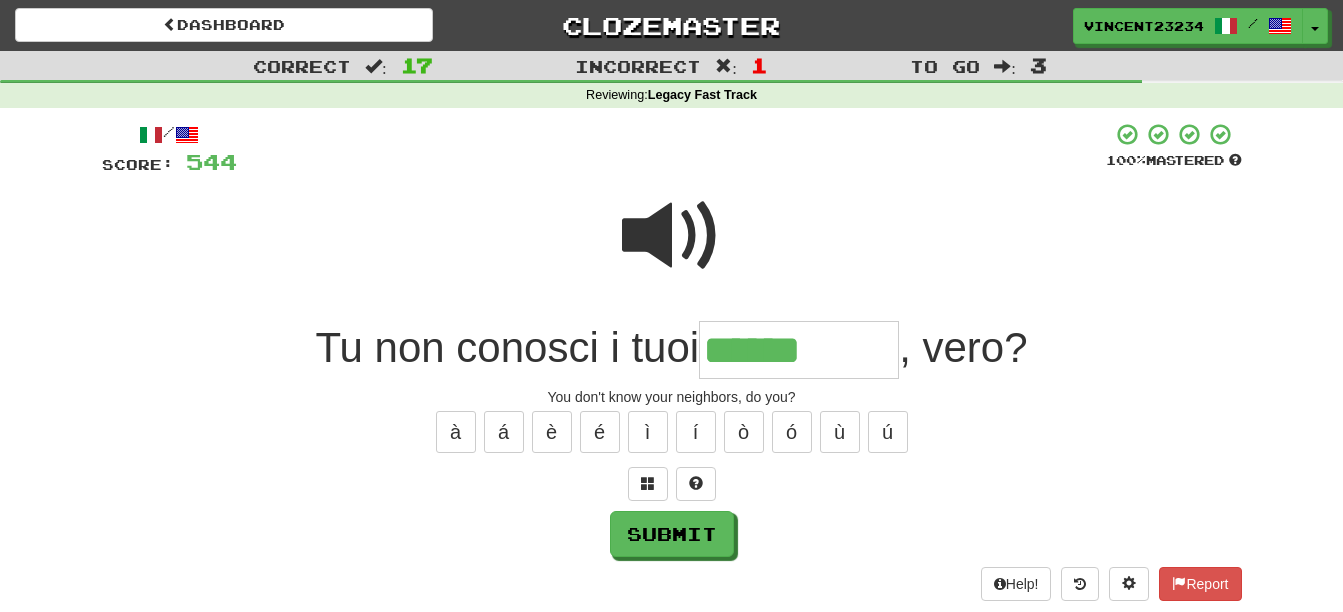 type on "******" 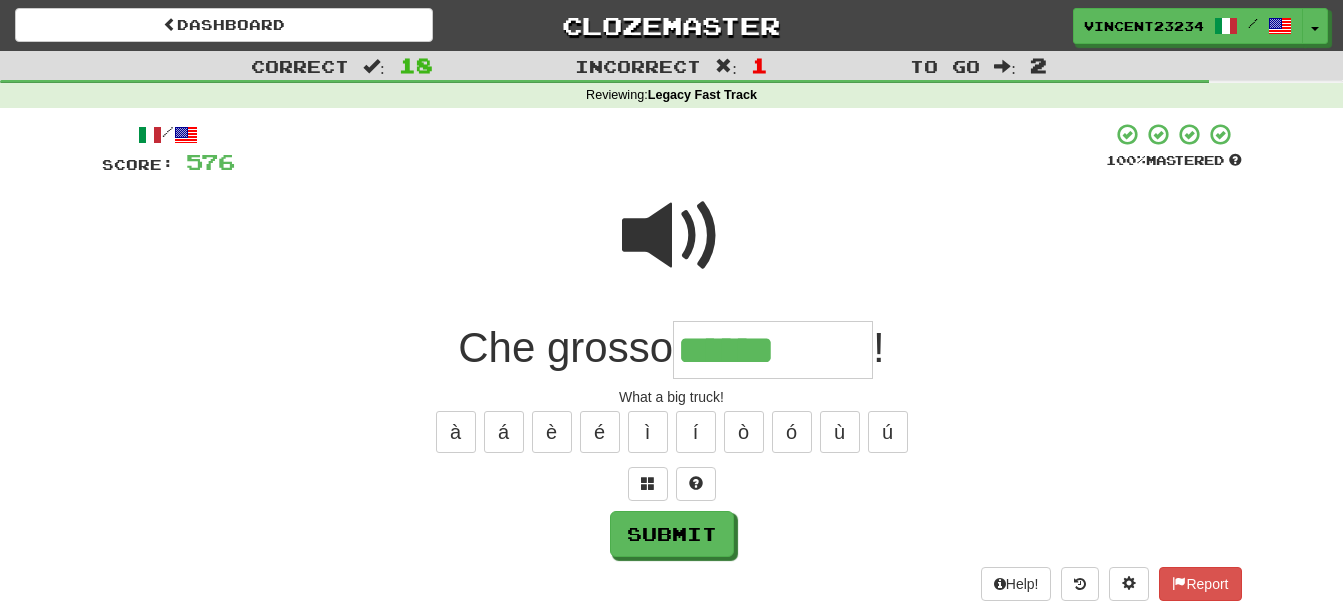 type on "******" 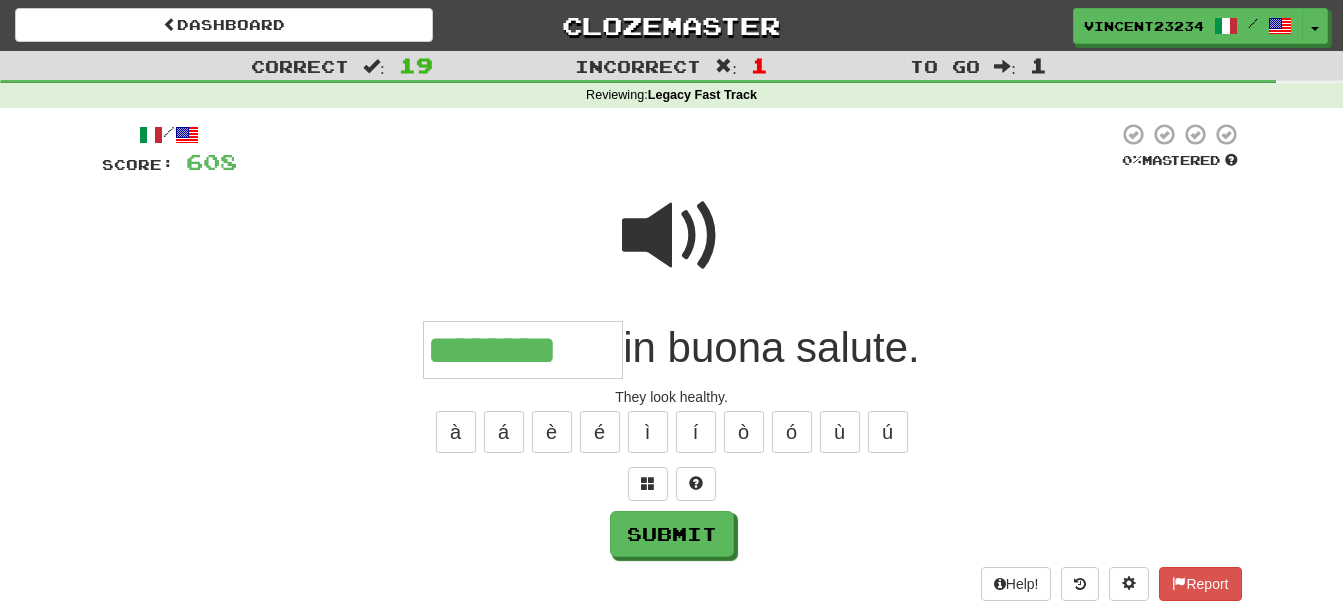 type on "********" 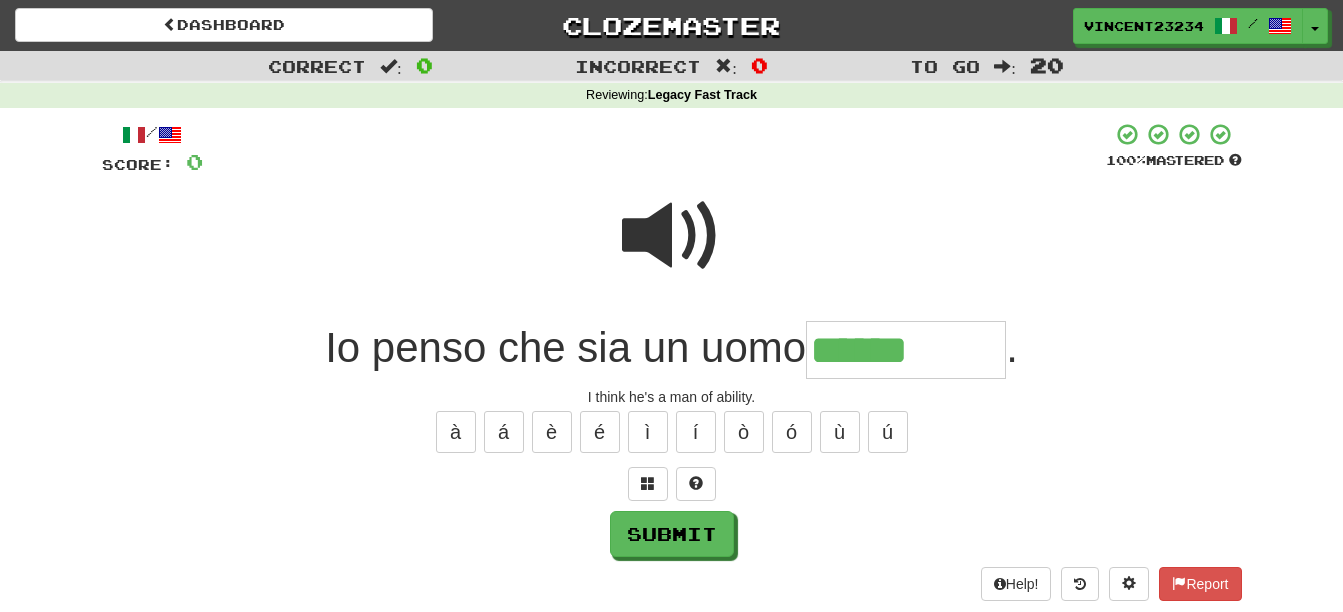 type on "******" 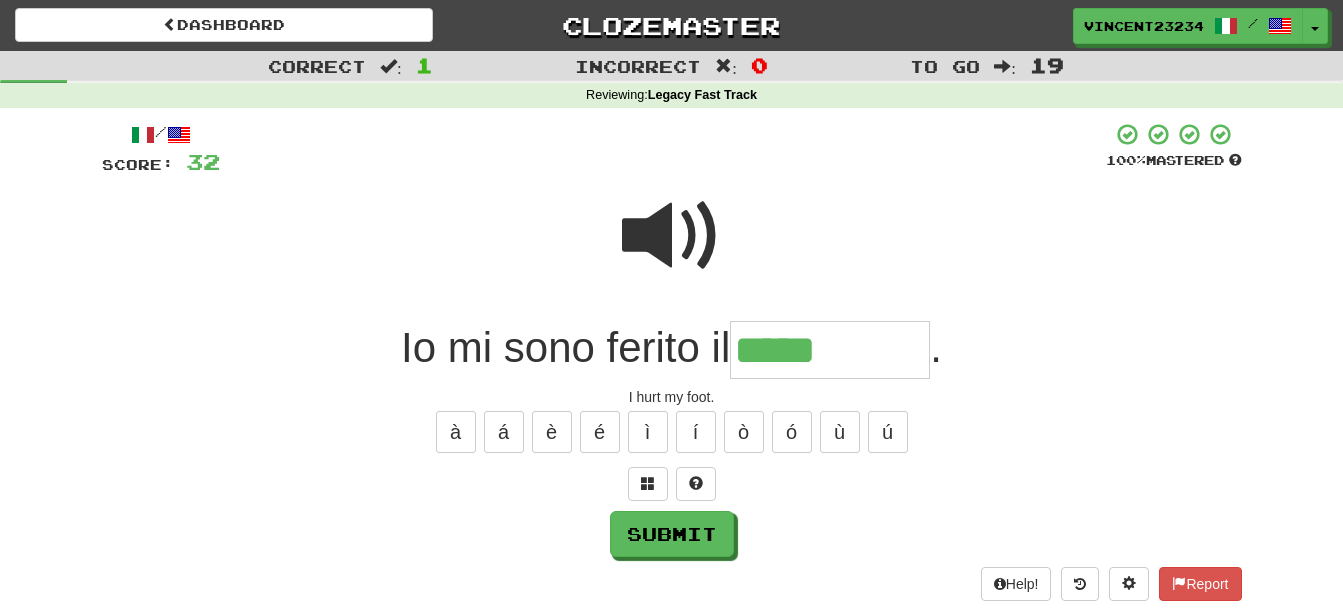 type on "*****" 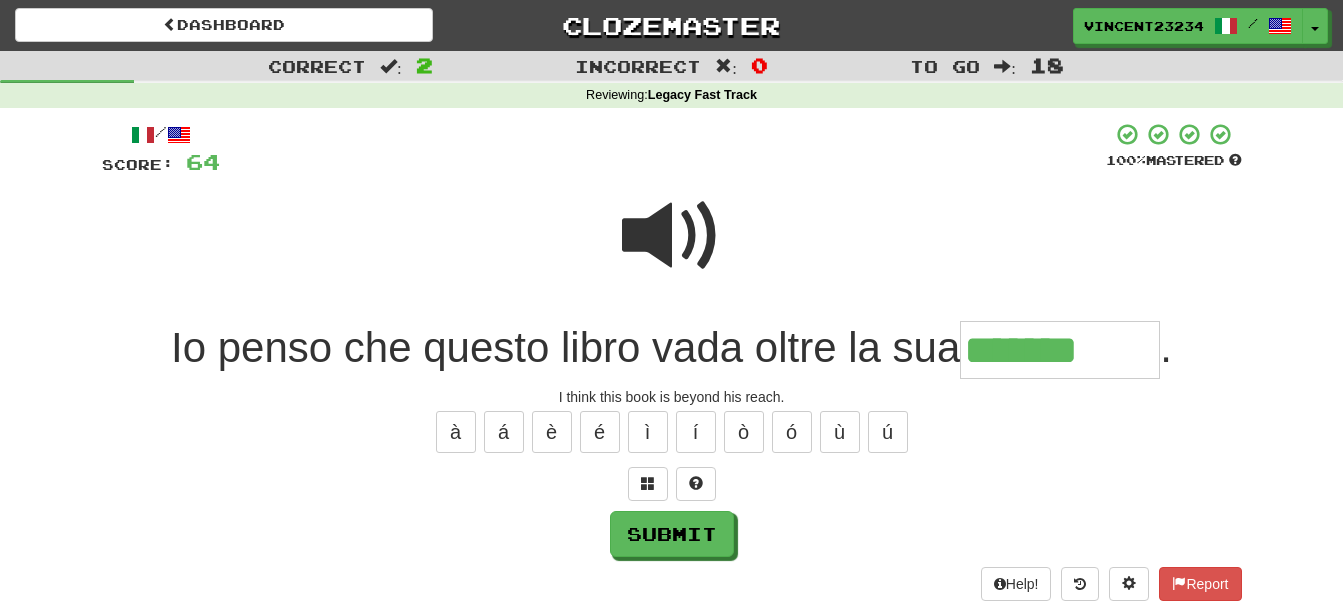 type on "*******" 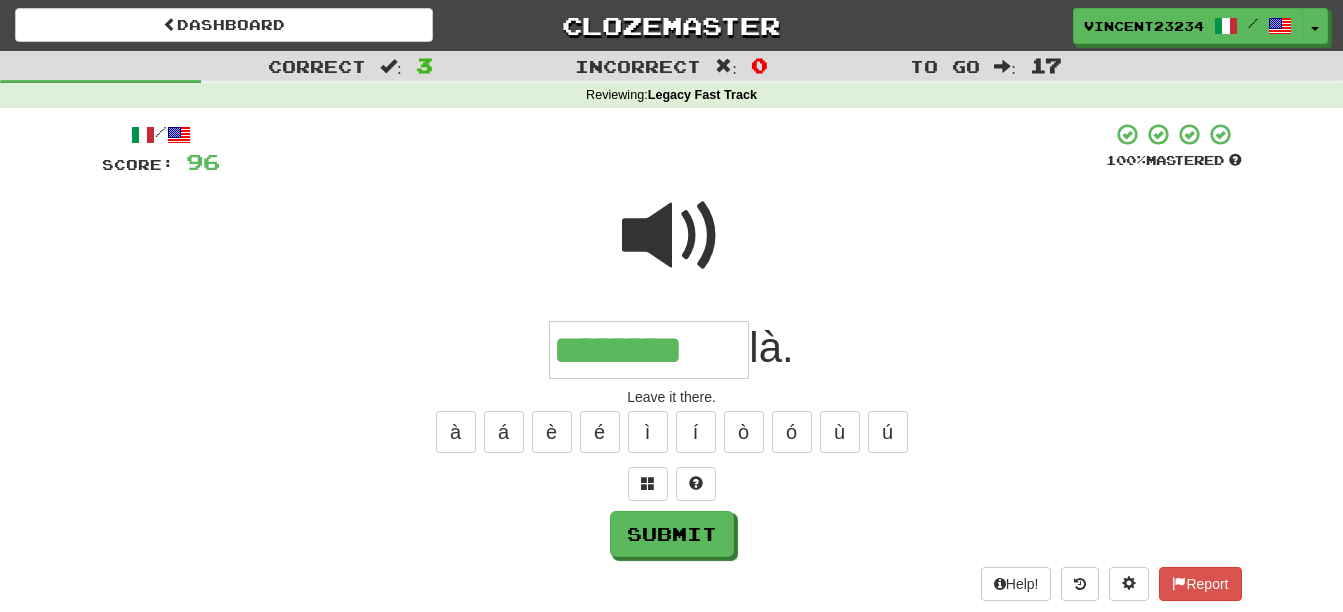 type on "********" 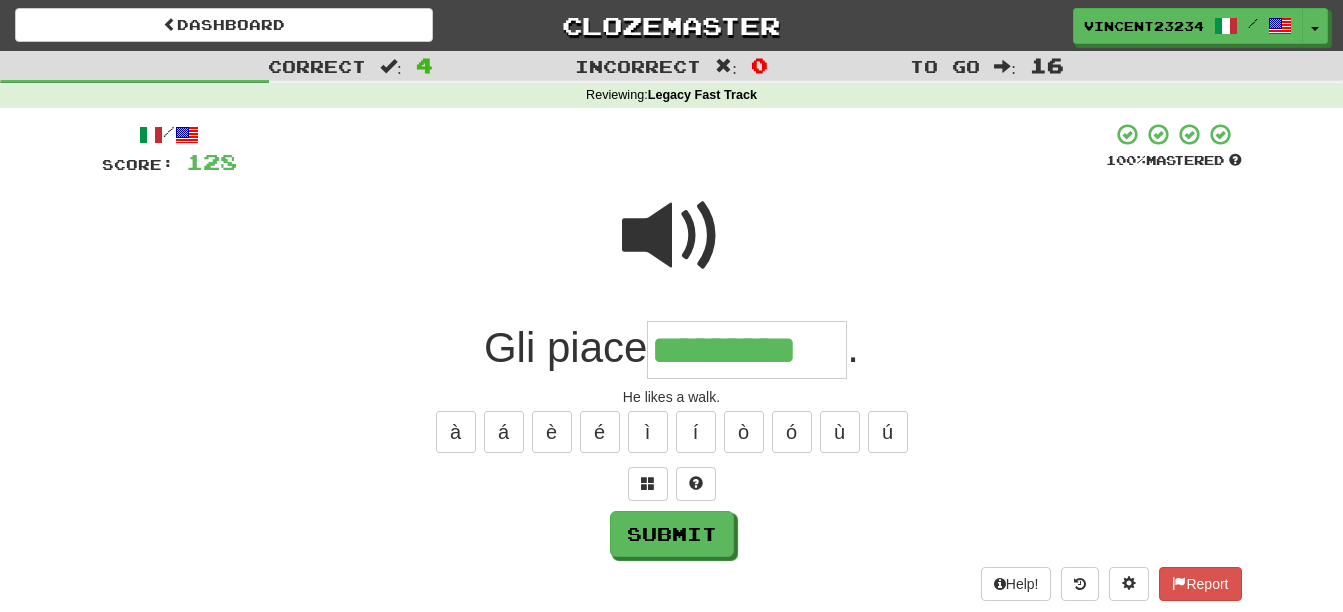 scroll, scrollTop: 0, scrollLeft: 16, axis: horizontal 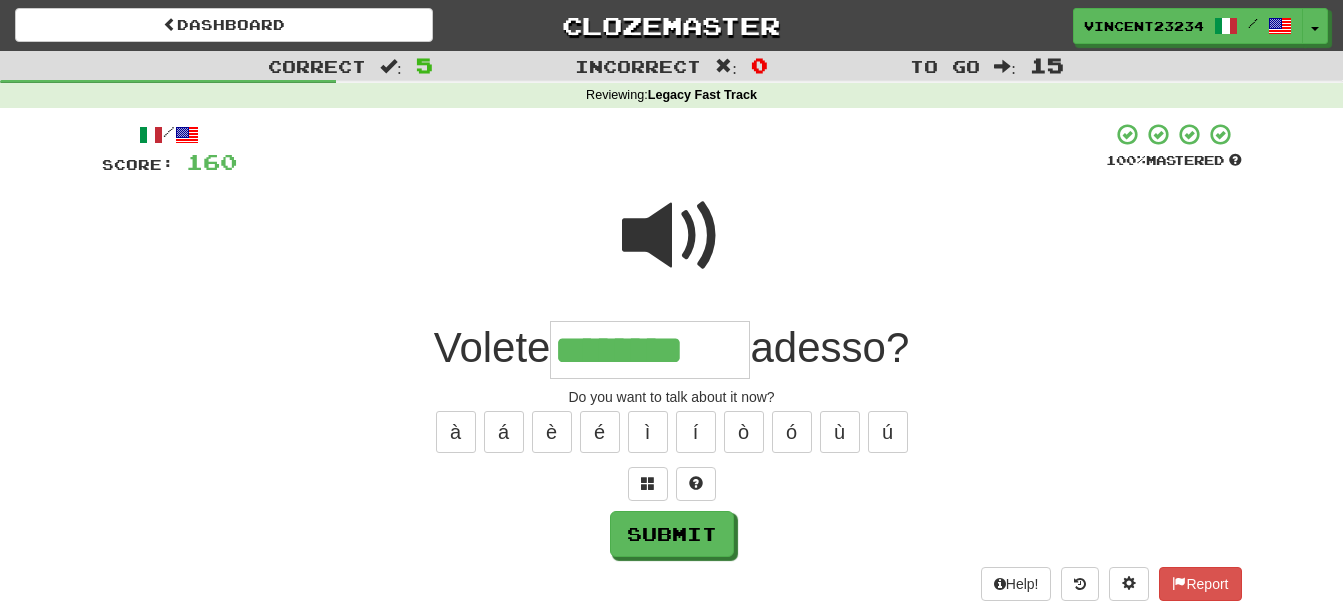 type on "********" 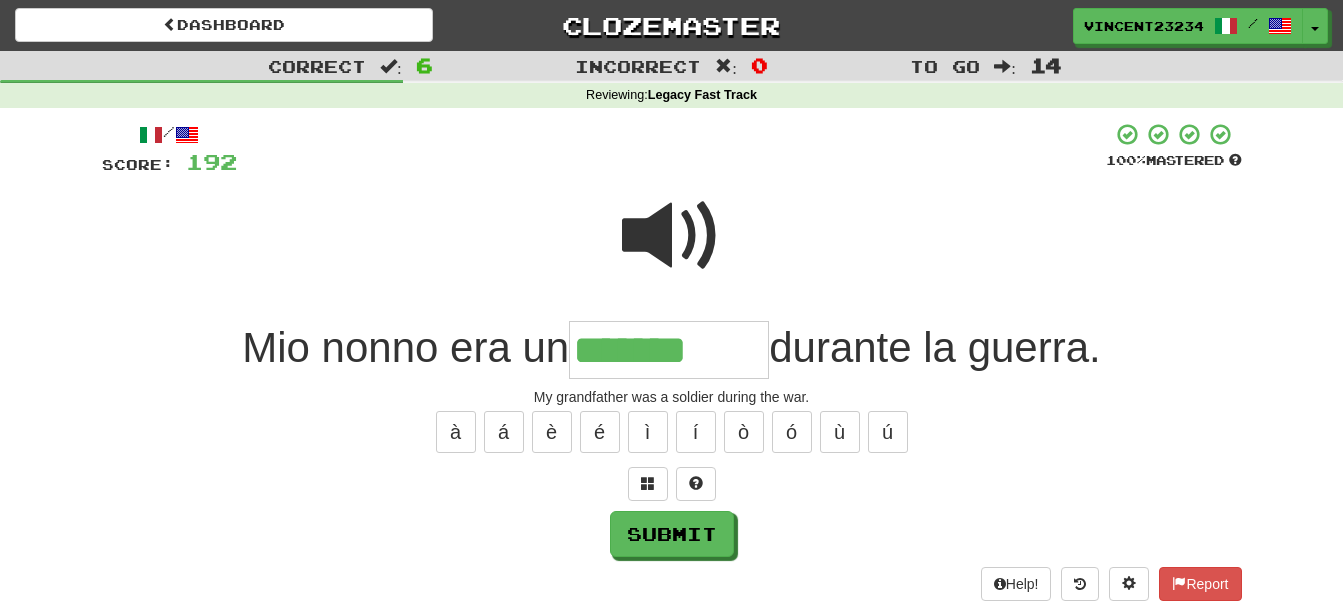 type on "*******" 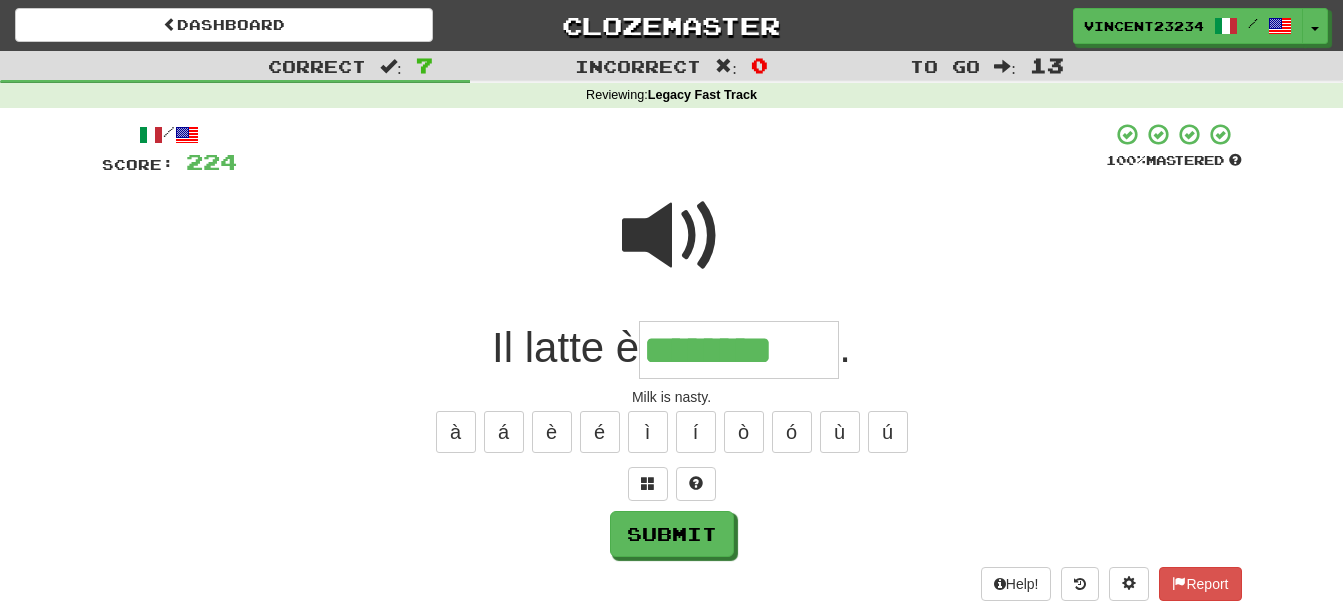 type on "********" 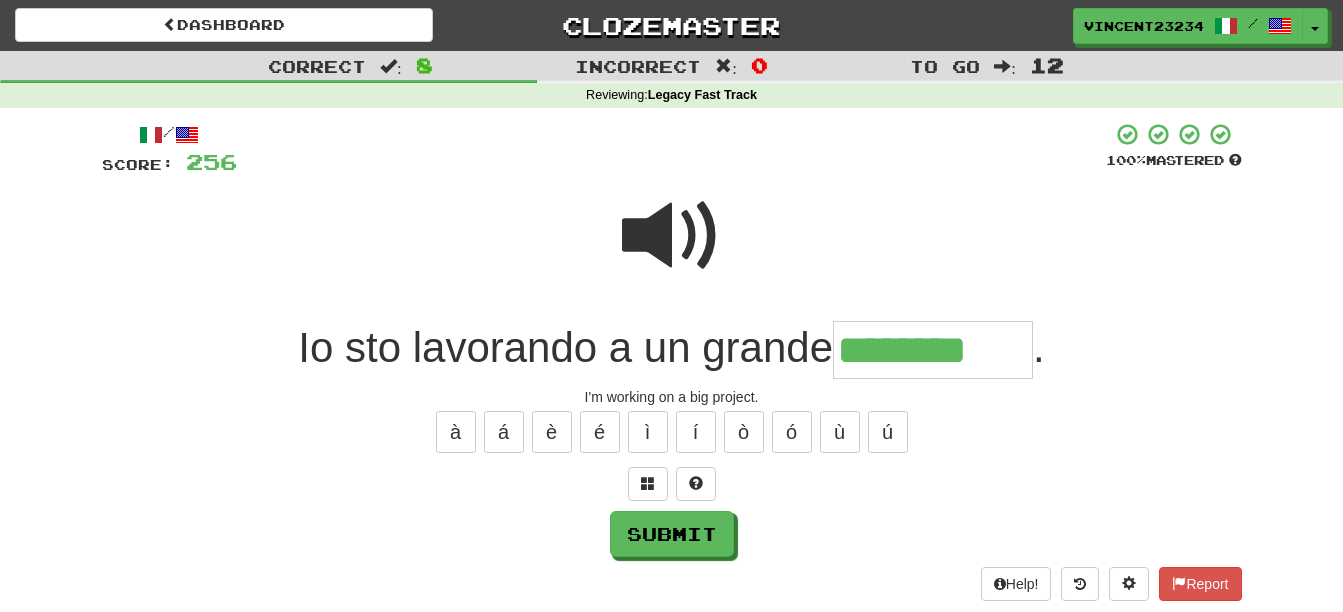 type on "********" 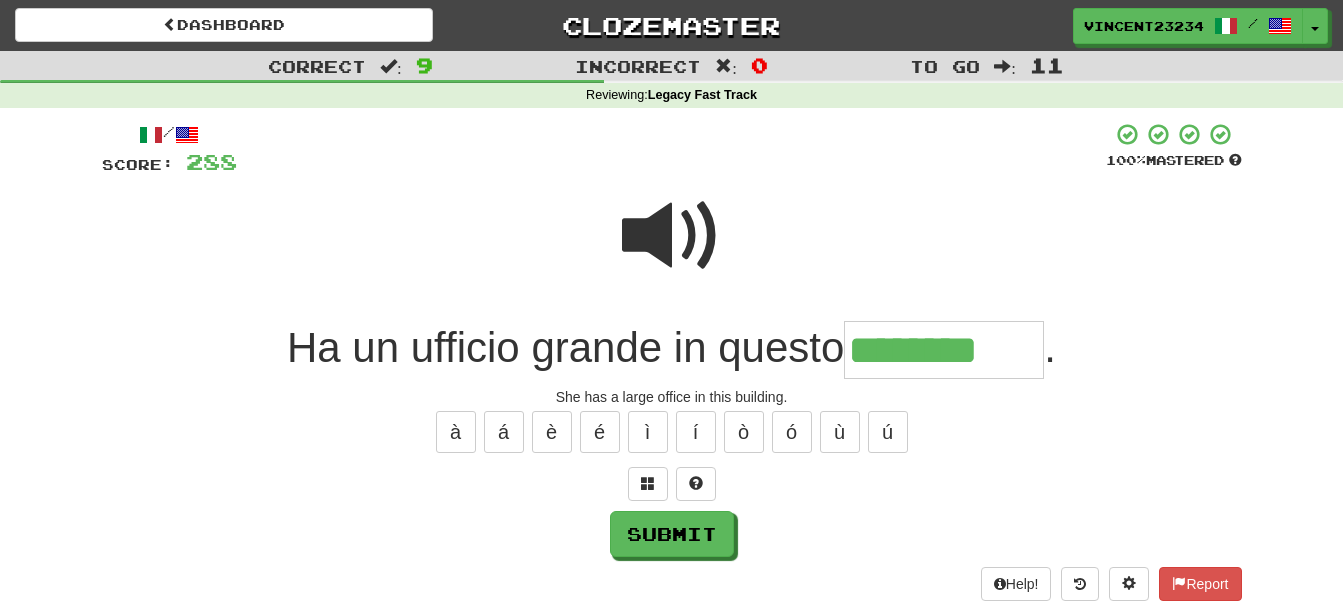 type on "********" 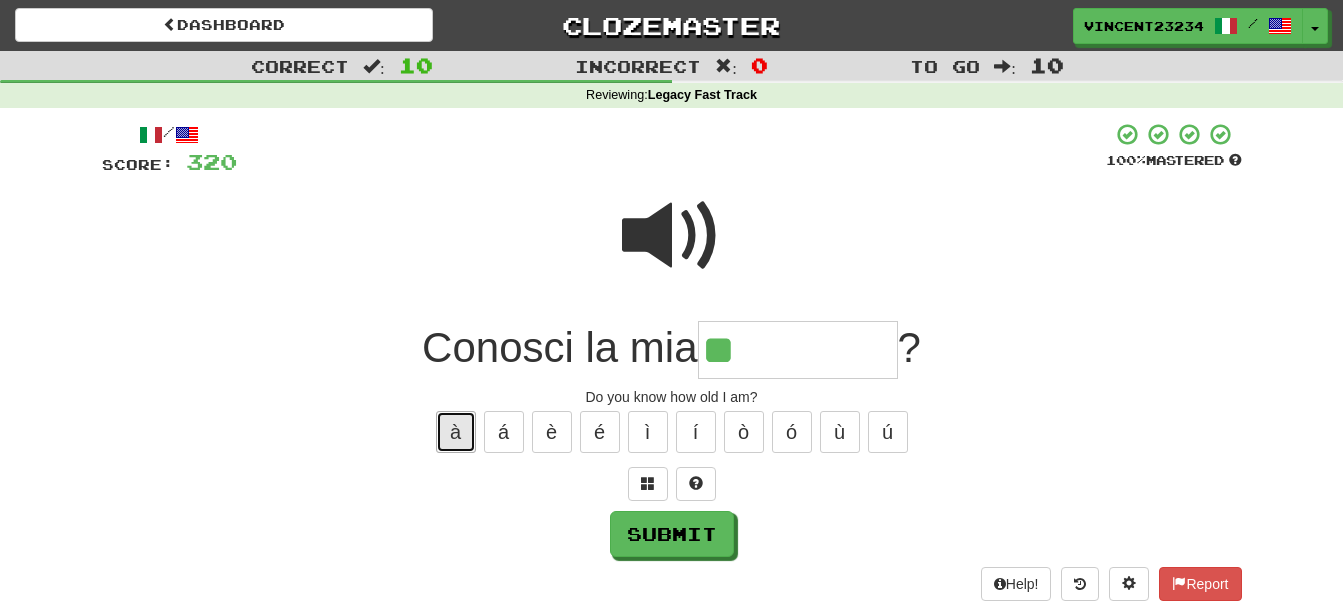 click on "à" at bounding box center (456, 432) 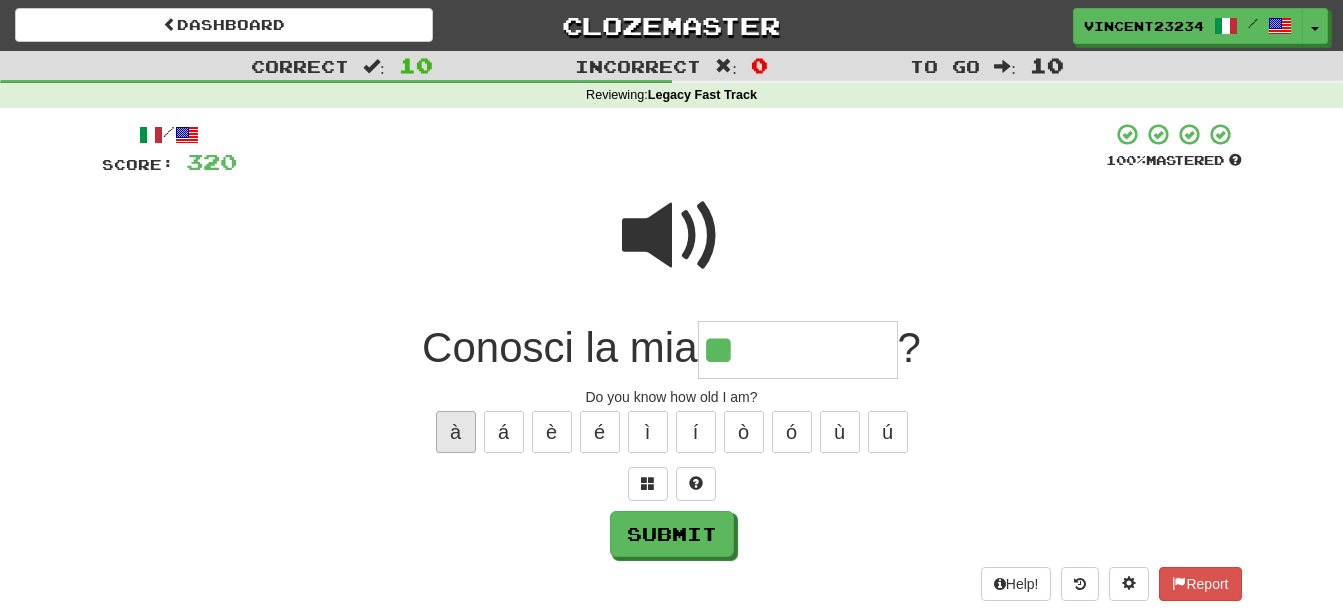 type on "***" 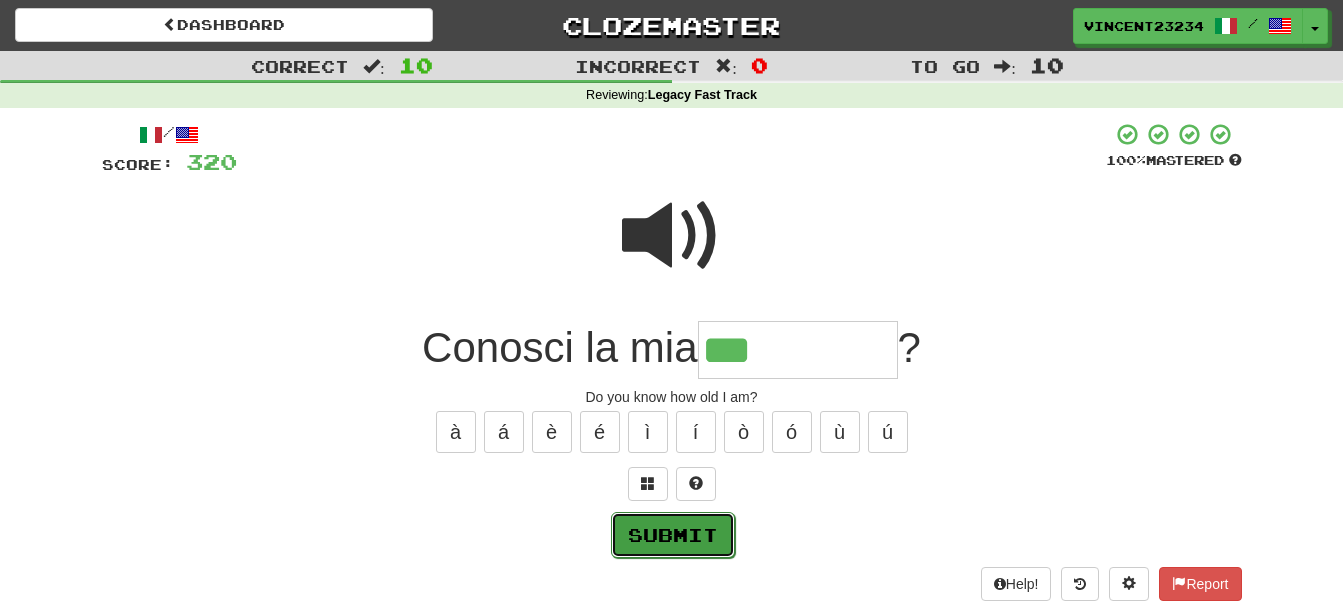 click on "Submit" at bounding box center [673, 535] 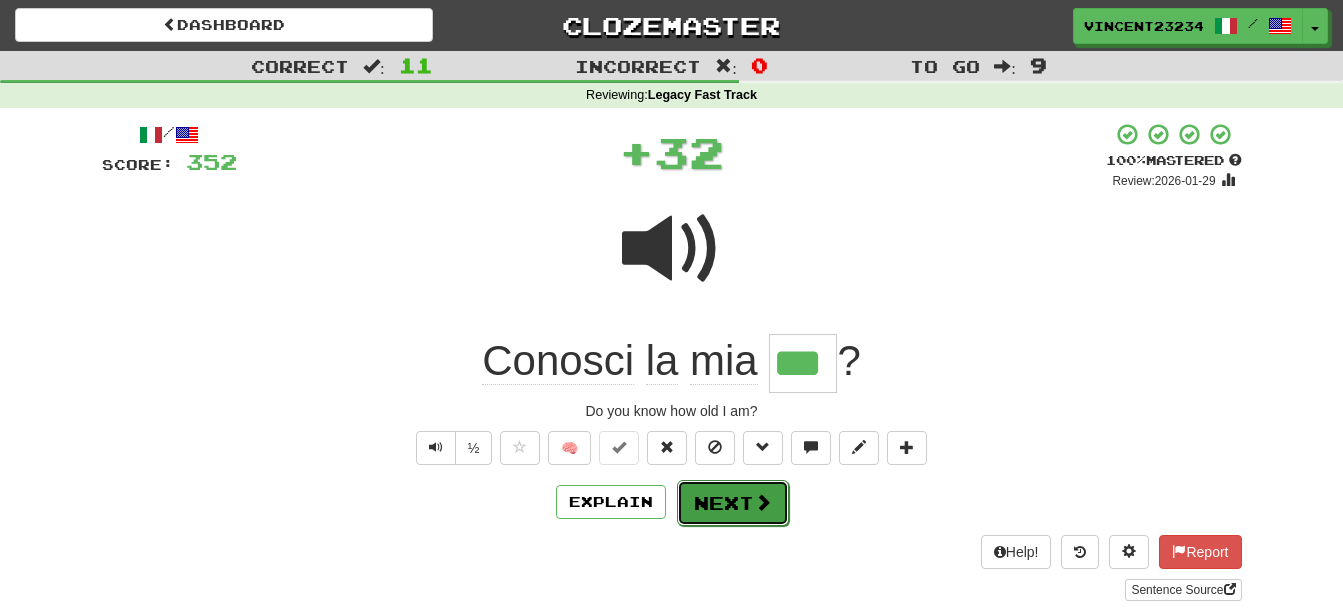click on "Next" at bounding box center (733, 503) 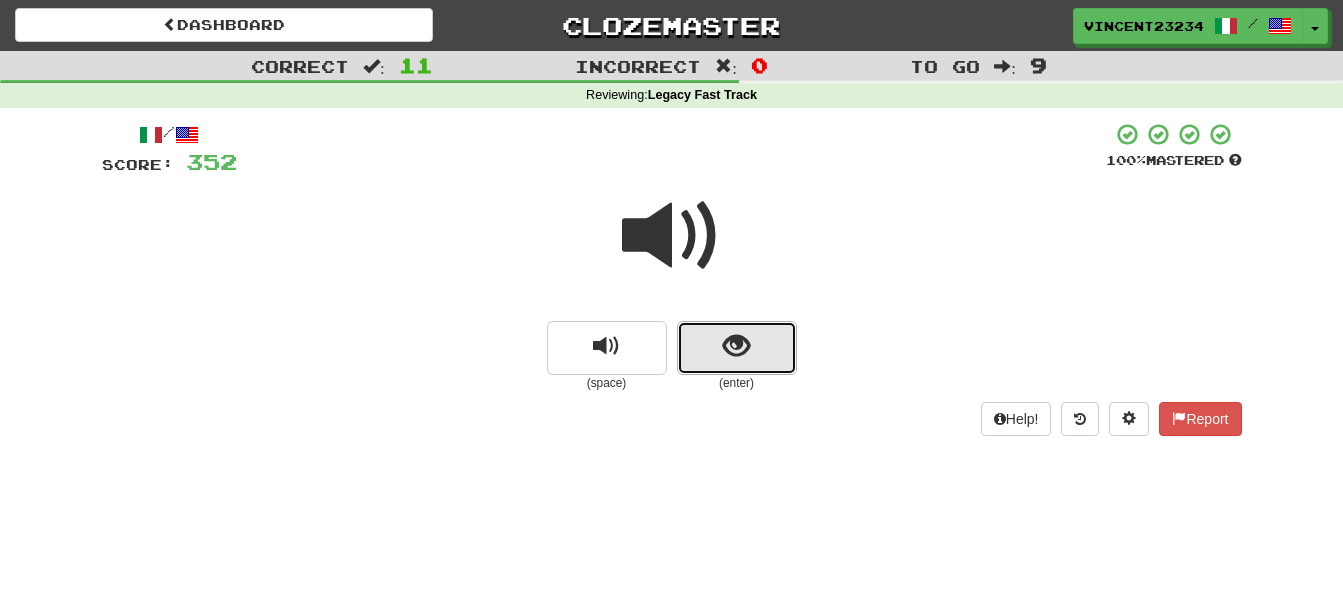 click at bounding box center (736, 346) 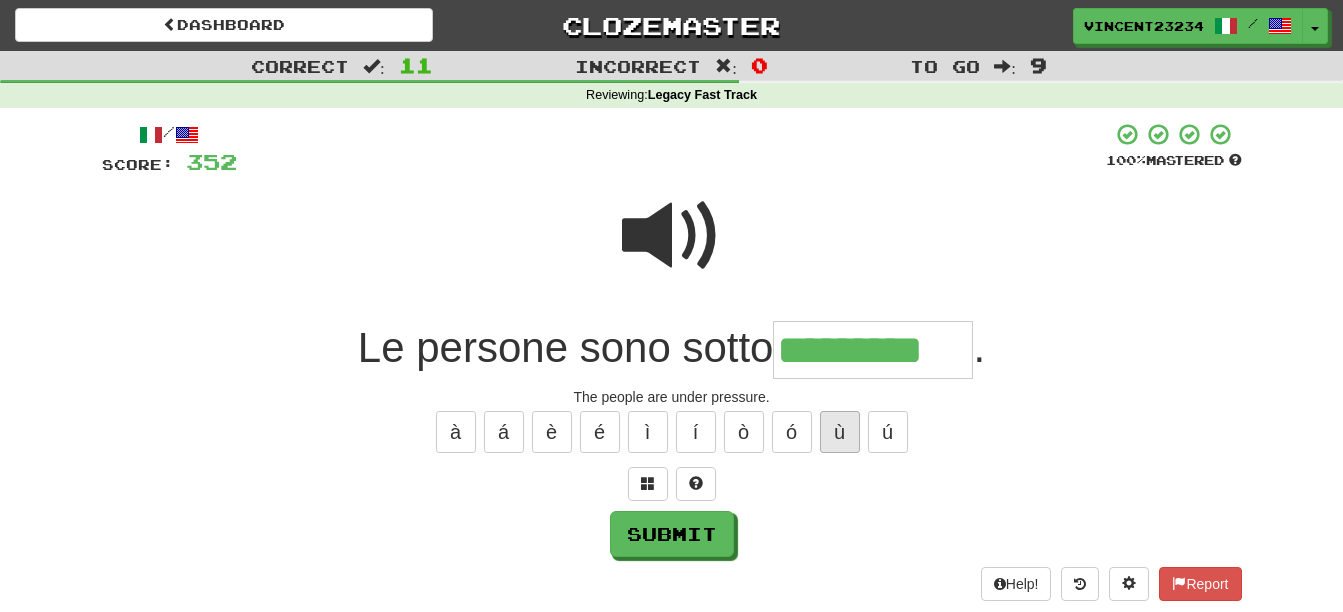 type on "*********" 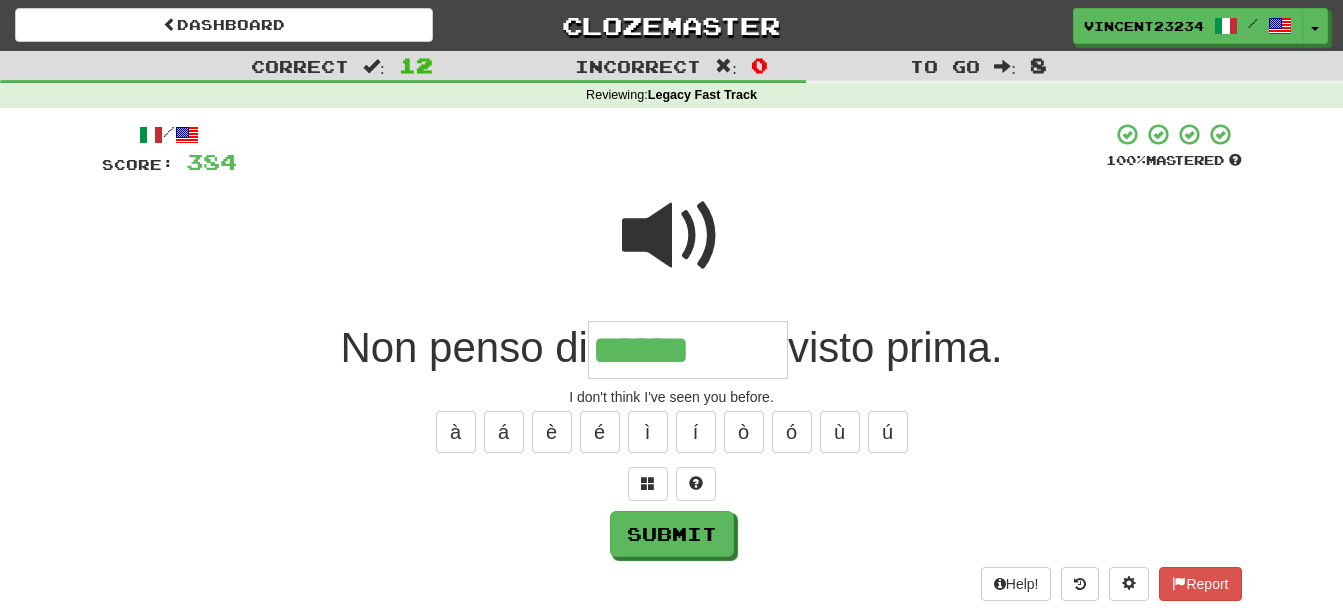 type on "******" 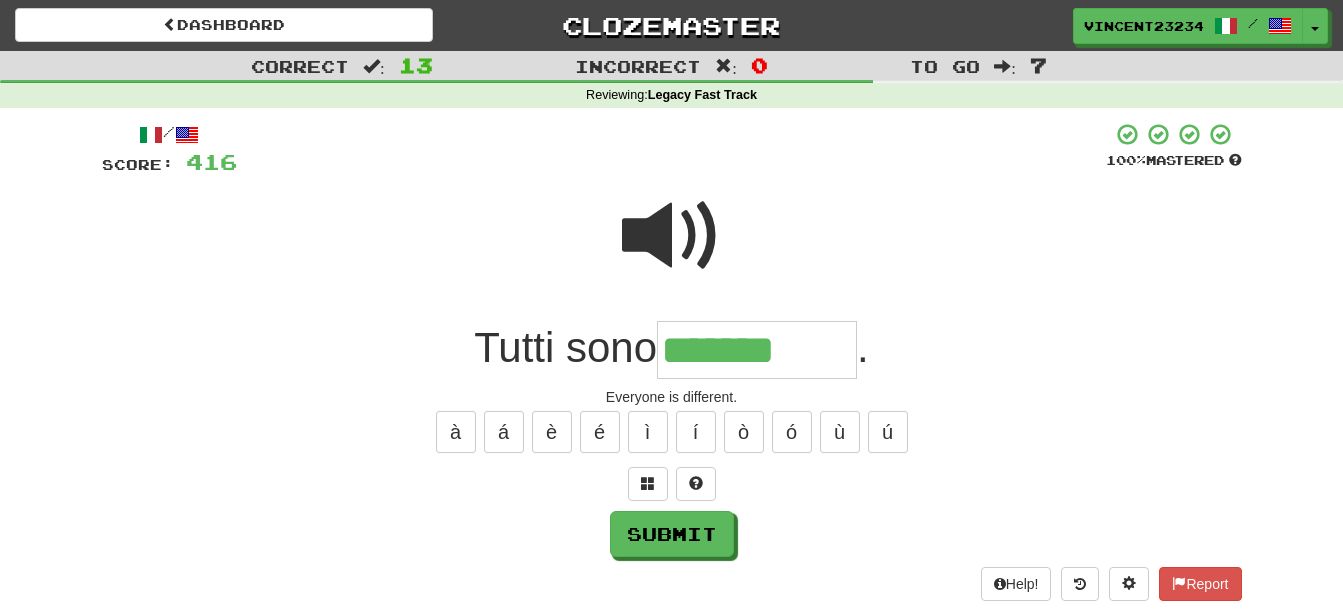 type on "*******" 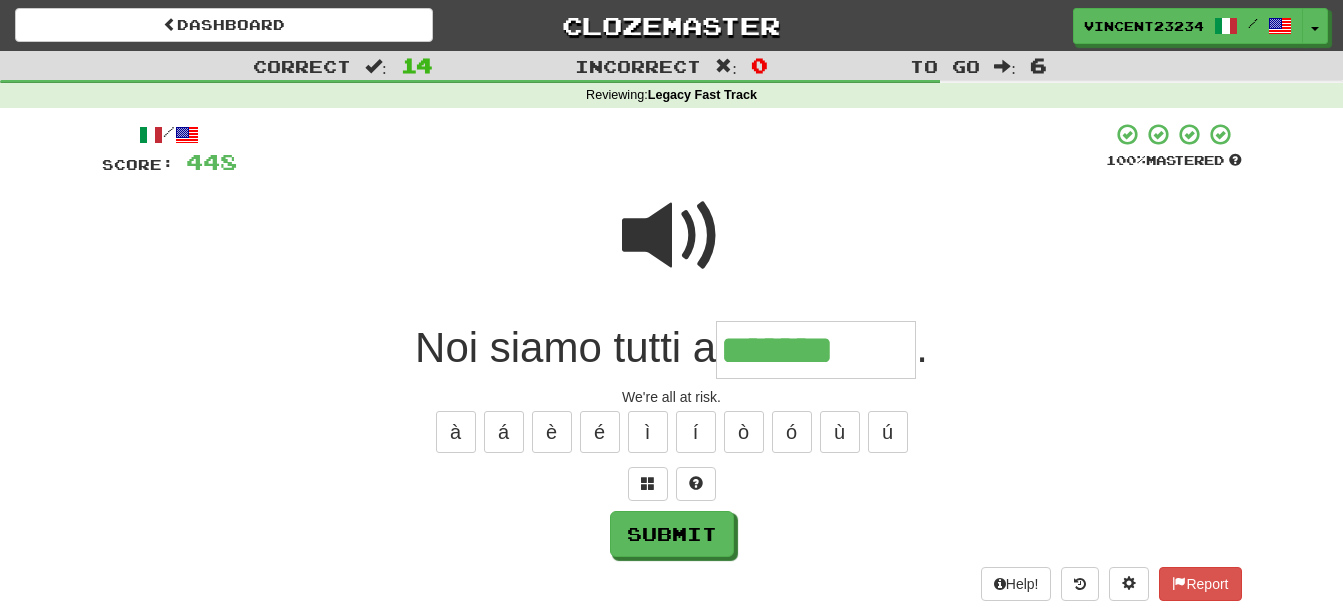 type on "*******" 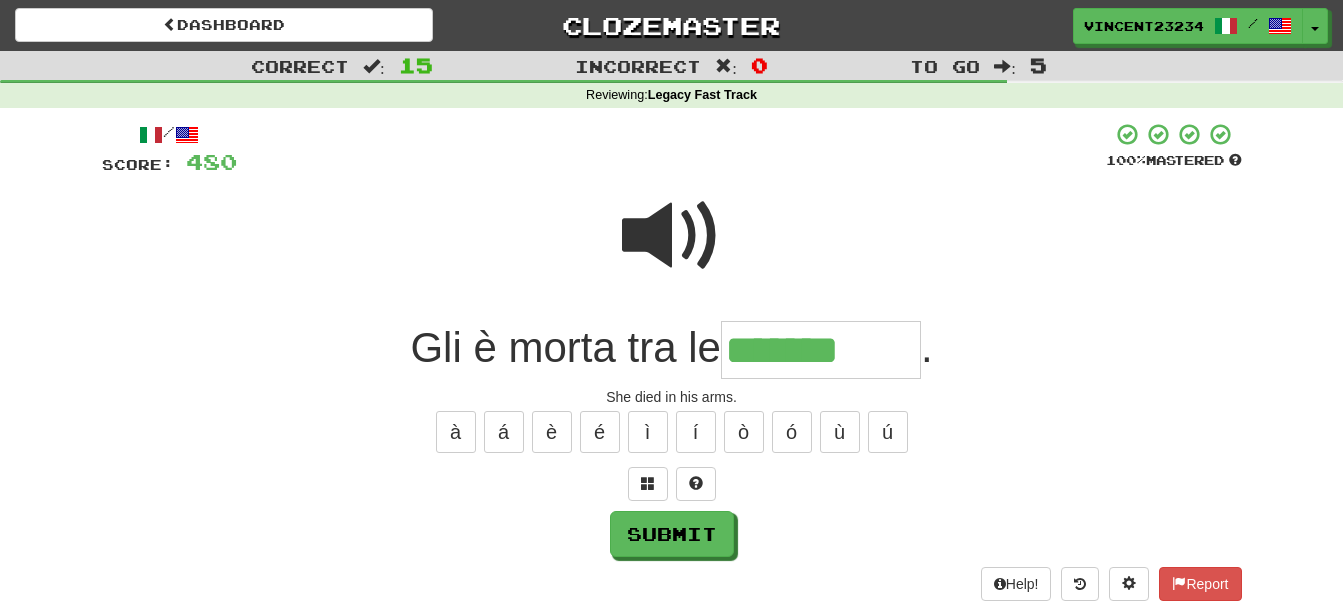 type on "*******" 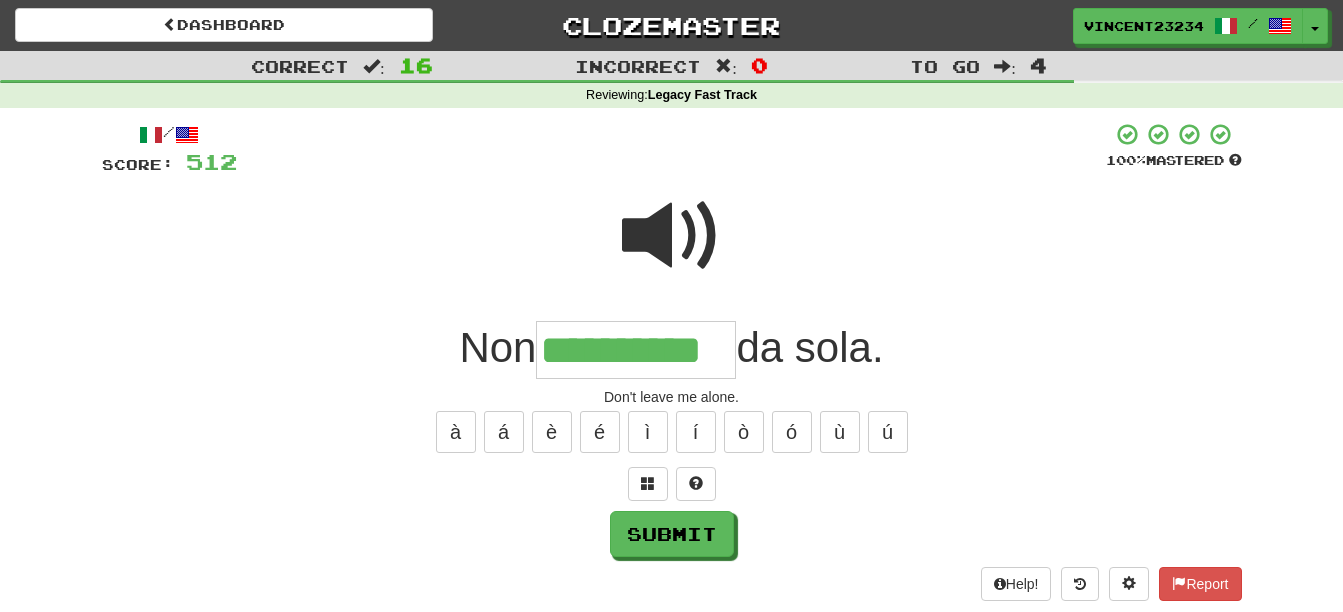 type on "**********" 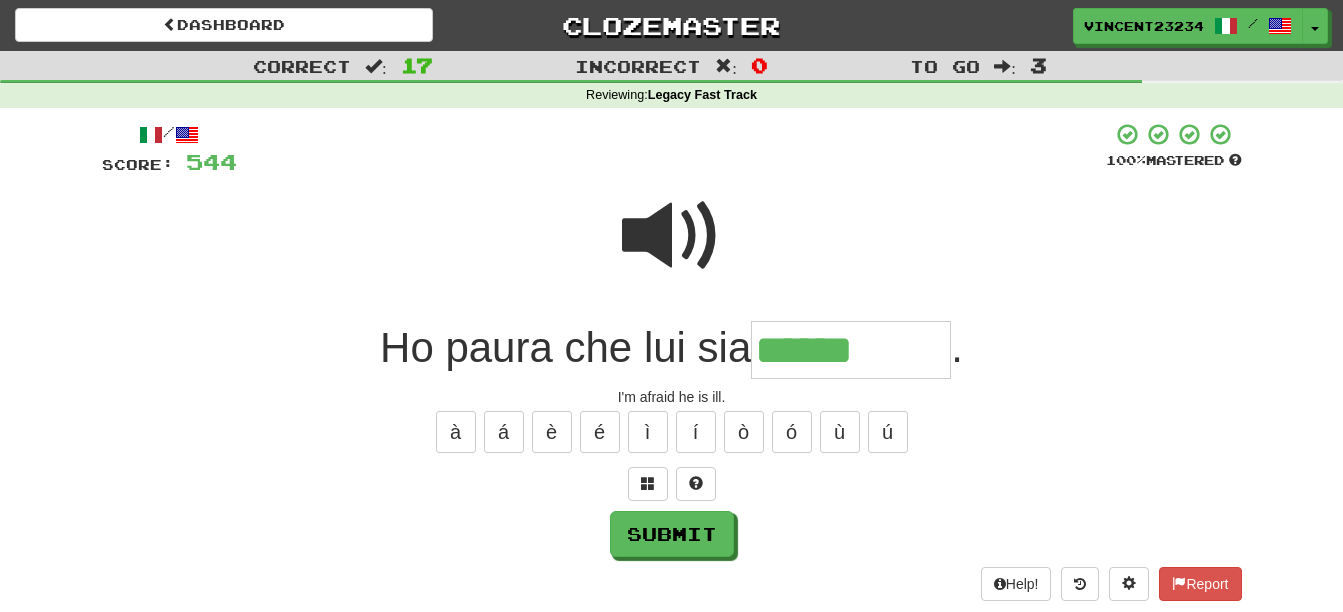 type on "******" 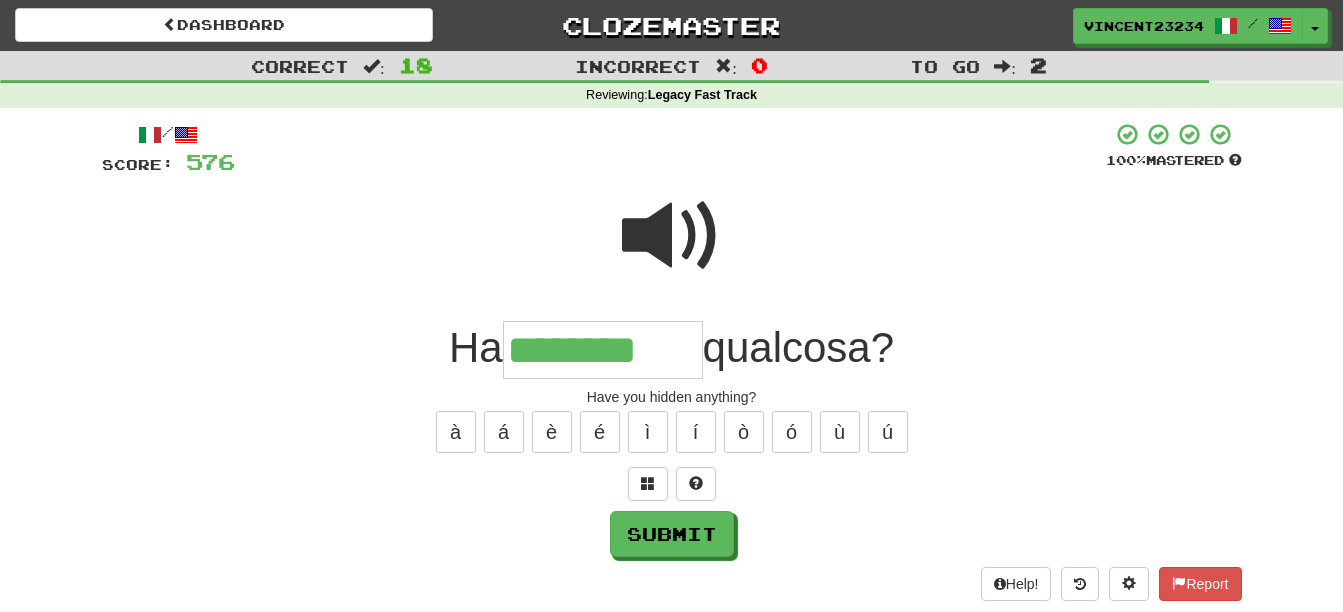 type on "********" 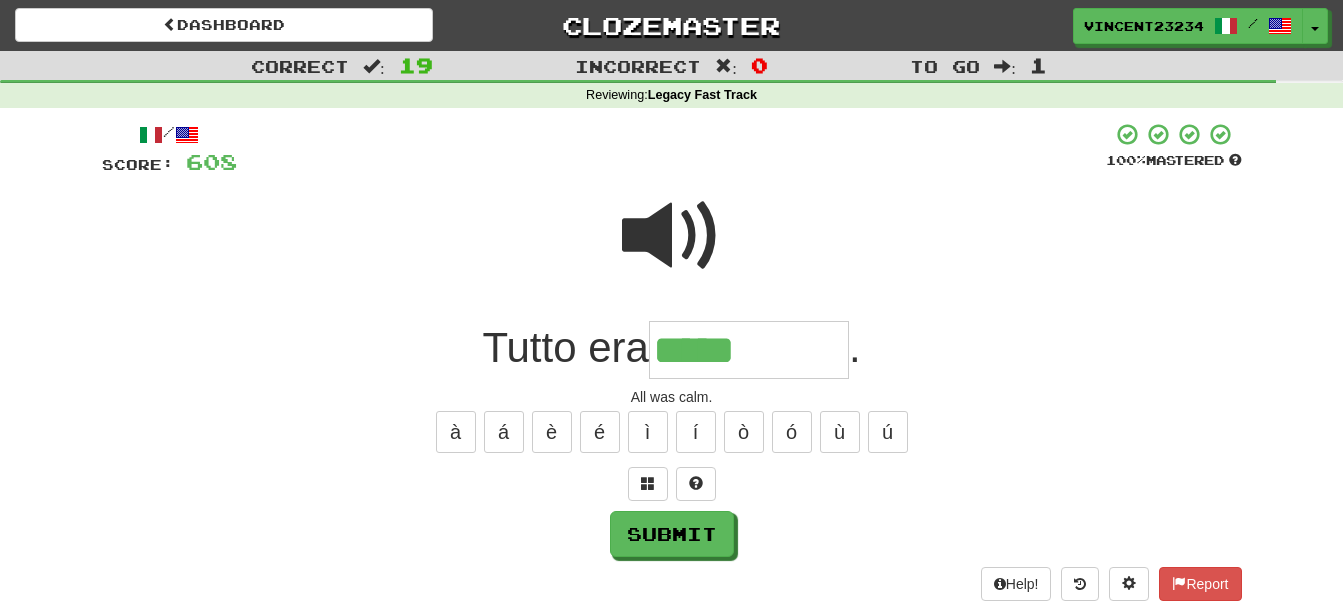 type on "*****" 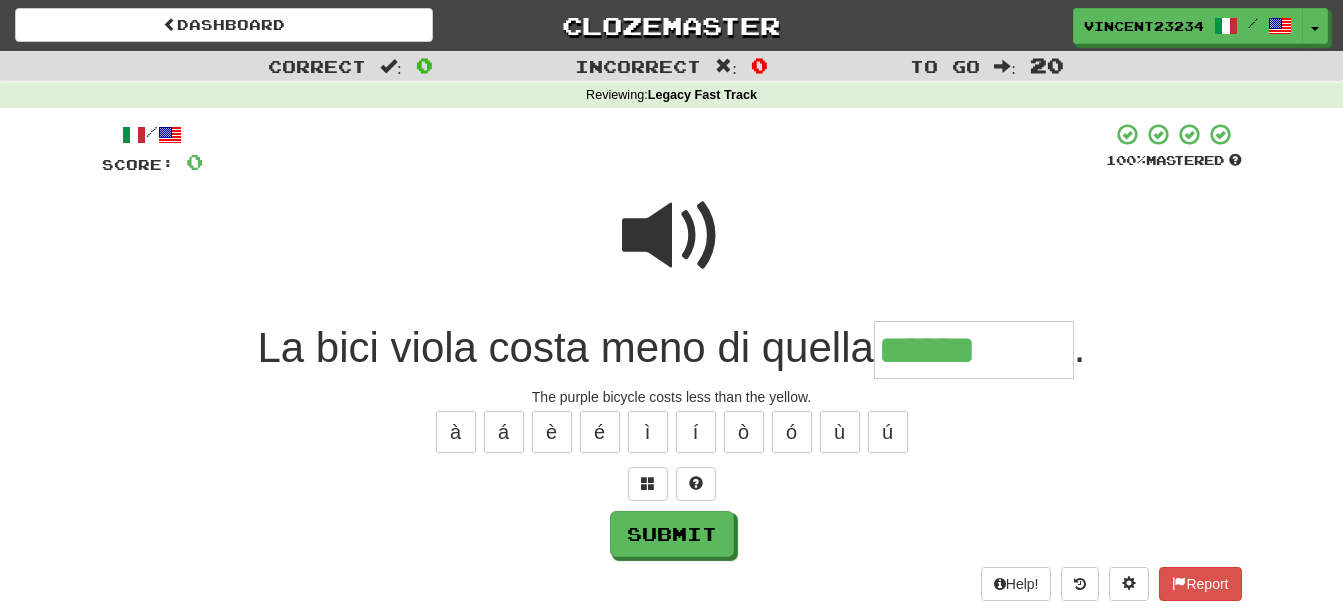 type on "******" 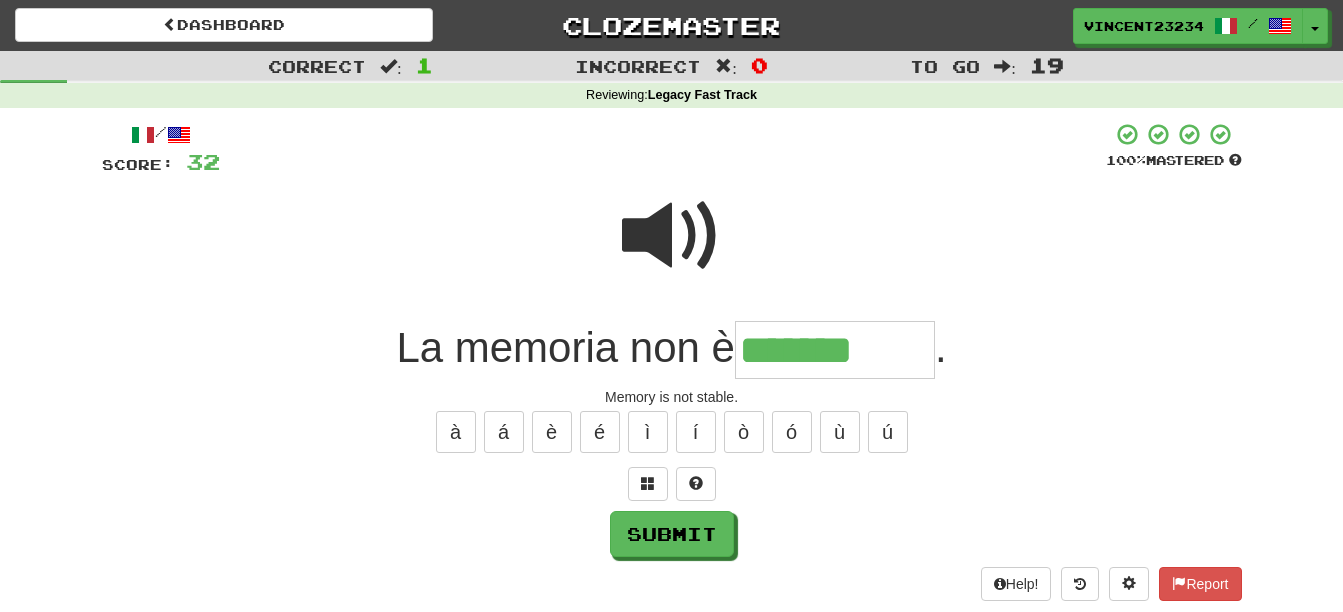 type on "*******" 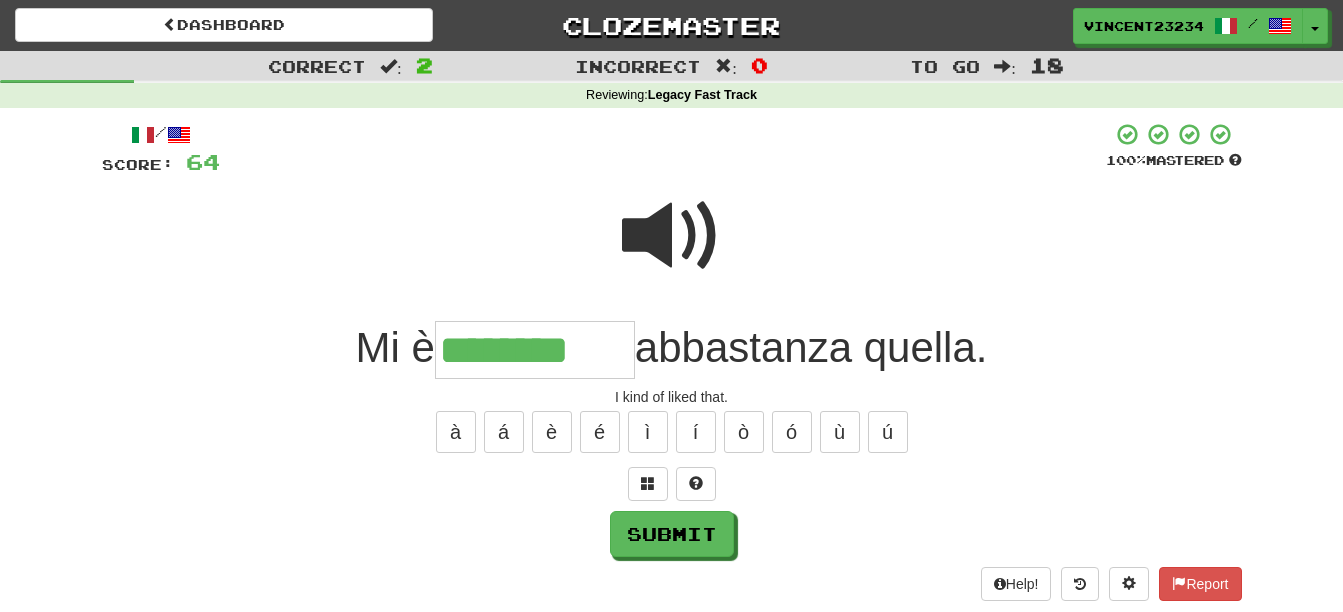 type on "********" 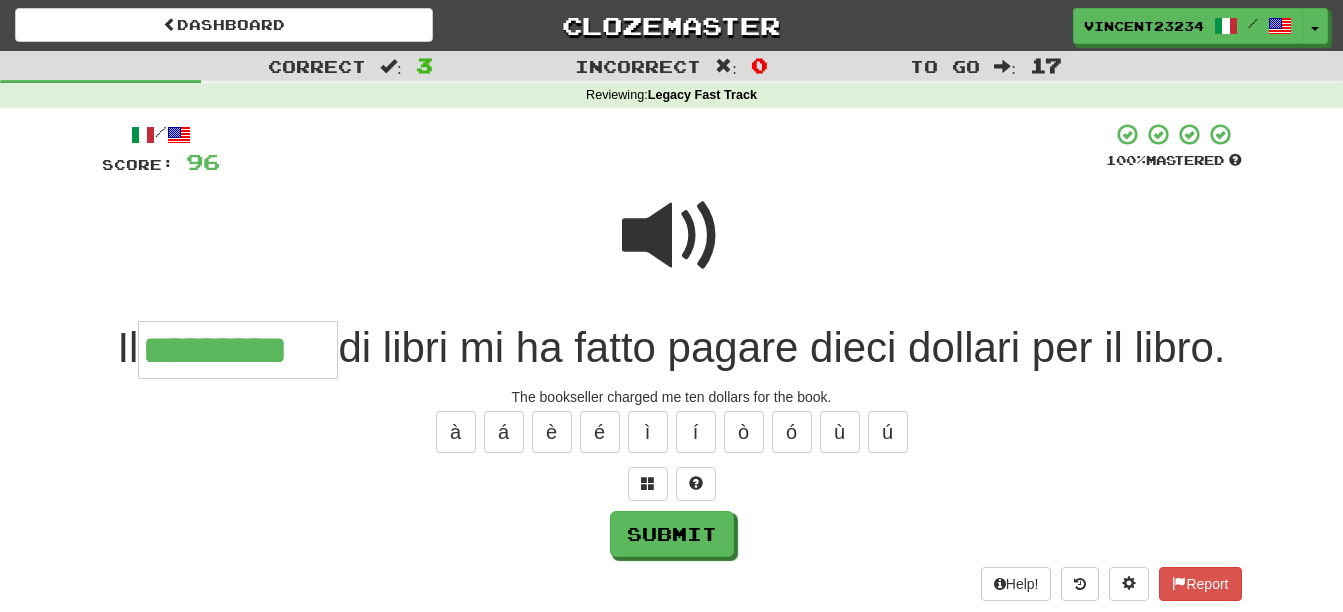 type on "*********" 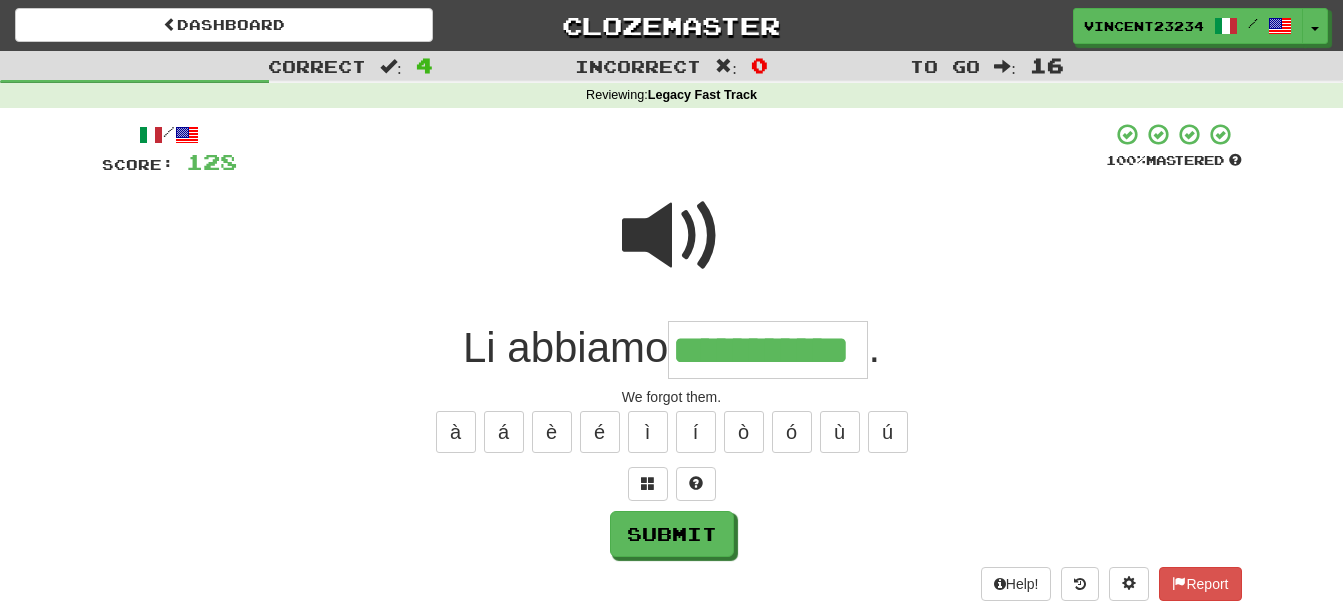 scroll, scrollTop: 0, scrollLeft: 9, axis: horizontal 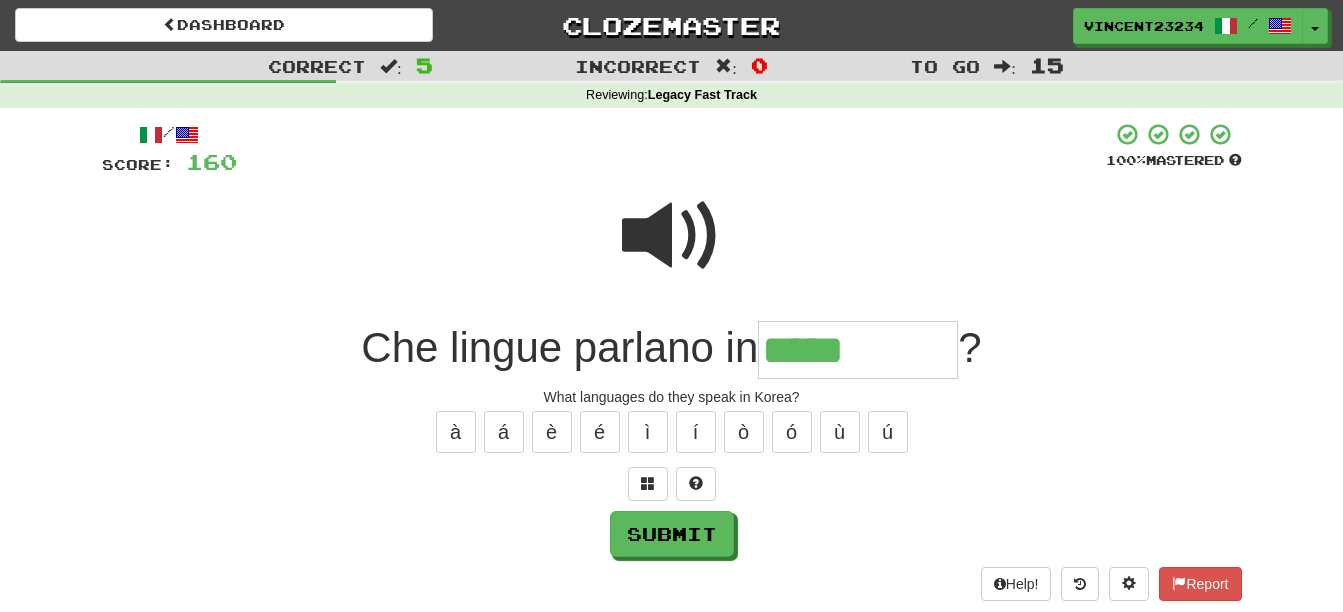 type on "*****" 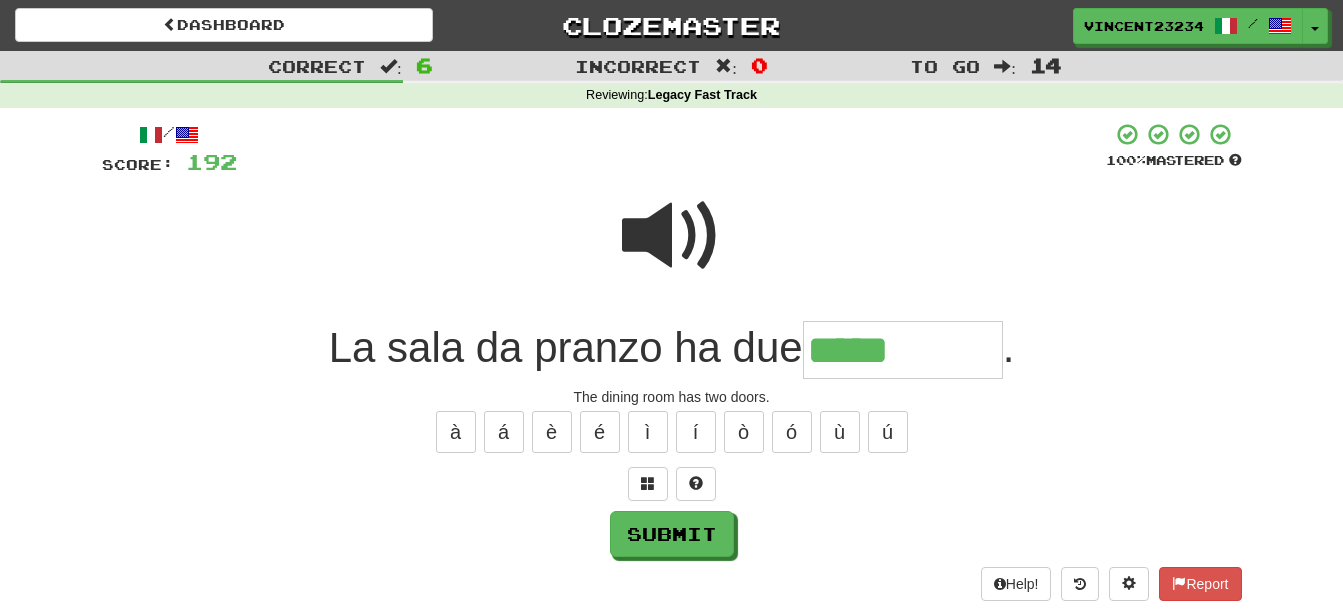 type on "*****" 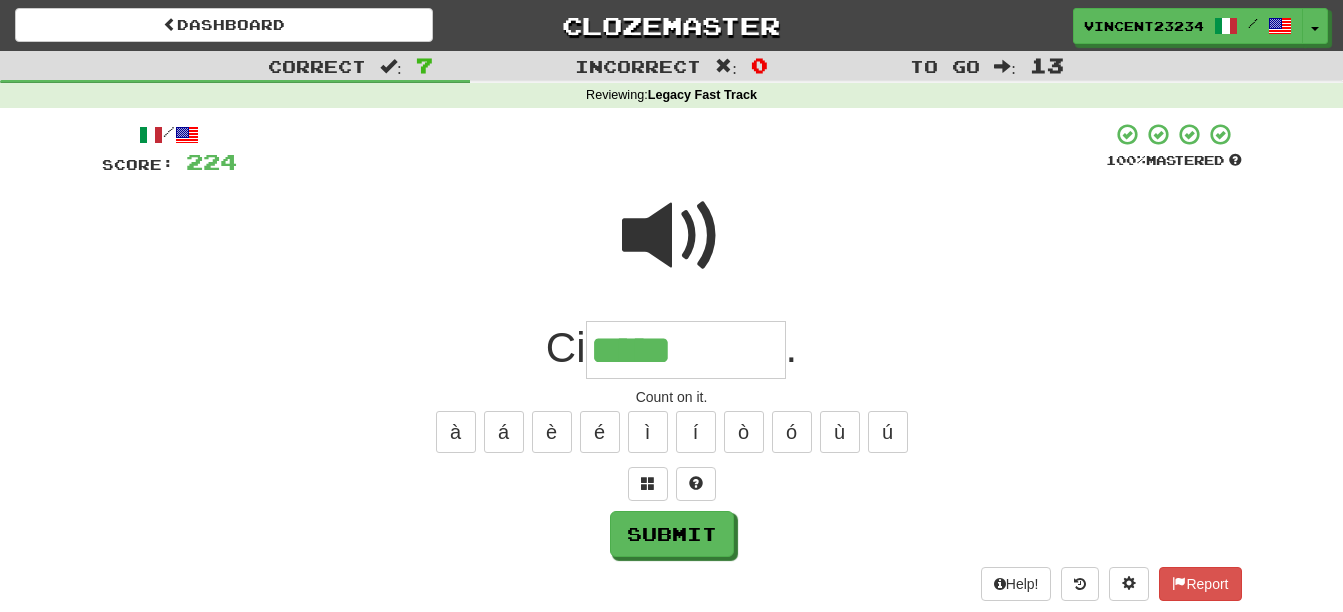 type on "*****" 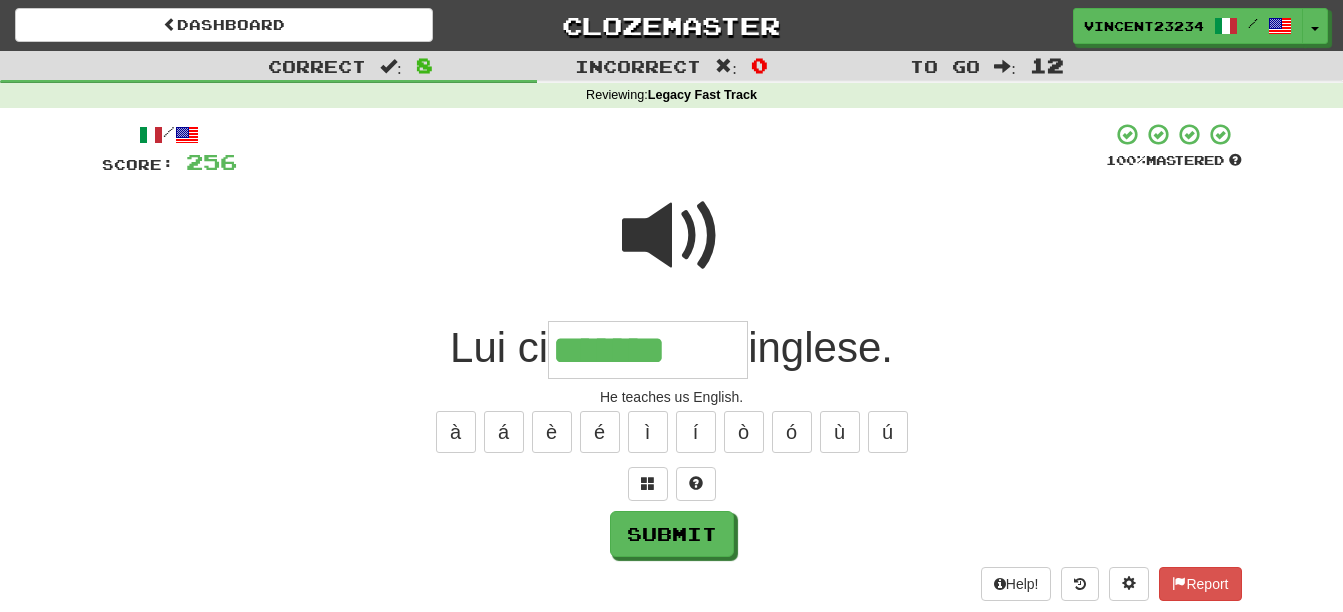 type on "*******" 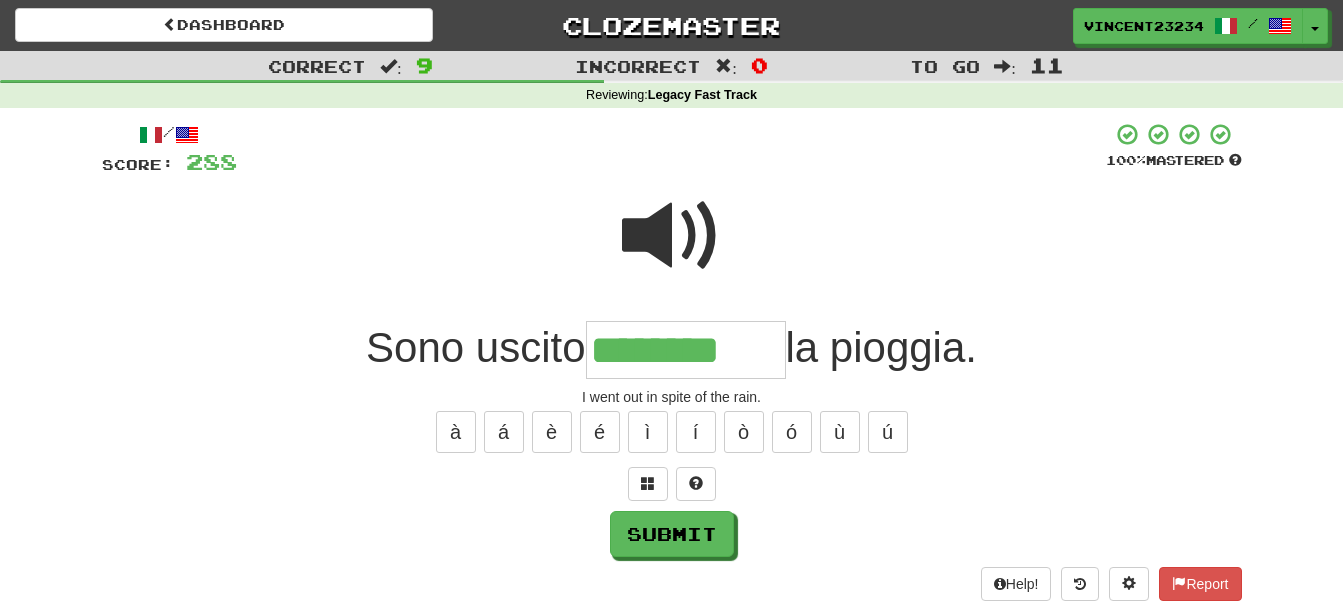 type on "********" 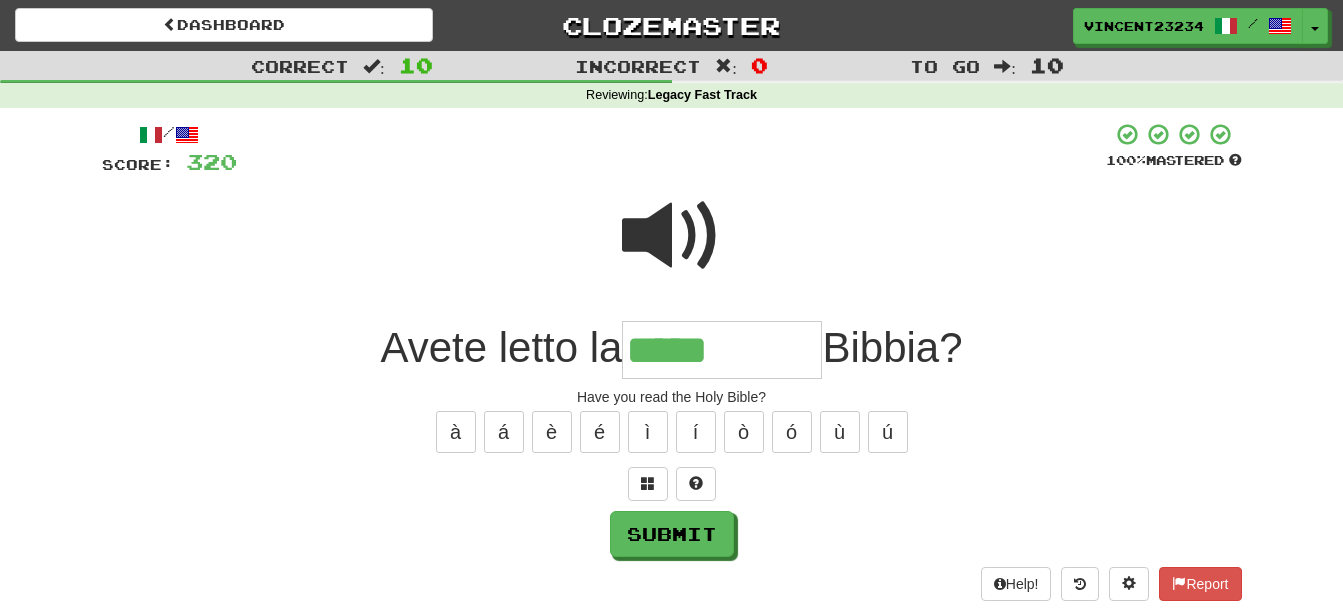 type on "*****" 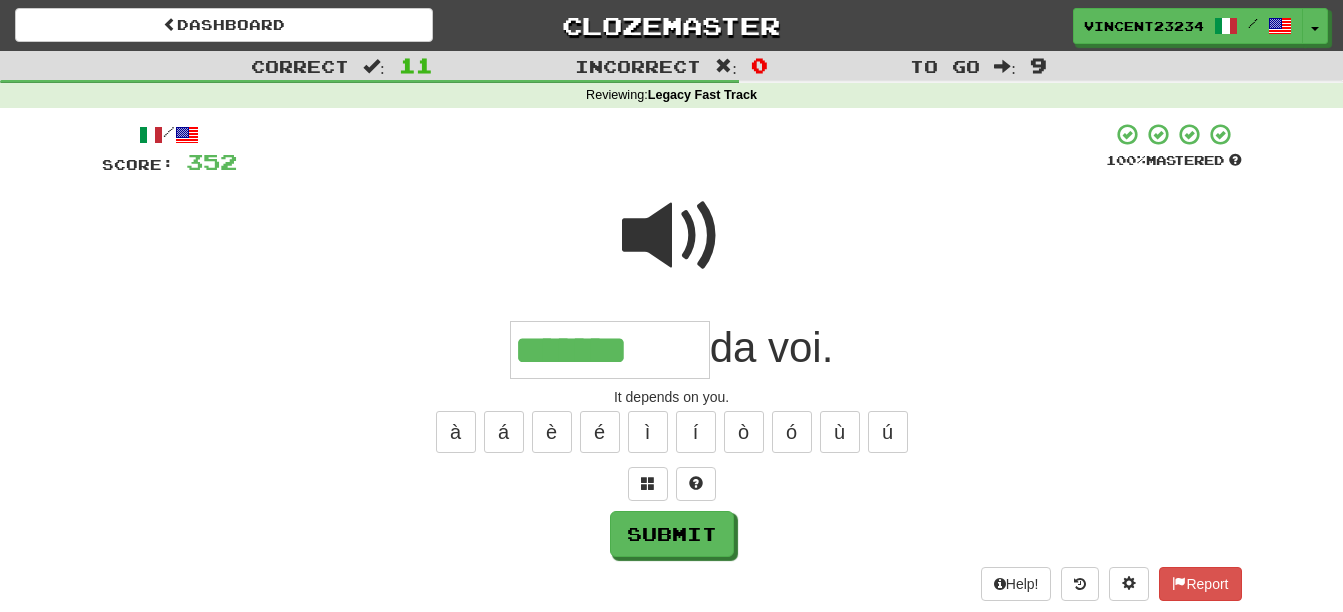 type on "*******" 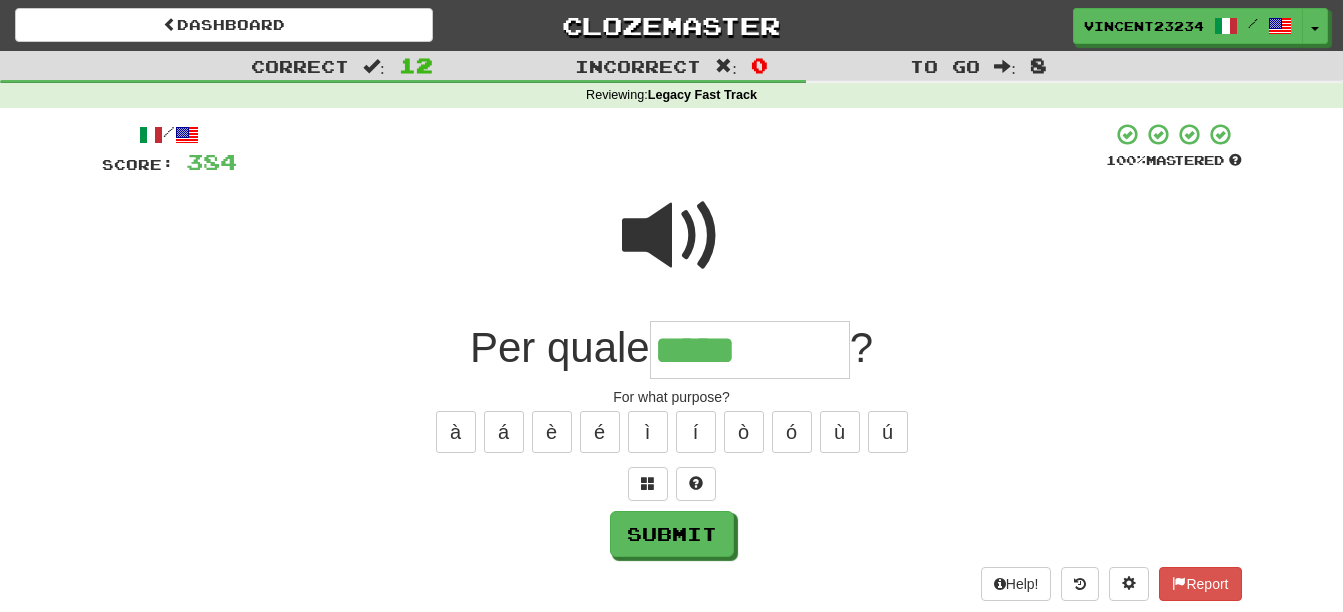 type on "*****" 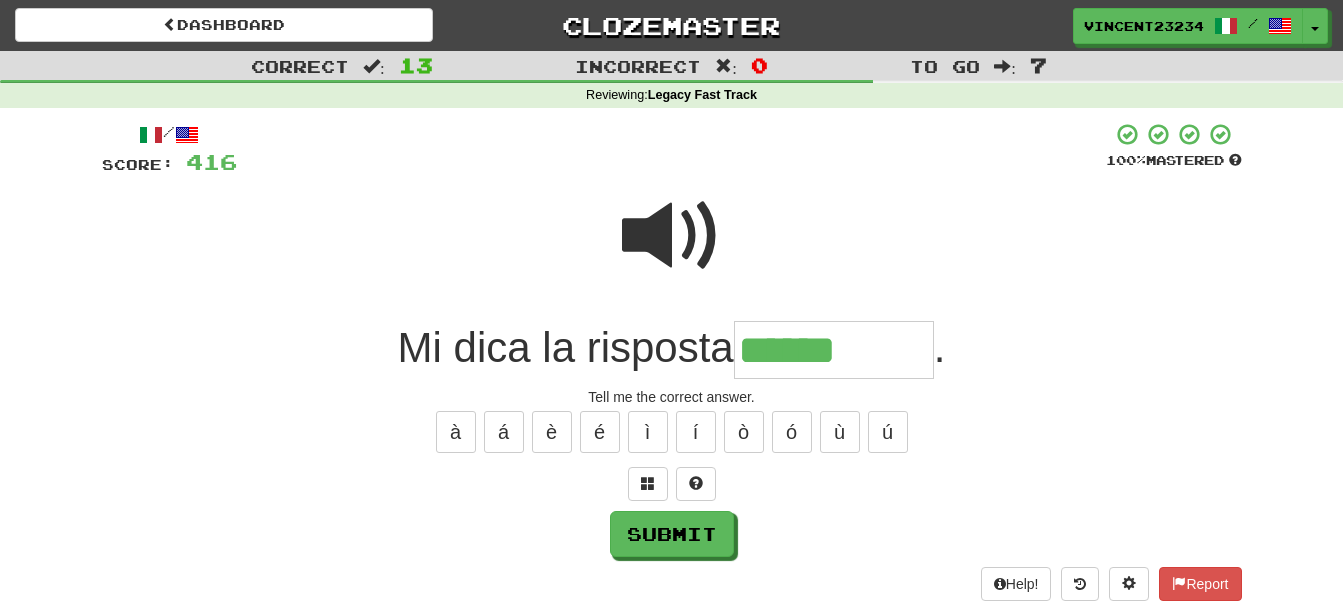 type on "******" 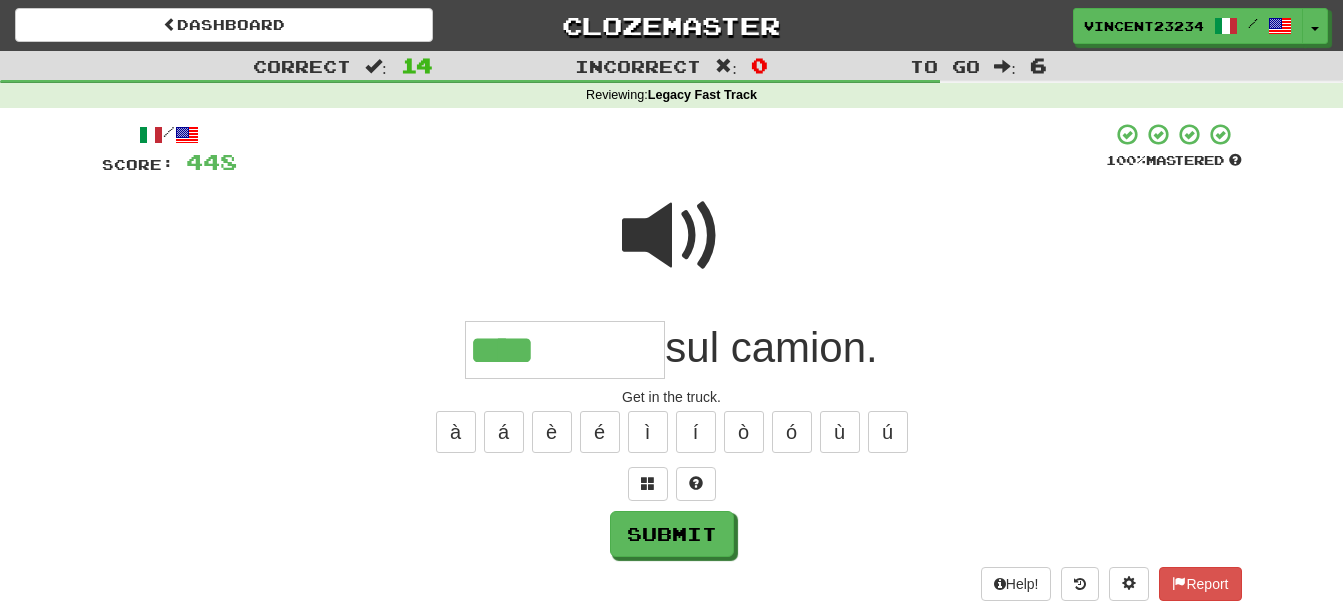 type on "****" 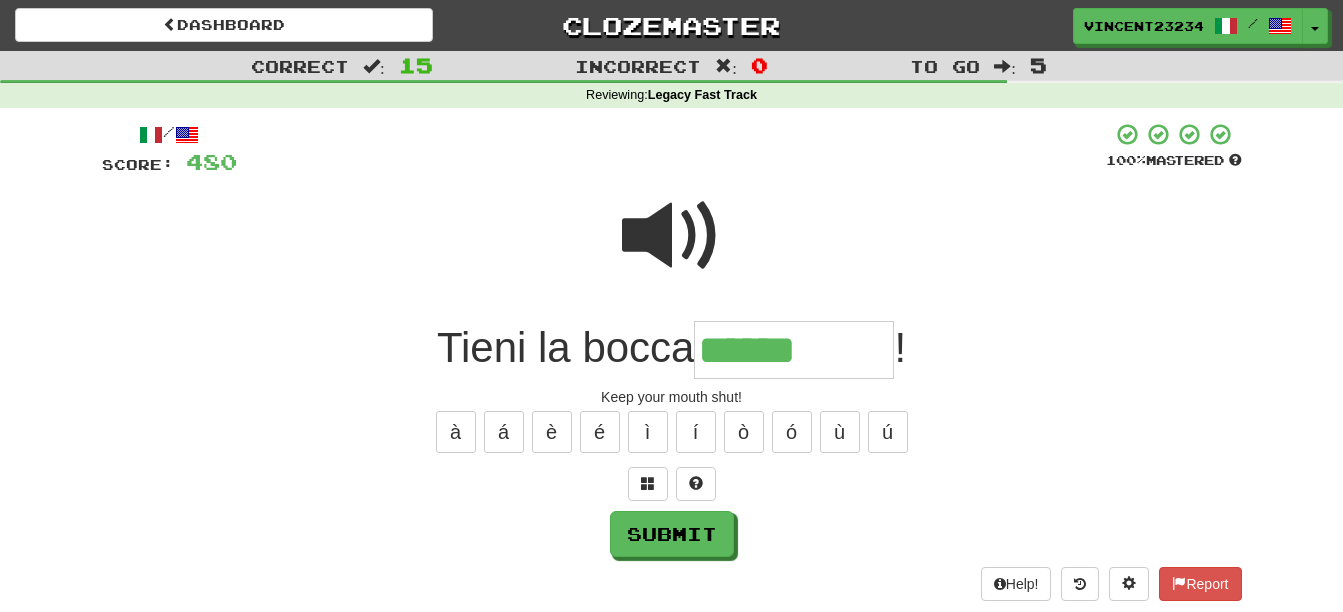 type on "******" 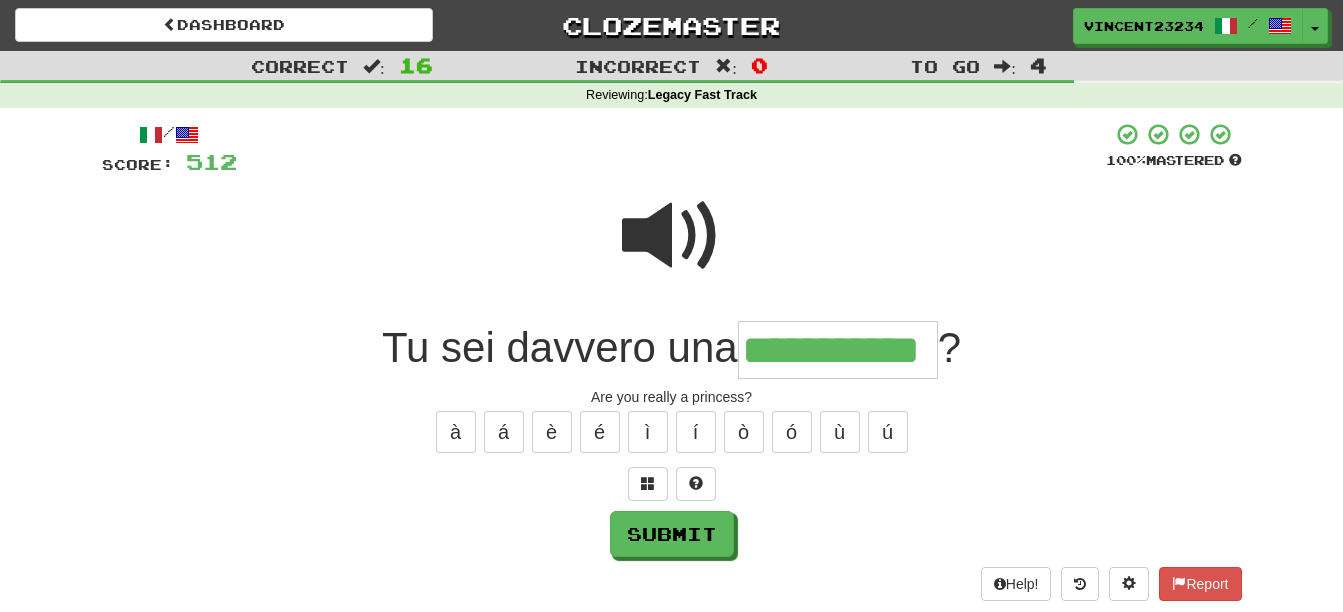 scroll, scrollTop: 0, scrollLeft: 20, axis: horizontal 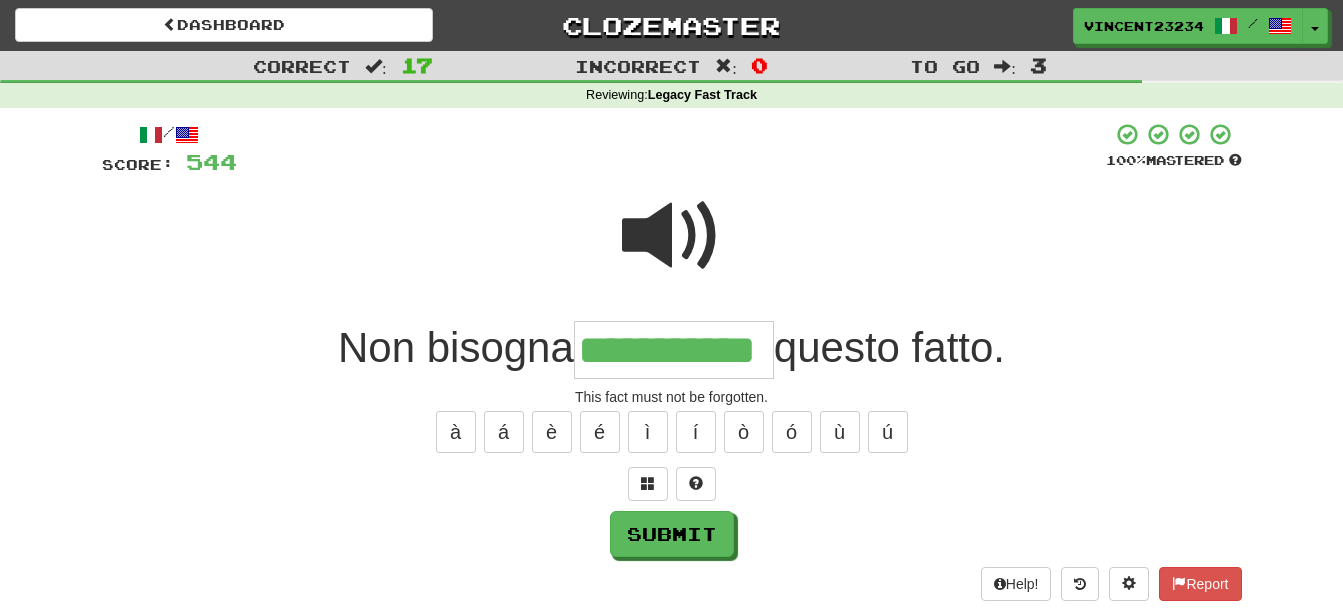 type on "**********" 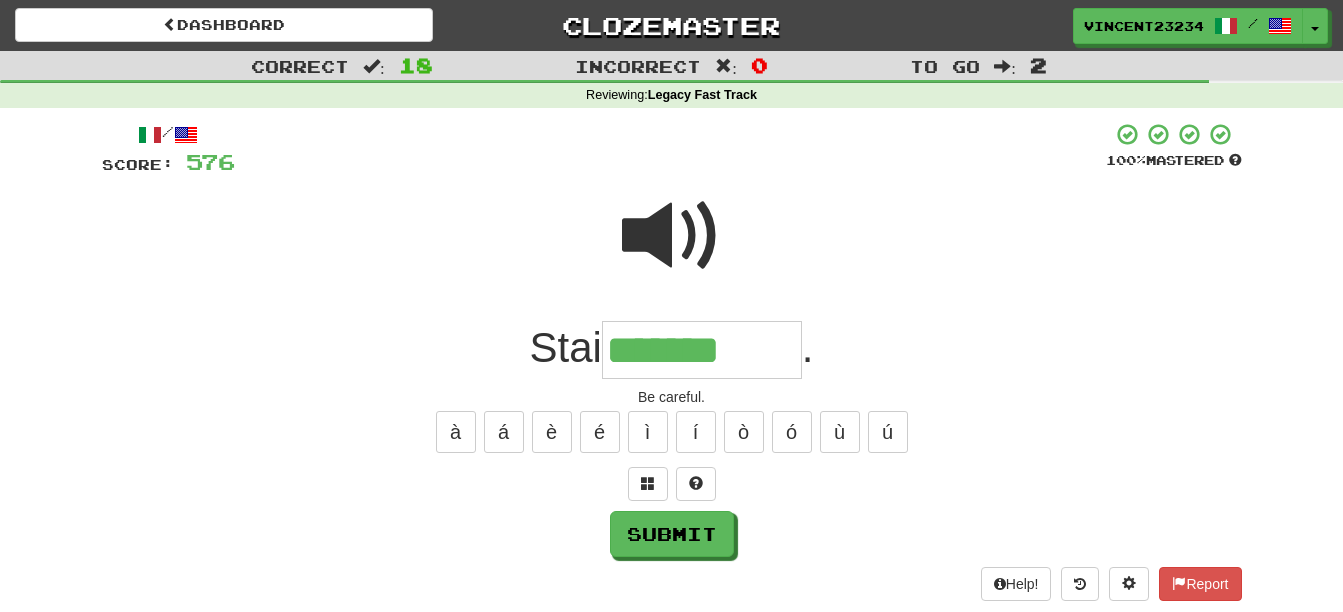 type on "*******" 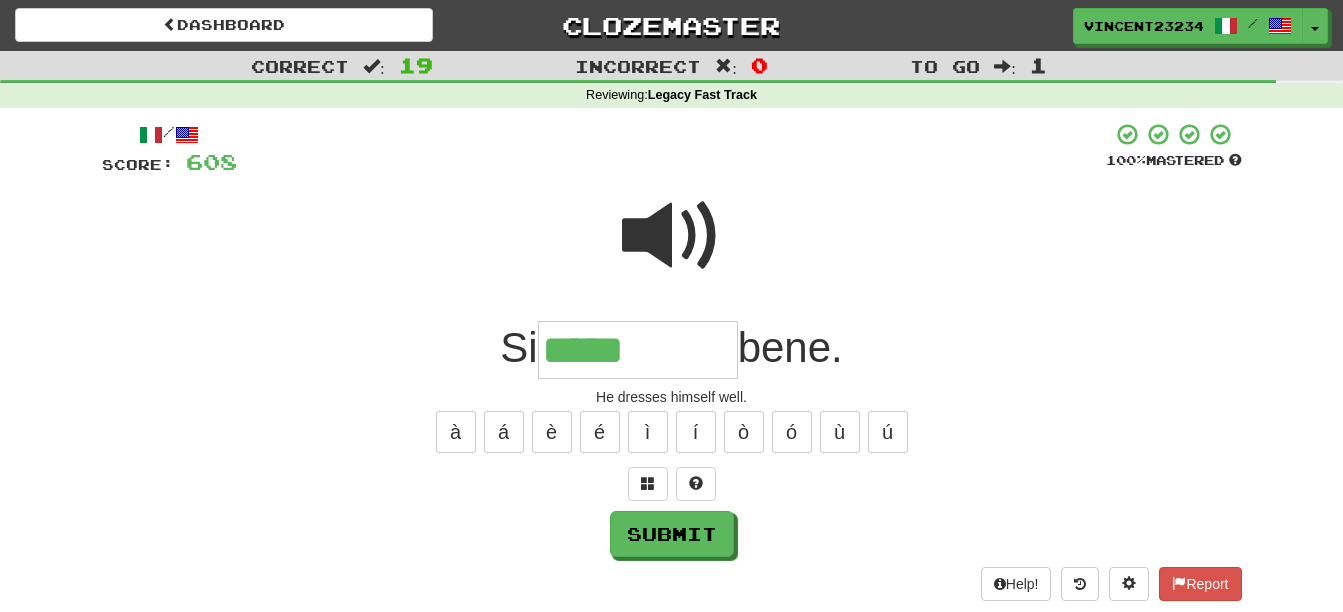 type on "*****" 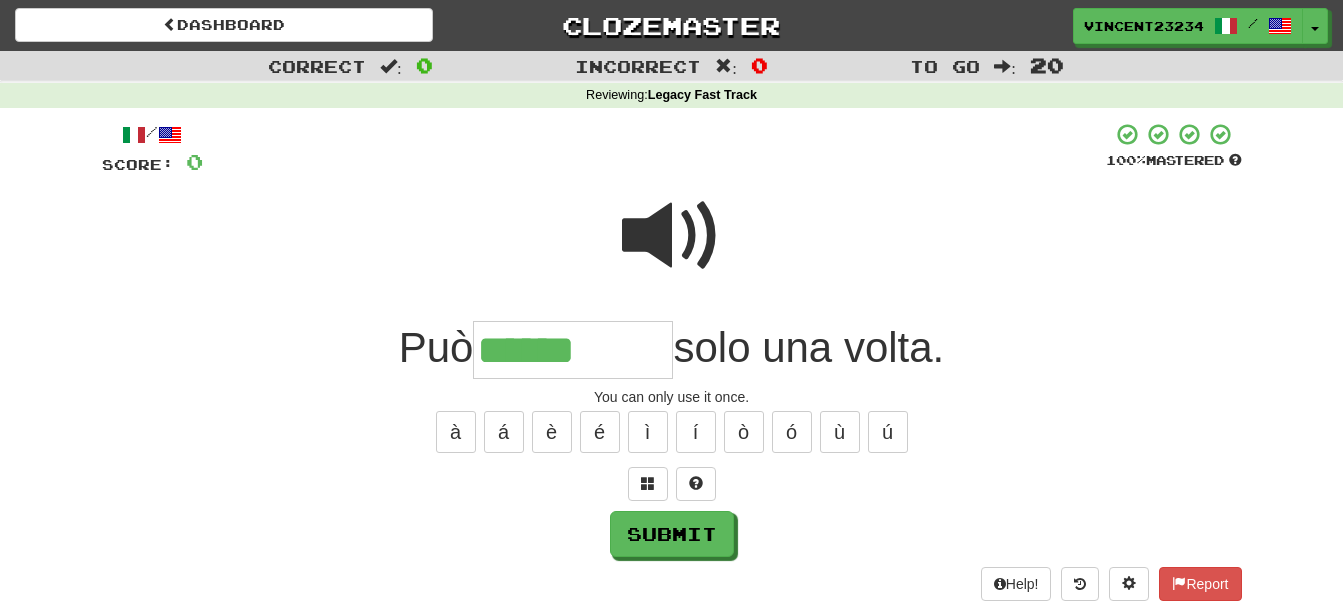 type on "******" 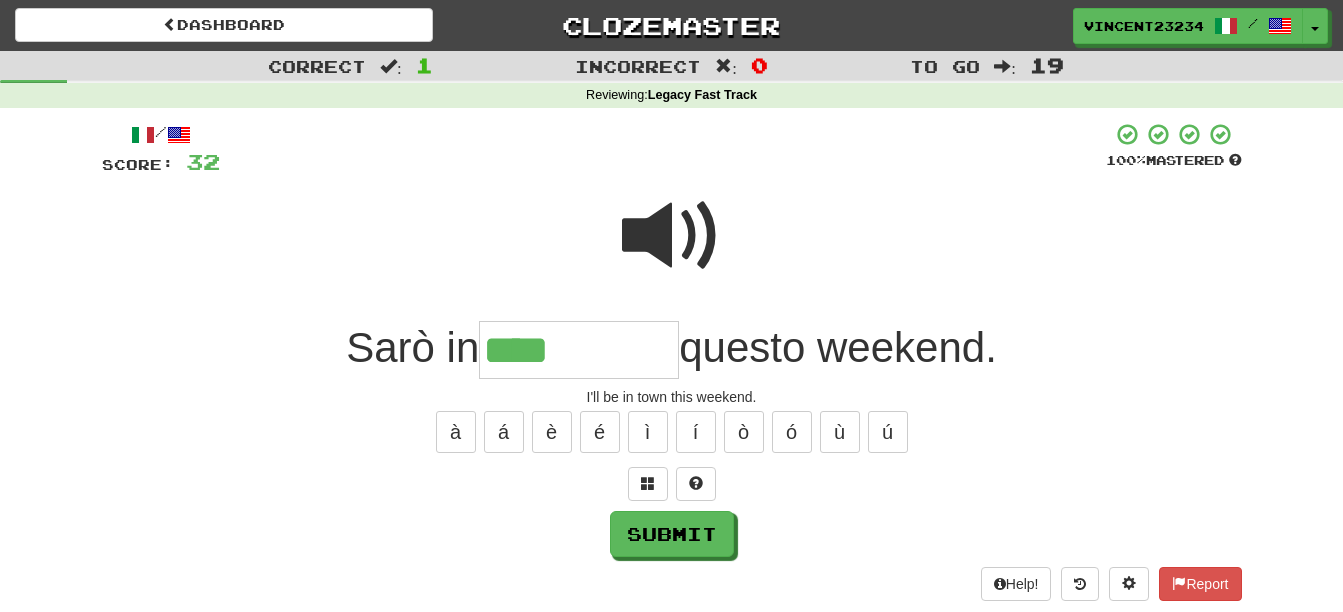 click on "à á è é ì í ò ó ù ú" at bounding box center (672, 432) 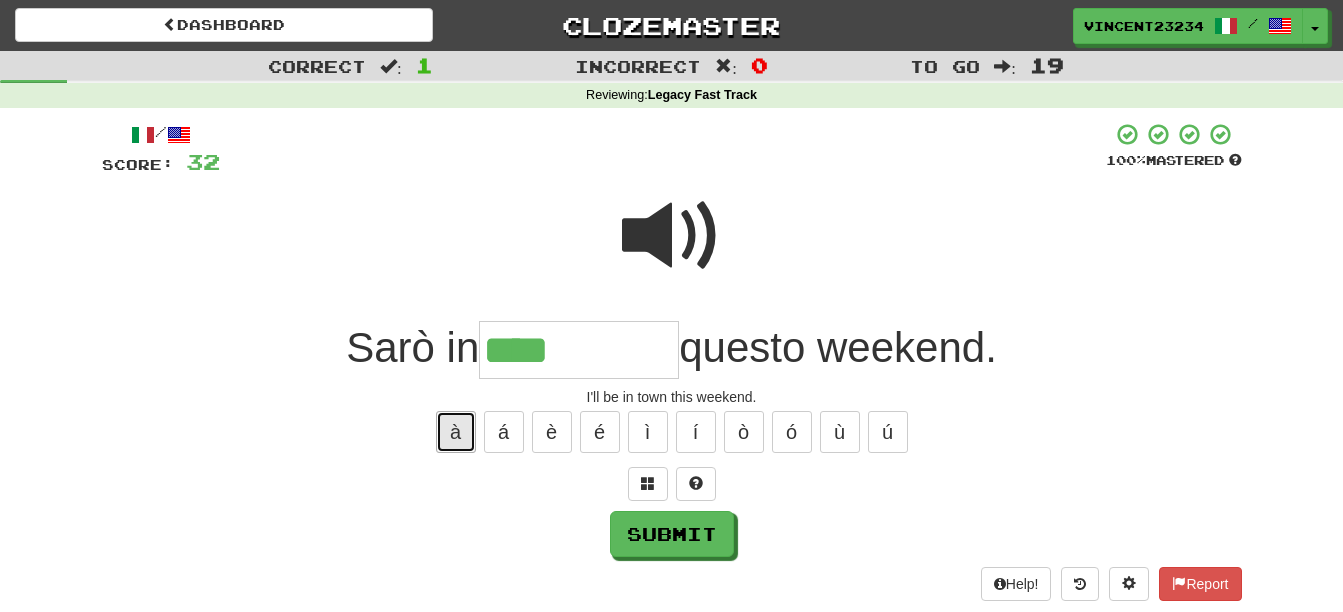 click on "à" at bounding box center [456, 432] 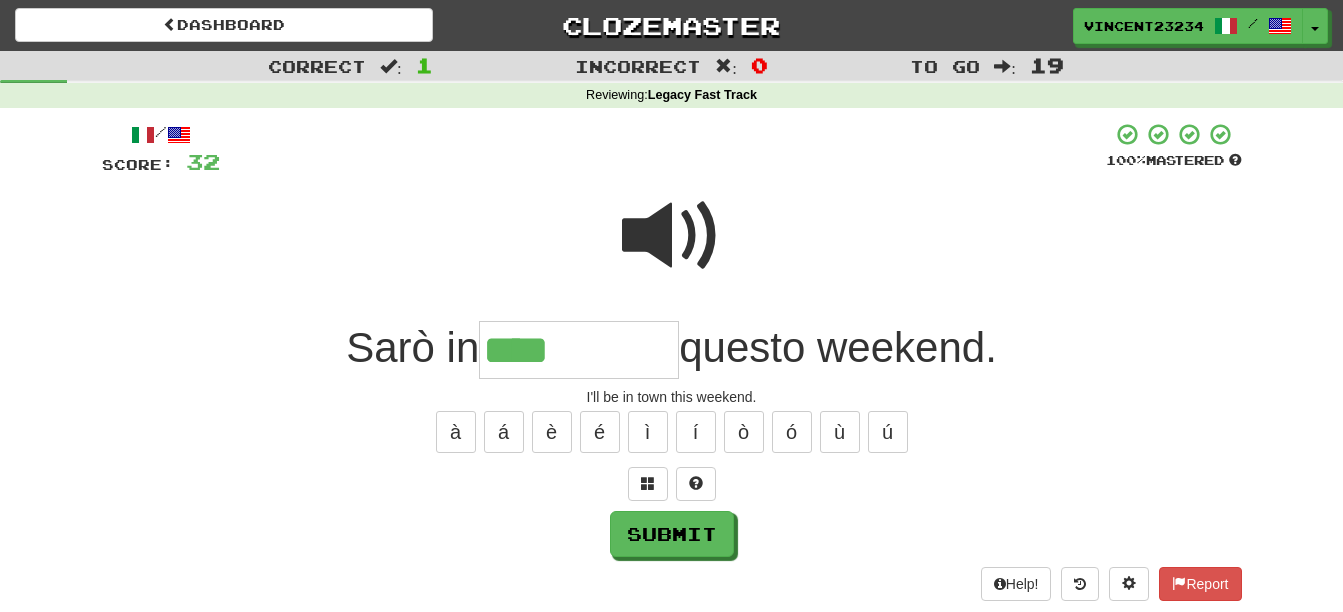 type on "*****" 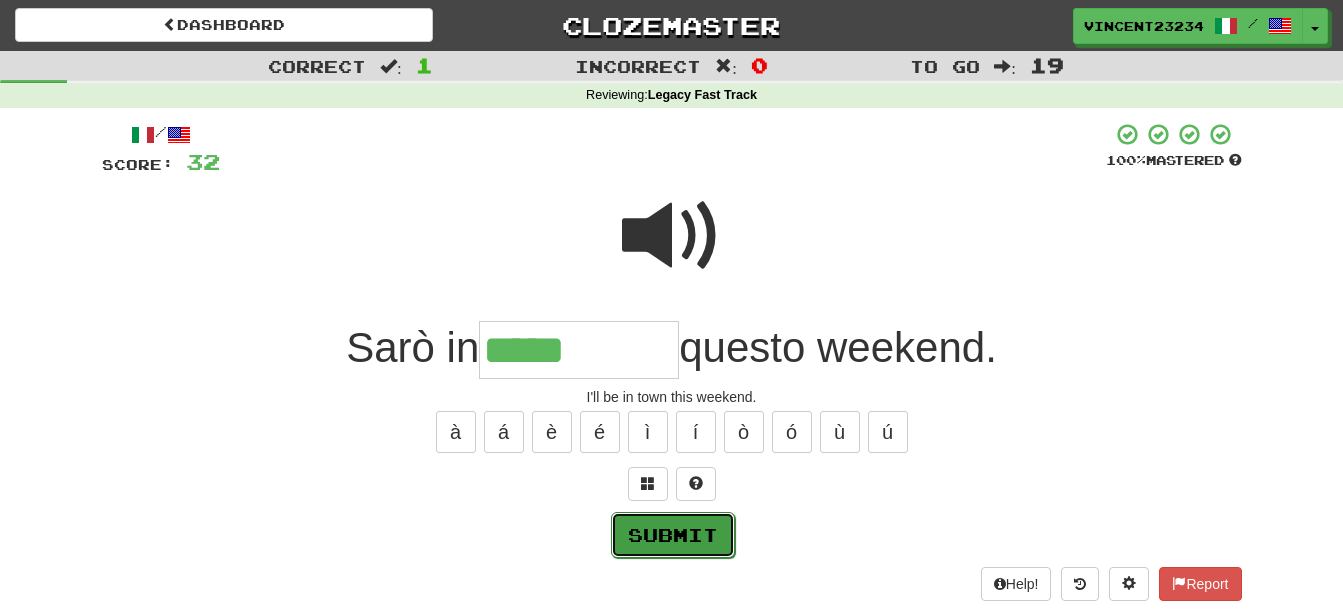 click on "Submit" at bounding box center [673, 535] 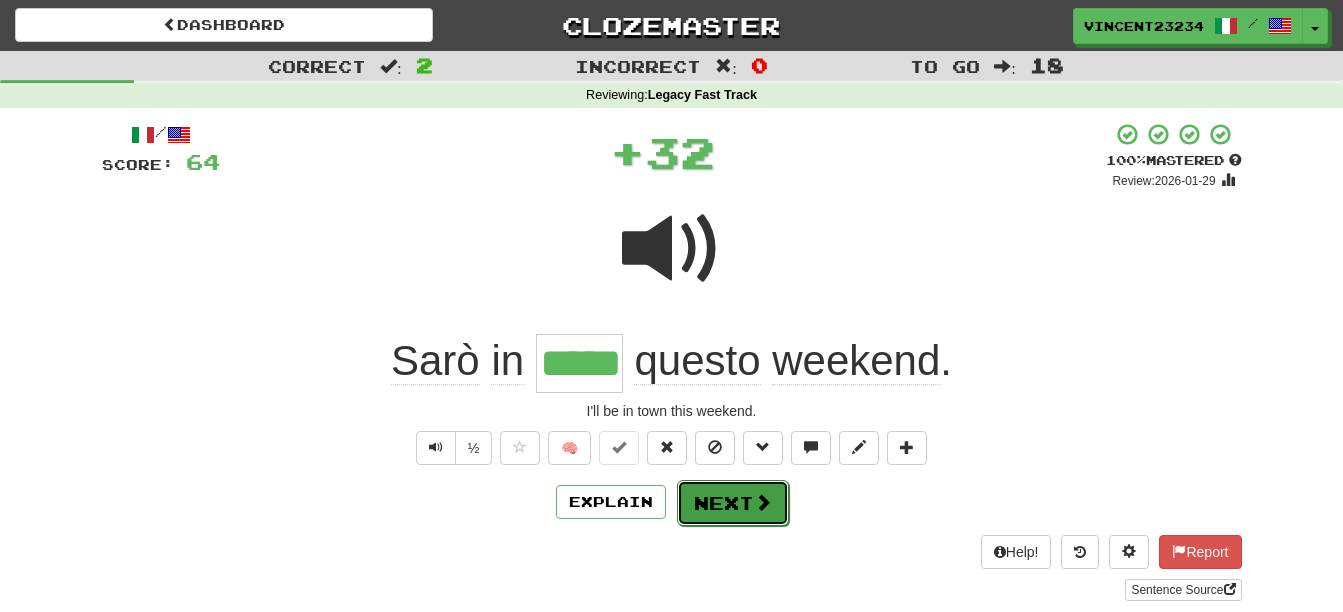 click on "Next" at bounding box center (733, 503) 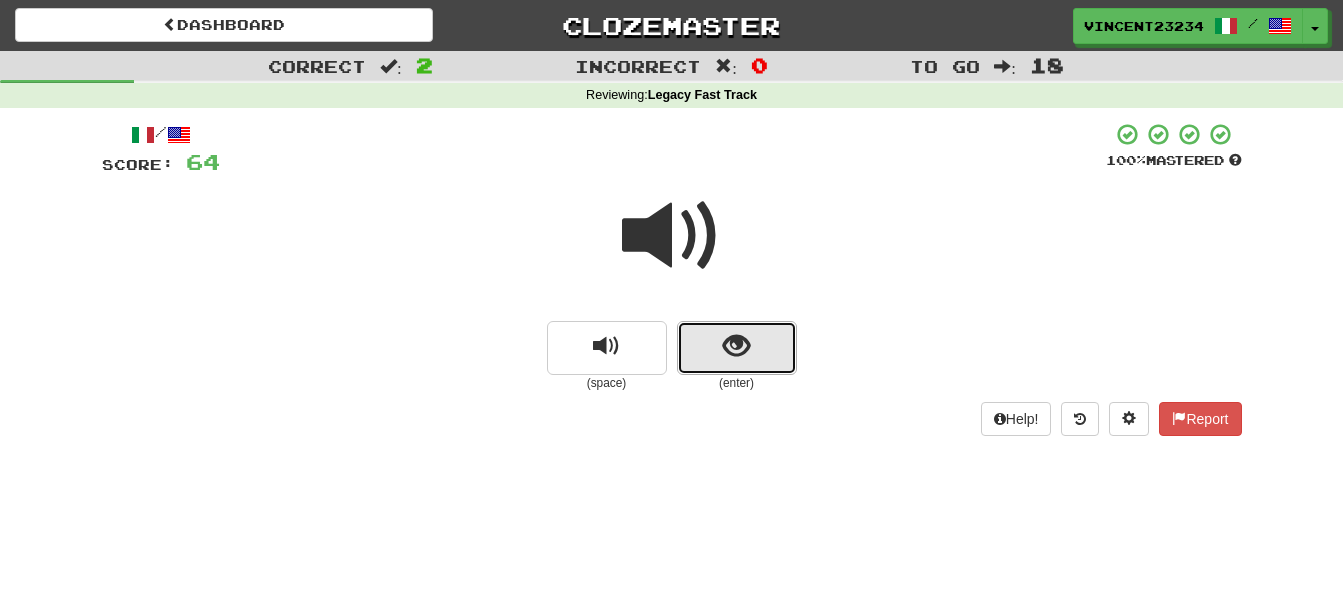 click at bounding box center (737, 348) 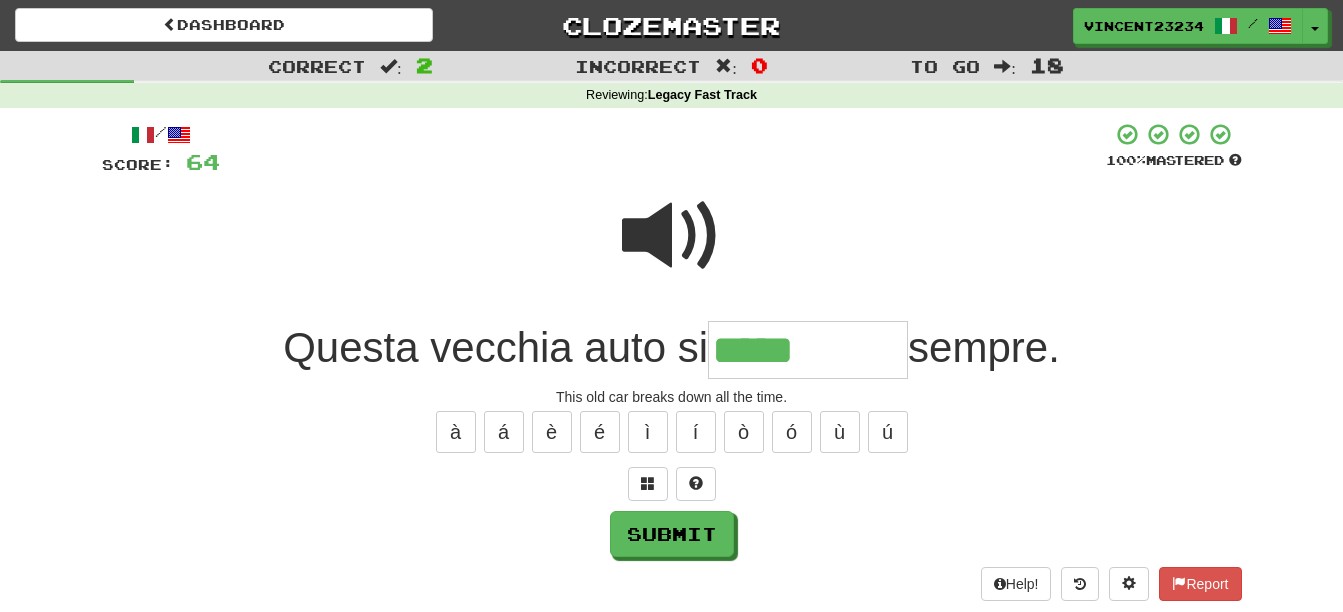 type on "*****" 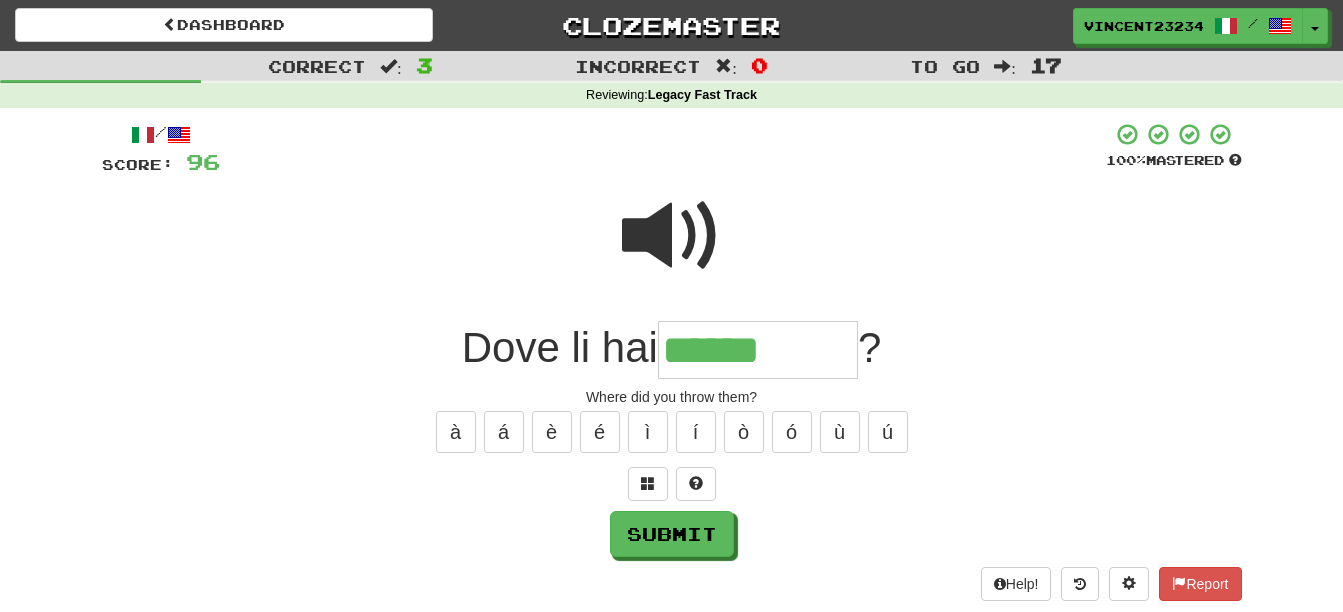 type on "*" 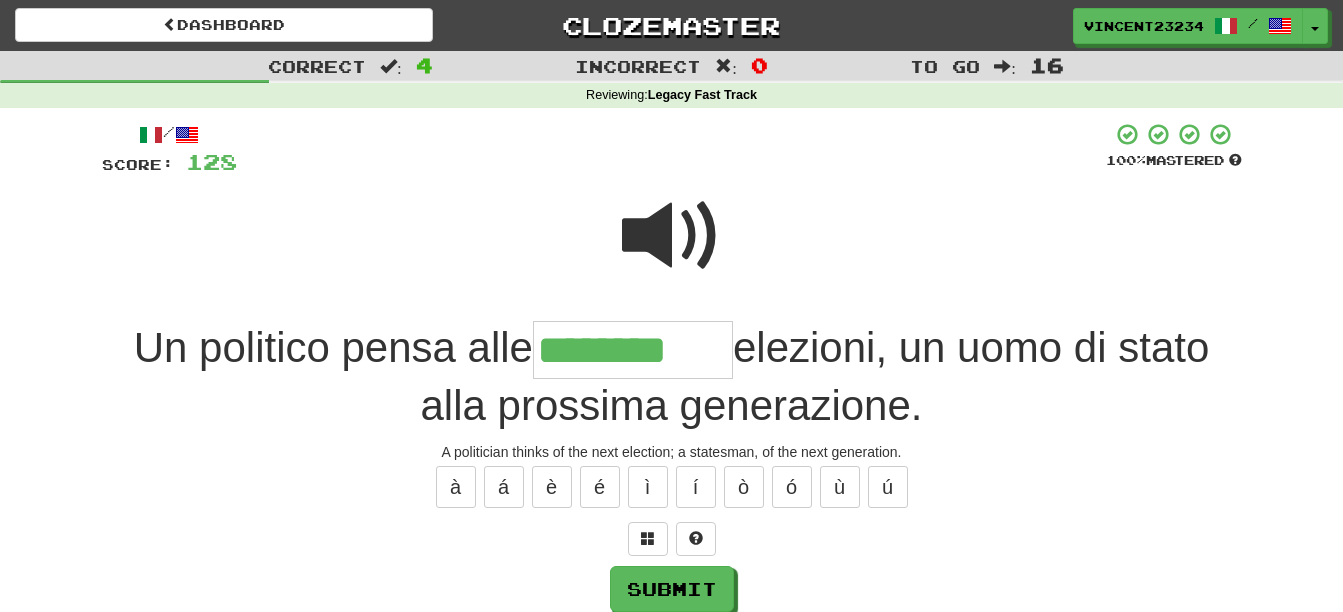 type on "********" 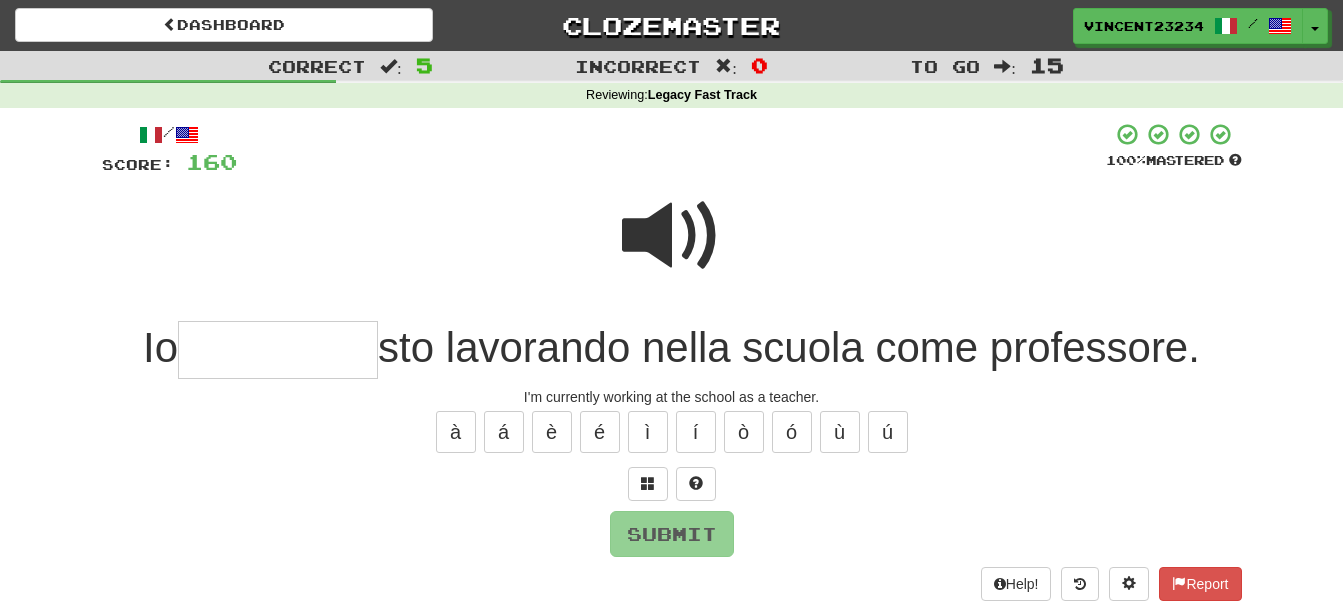click at bounding box center (672, 236) 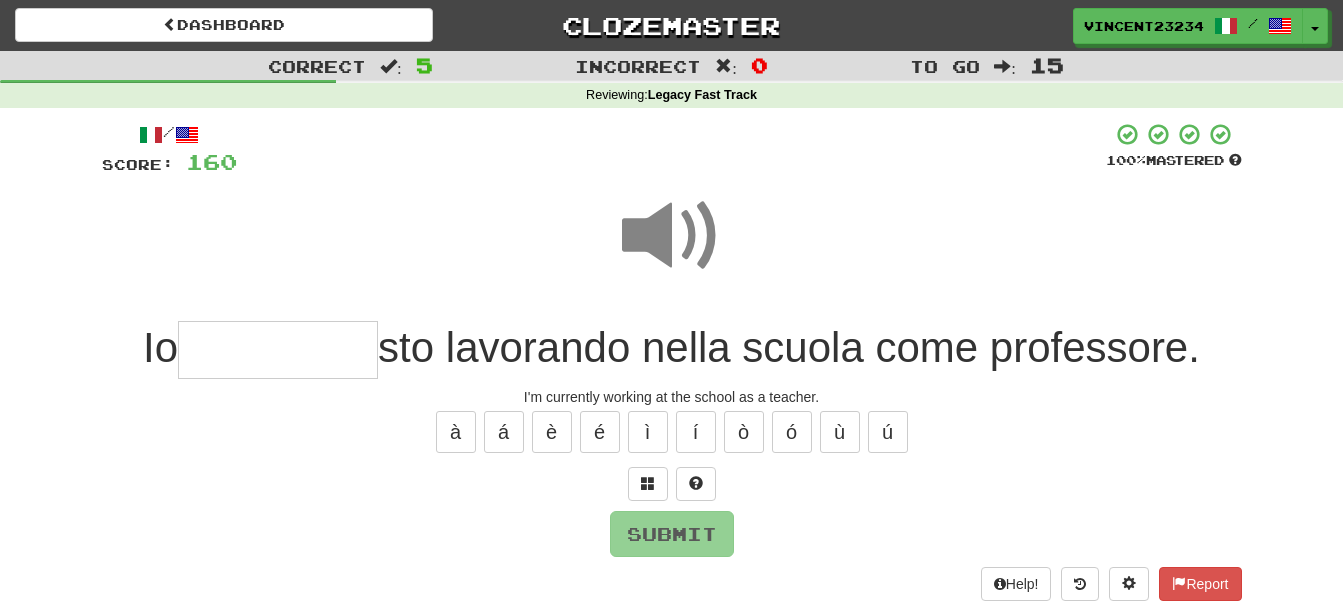 click at bounding box center (278, 350) 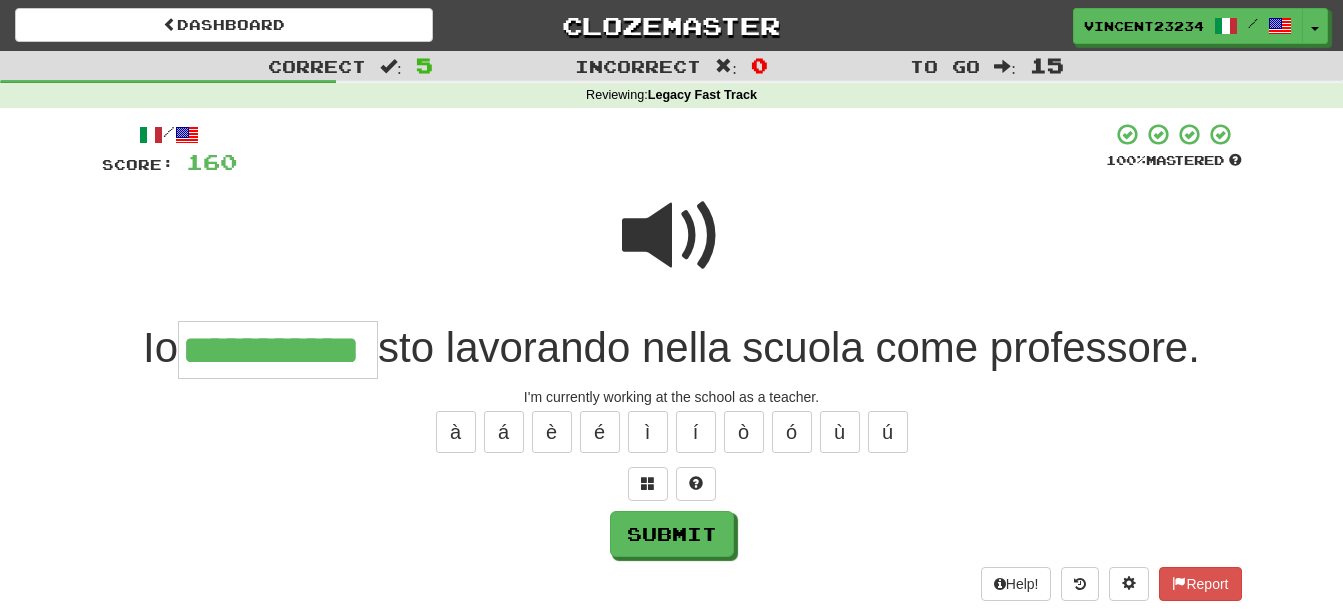 scroll, scrollTop: 0, scrollLeft: 27, axis: horizontal 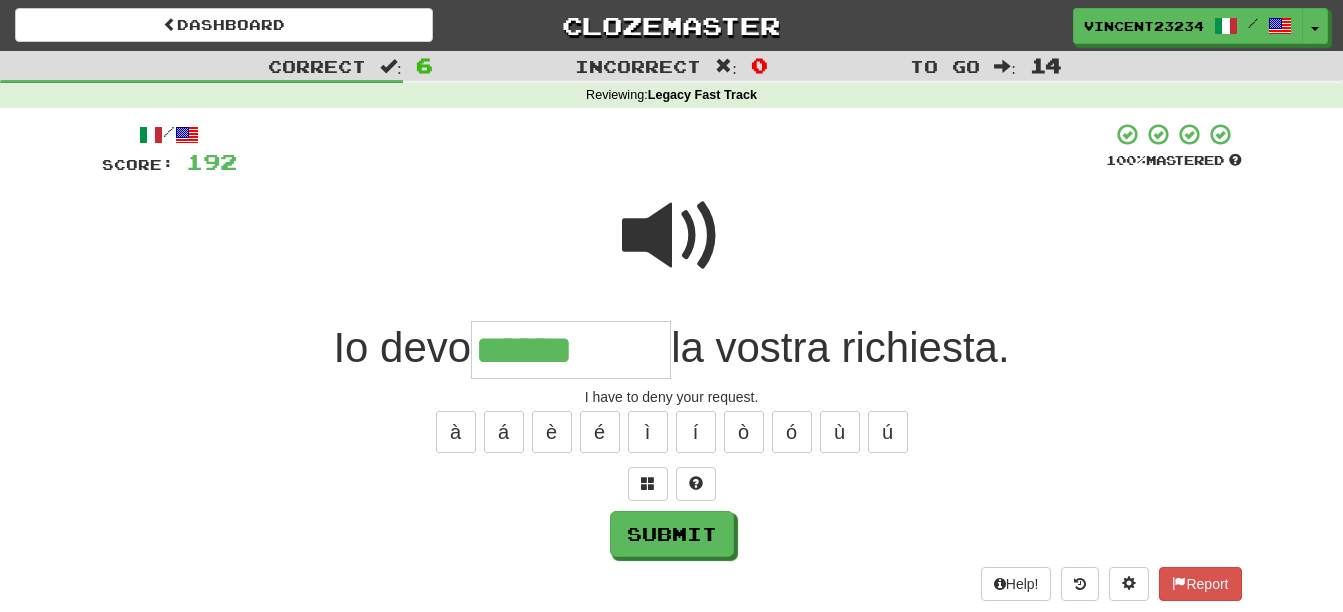 type on "******" 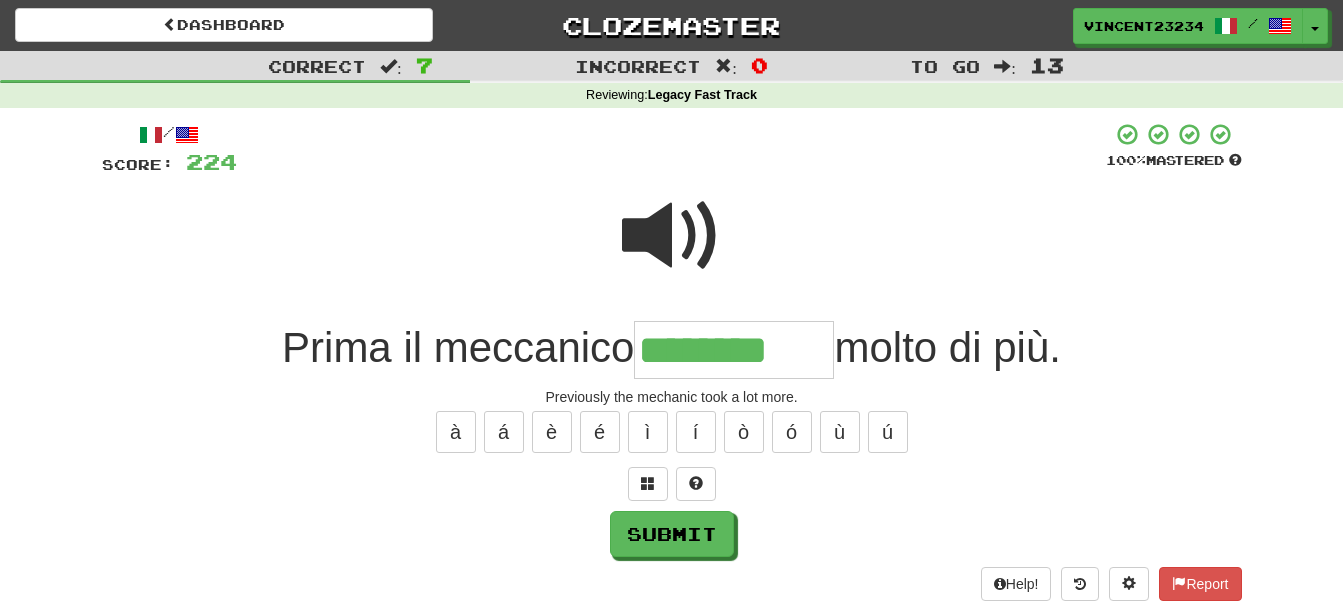 type on "********" 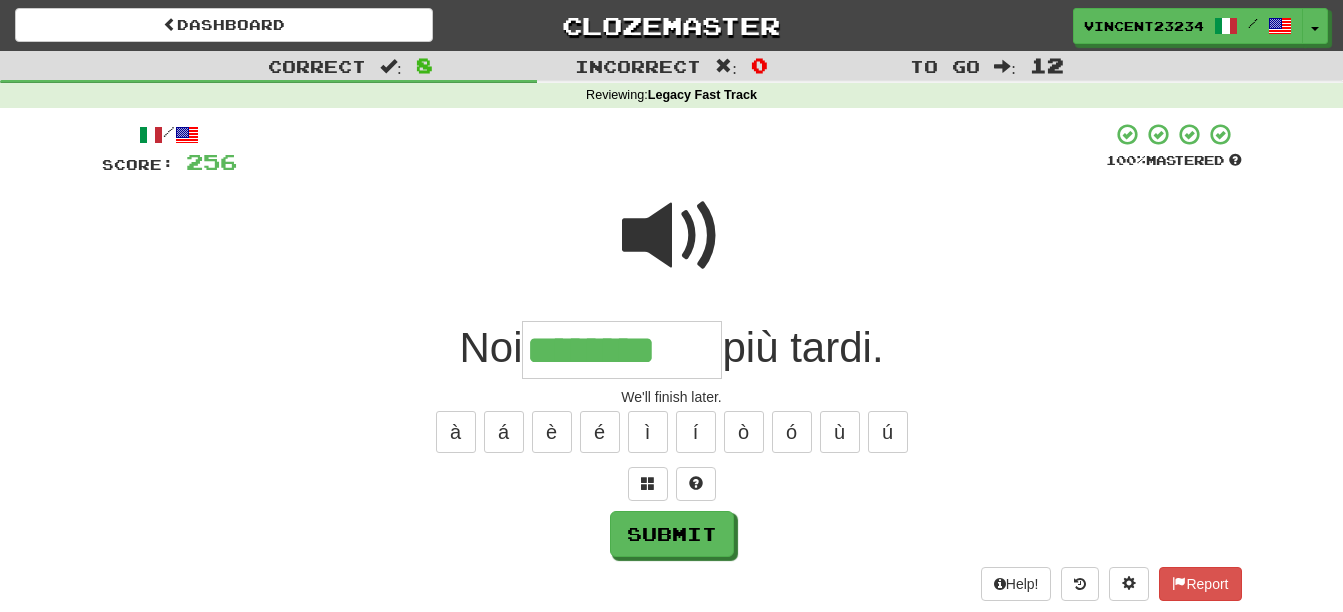 type on "********" 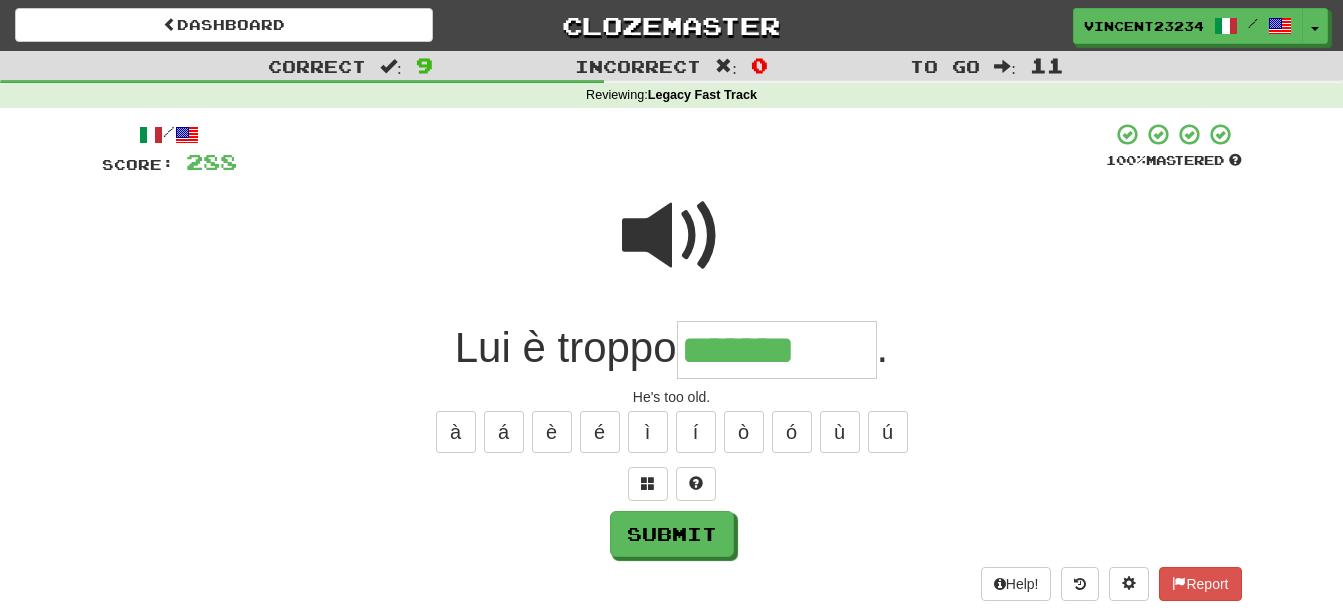 type on "*******" 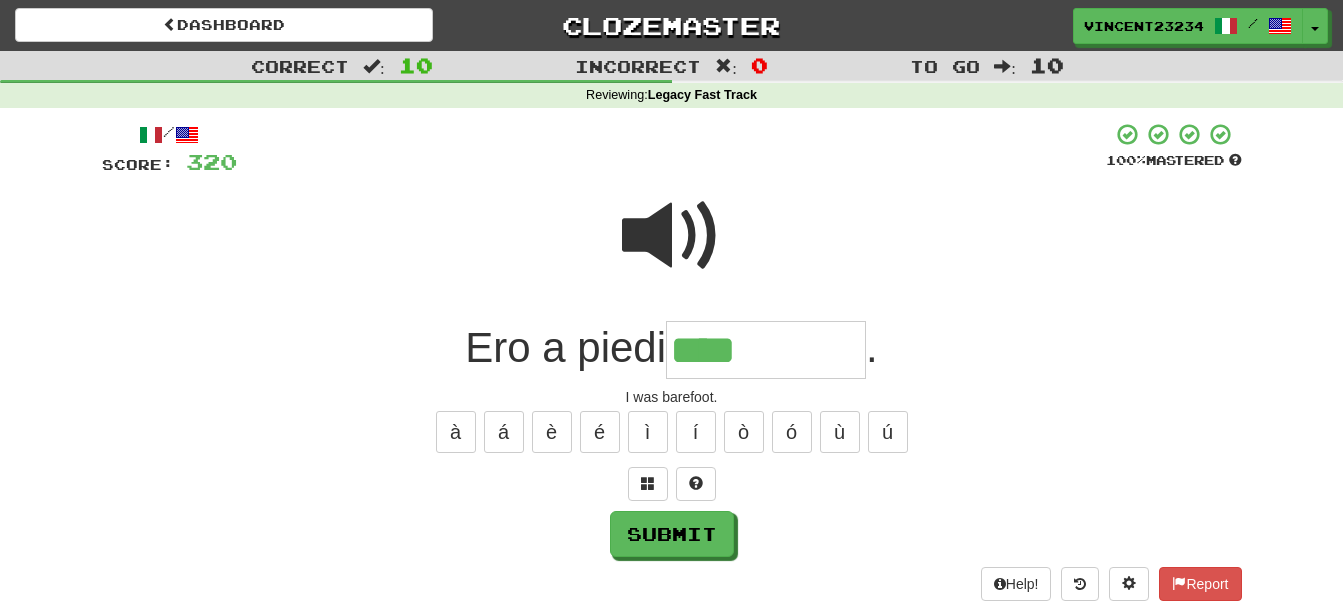 type on "****" 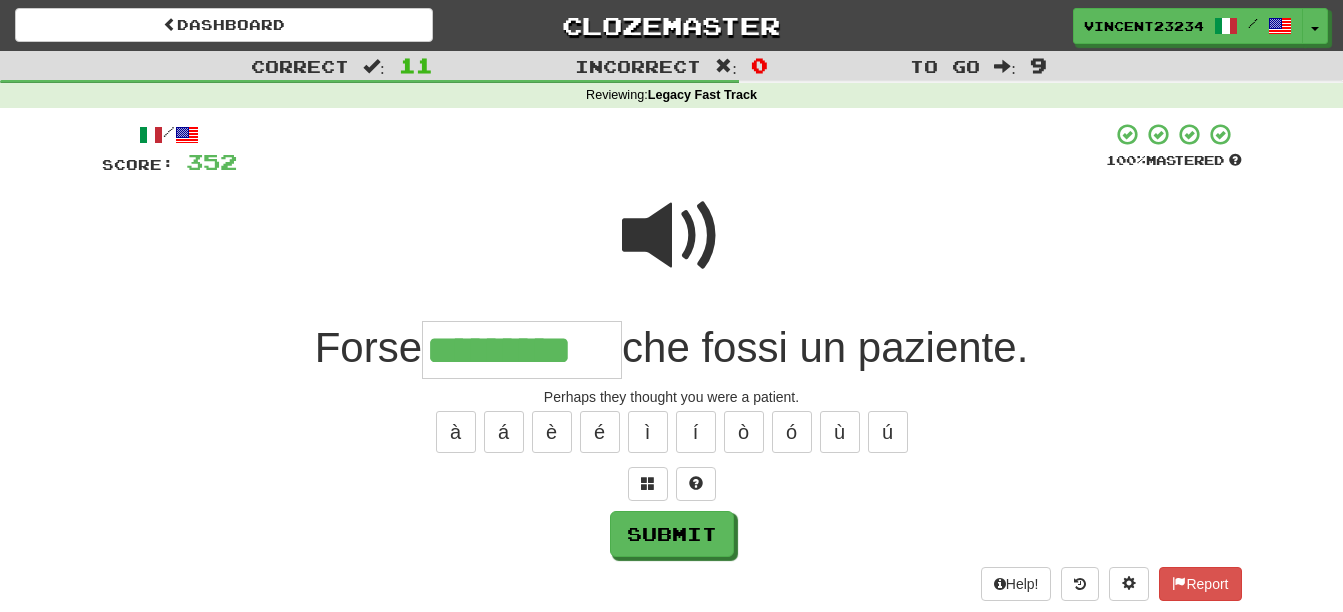 scroll, scrollTop: 0, scrollLeft: 14, axis: horizontal 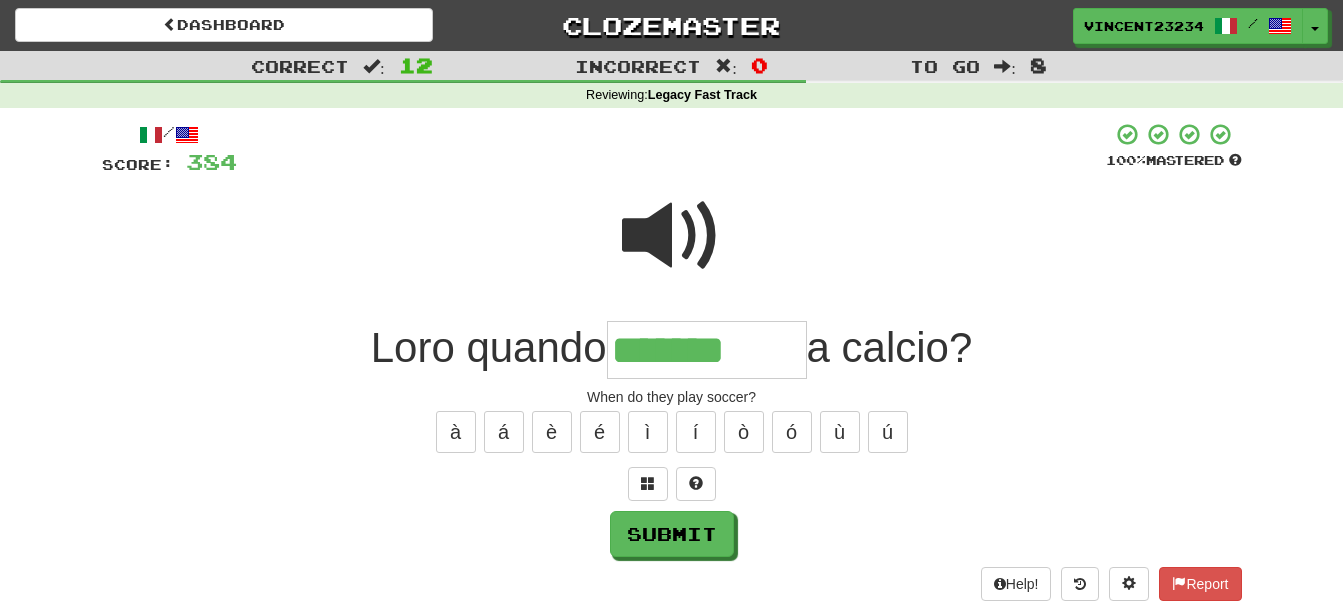 type on "*******" 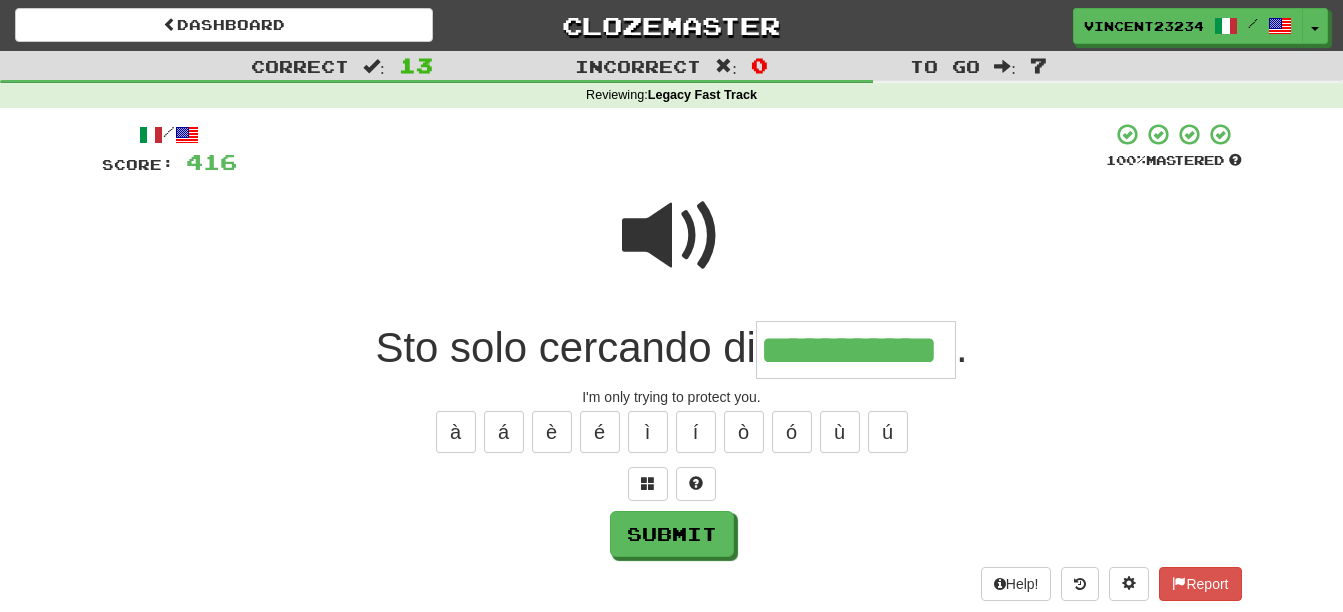 scroll, scrollTop: 0, scrollLeft: 8, axis: horizontal 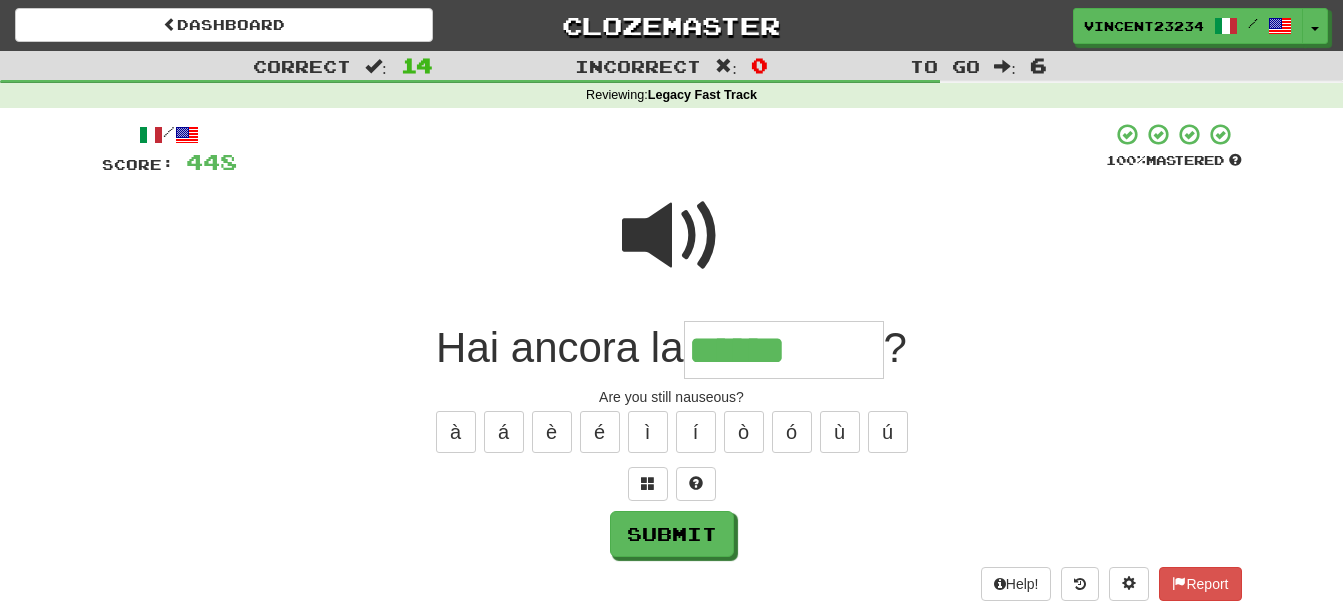 type on "******" 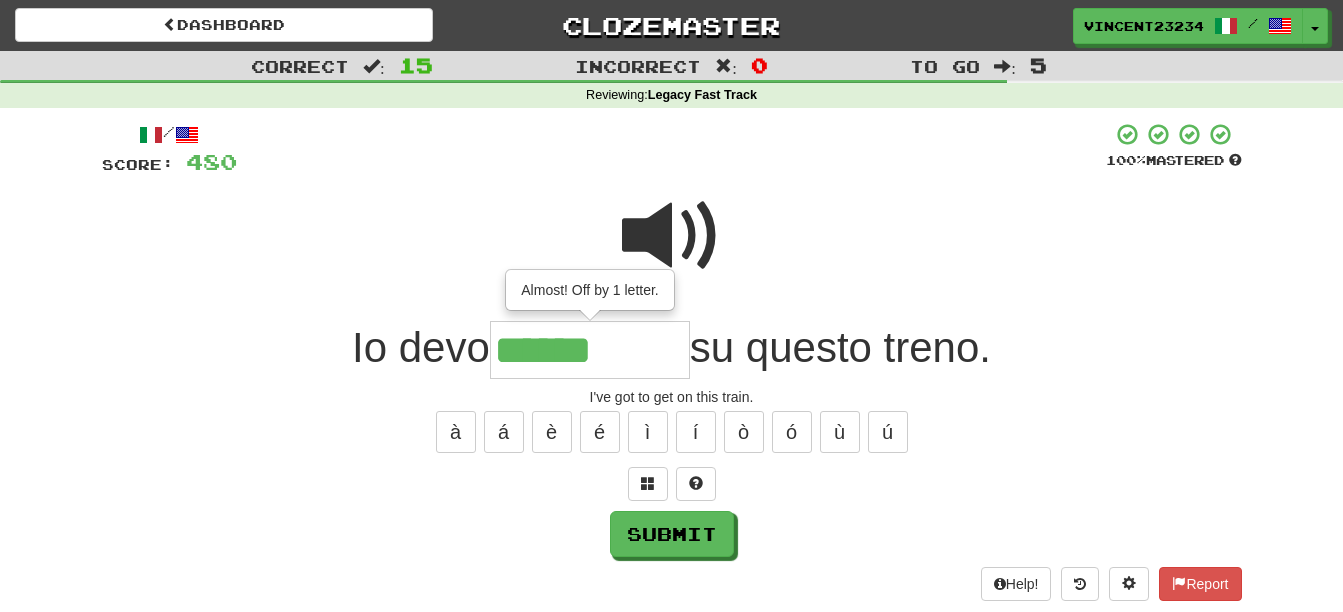 type on "******" 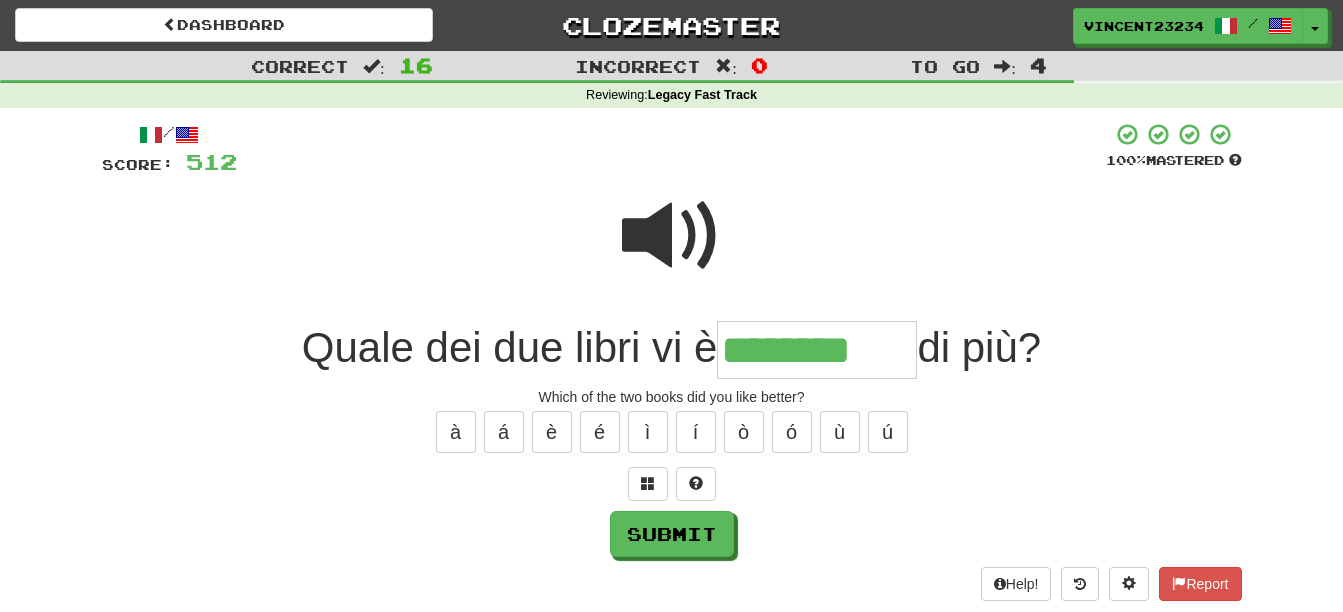 type on "********" 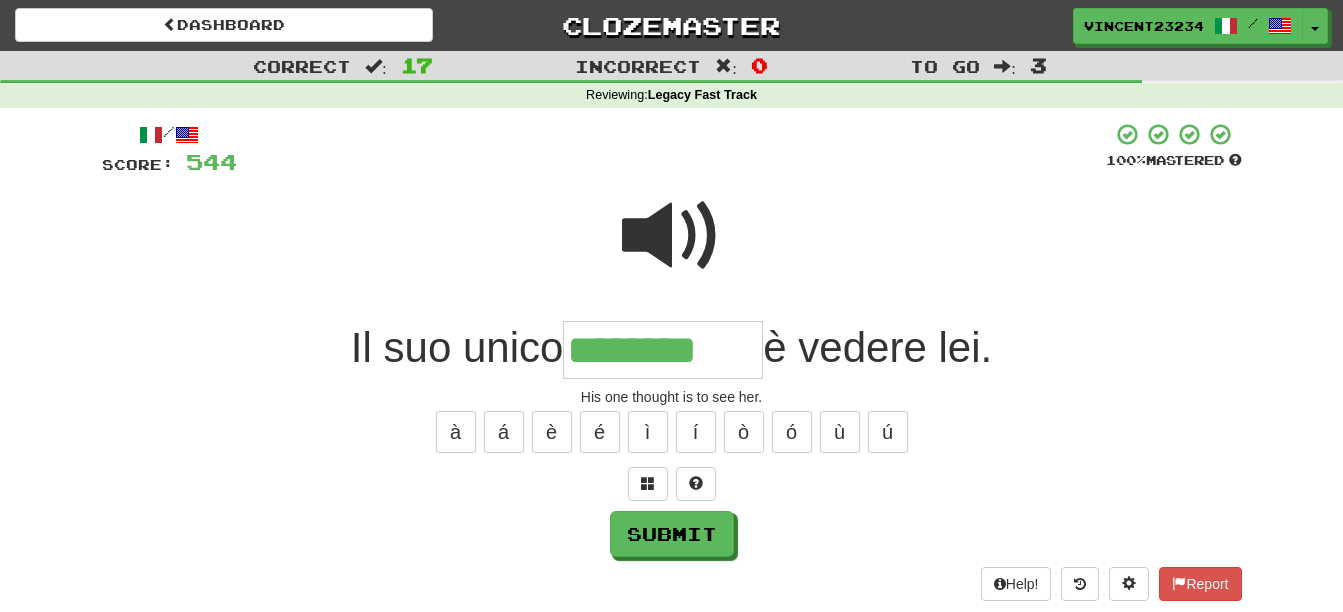 type on "********" 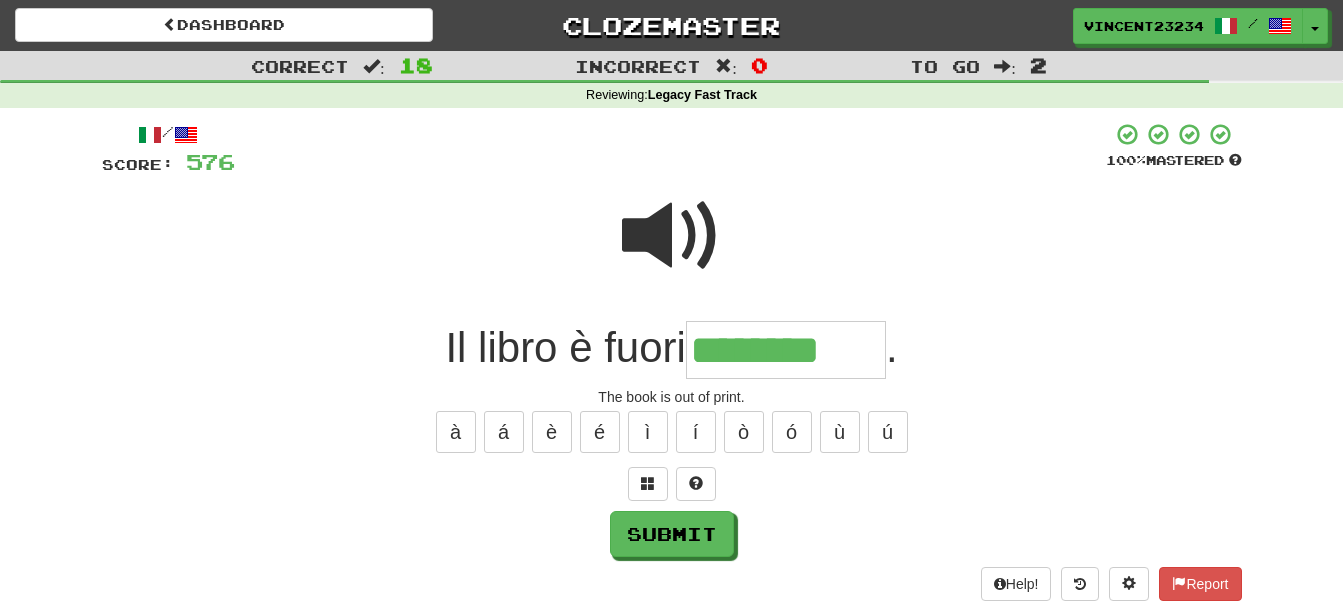 type on "********" 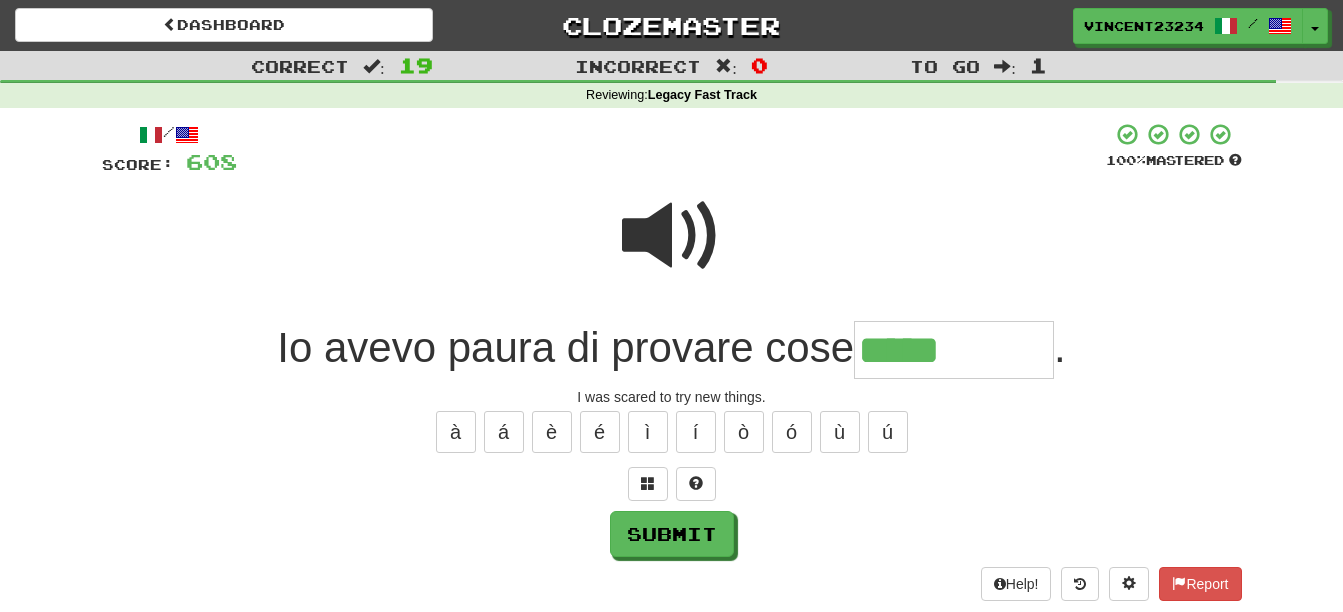 type on "*****" 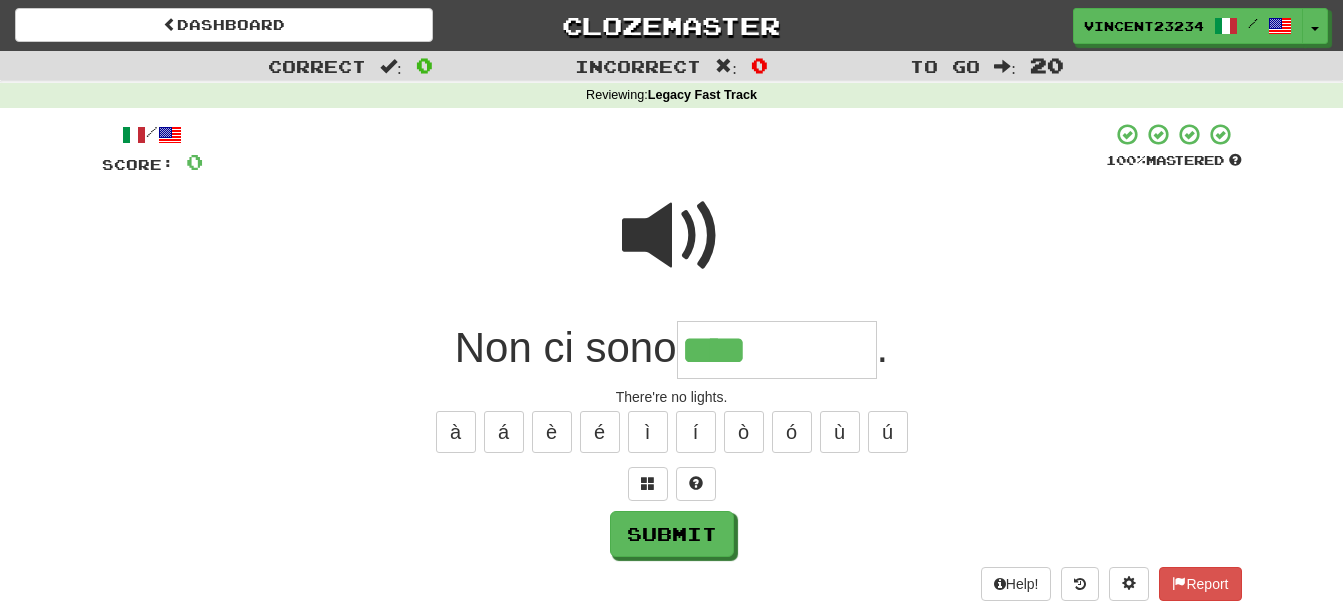 type on "****" 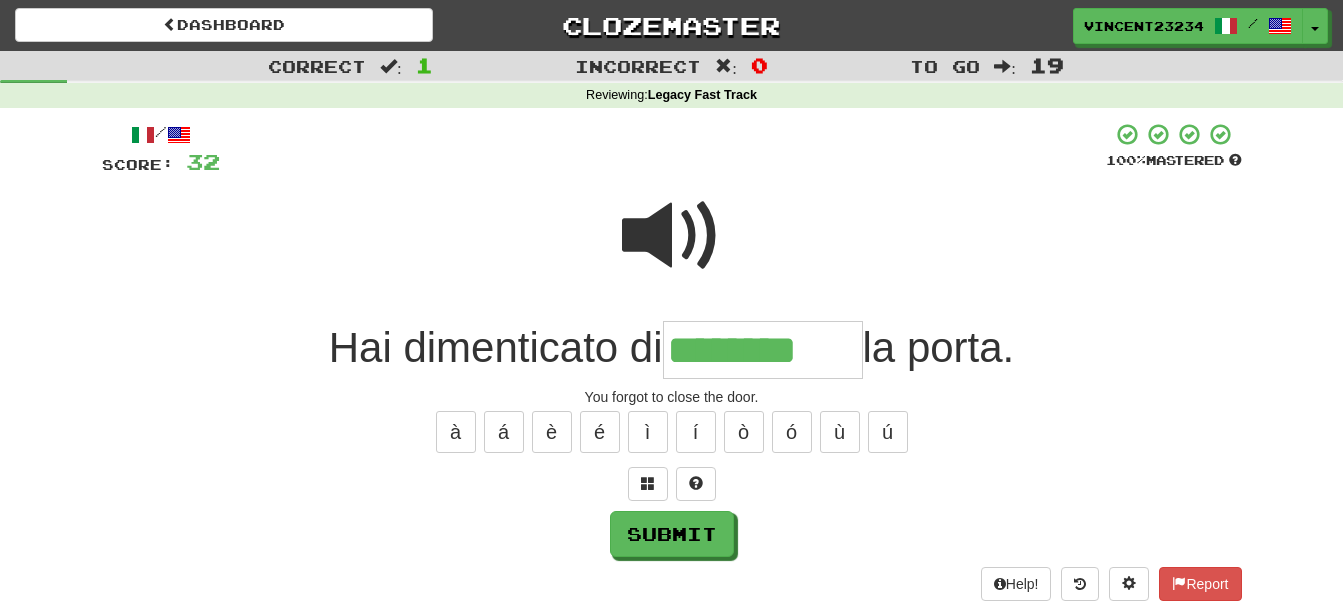 type on "********" 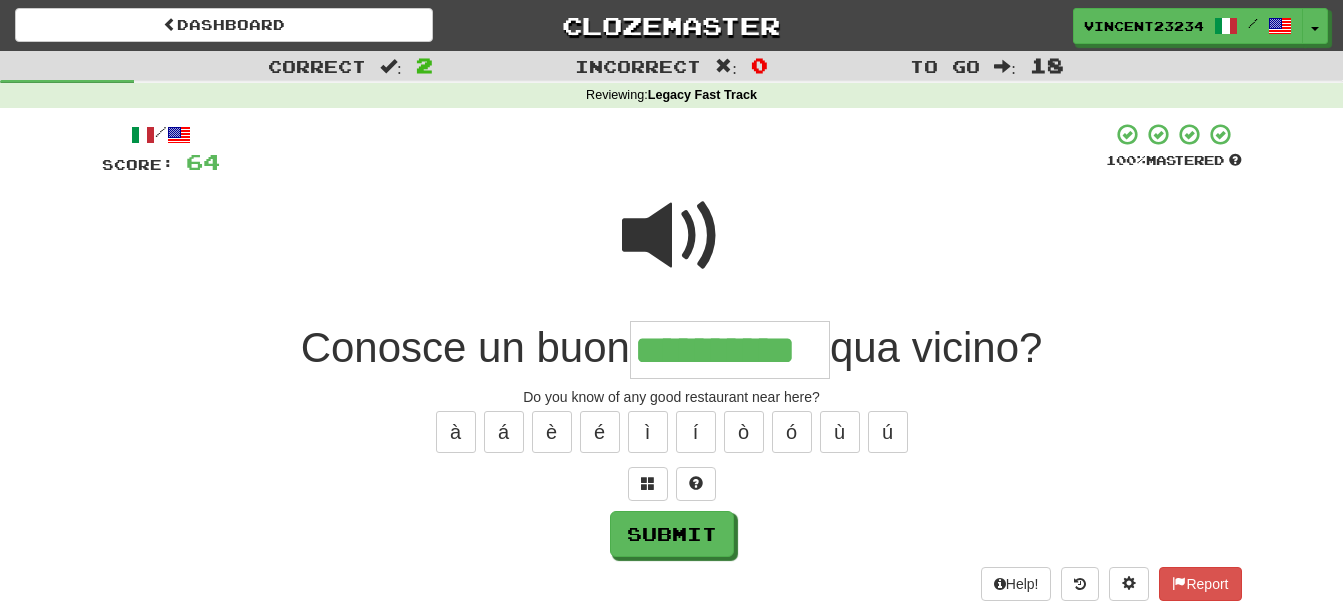 type on "**********" 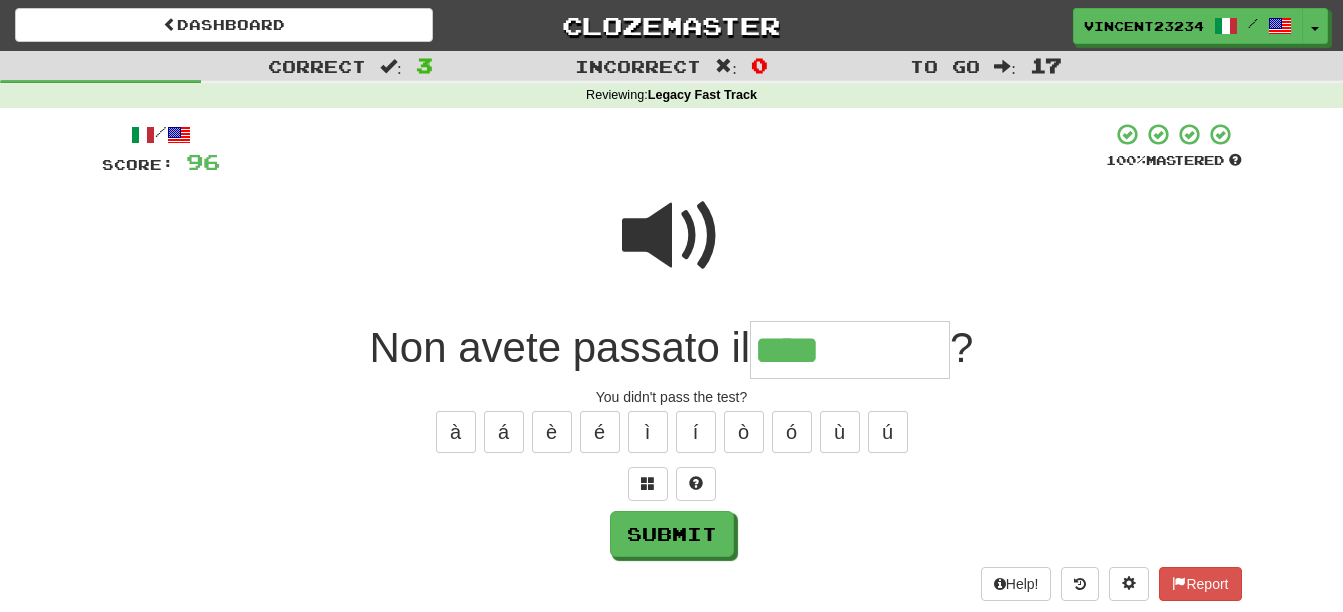 type on "****" 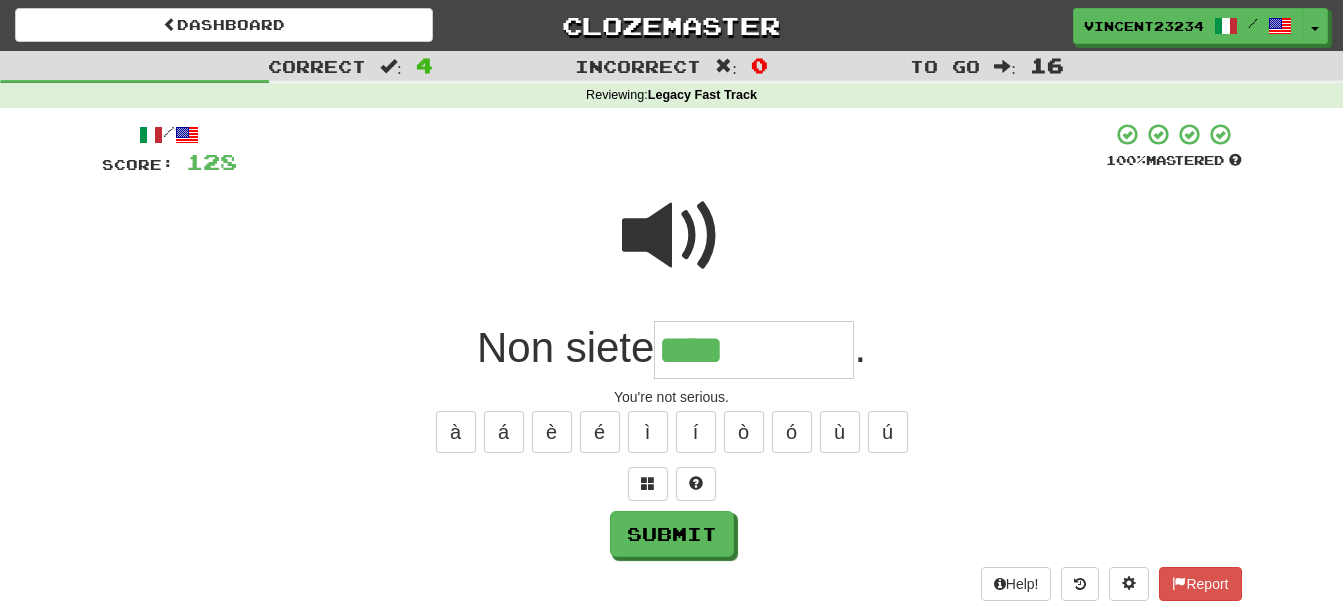 type on "*****" 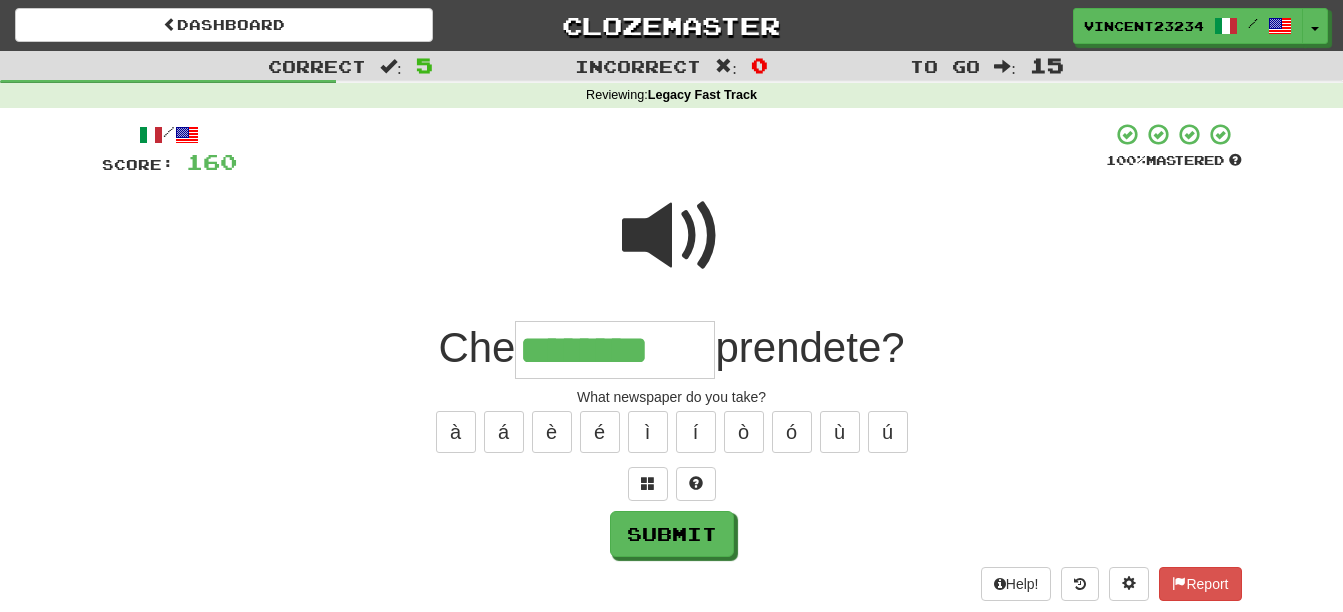 type on "********" 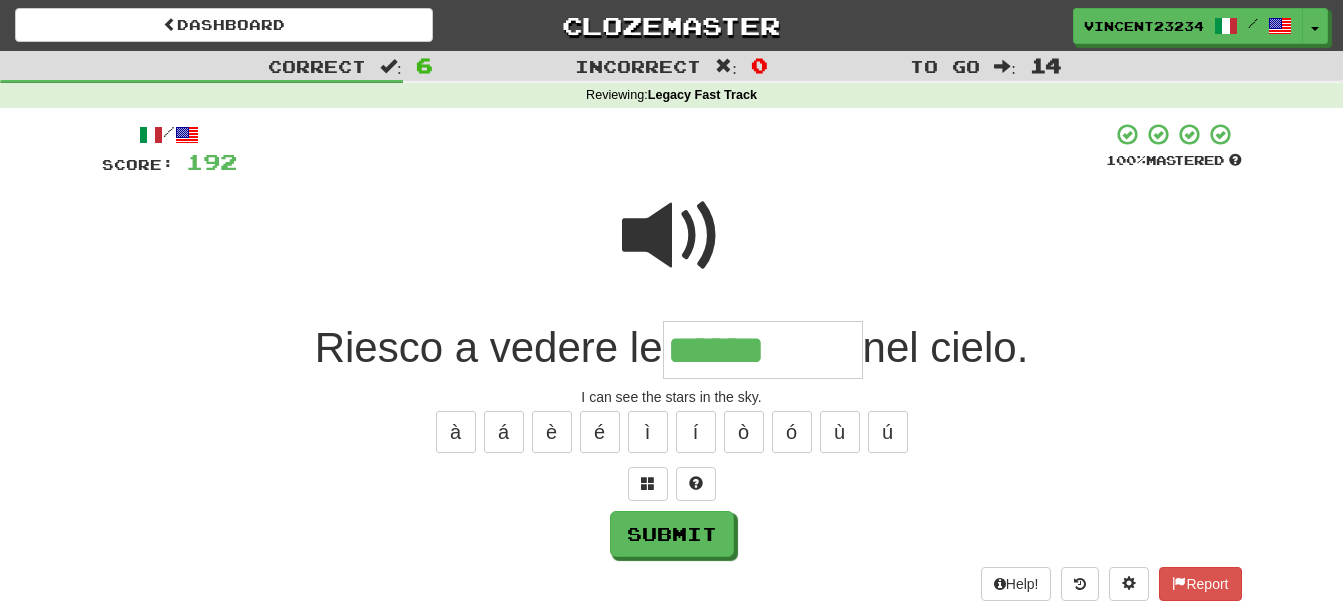 type on "******" 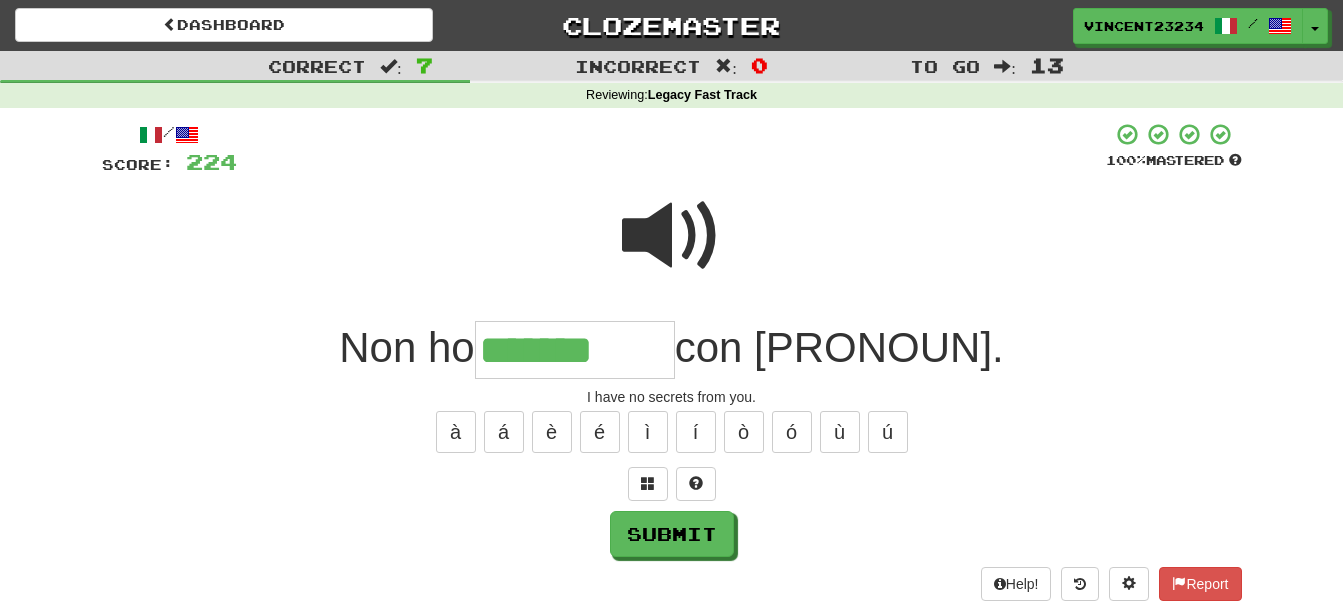 type on "*******" 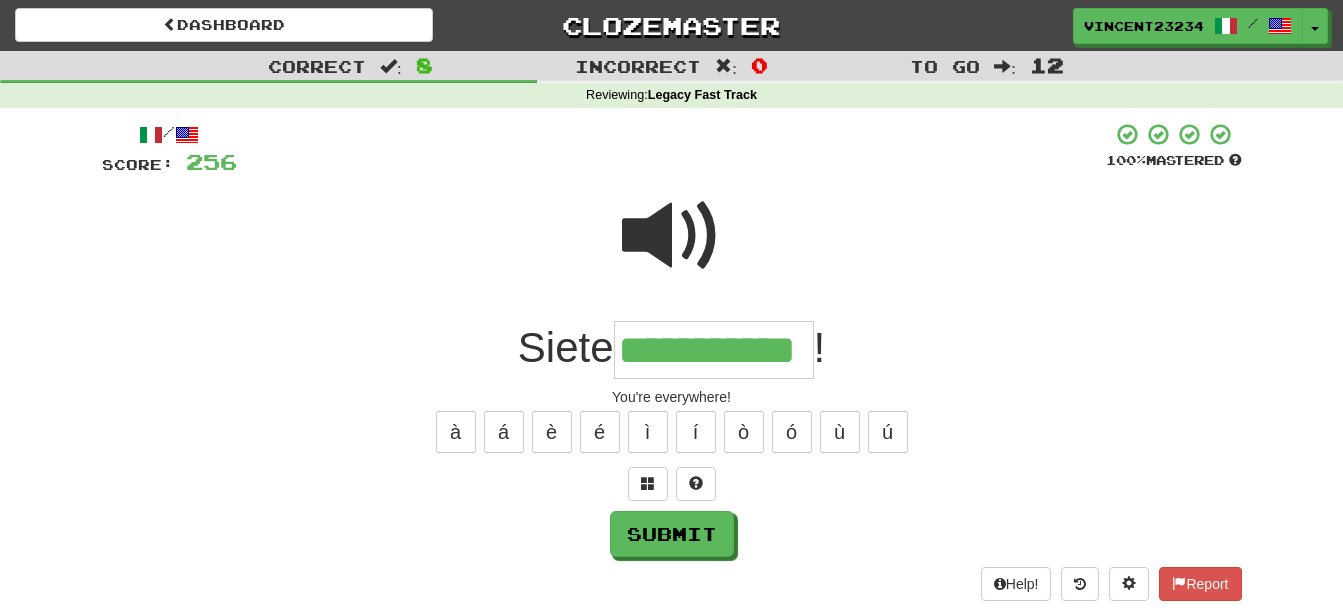 scroll, scrollTop: 0, scrollLeft: 21, axis: horizontal 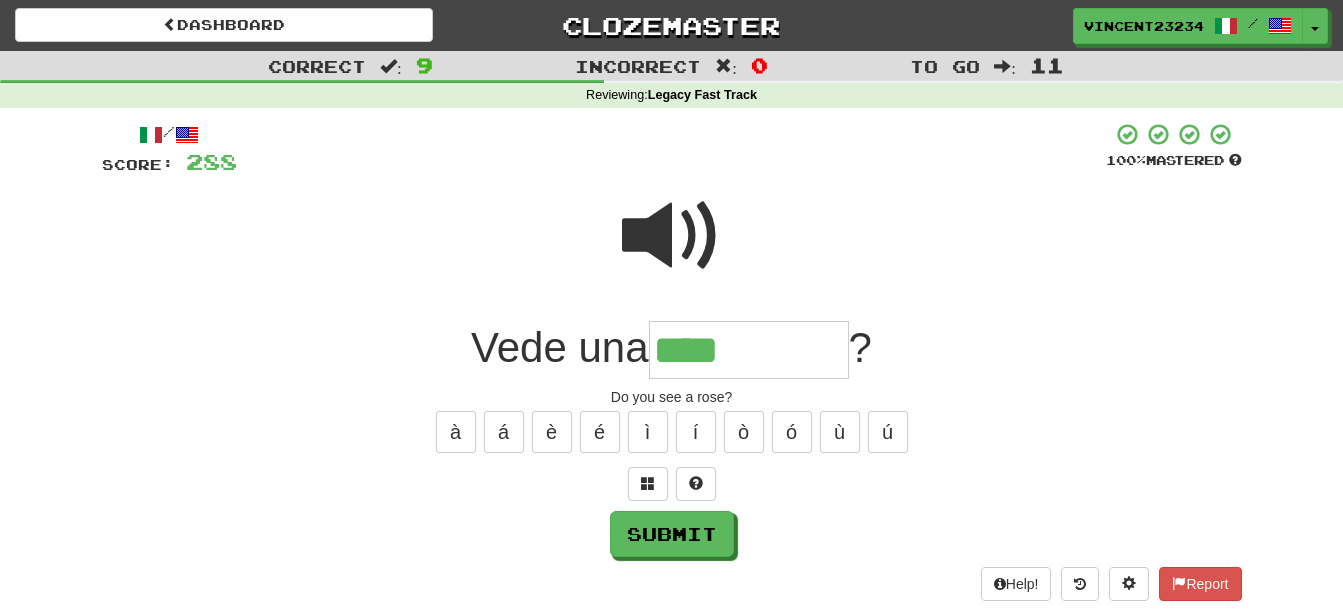type on "****" 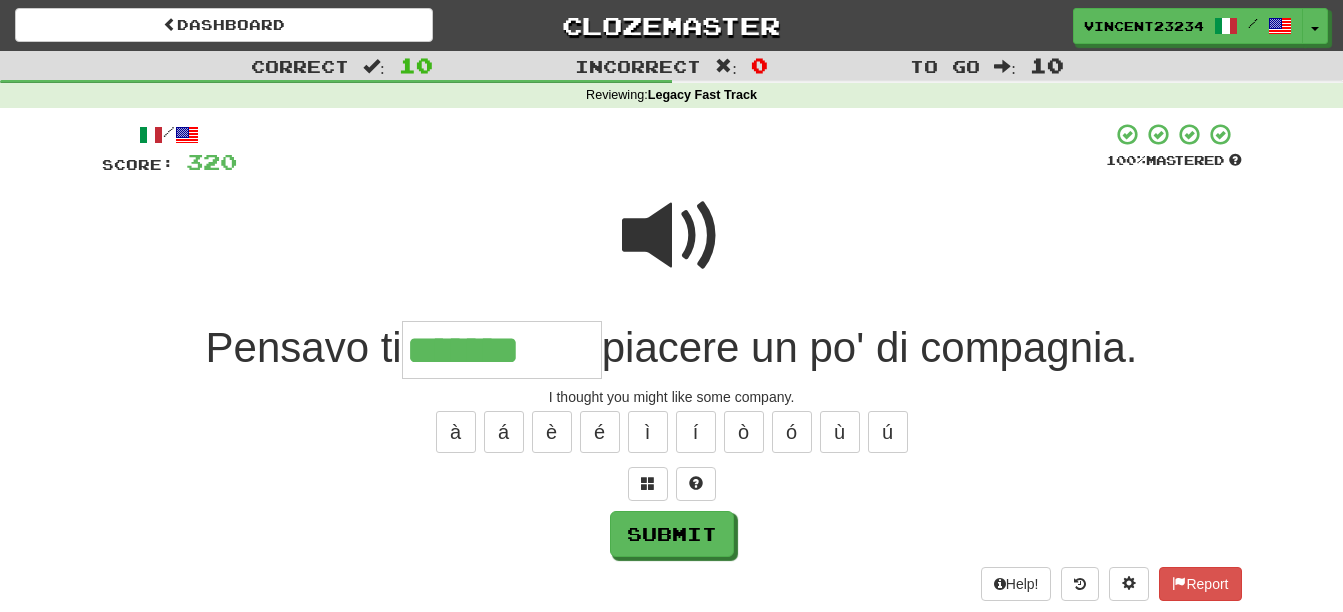 type on "*******" 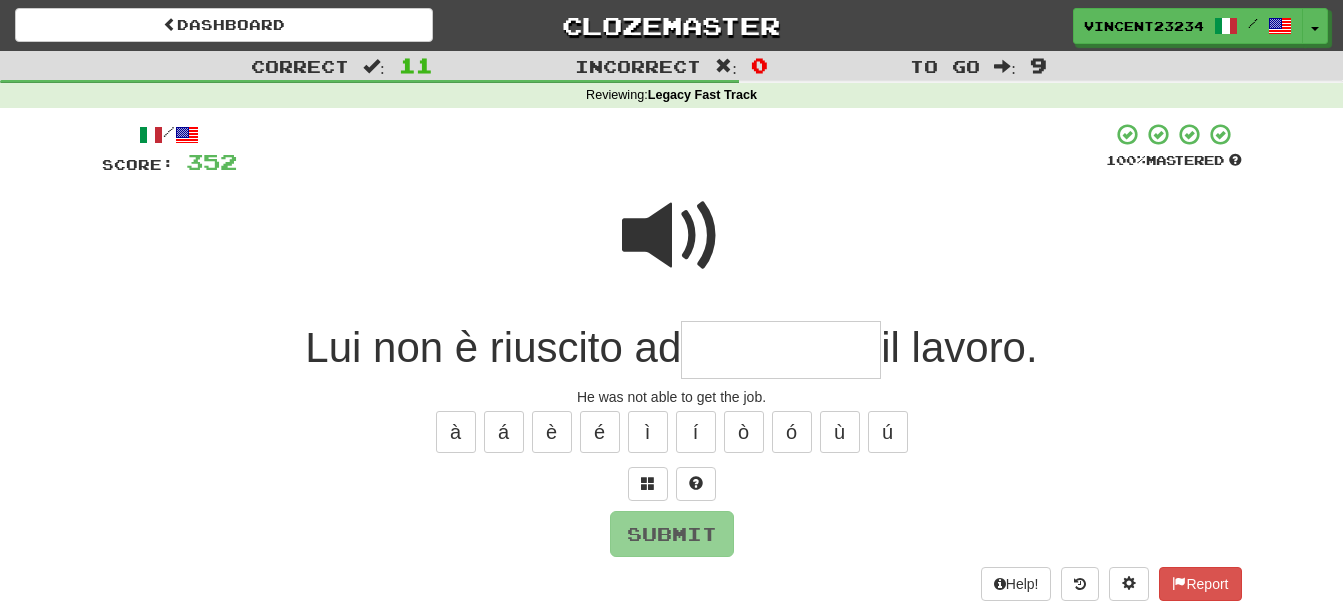 type on "*" 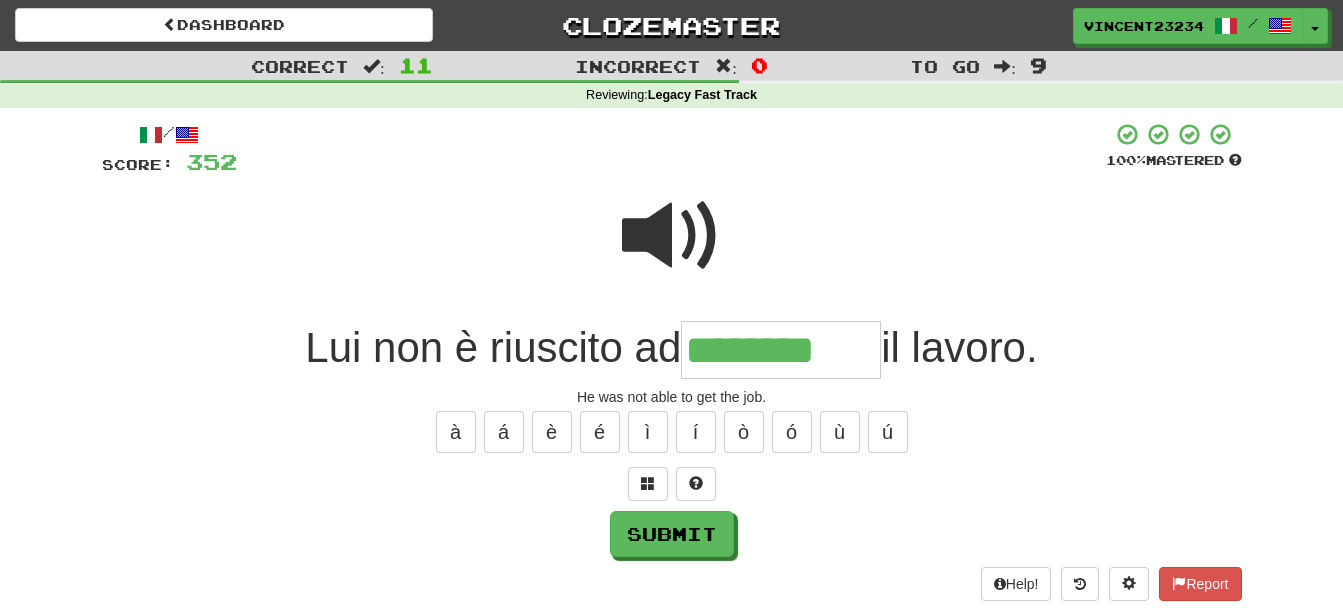 type on "********" 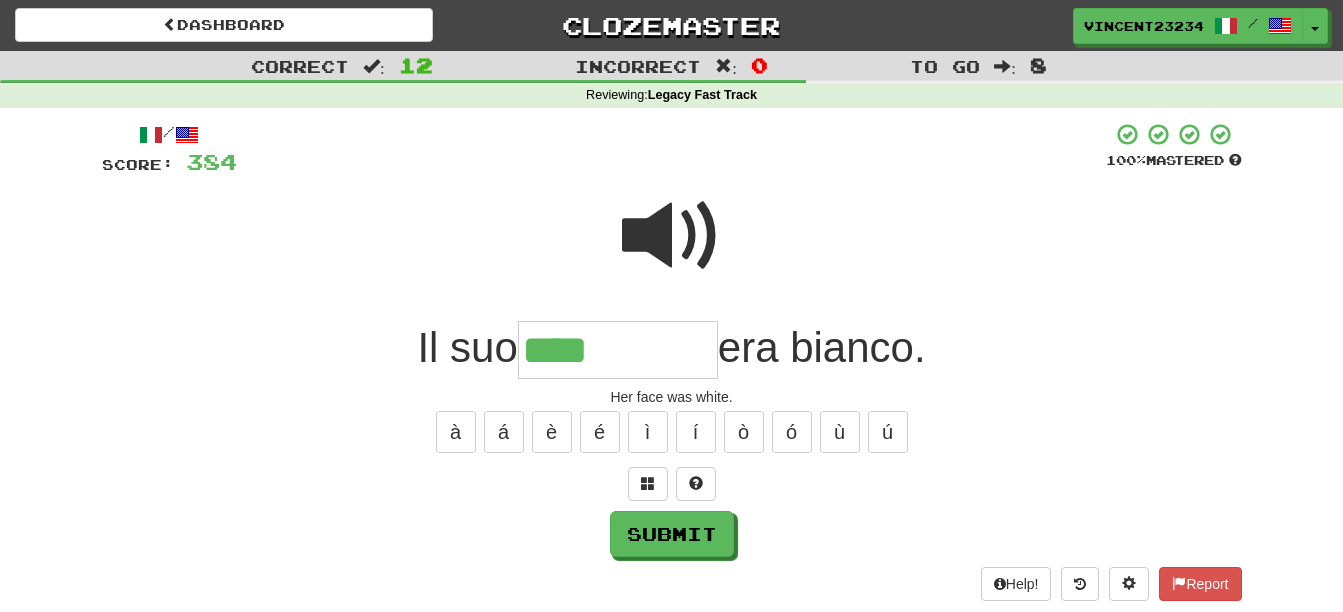 type on "****" 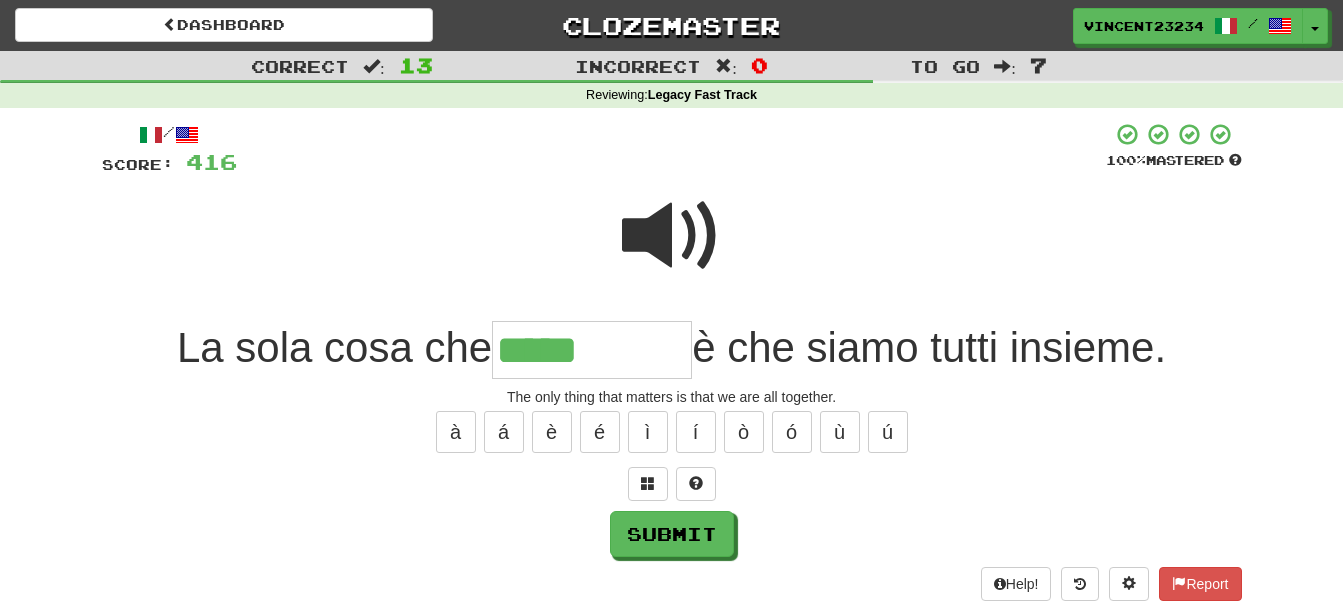 type on "*****" 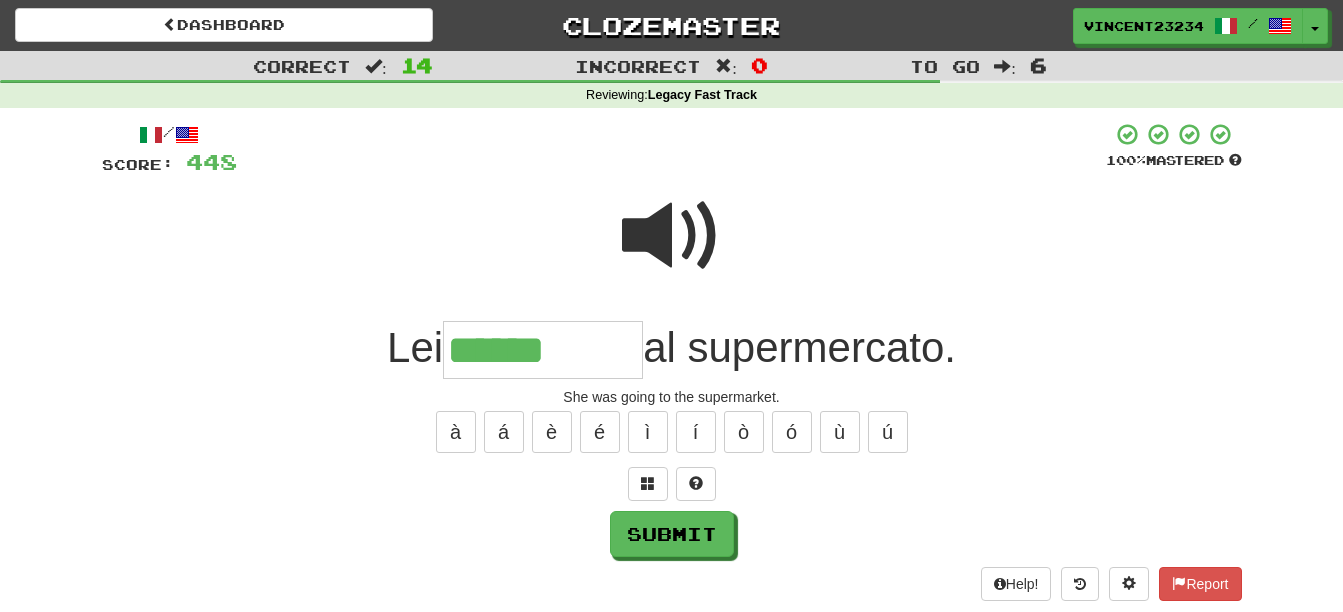 type on "******" 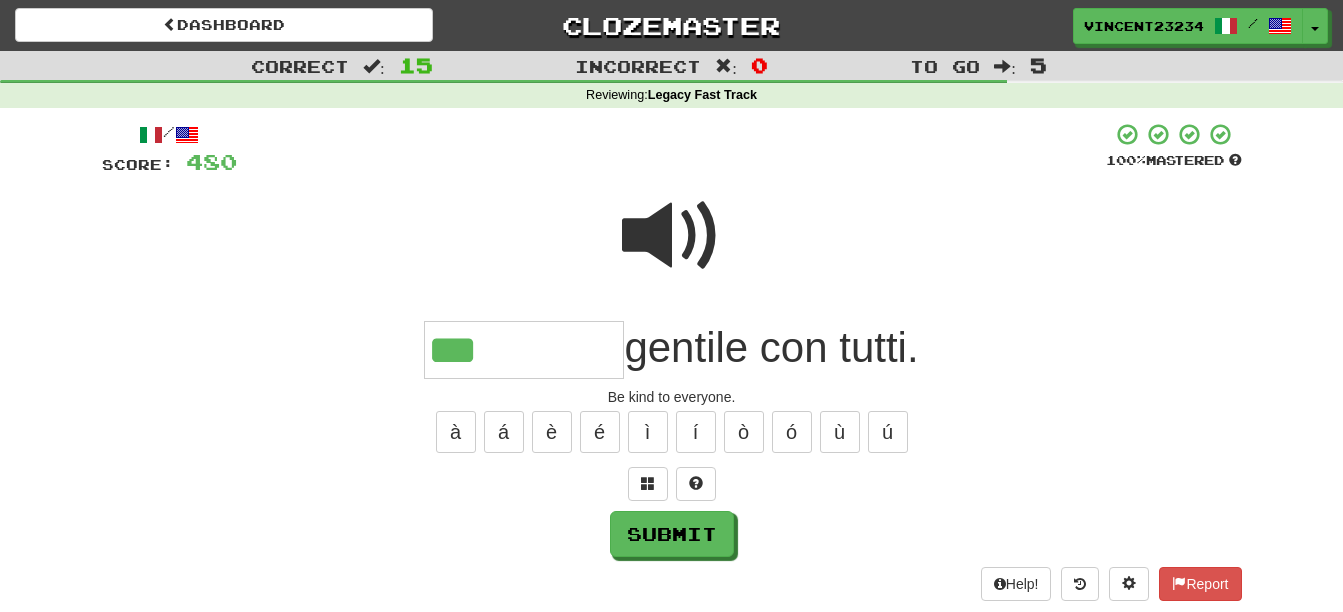 type on "***" 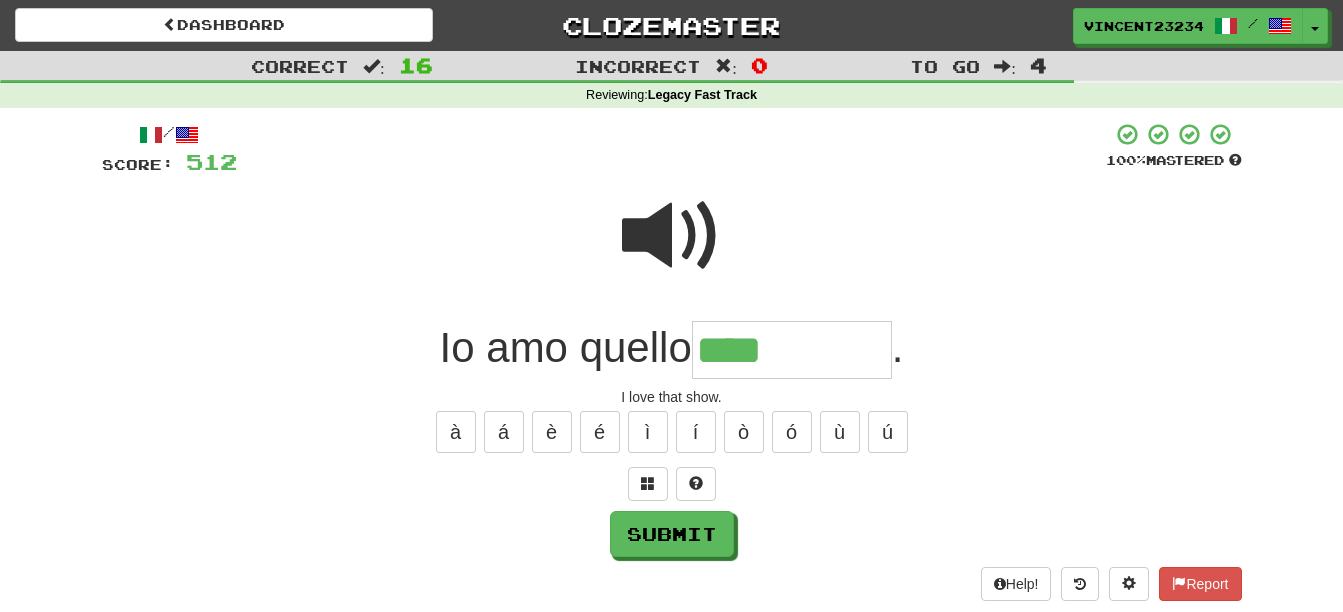 type on "****" 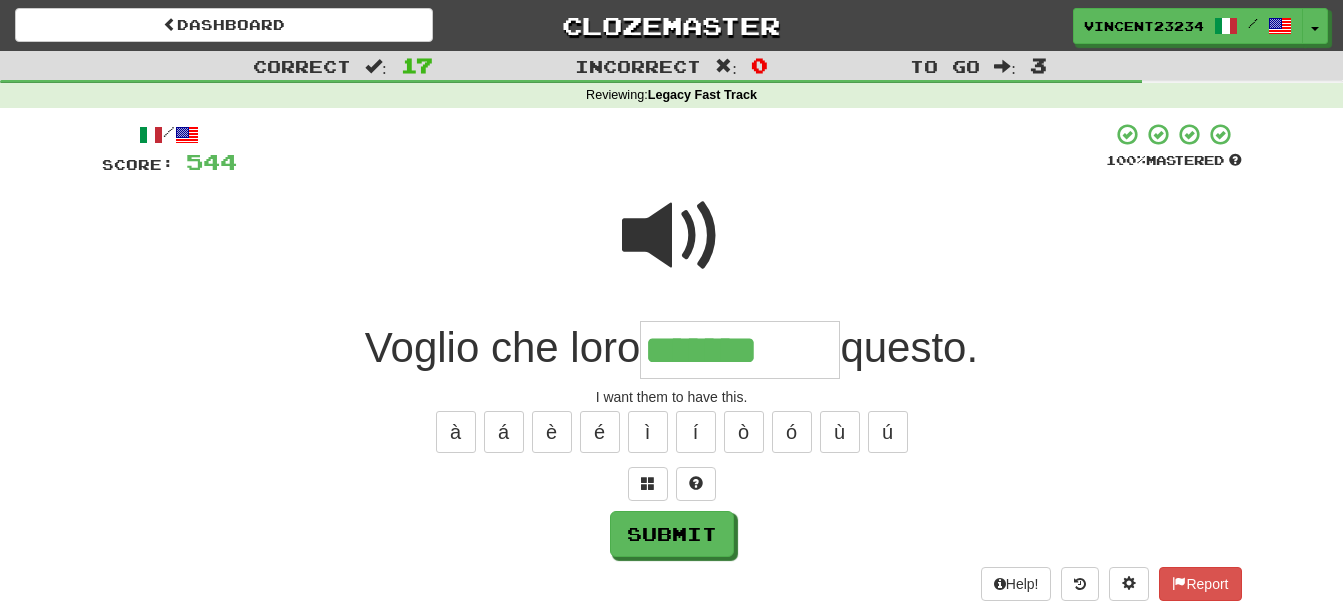 type on "*******" 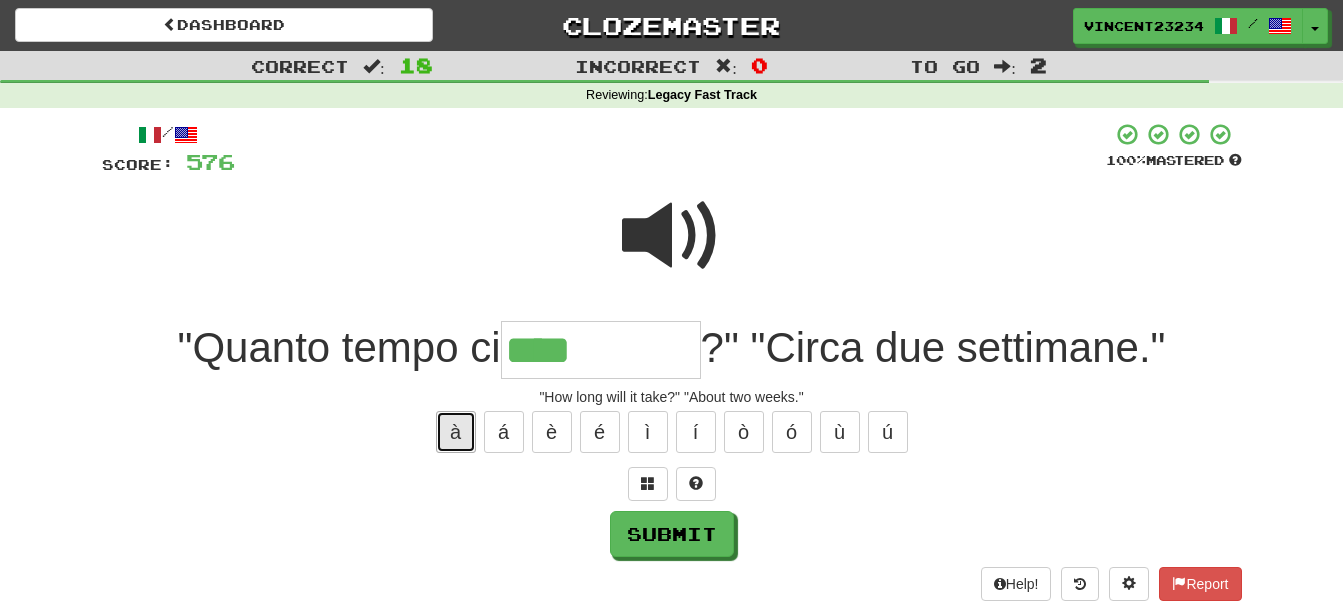 drag, startPoint x: 460, startPoint y: 439, endPoint x: 473, endPoint y: 453, distance: 19.104973 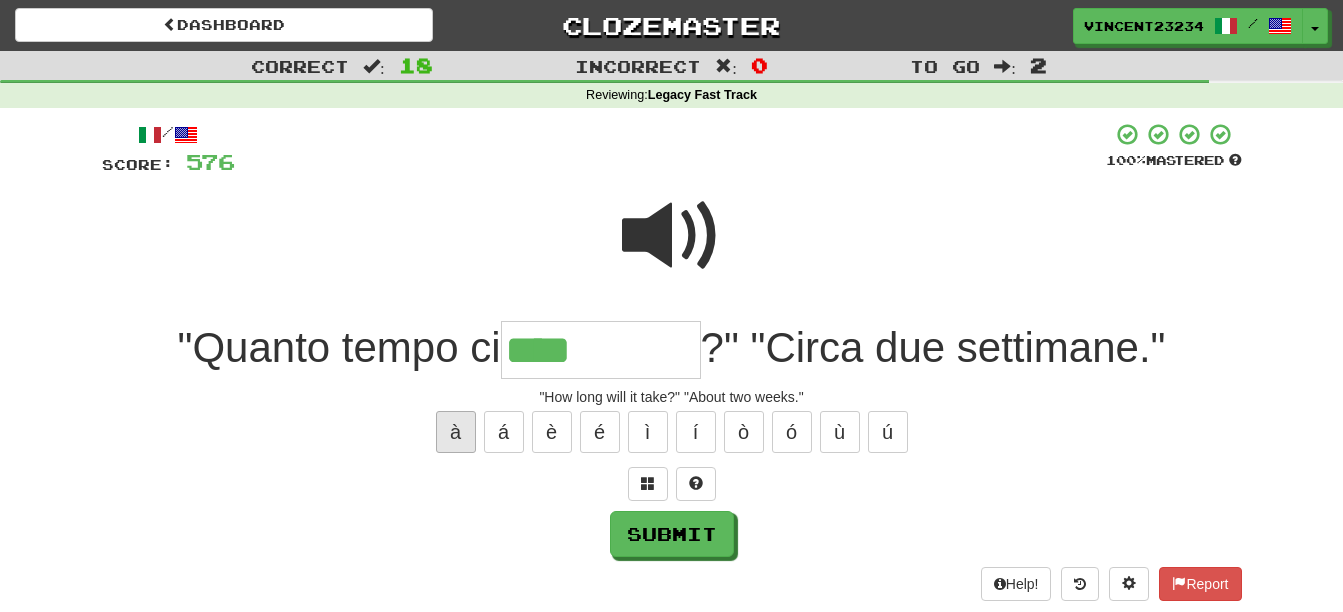 type on "*****" 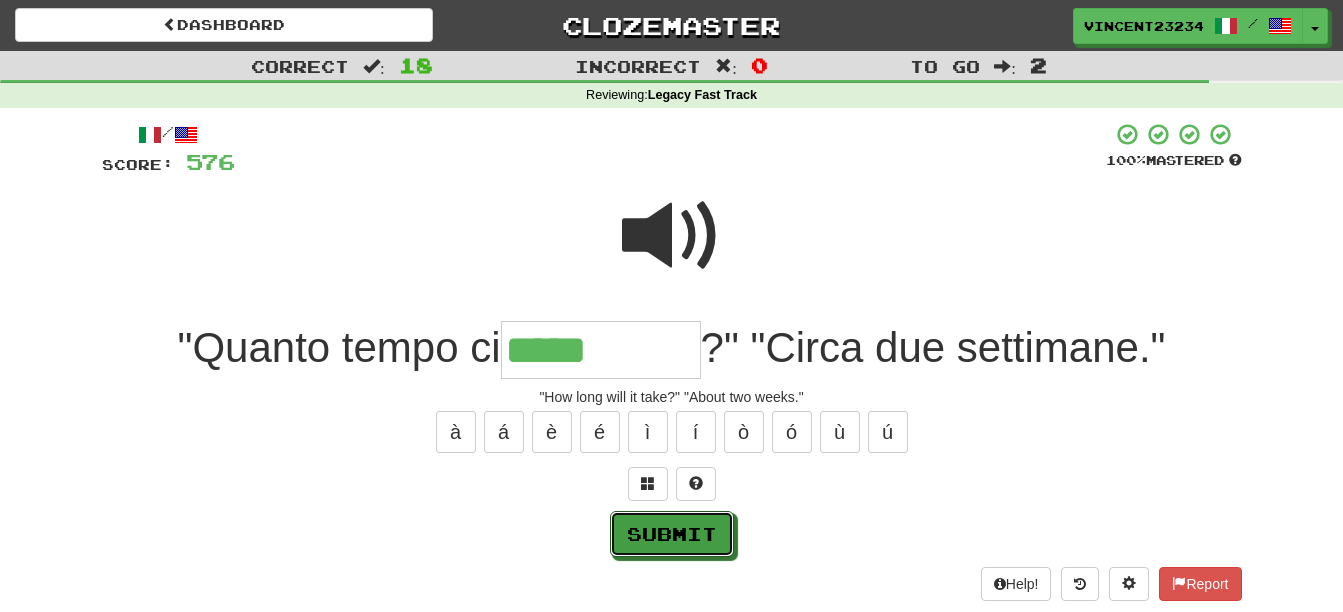 drag, startPoint x: 648, startPoint y: 535, endPoint x: 655, endPoint y: 527, distance: 10.630146 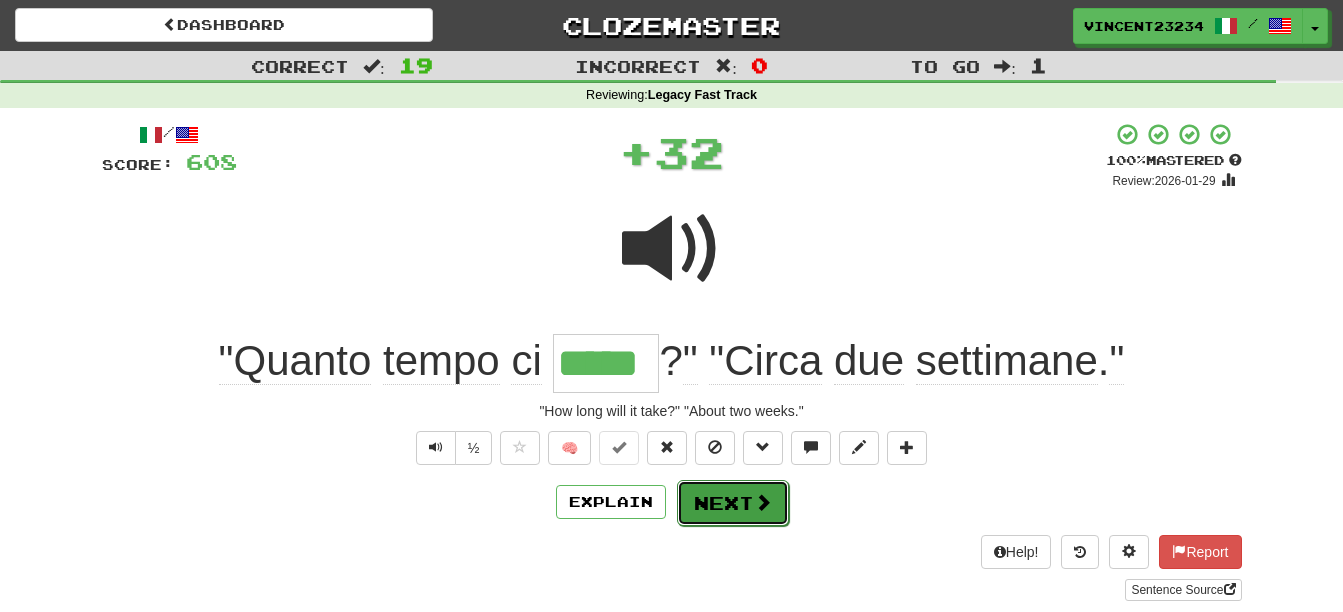 click on "Next" at bounding box center (733, 503) 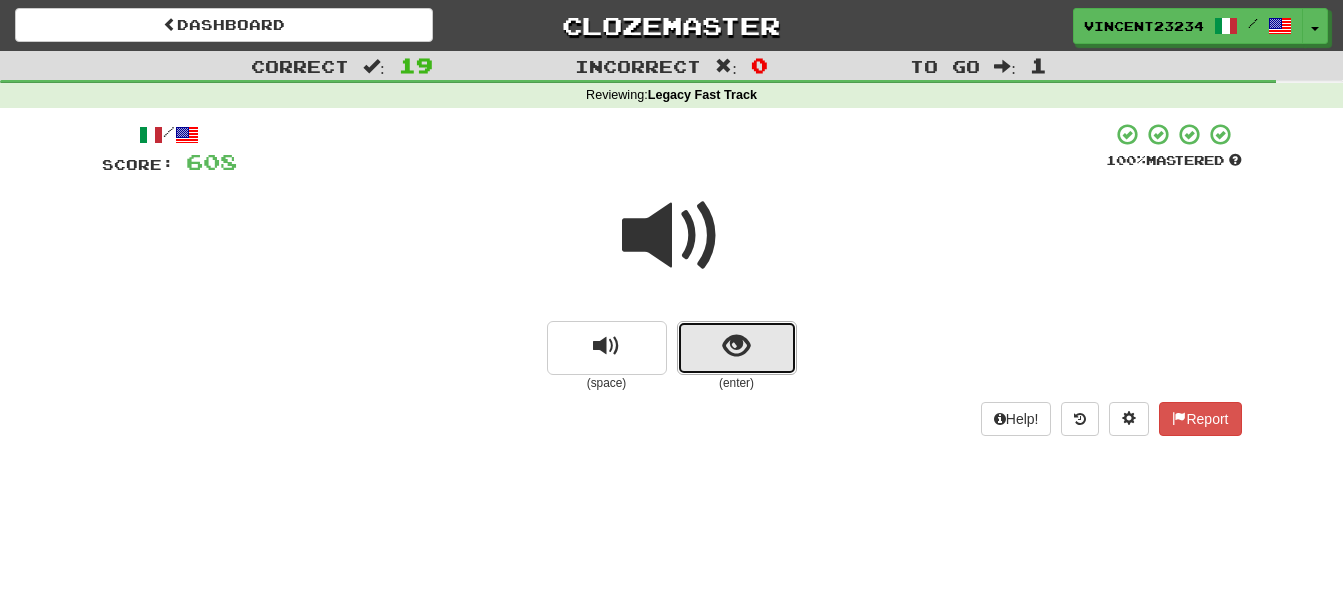 click at bounding box center (737, 348) 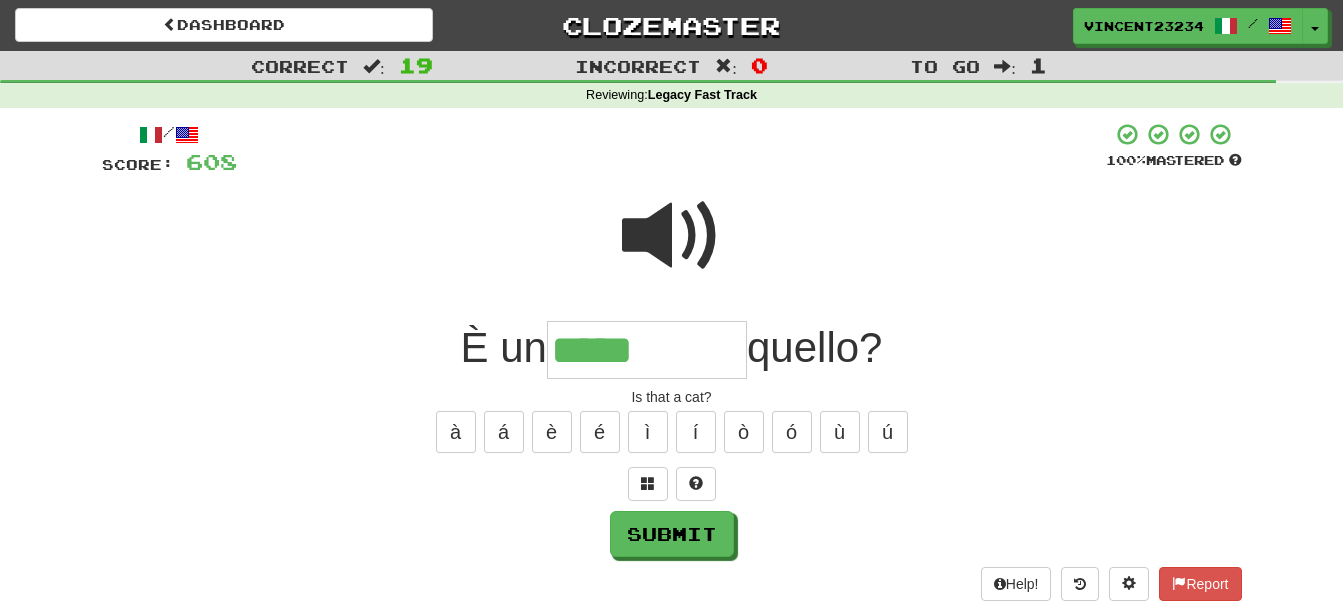 type on "*****" 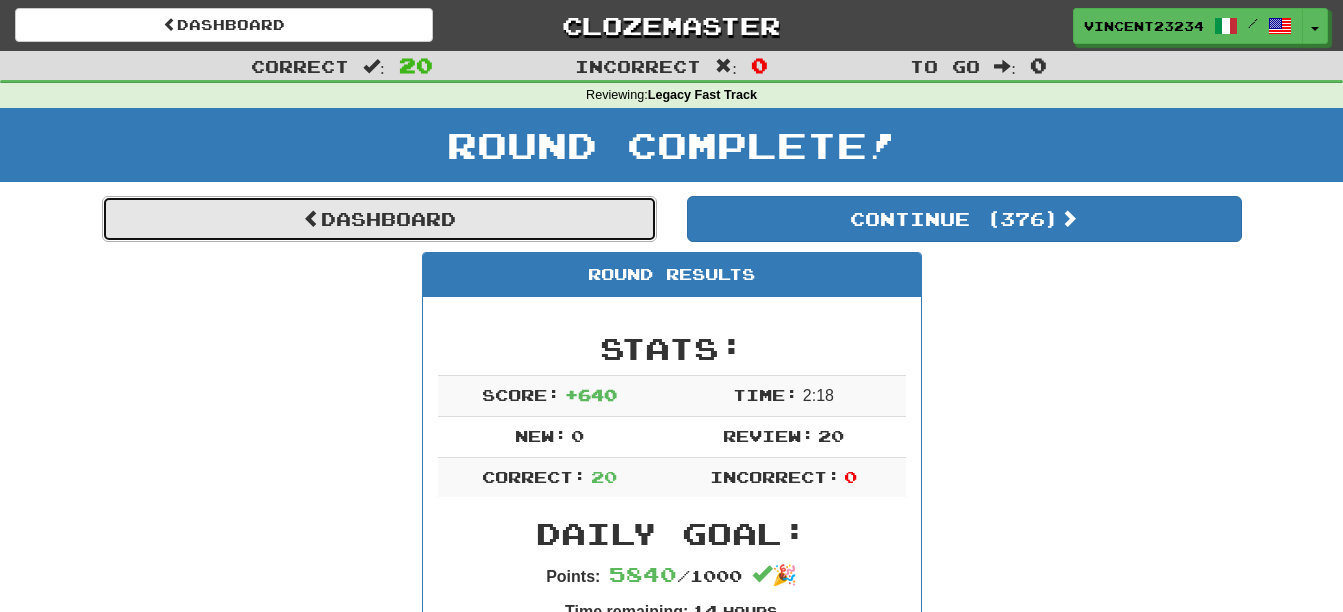 click on "Dashboard" at bounding box center (379, 219) 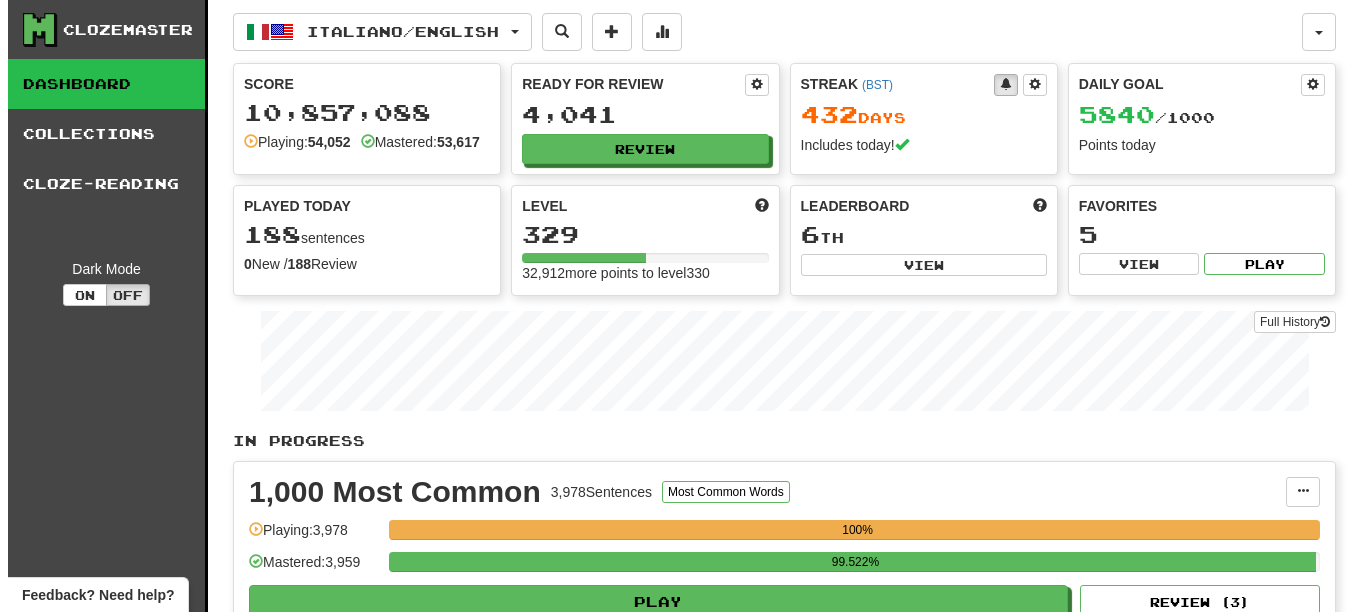 scroll, scrollTop: 0, scrollLeft: 0, axis: both 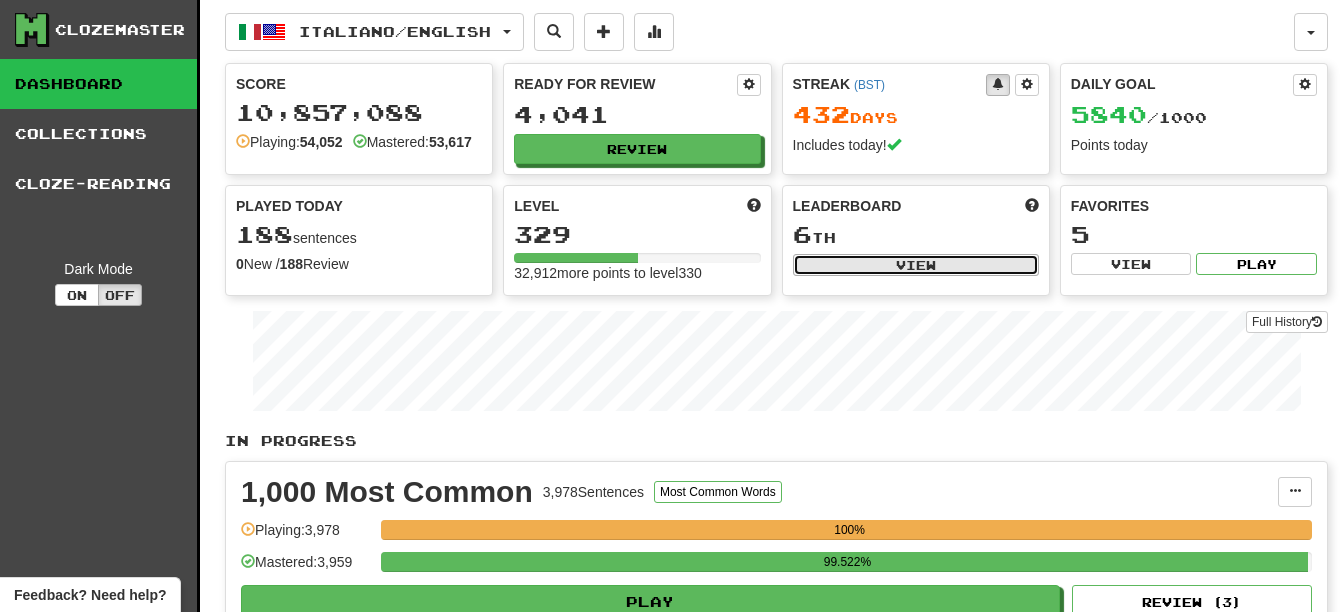 click on "View" at bounding box center (916, 265) 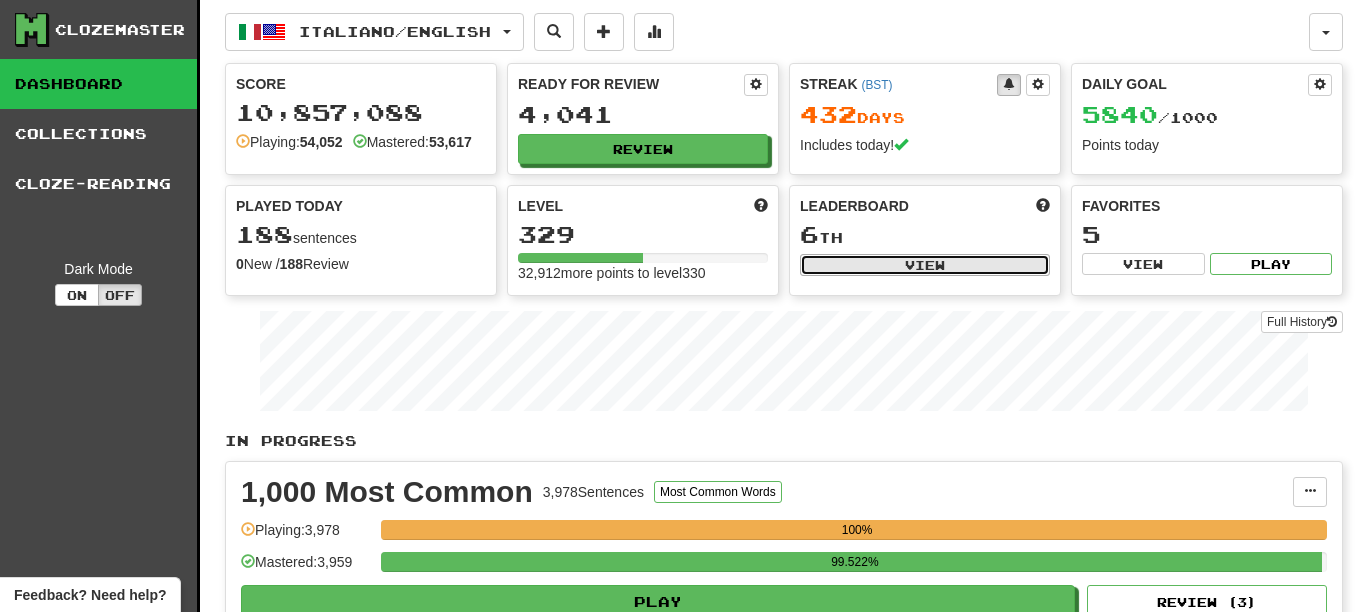 select on "**********" 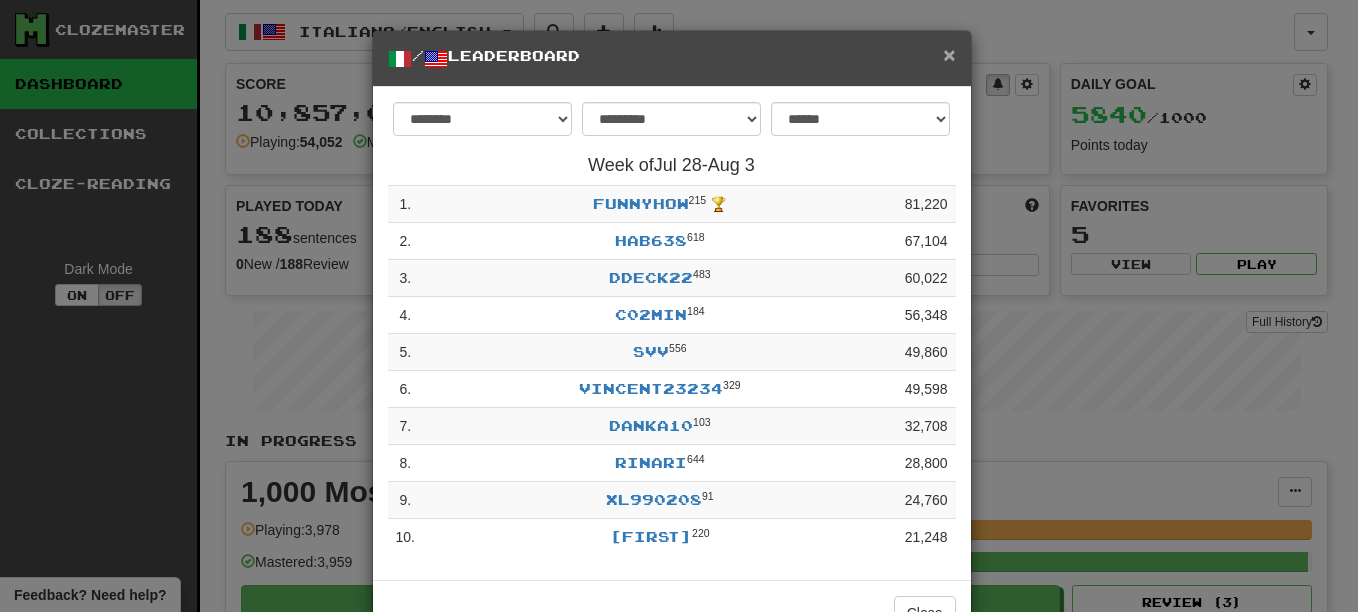 click on "×" at bounding box center [949, 54] 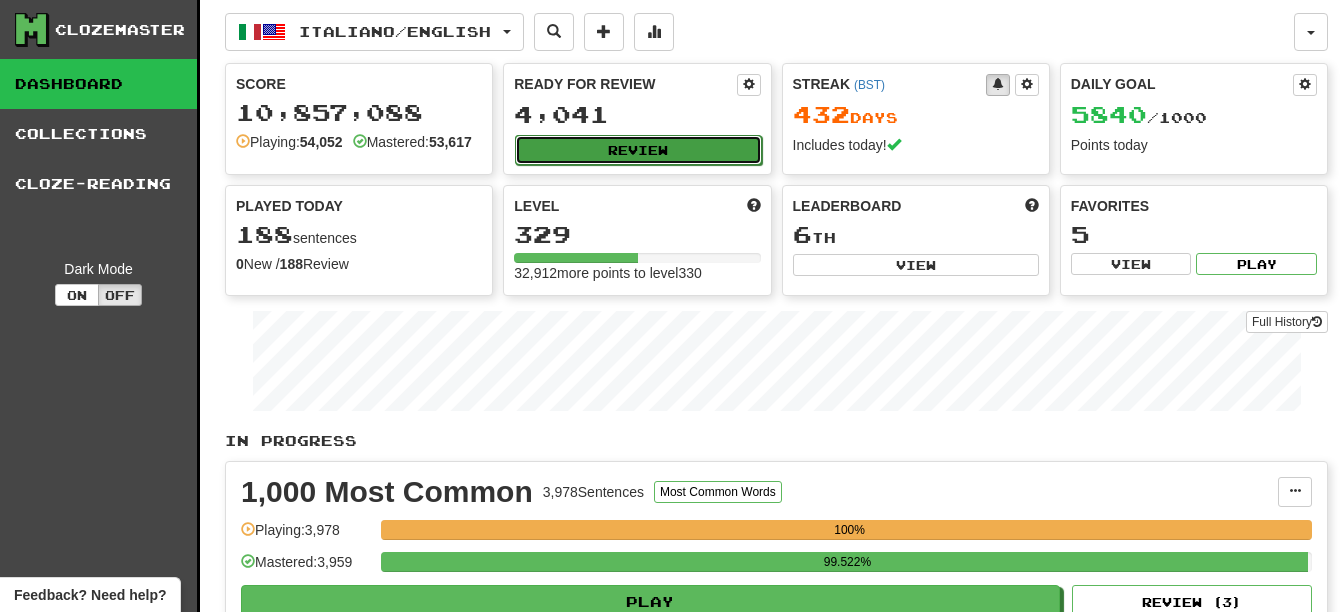 click on "Review" at bounding box center (638, 150) 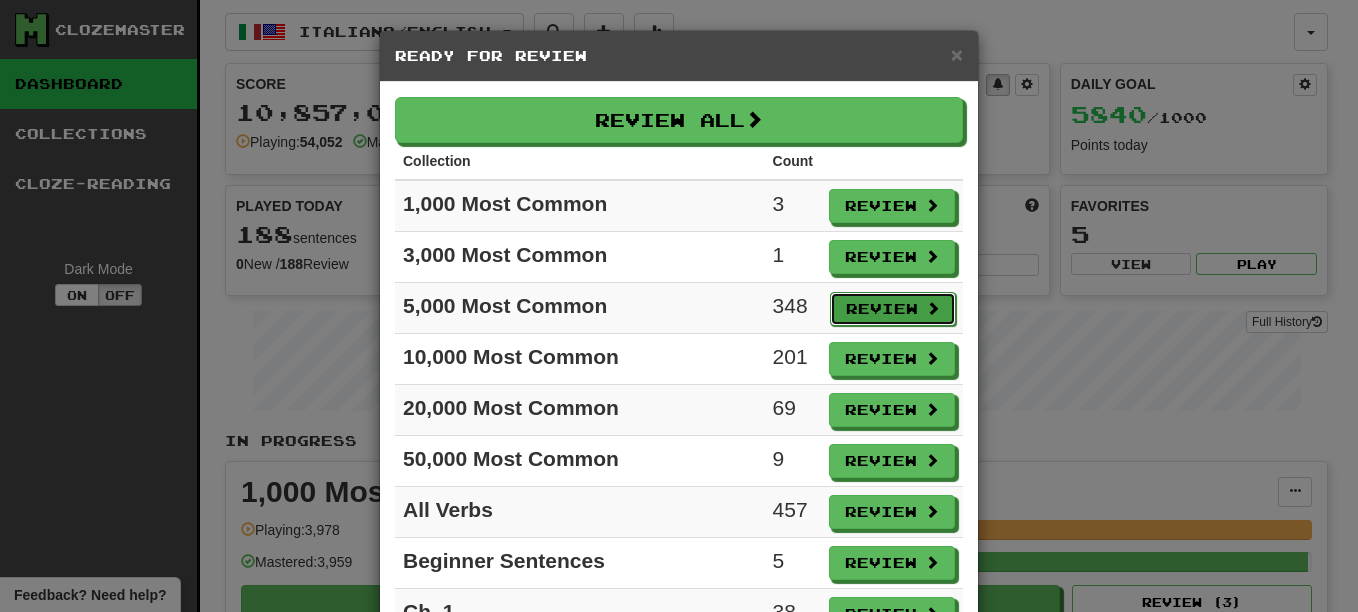 click on "Review" at bounding box center (893, 309) 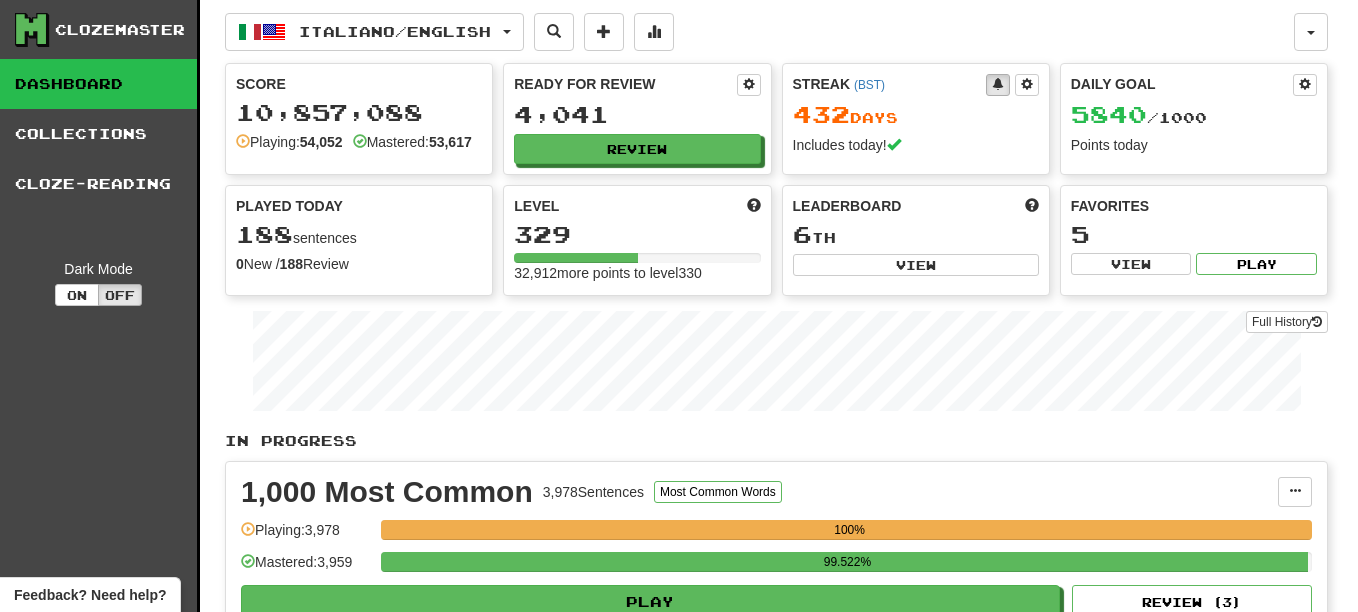select on "**" 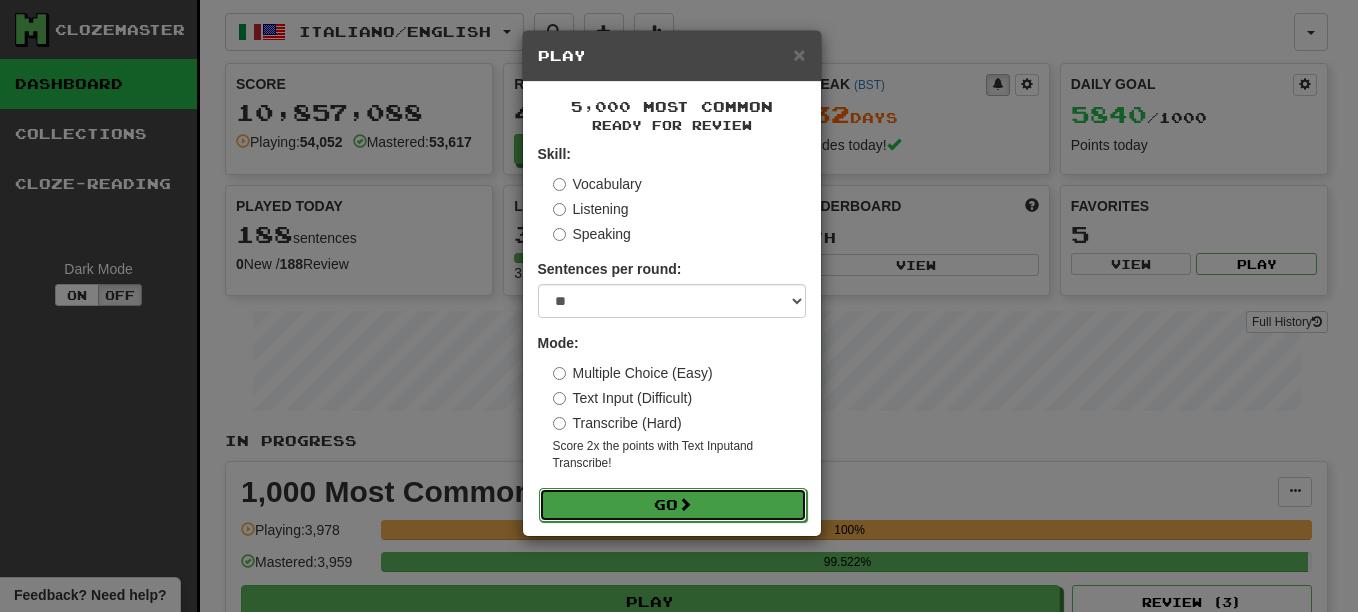 click on "Go" at bounding box center (673, 505) 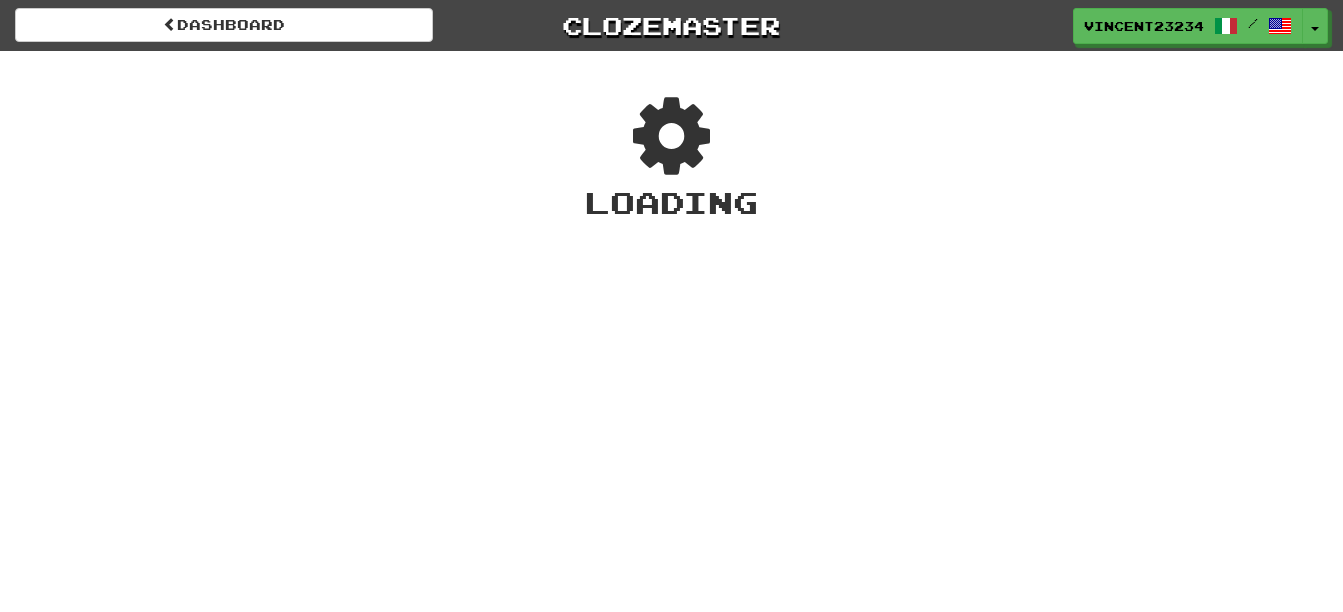 scroll, scrollTop: 0, scrollLeft: 0, axis: both 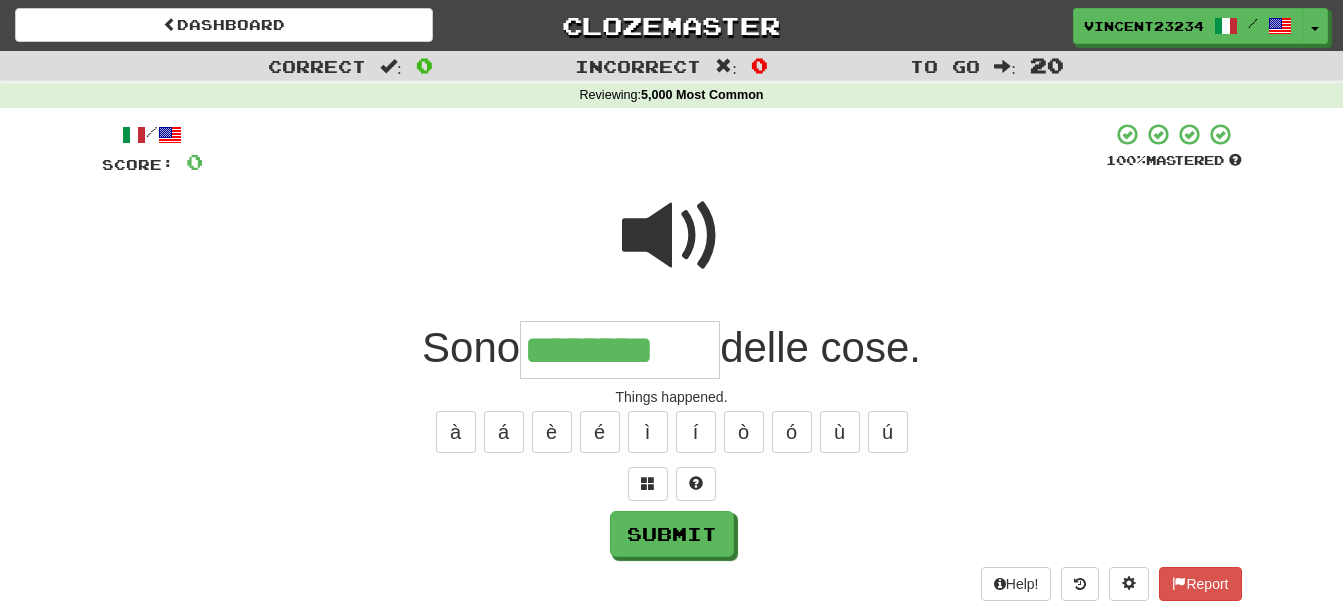type on "********" 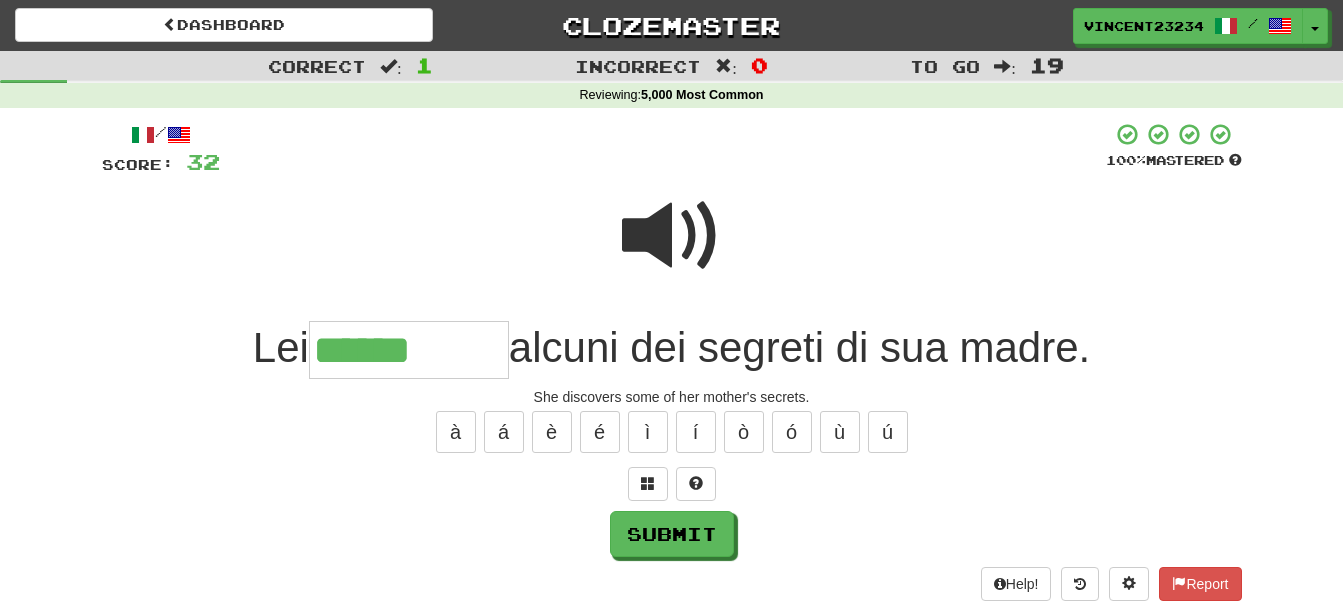 type on "******" 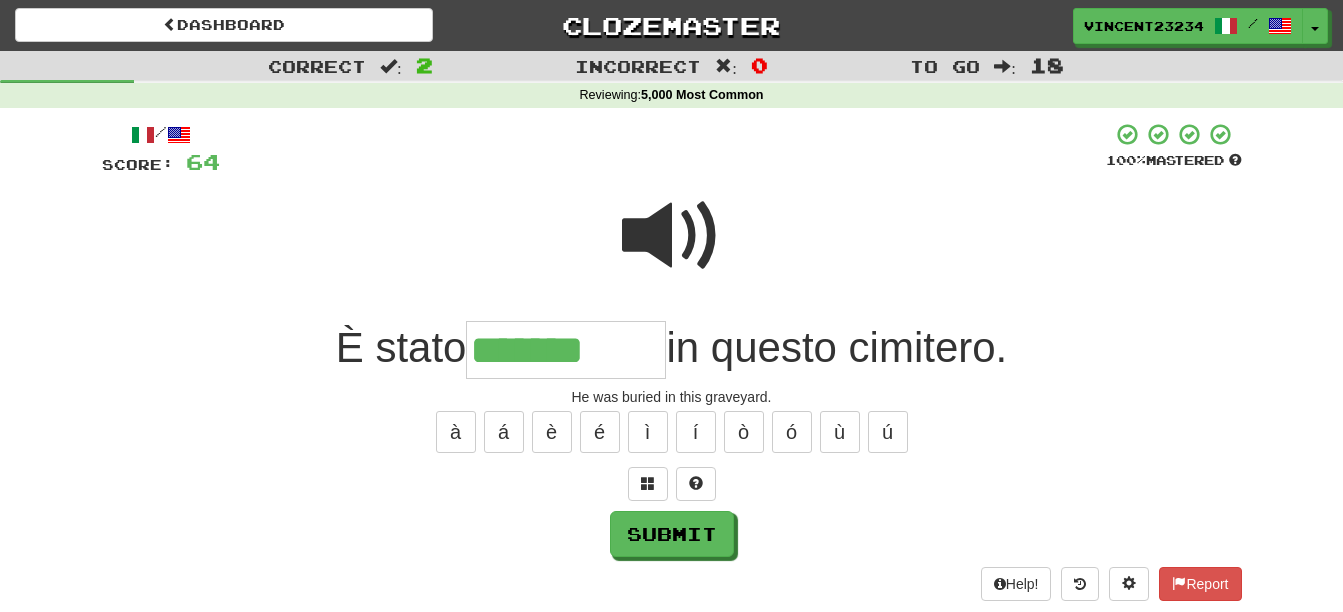 type on "*******" 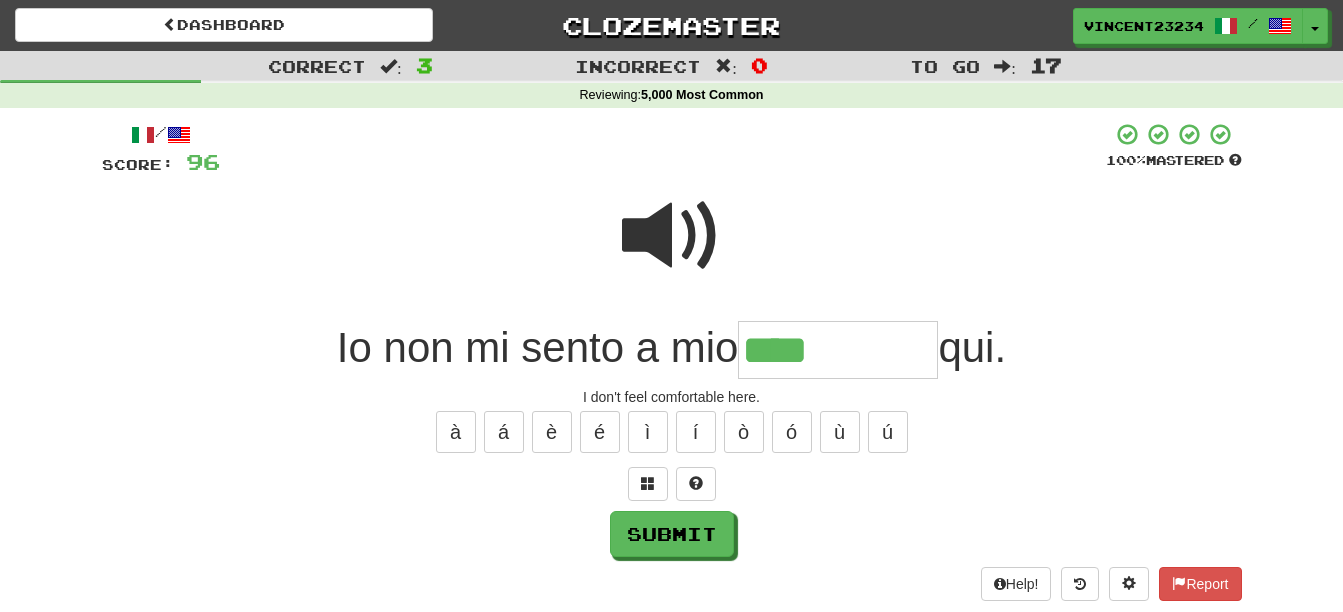 type on "****" 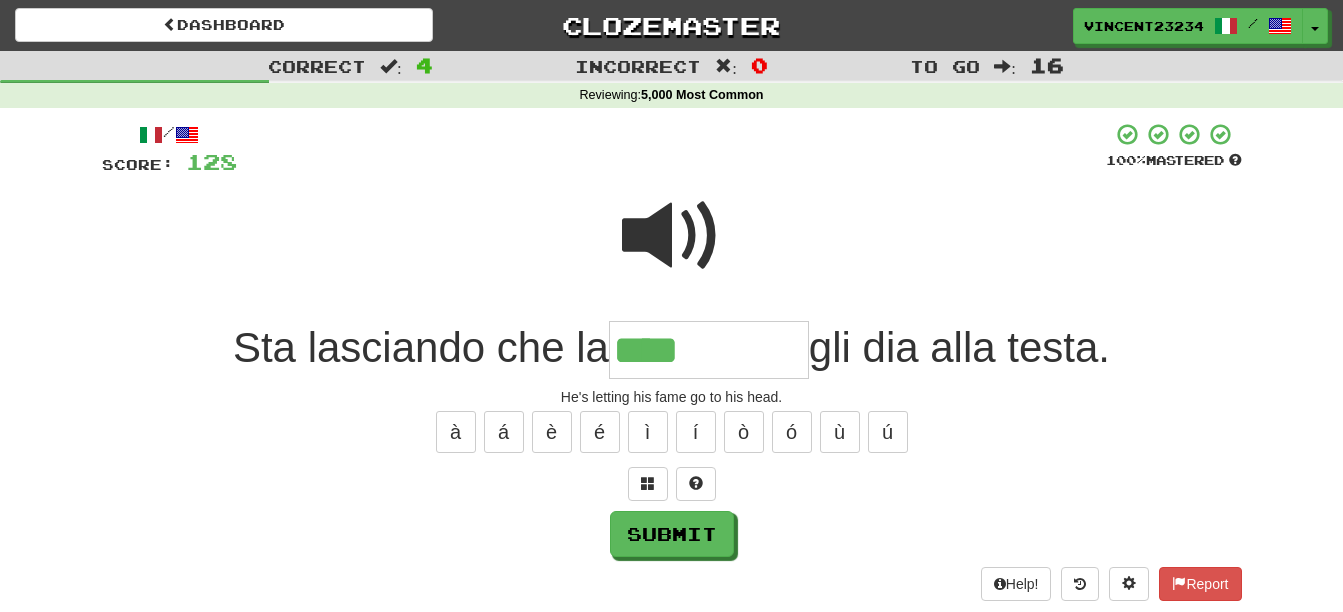 type on "****" 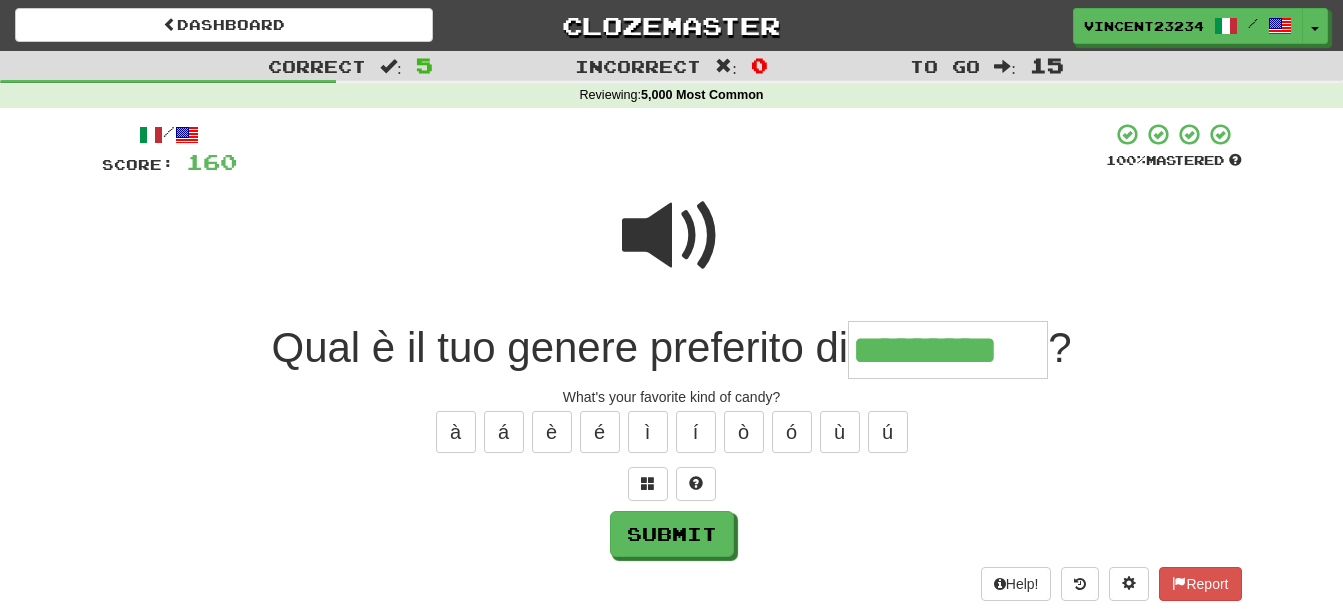 type on "*********" 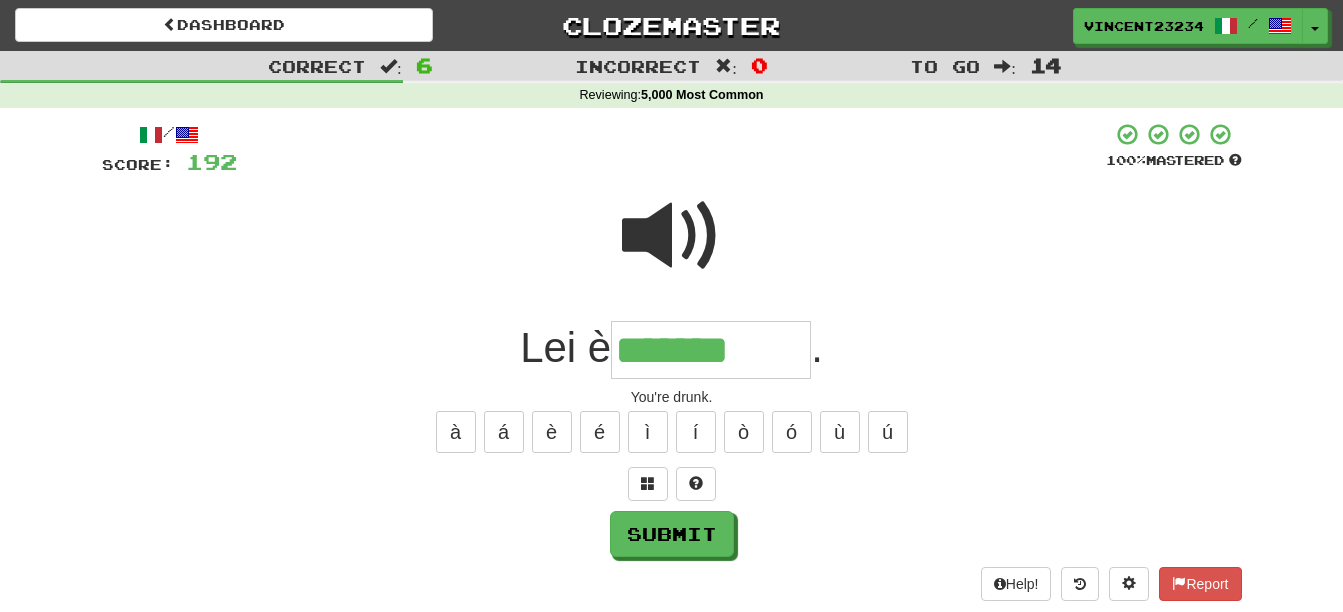 type on "*******" 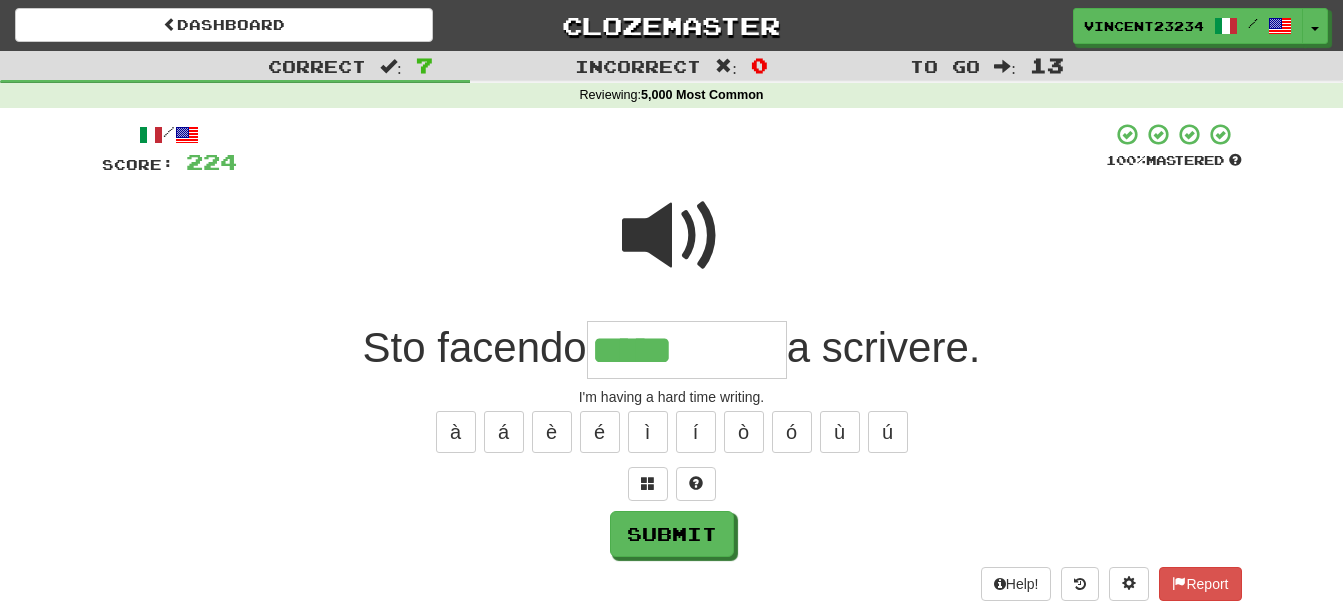 type on "******" 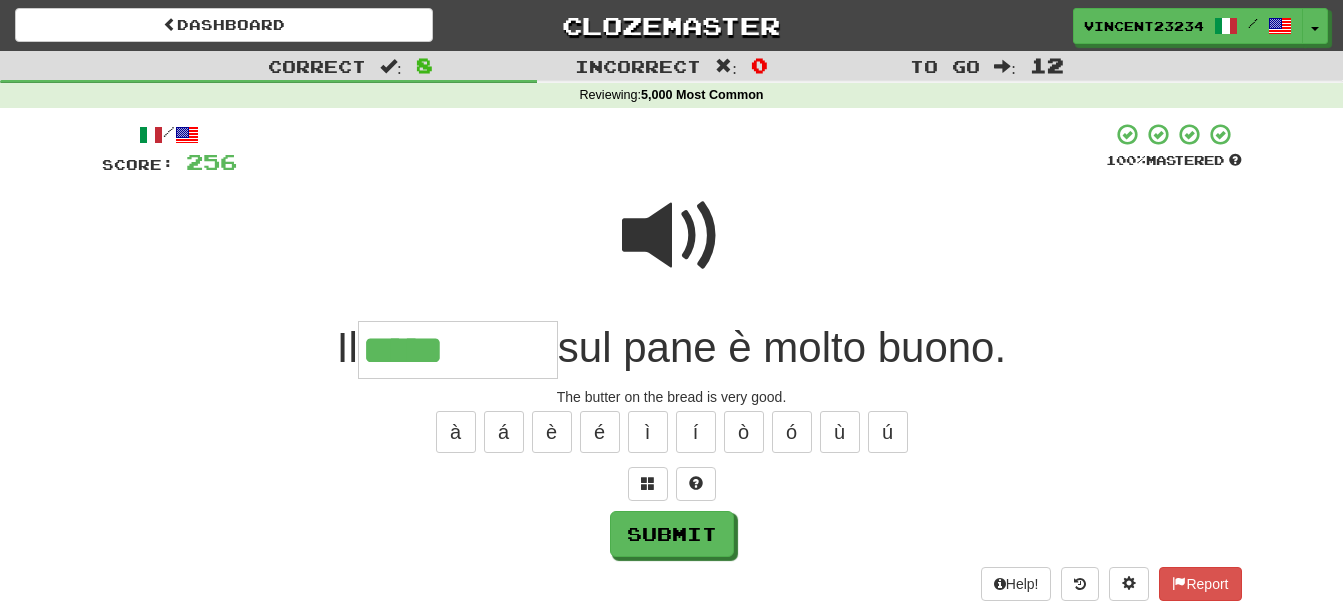 type on "*****" 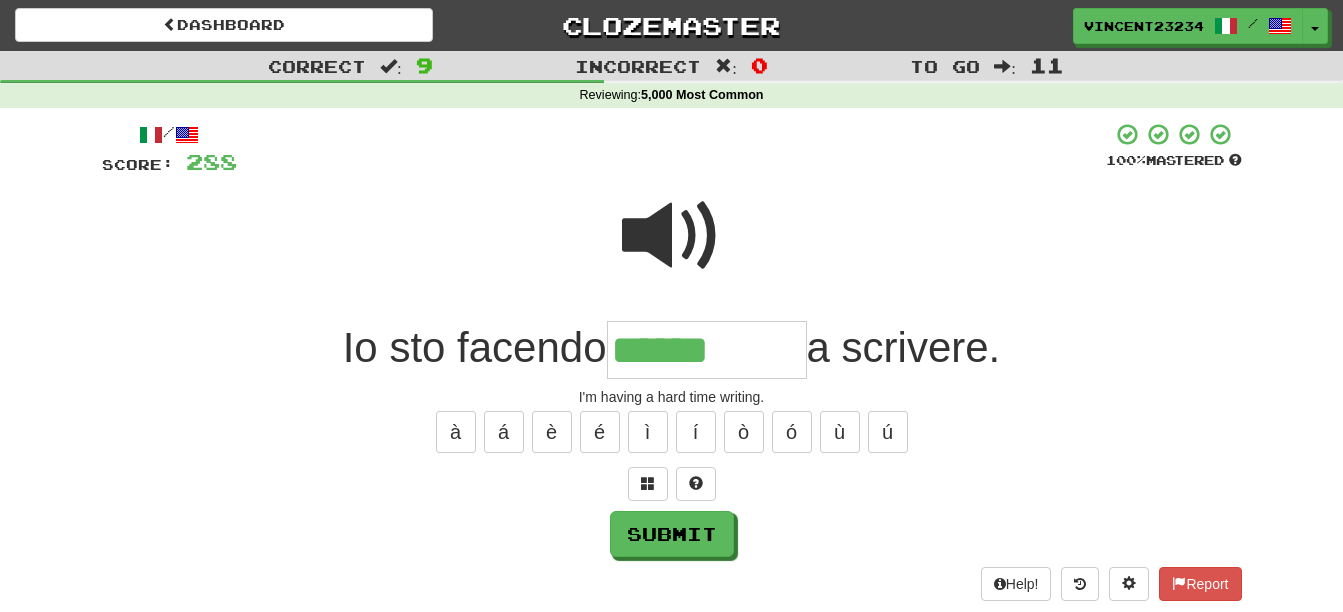 type on "******" 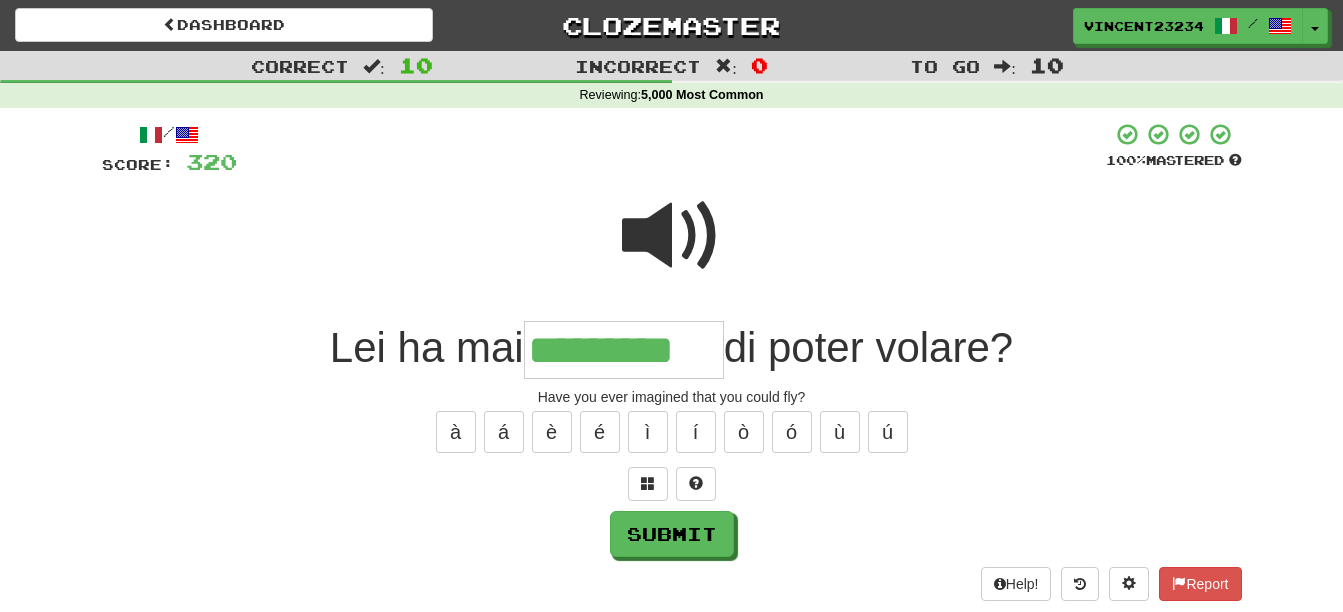 scroll, scrollTop: 0, scrollLeft: 25, axis: horizontal 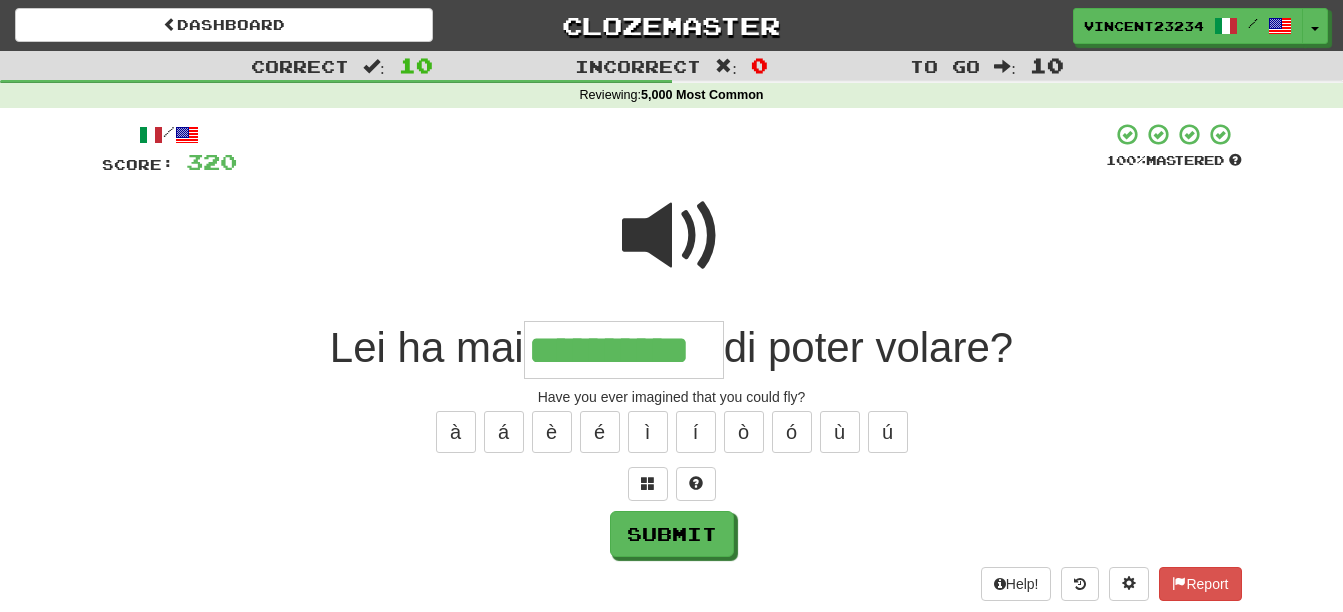type on "*" 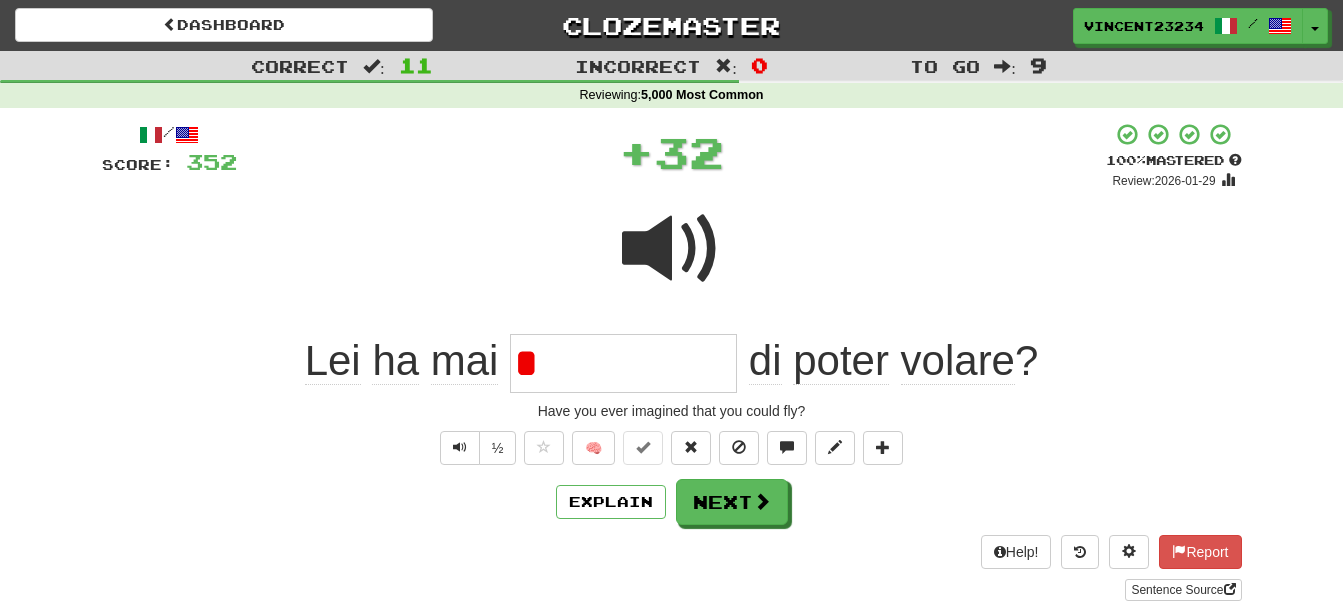 scroll, scrollTop: 0, scrollLeft: 0, axis: both 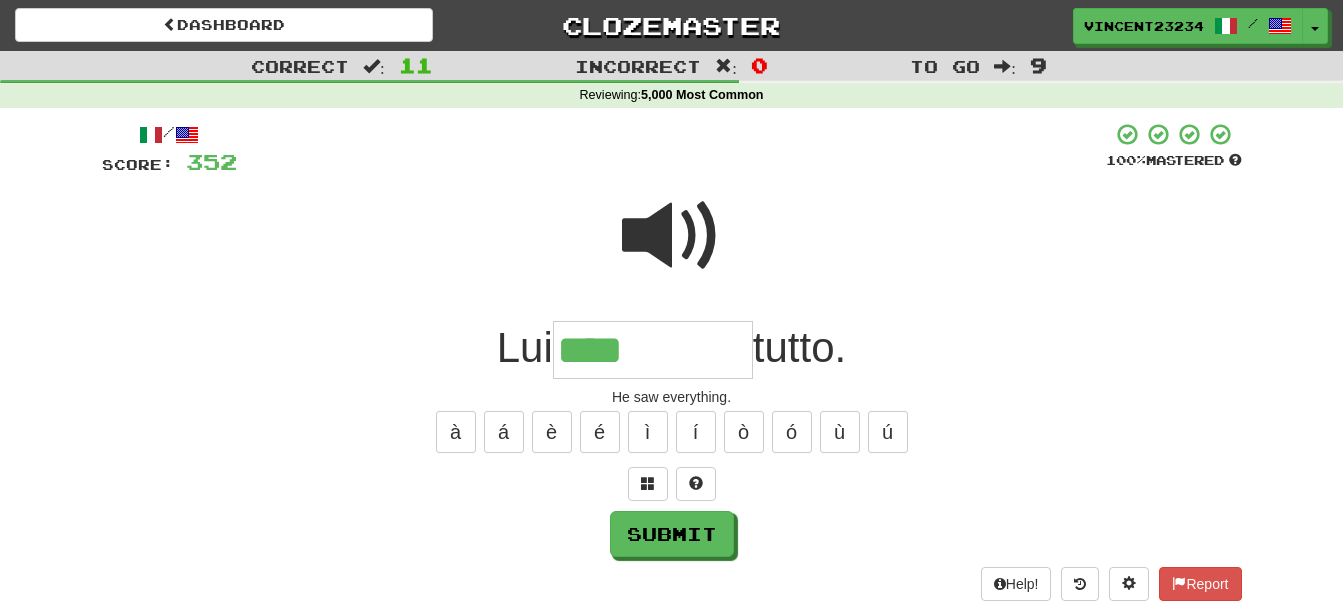 type on "****" 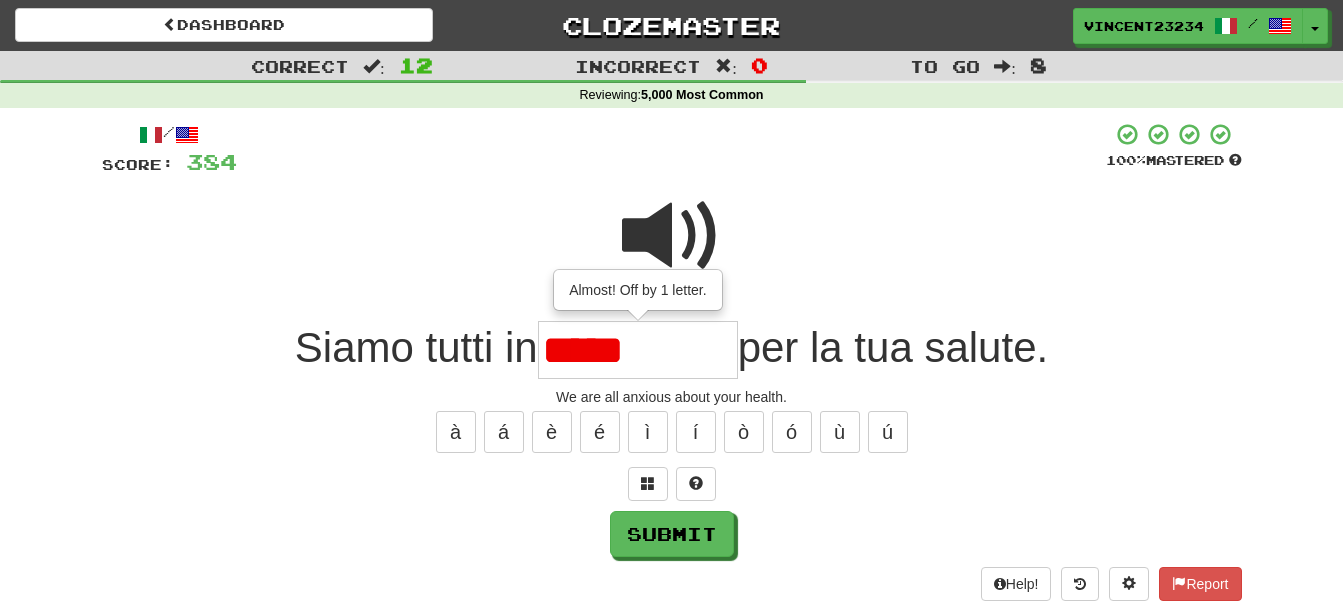 type on "*****" 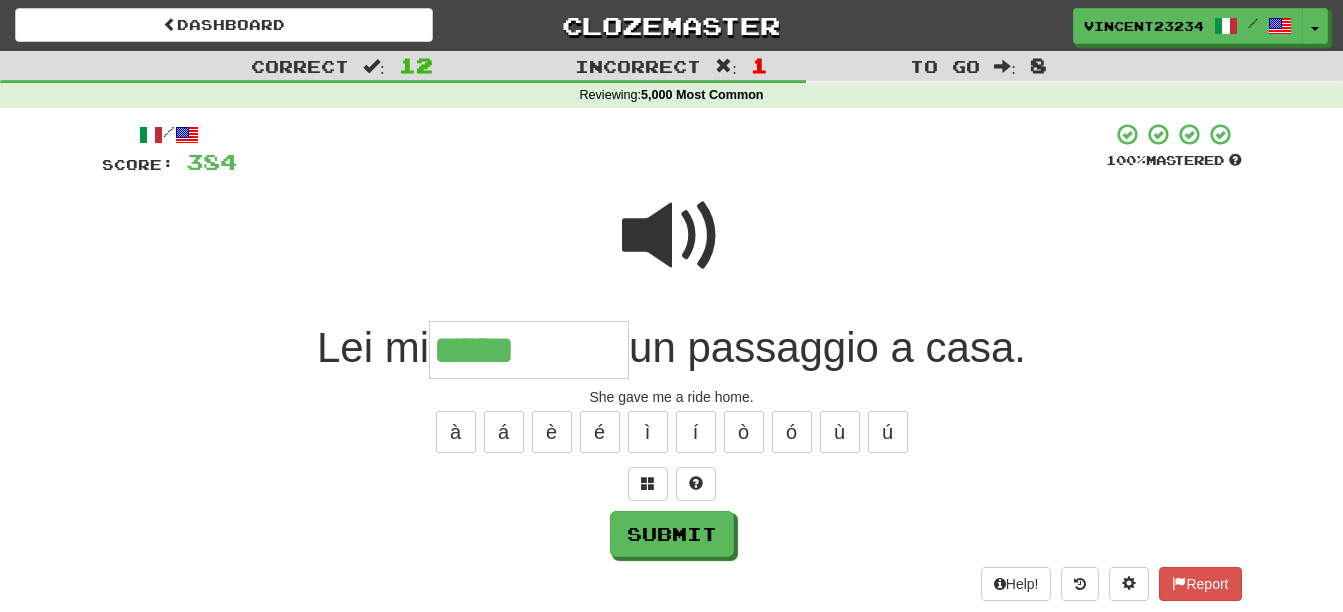 type on "*****" 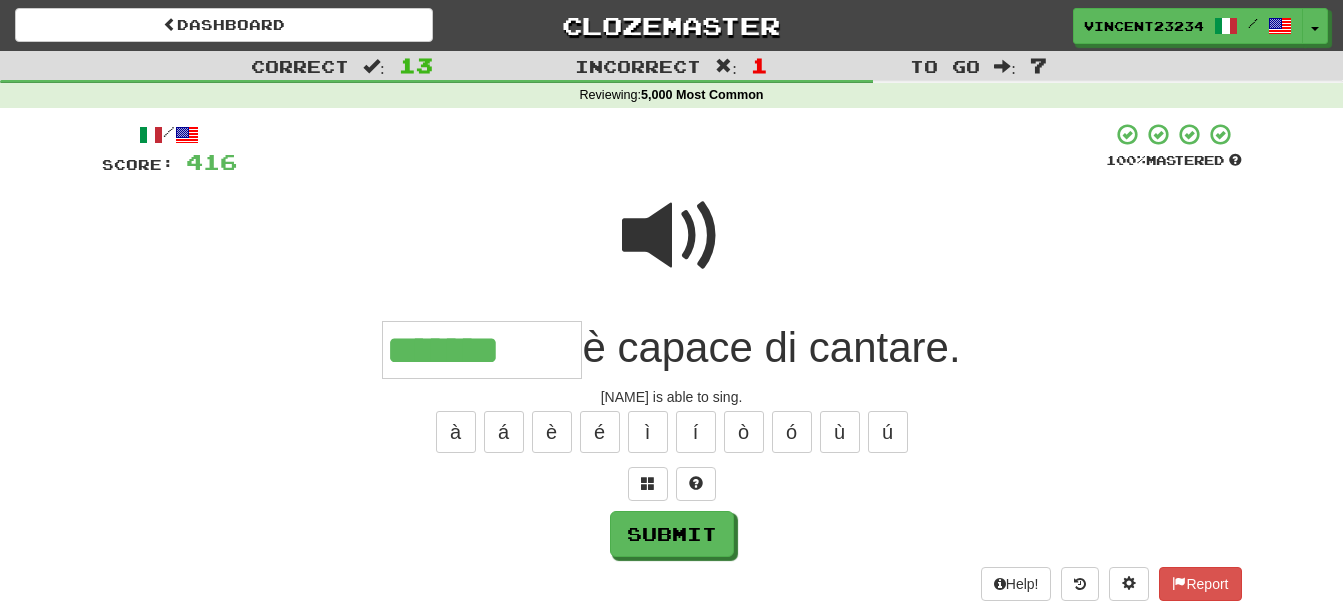 type on "*******" 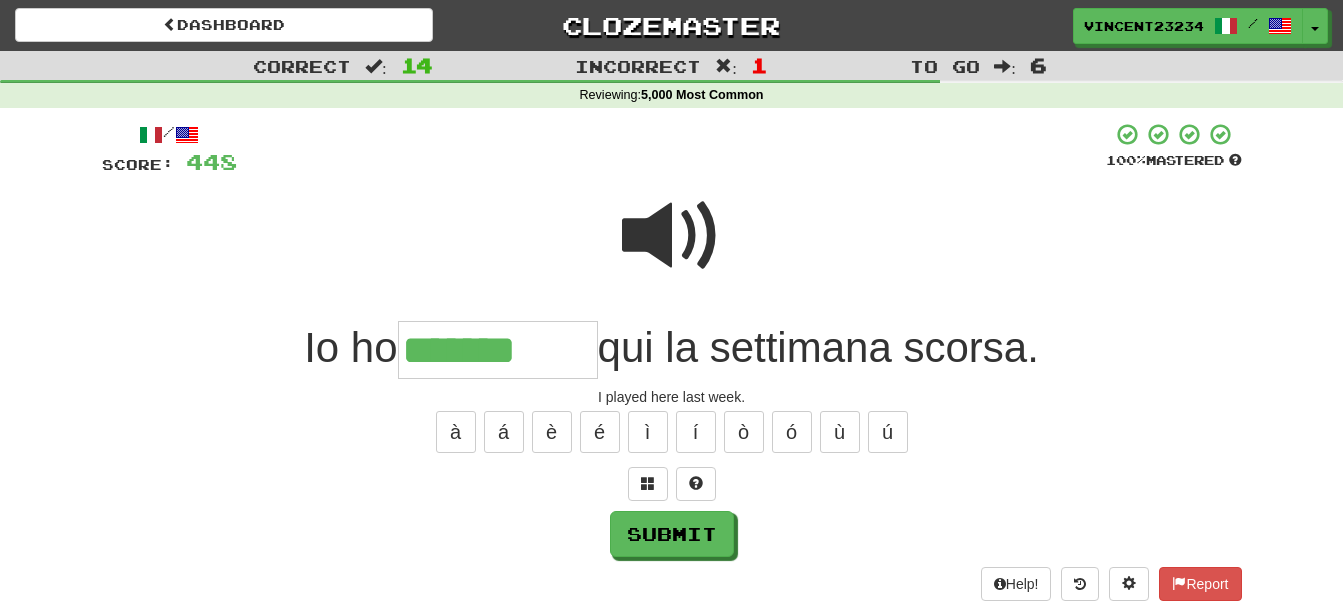 type on "*******" 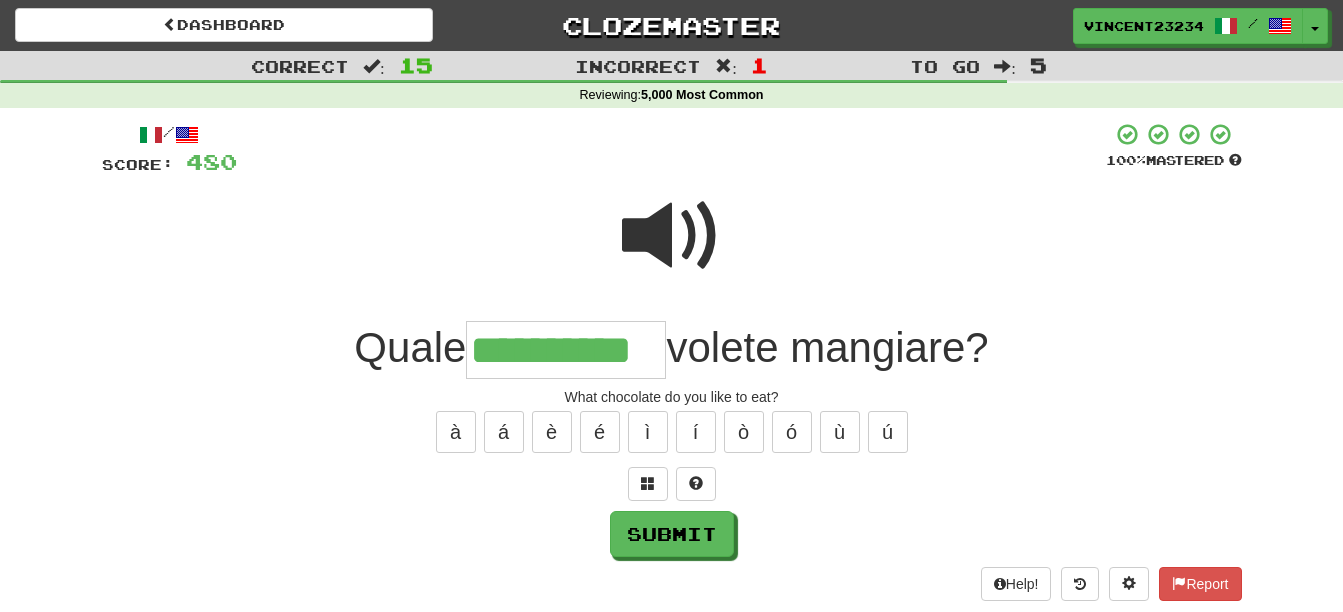 type on "**********" 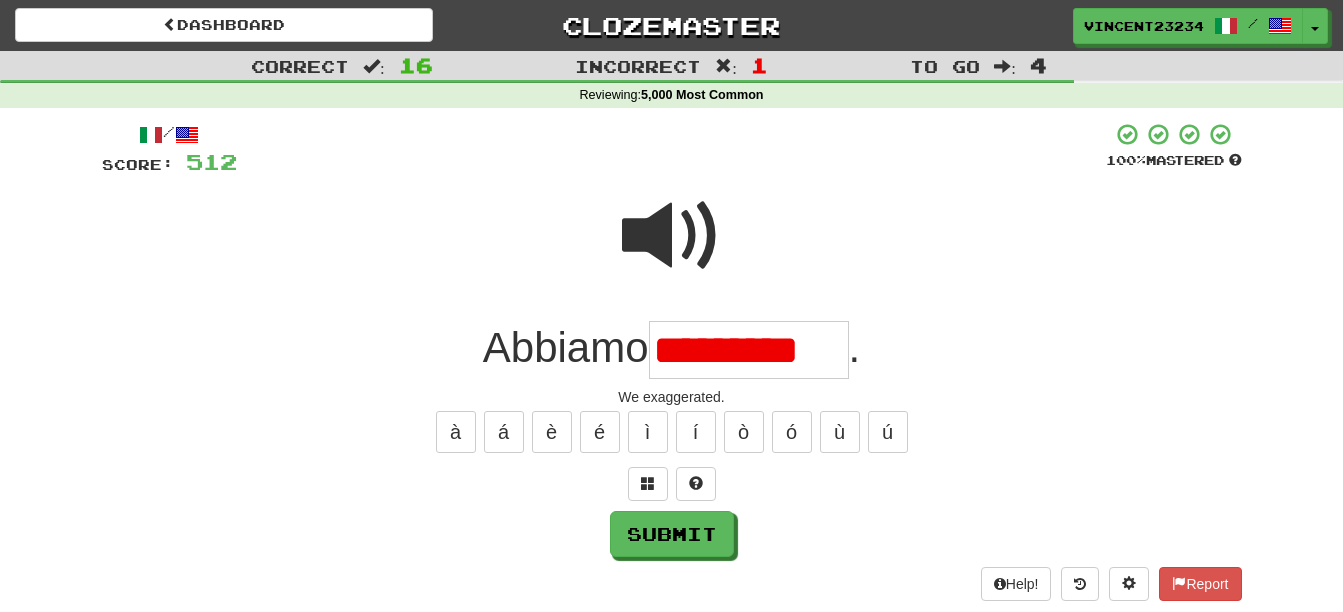 scroll, scrollTop: 0, scrollLeft: 0, axis: both 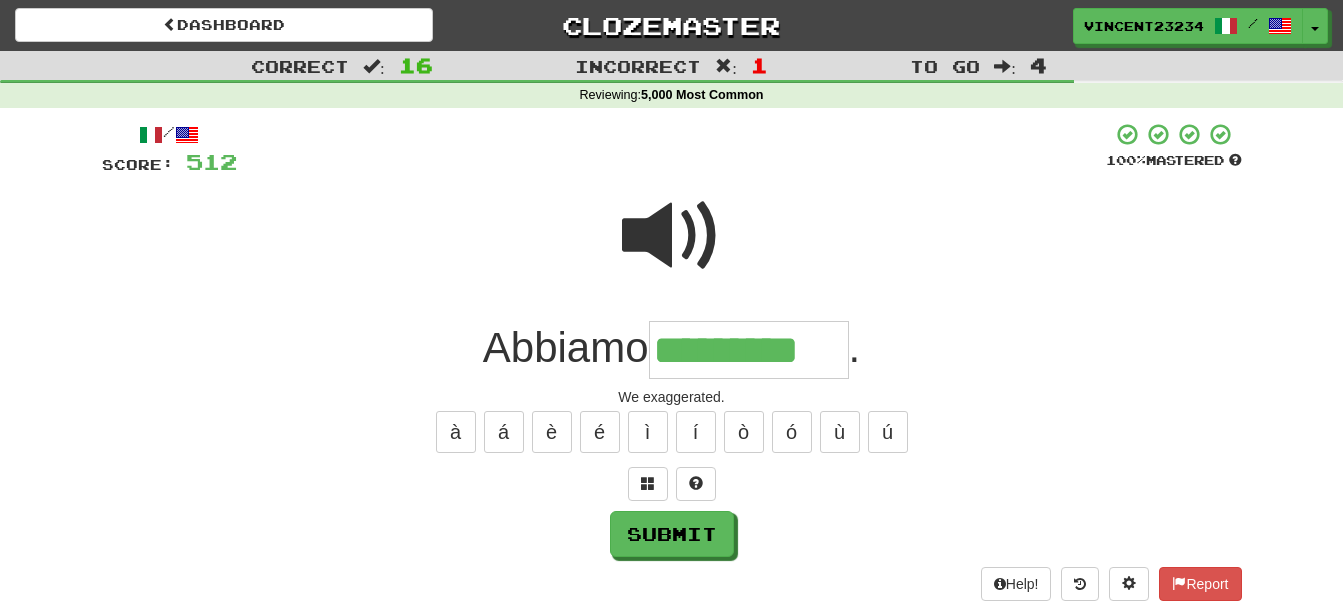 type on "*********" 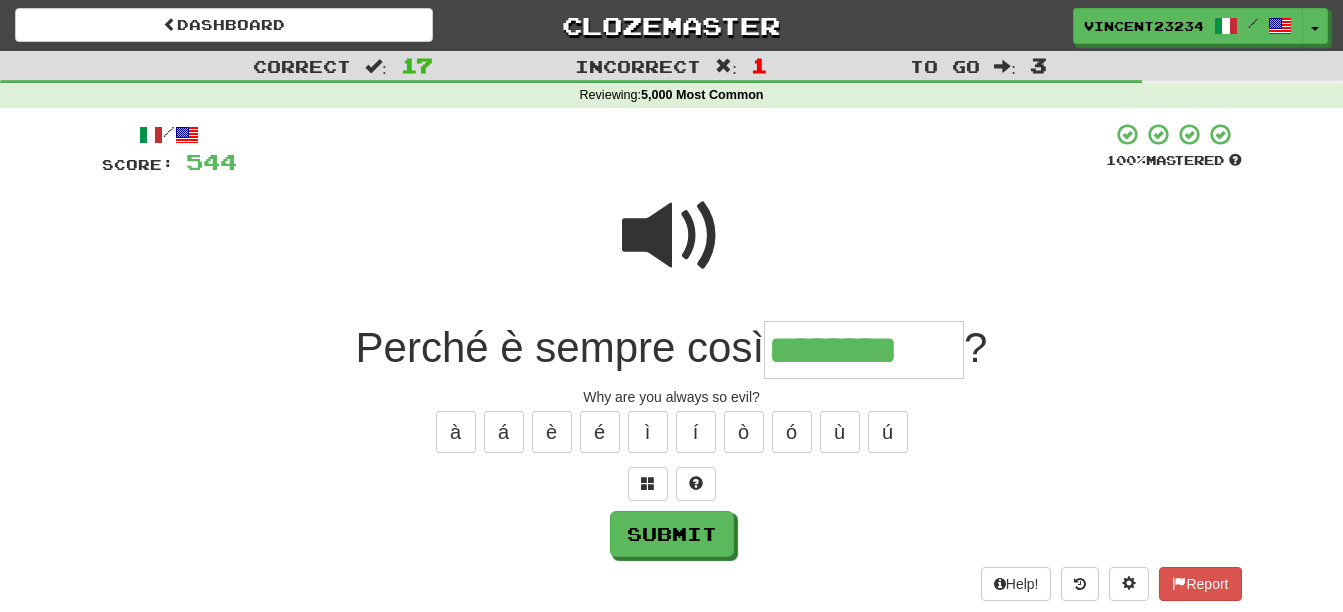 type on "********" 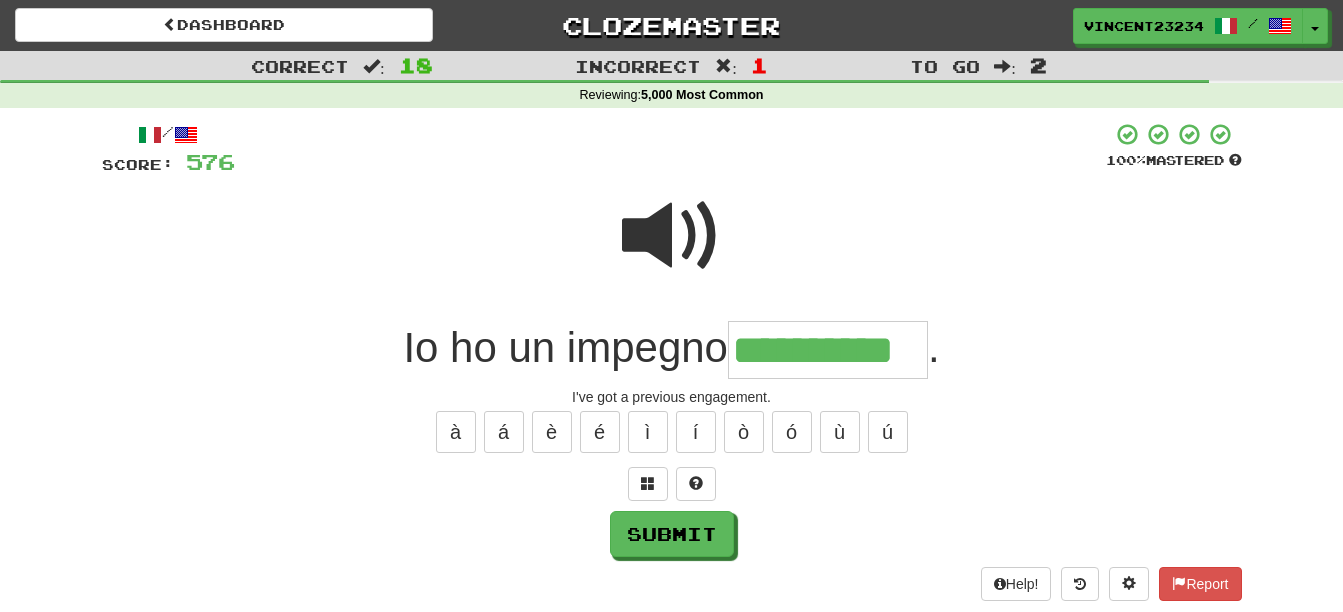 scroll, scrollTop: 0, scrollLeft: 18, axis: horizontal 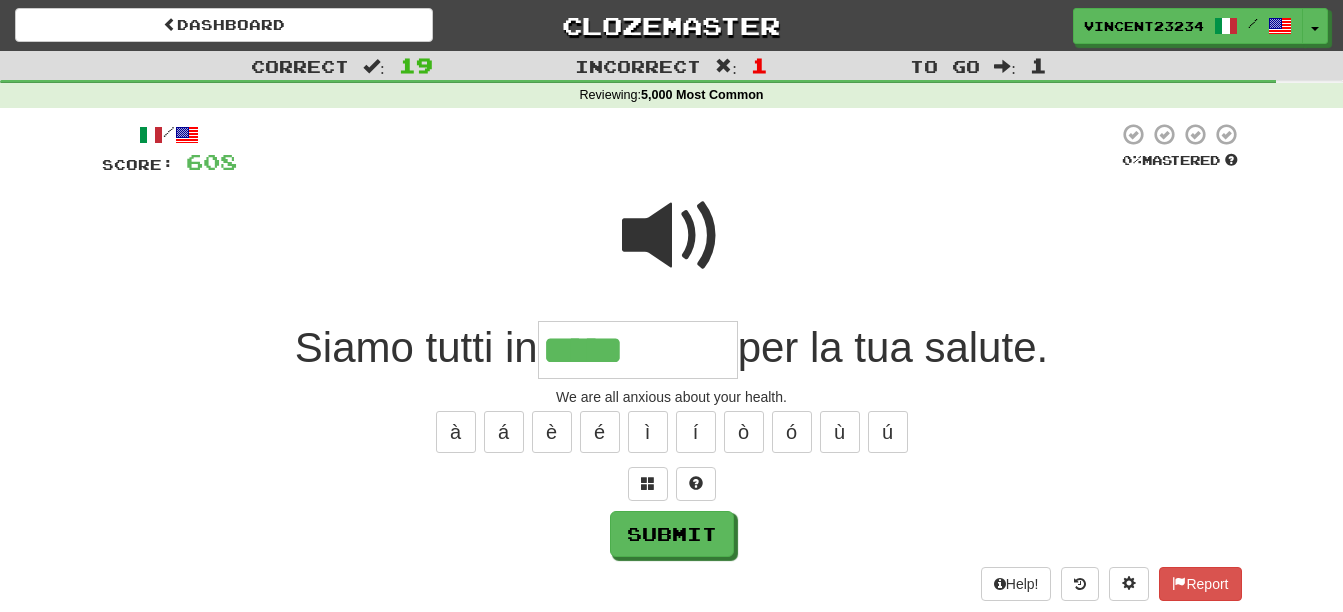type on "*****" 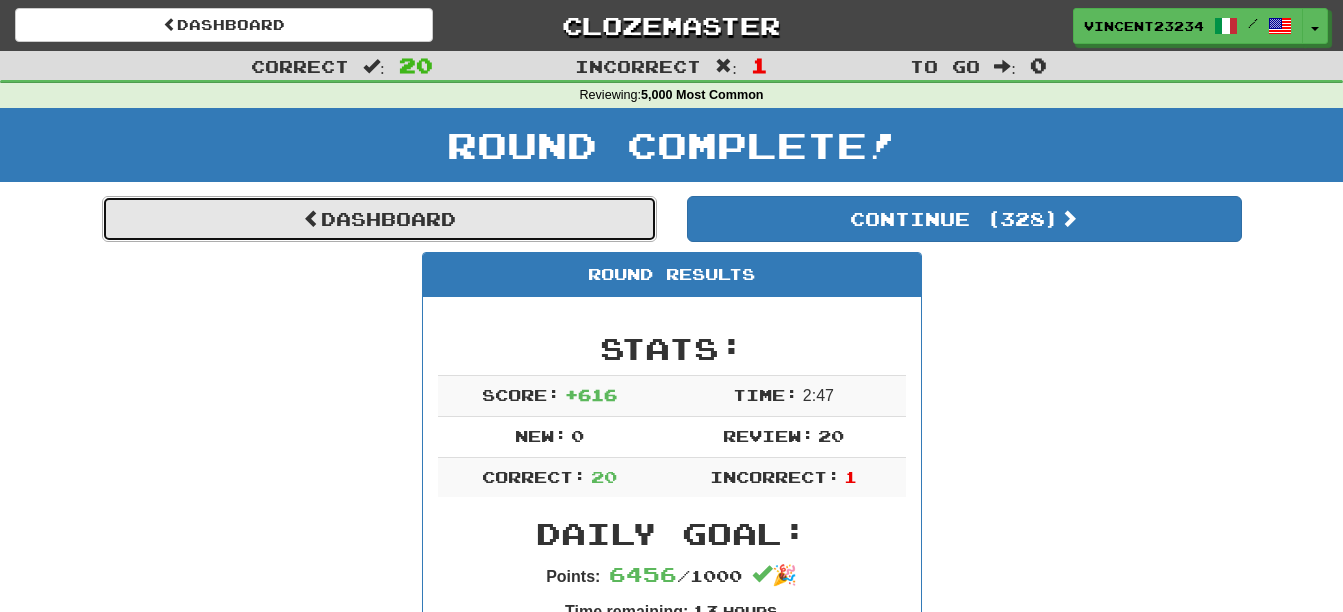 click on "Dashboard" at bounding box center [379, 219] 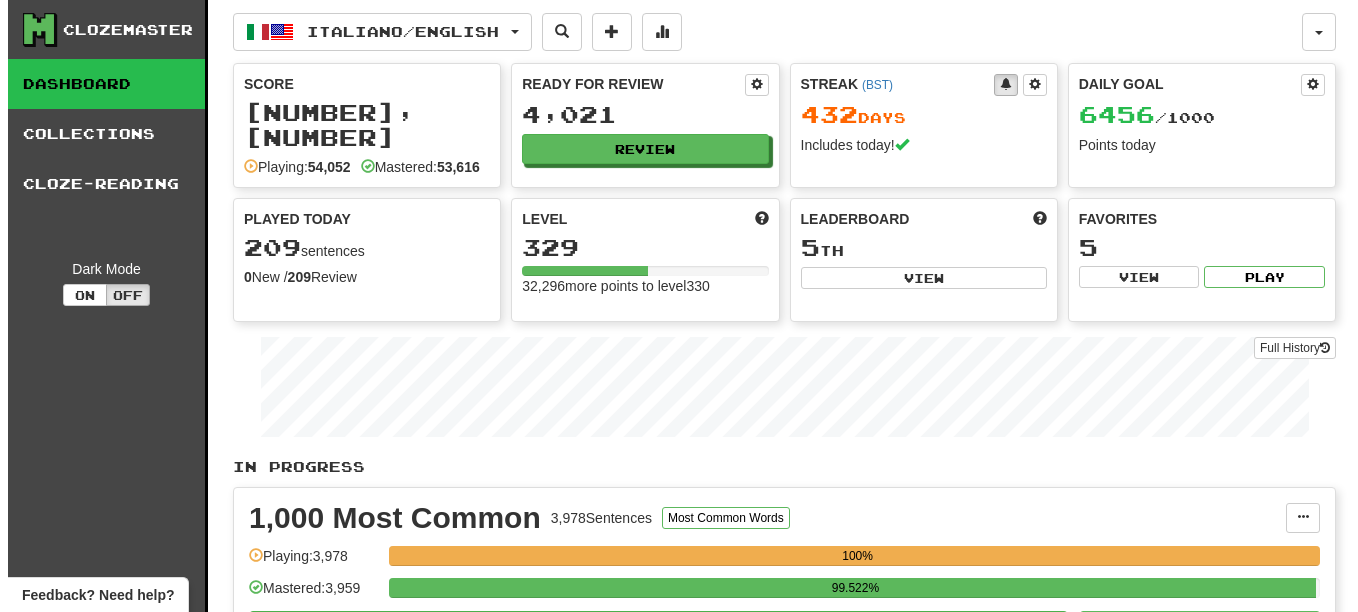 scroll, scrollTop: 0, scrollLeft: 0, axis: both 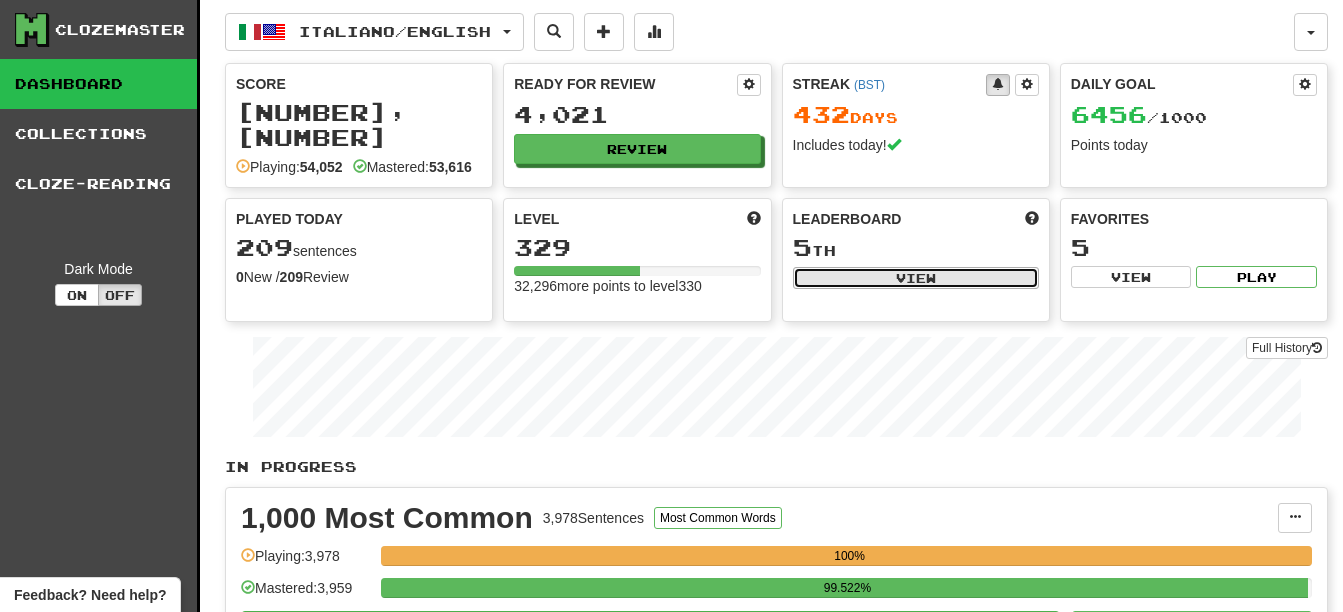 click on "View" at bounding box center (916, 278) 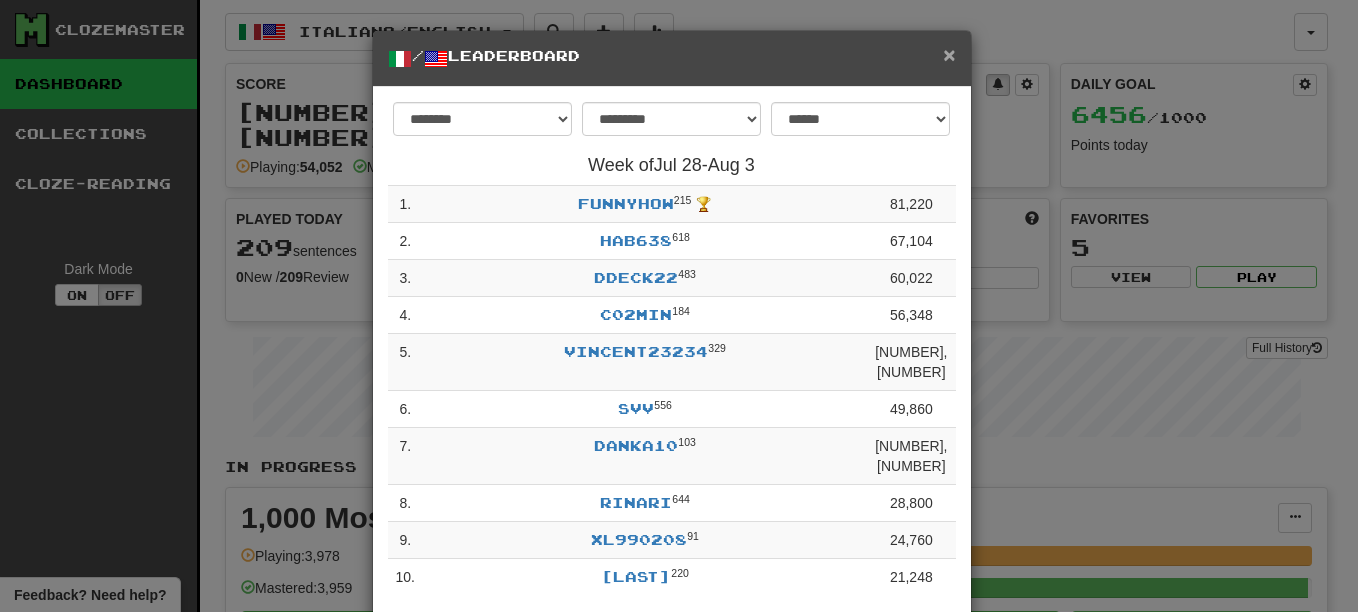 click on "×" at bounding box center [949, 54] 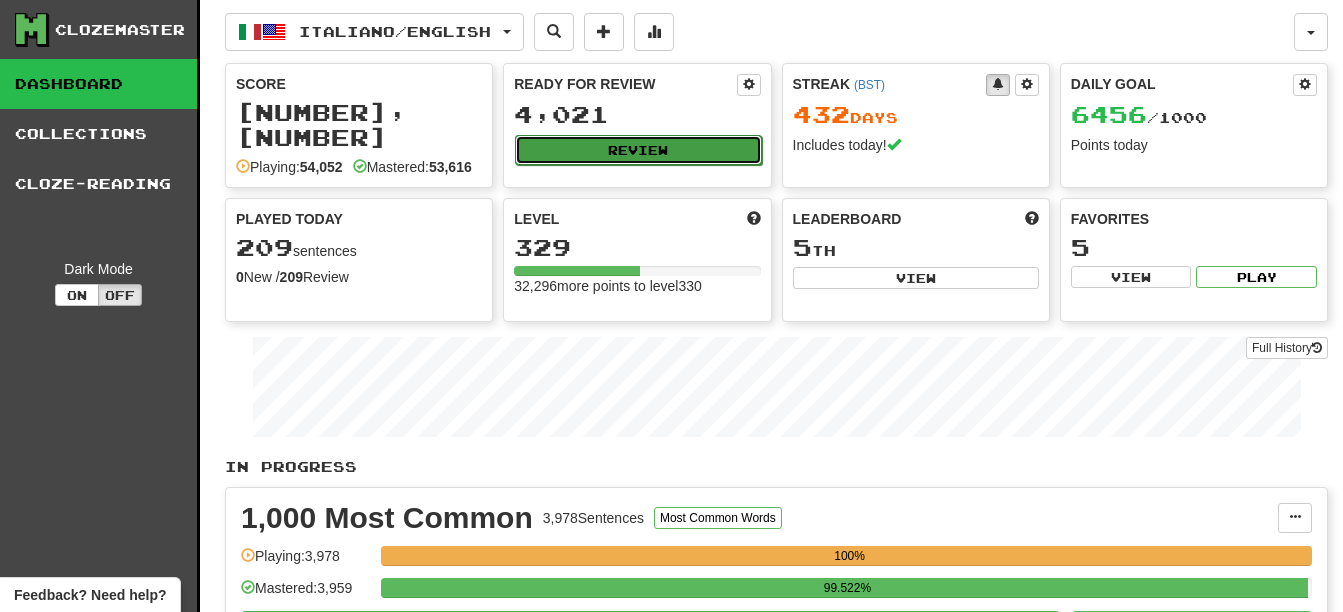 click on "Review" at bounding box center [638, 150] 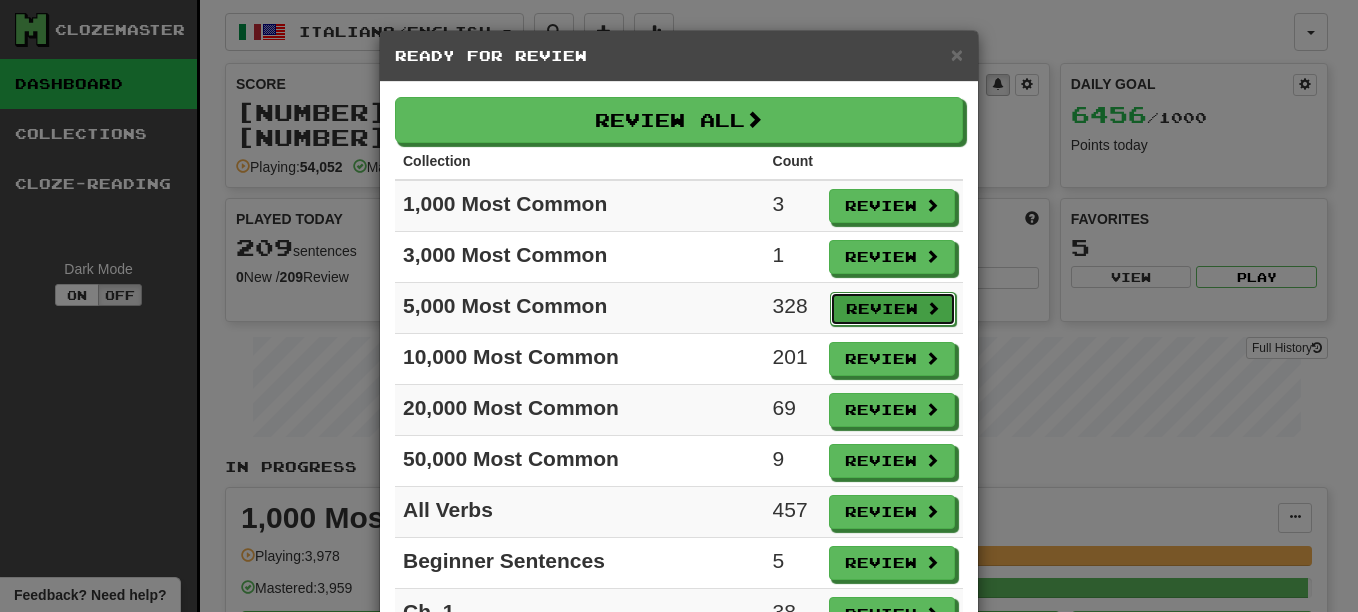 click on "Review" at bounding box center [893, 309] 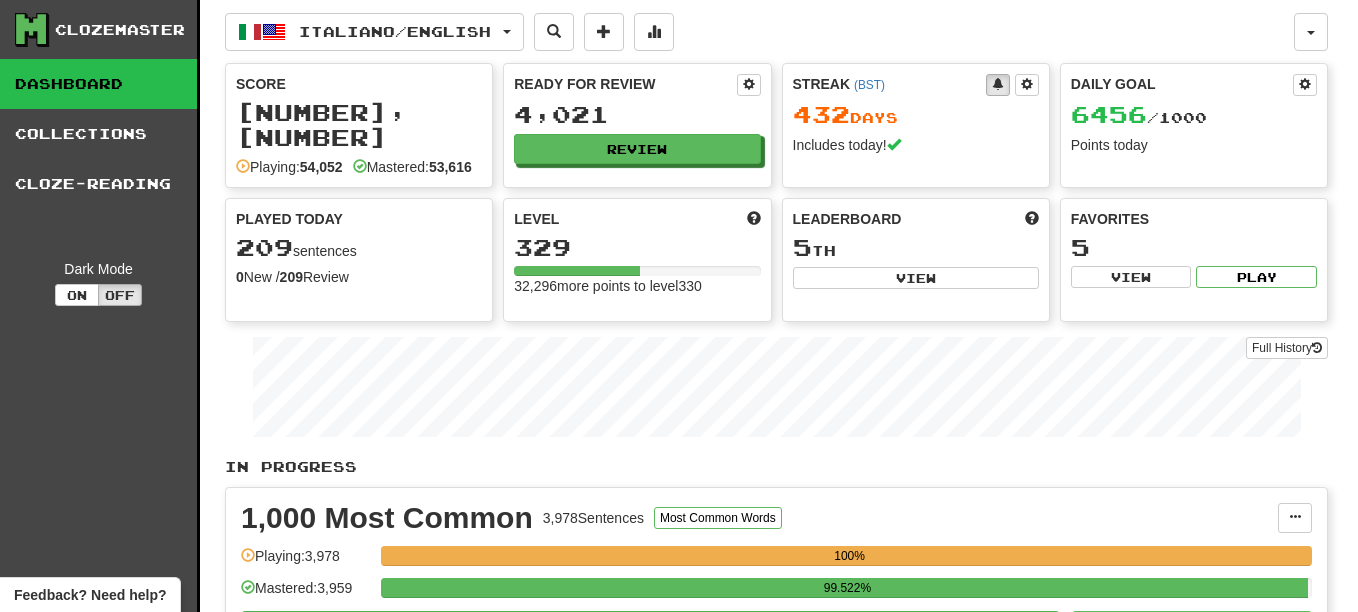 select on "**" 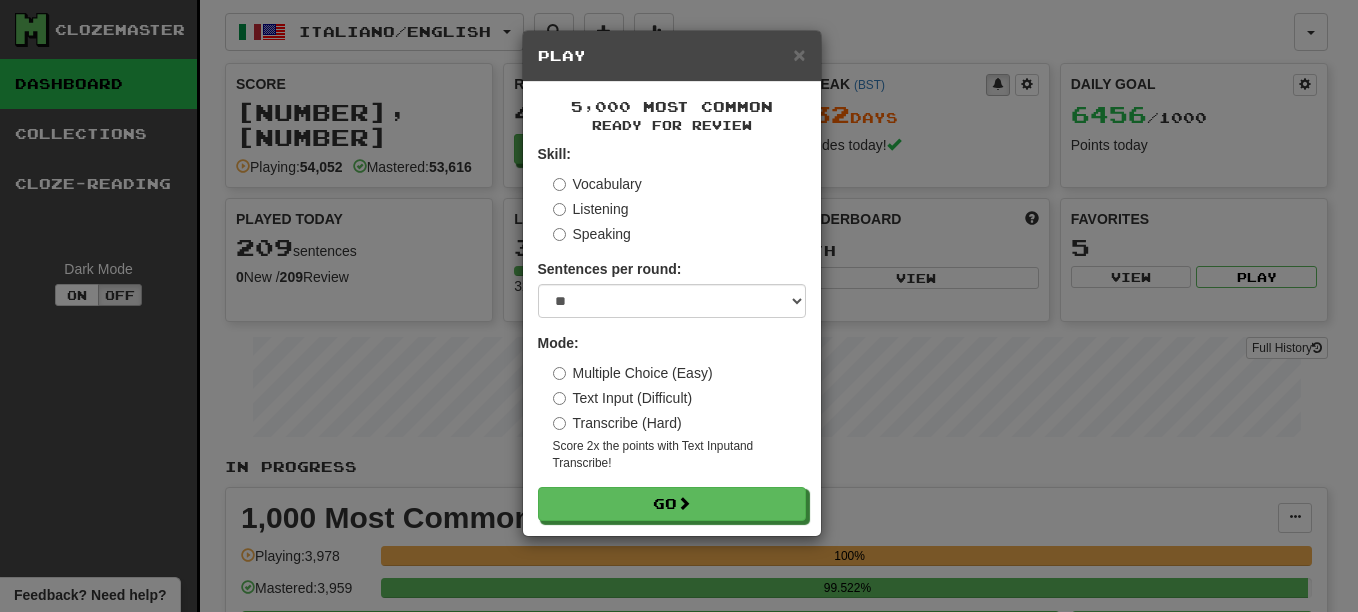click on "Skill: Vocabulary Listening Speaking Sentences per round: * ** ** ** ** ** *** ******** Mode: Multiple Choice (Easy) Text Input (Difficult) Transcribe (Hard) Score 2x the points with Text Input  and Transcribe ! Go" at bounding box center (672, 332) 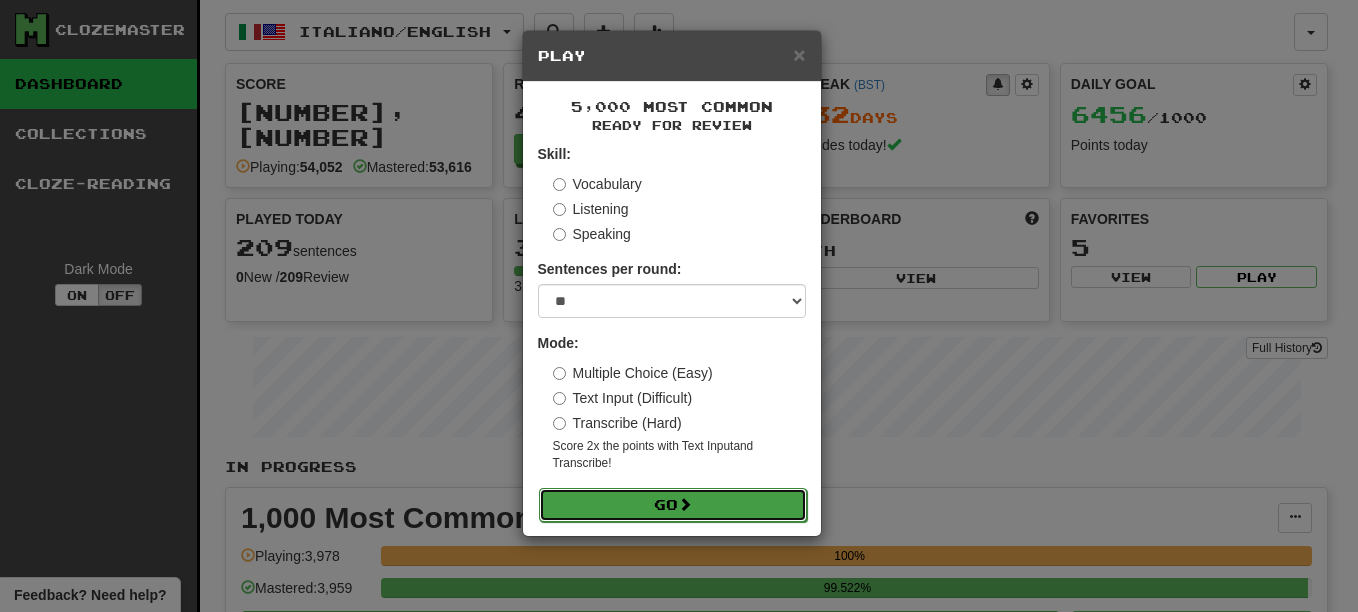 click on "Go" at bounding box center (673, 505) 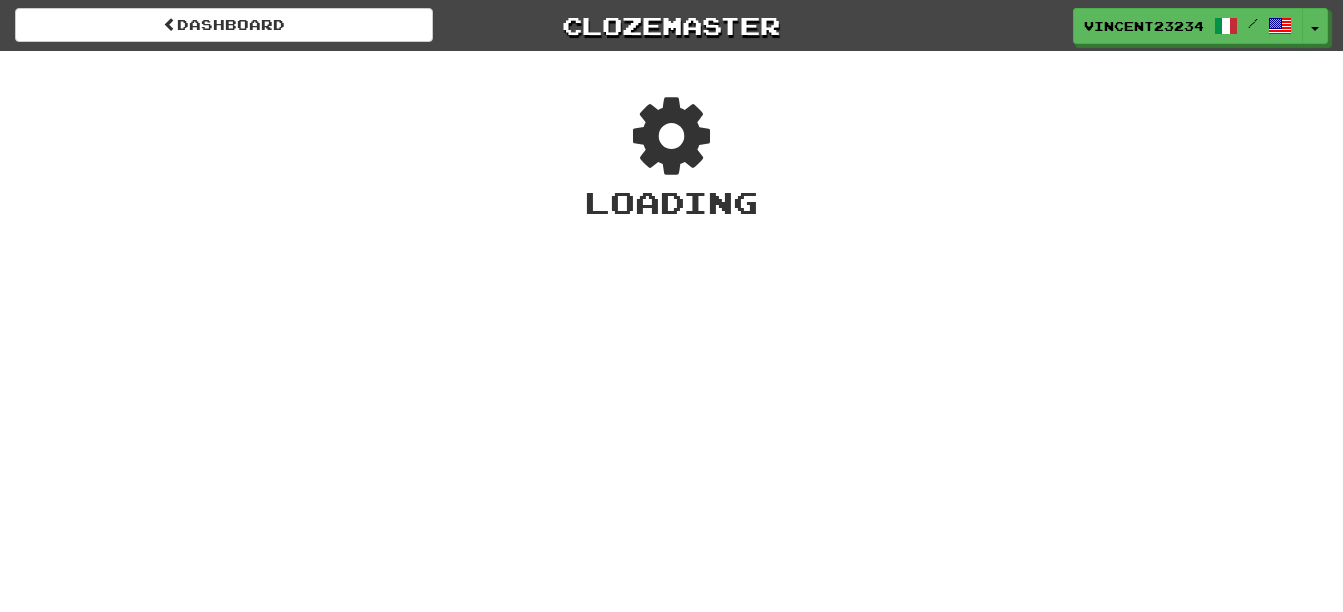 scroll, scrollTop: 0, scrollLeft: 0, axis: both 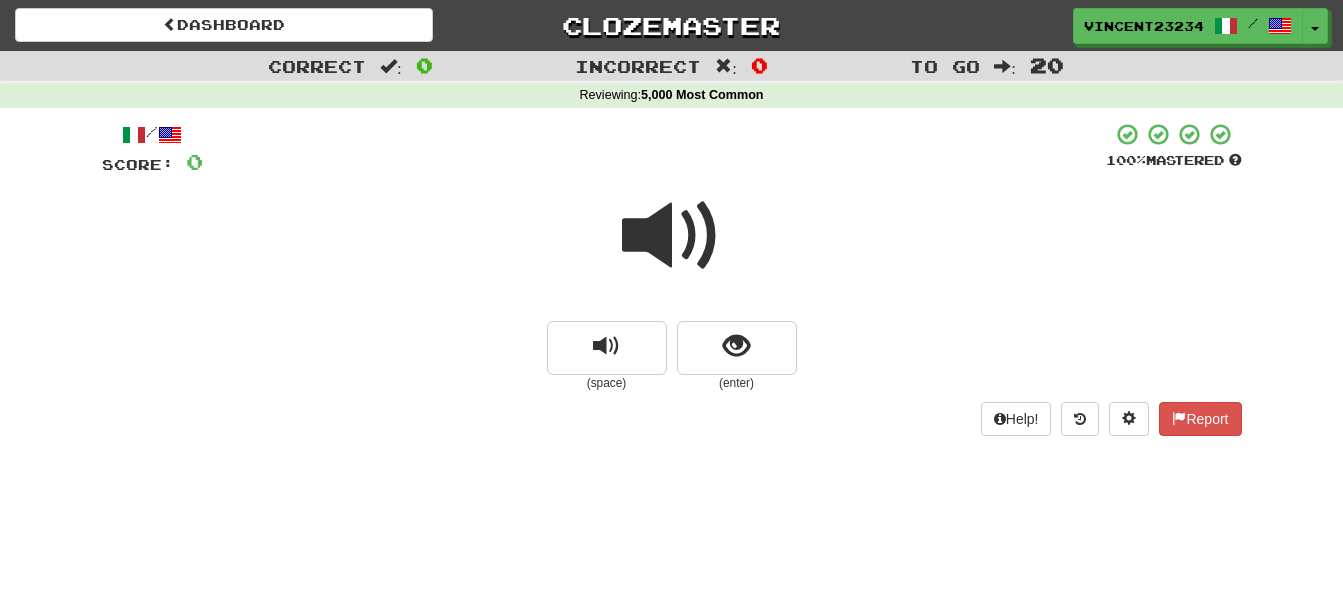 click at bounding box center [672, 249] 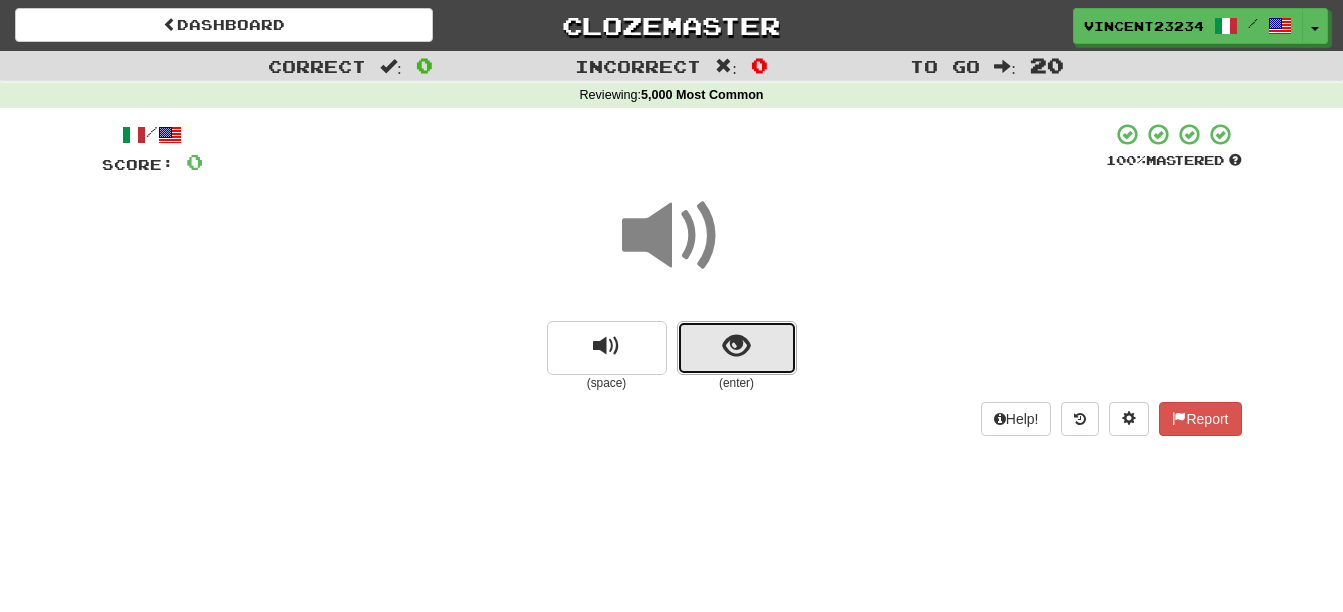click at bounding box center (737, 348) 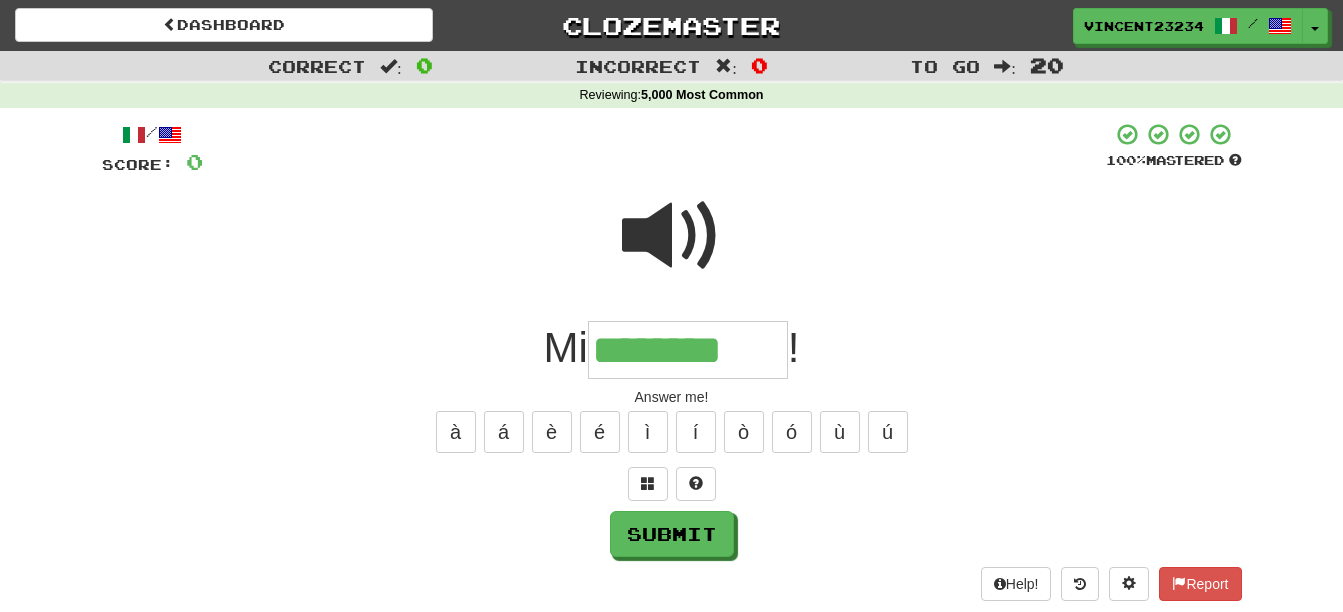 type on "********" 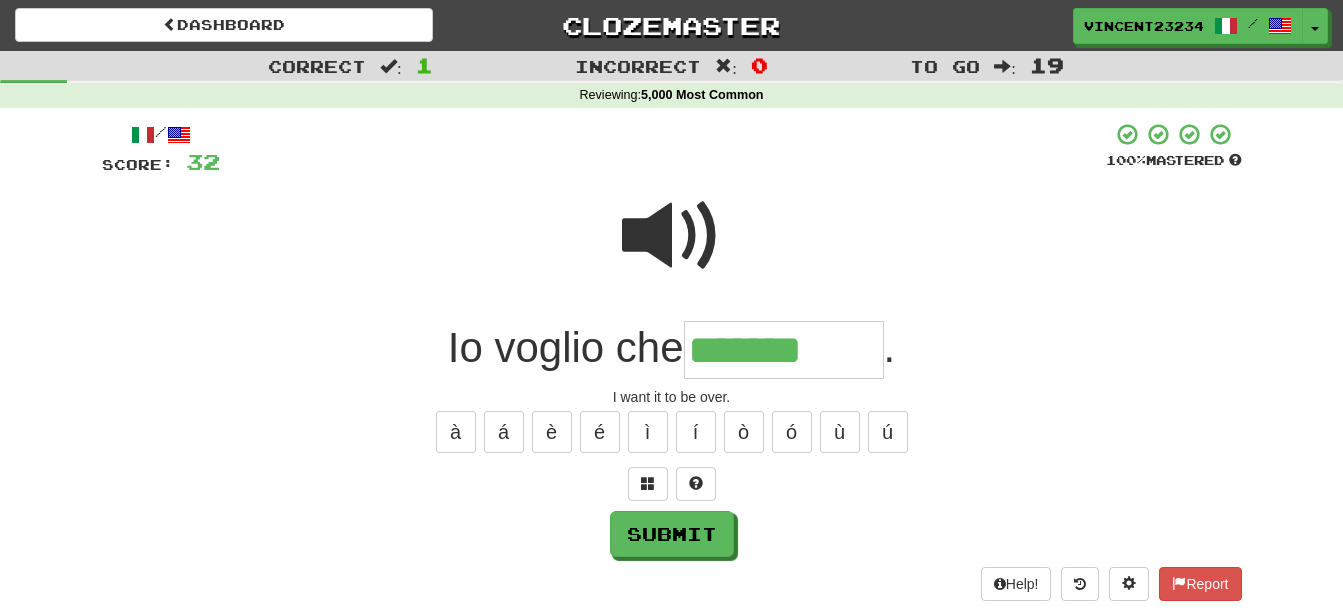 type on "*******" 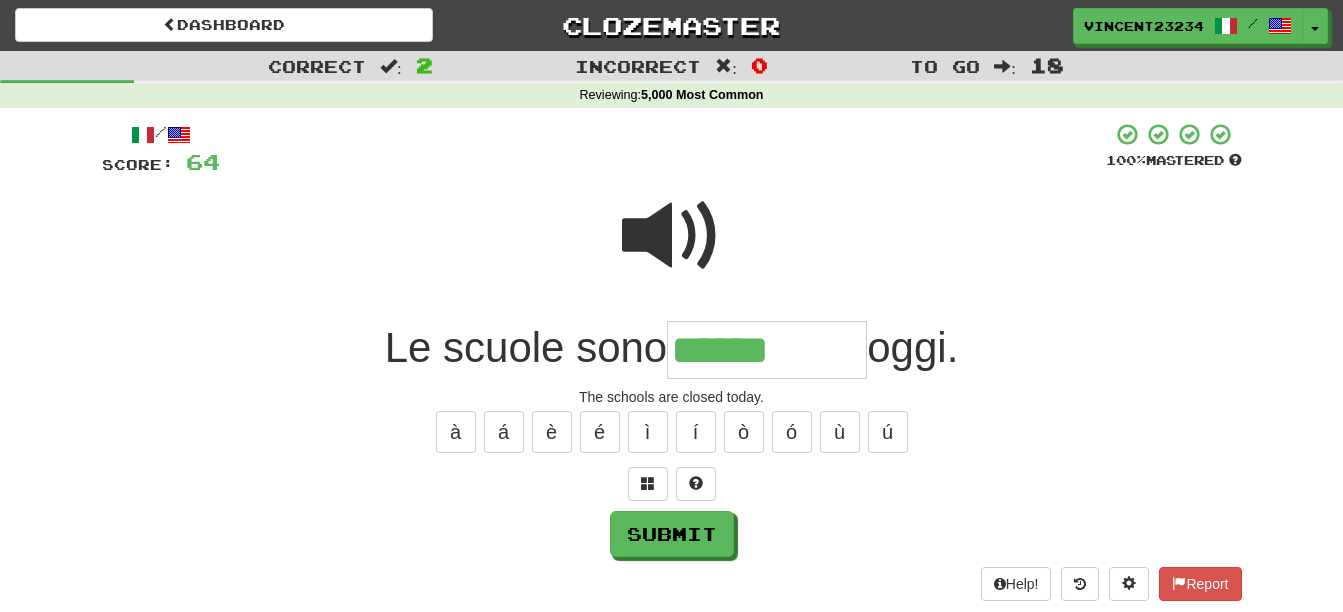type on "******" 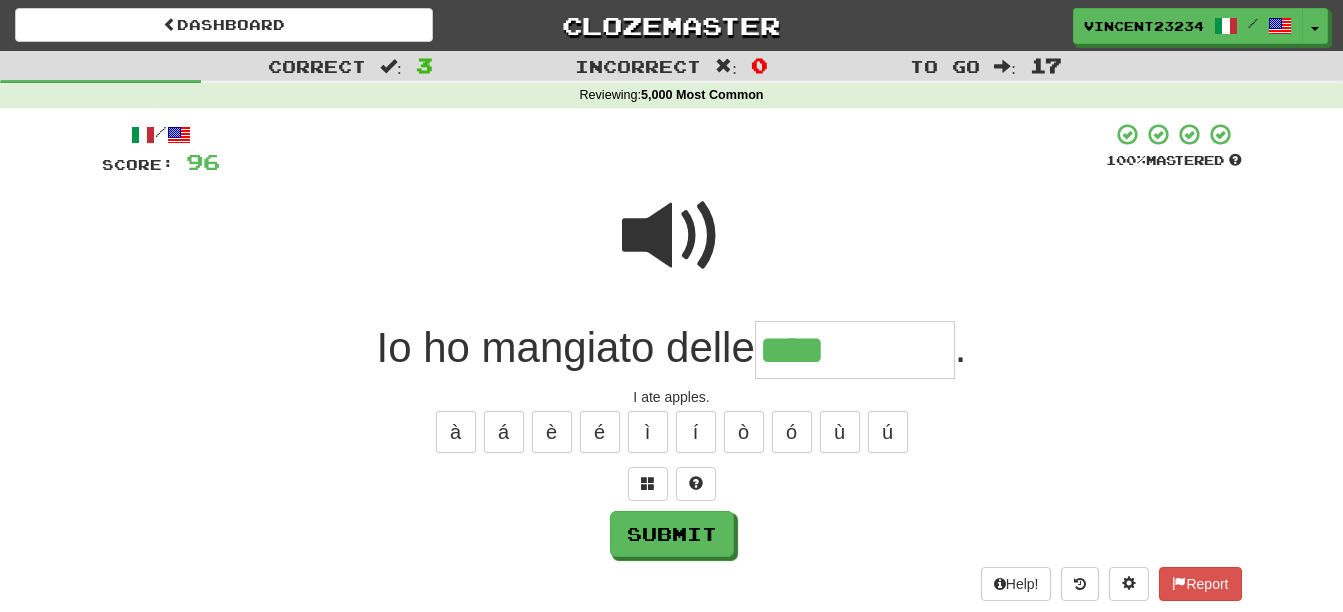 type on "****" 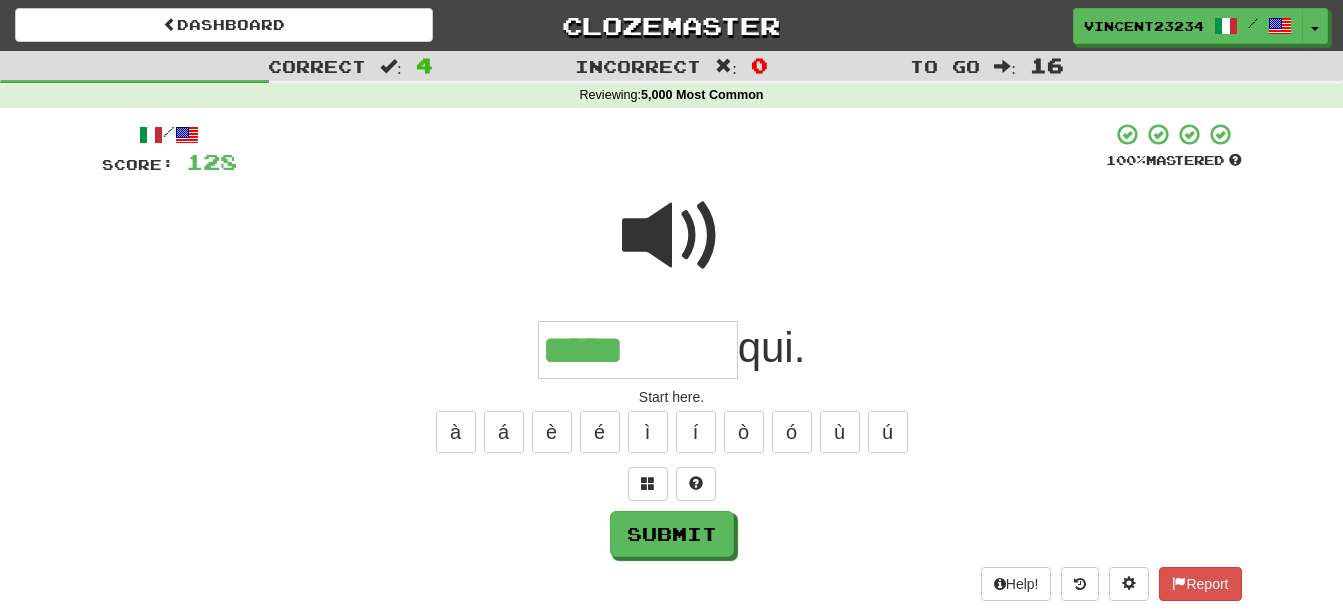 type on "*****" 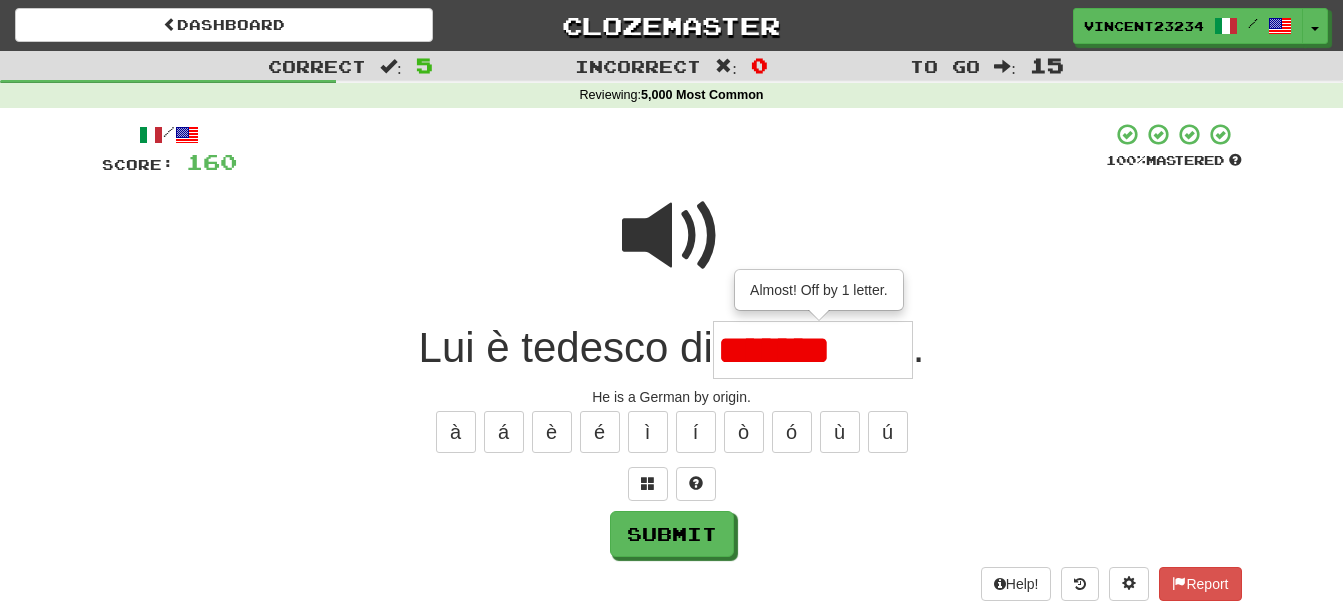 type on "*******" 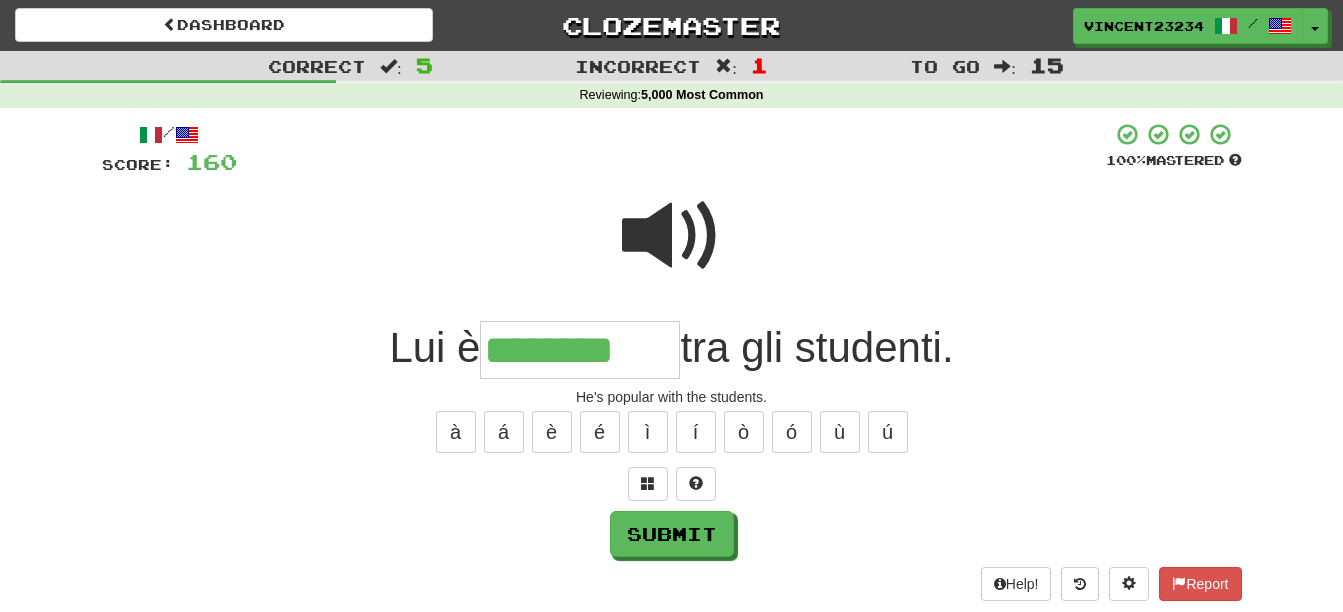 type on "********" 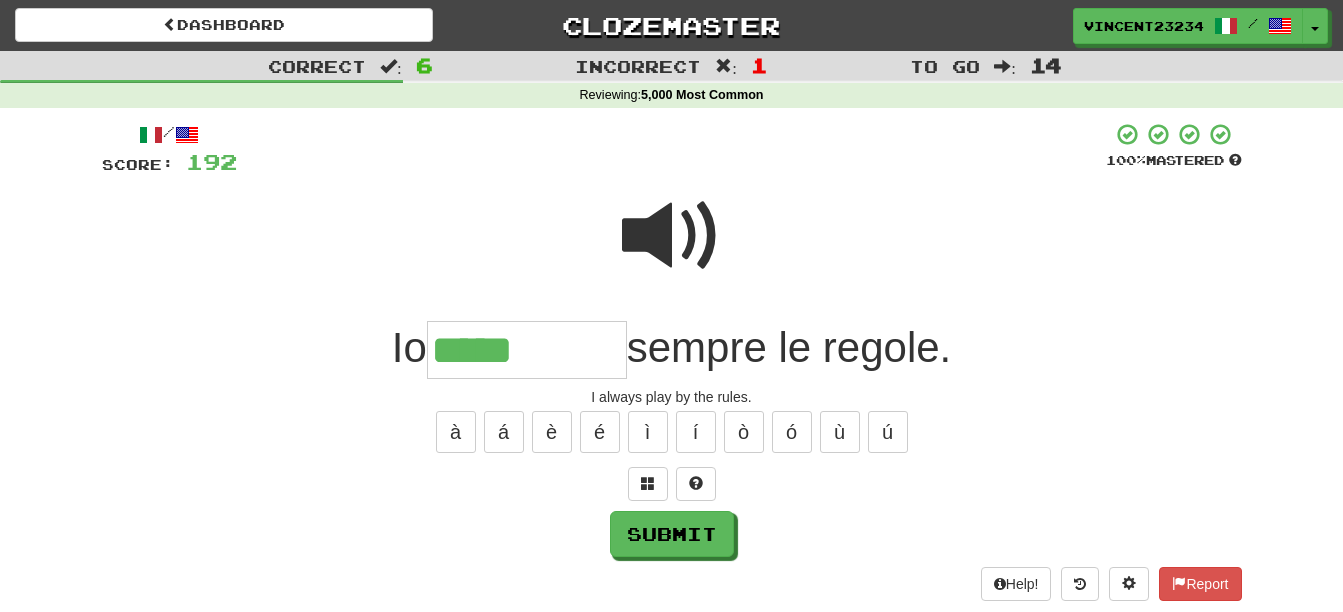 type on "*****" 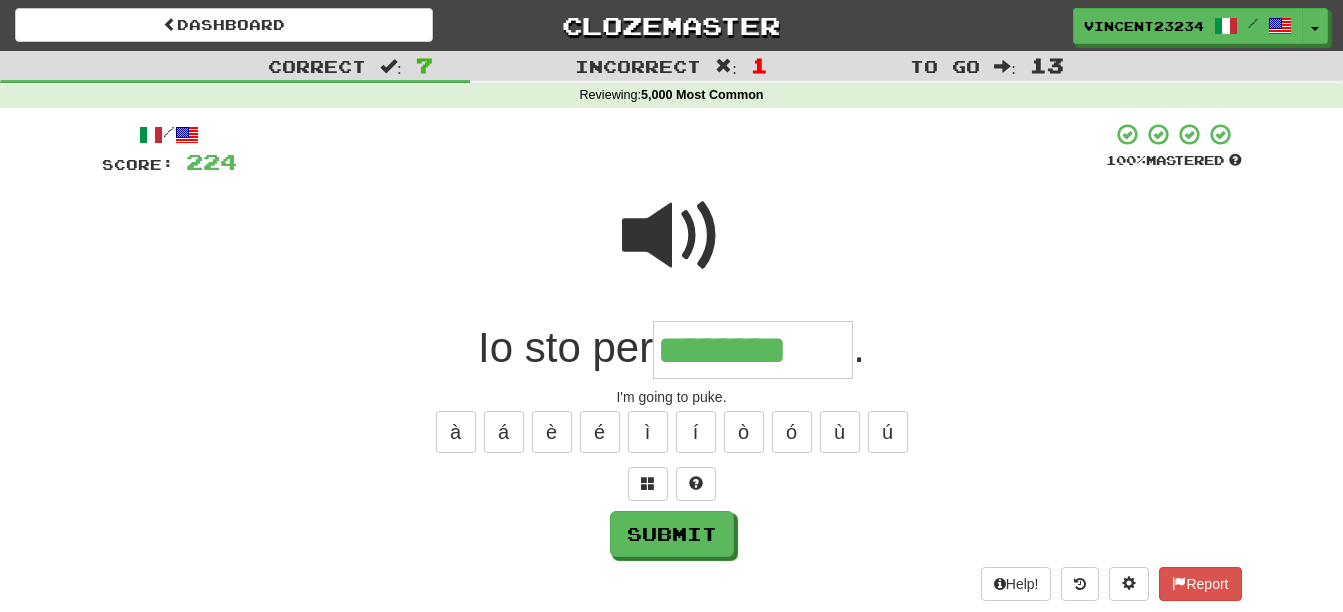 type on "********" 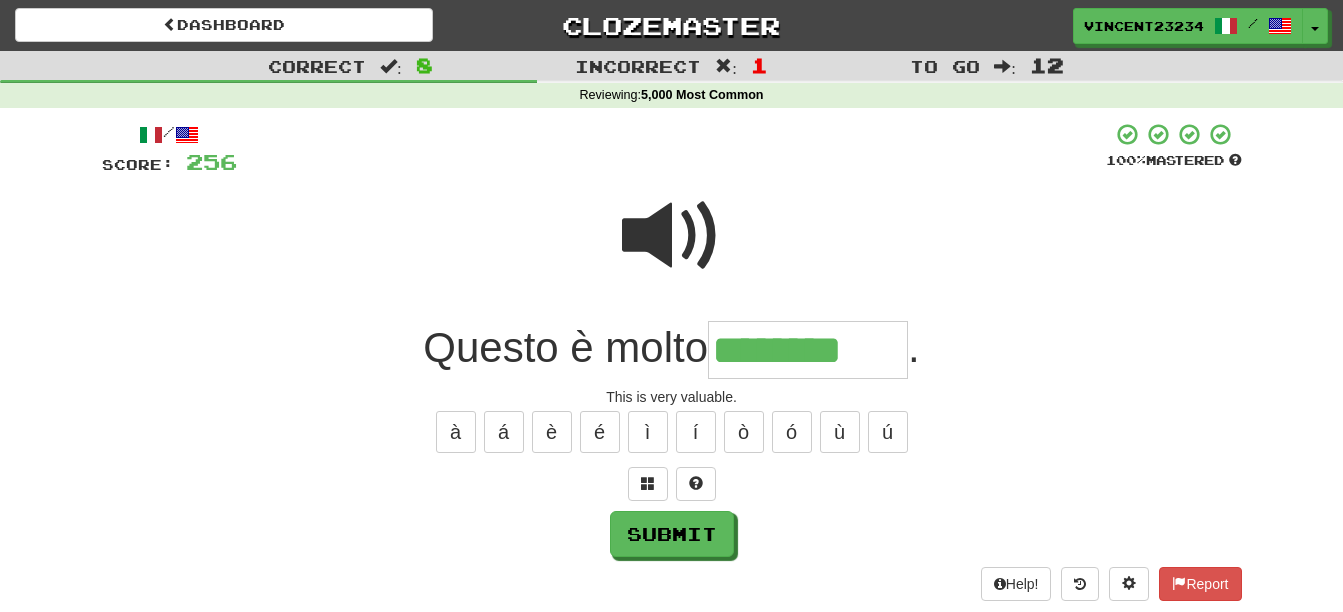 type on "********" 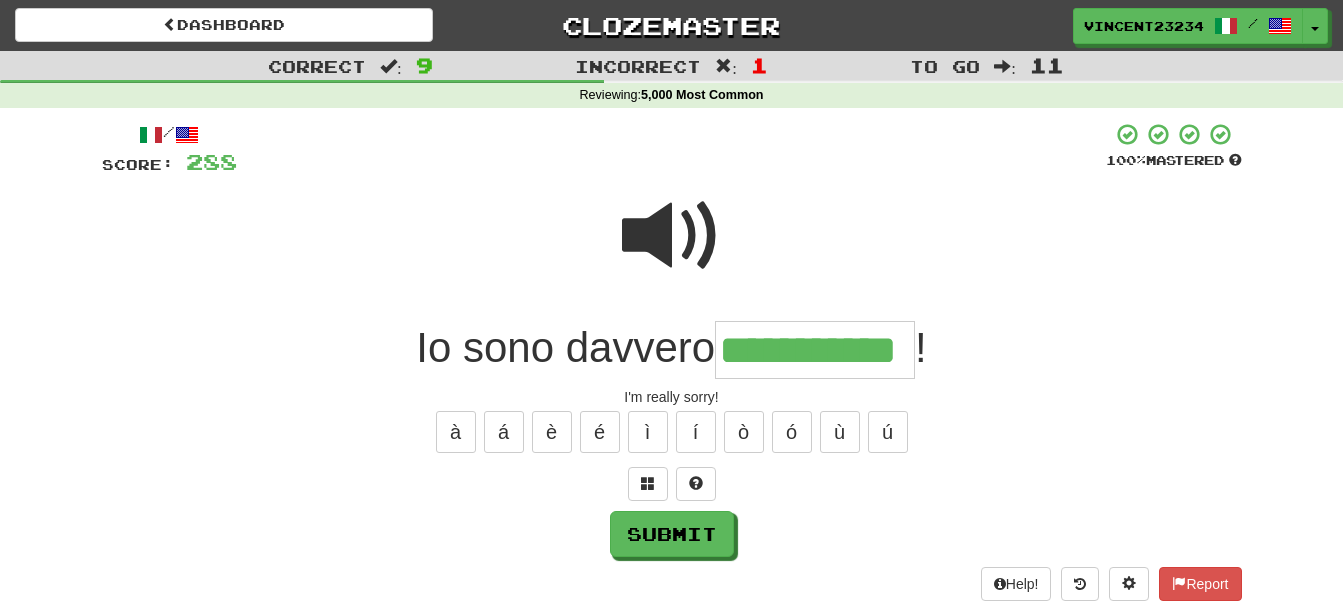scroll, scrollTop: 0, scrollLeft: 6, axis: horizontal 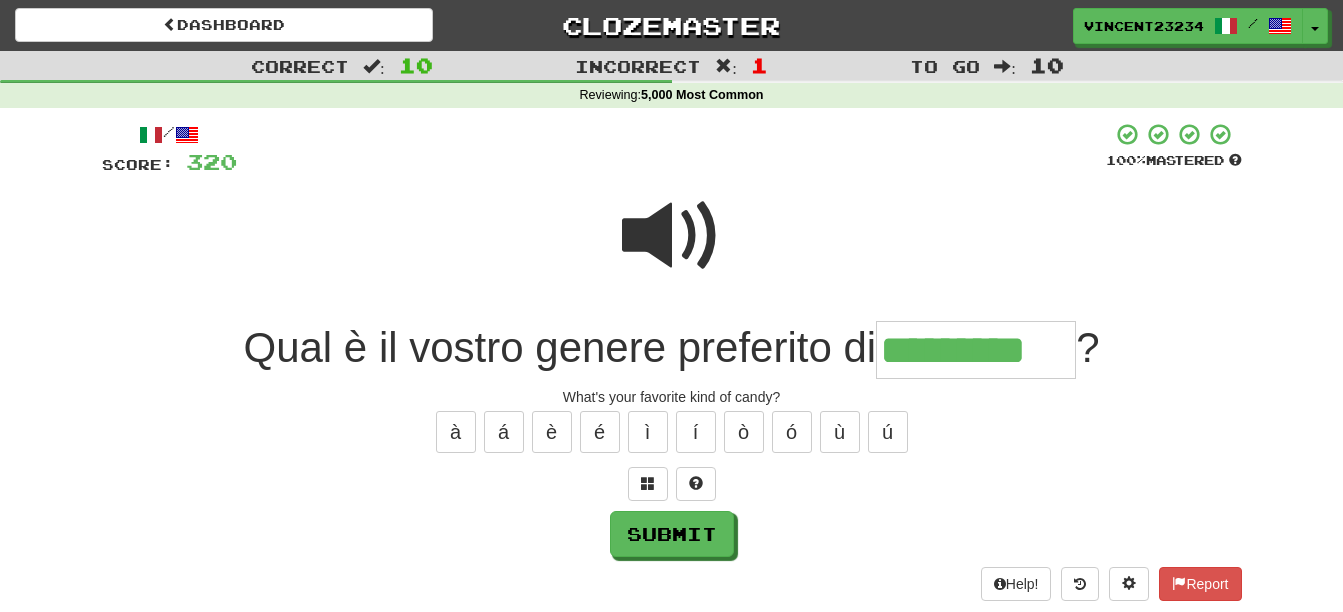 type on "*********" 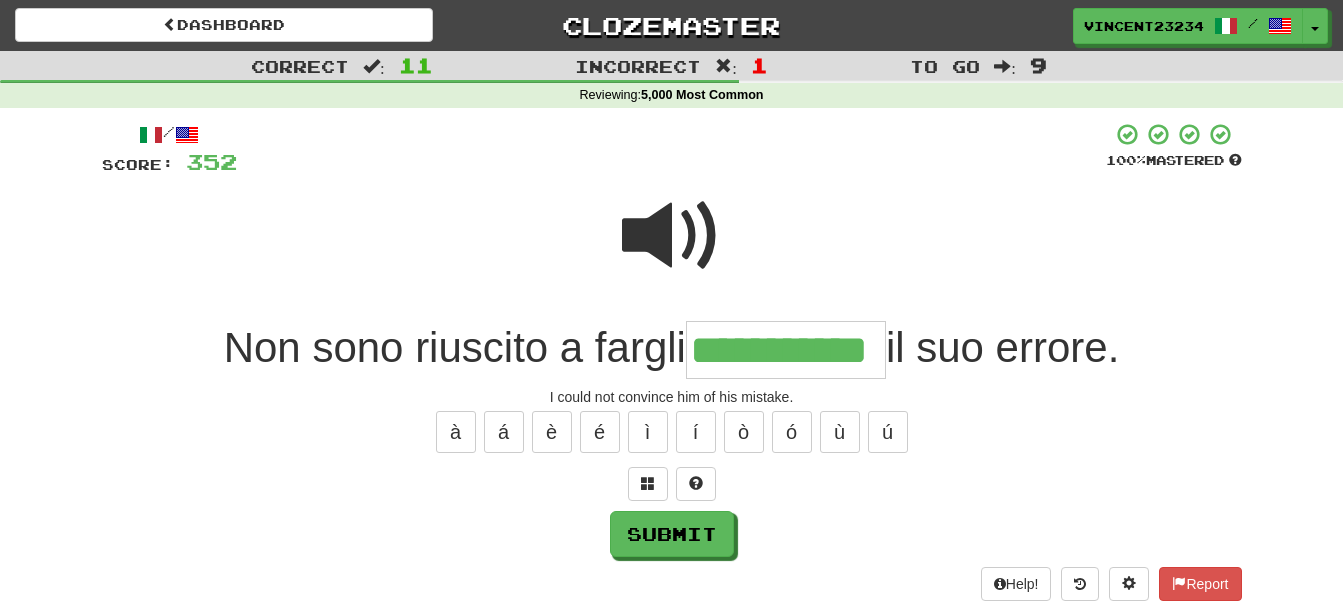 scroll, scrollTop: 0, scrollLeft: 25, axis: horizontal 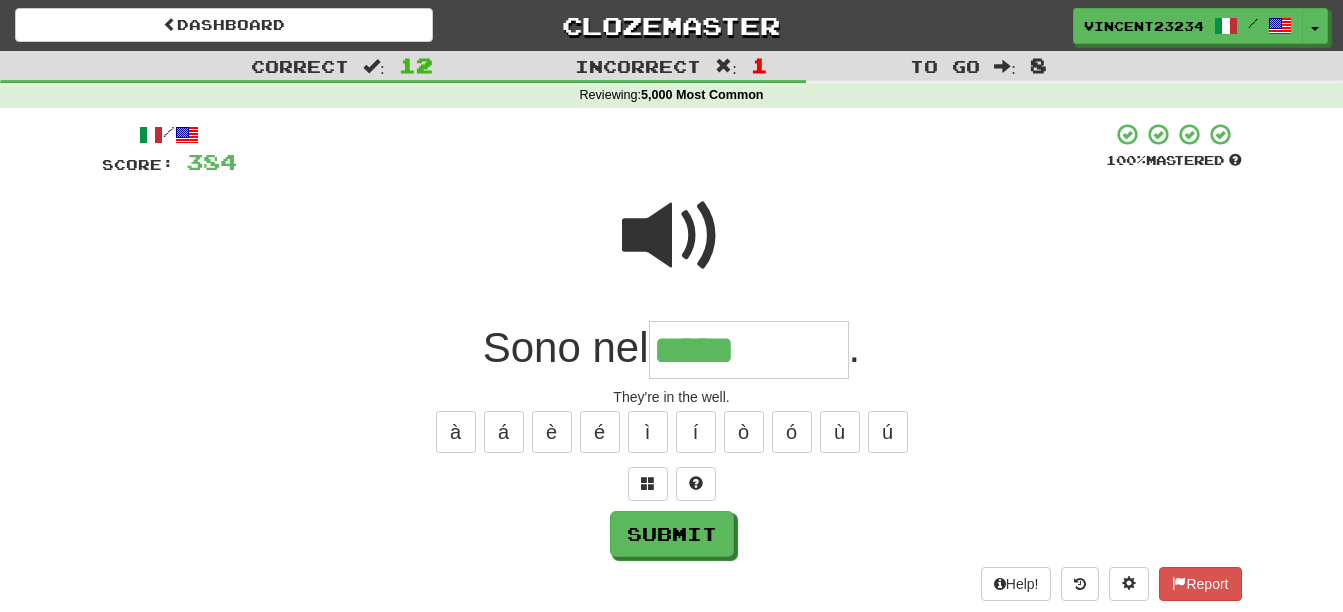 type on "*****" 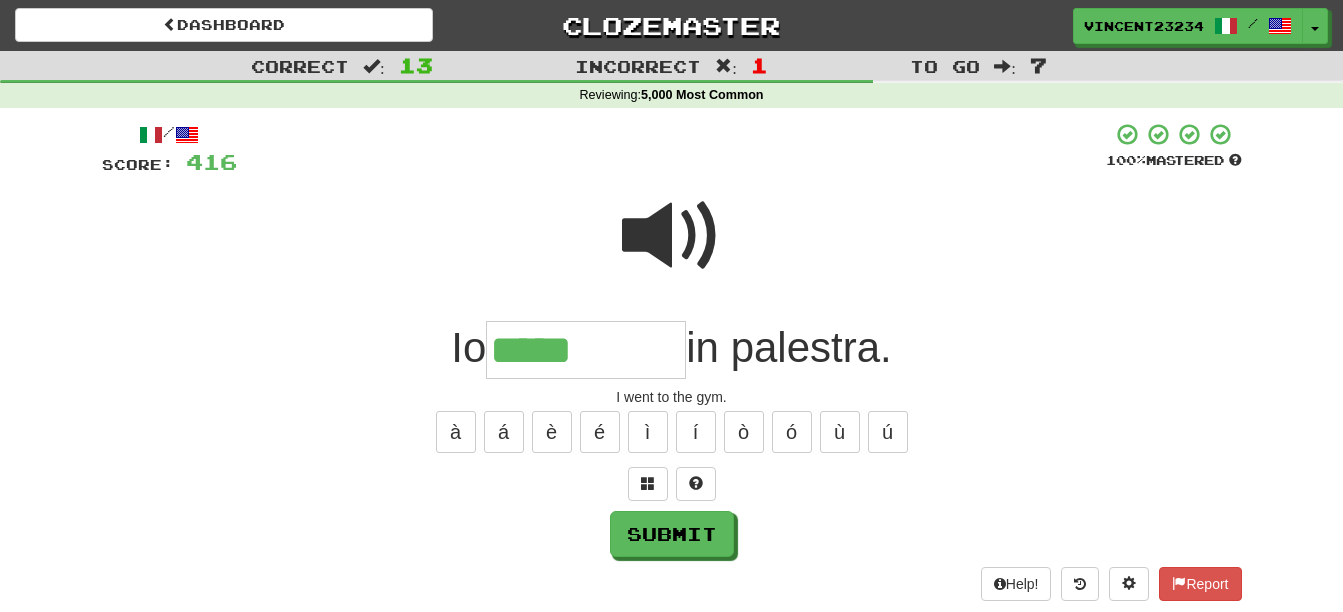 type on "*****" 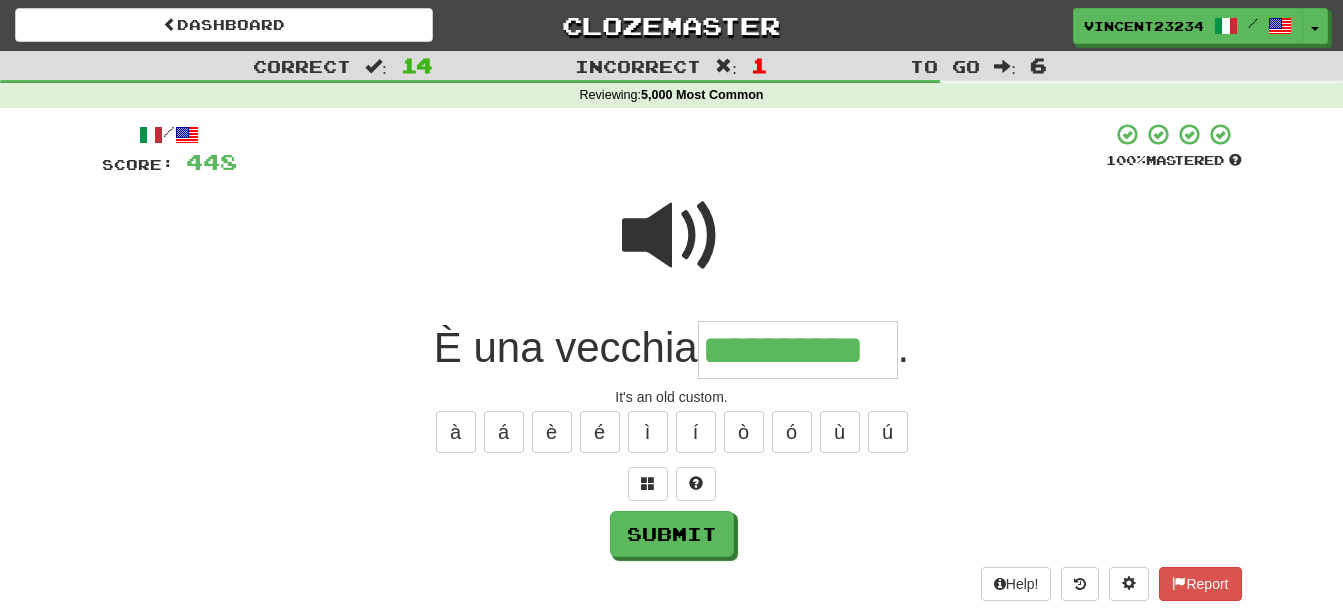 type on "**********" 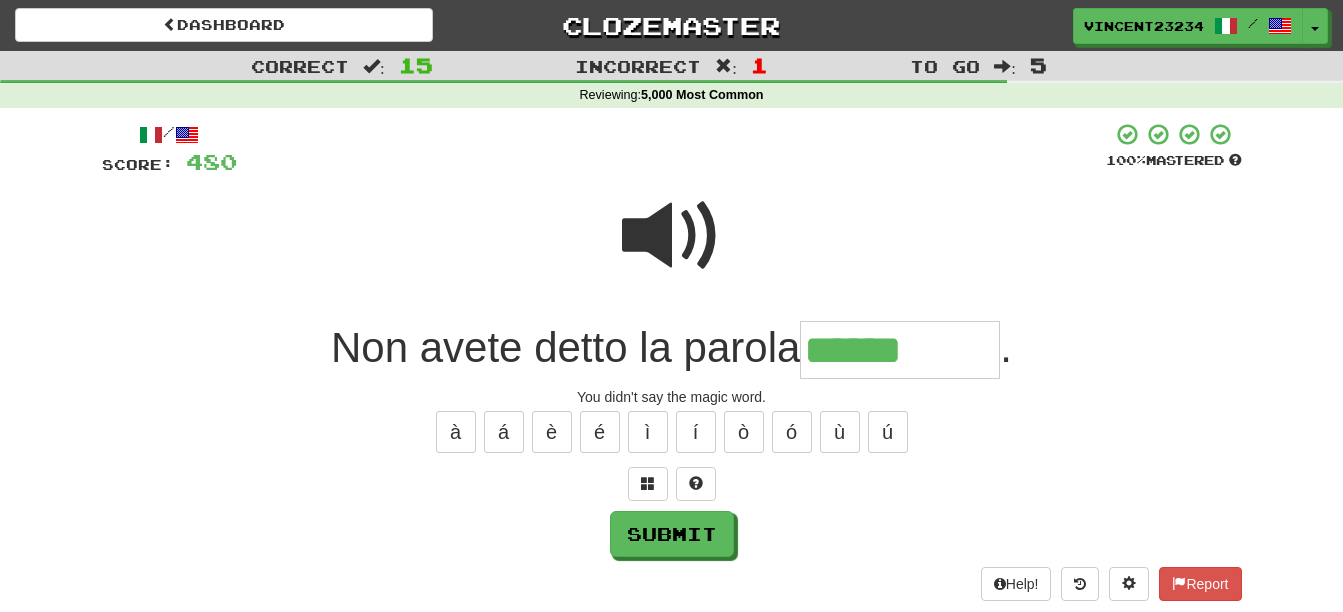 type on "******" 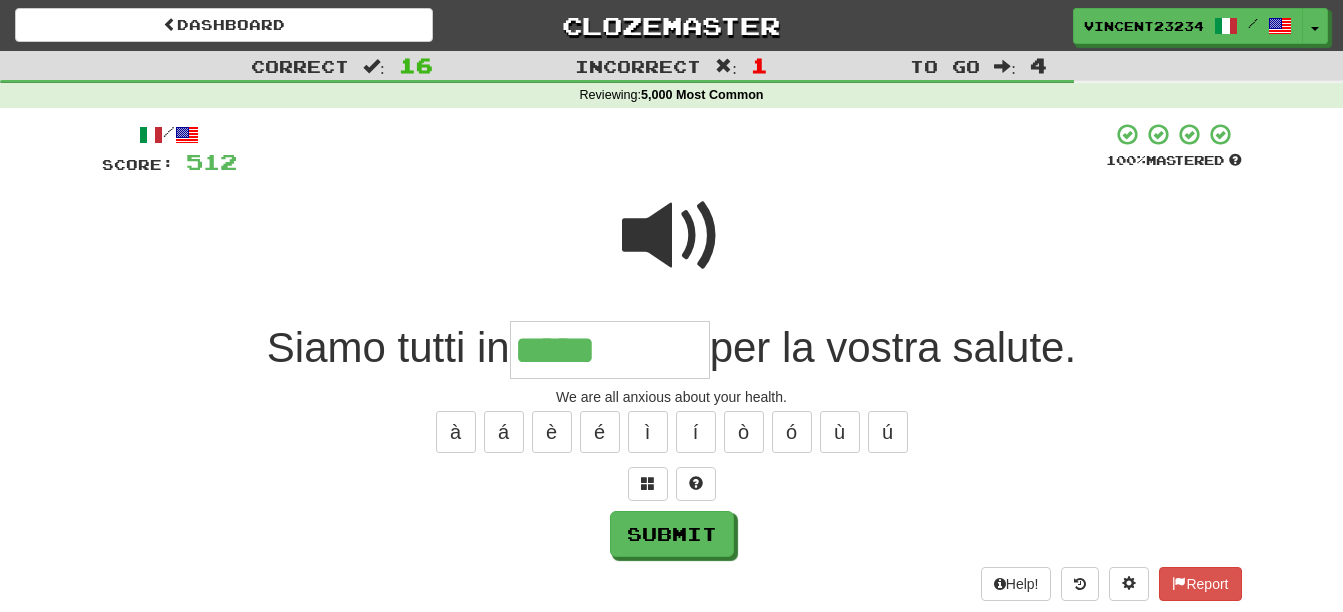 type on "*****" 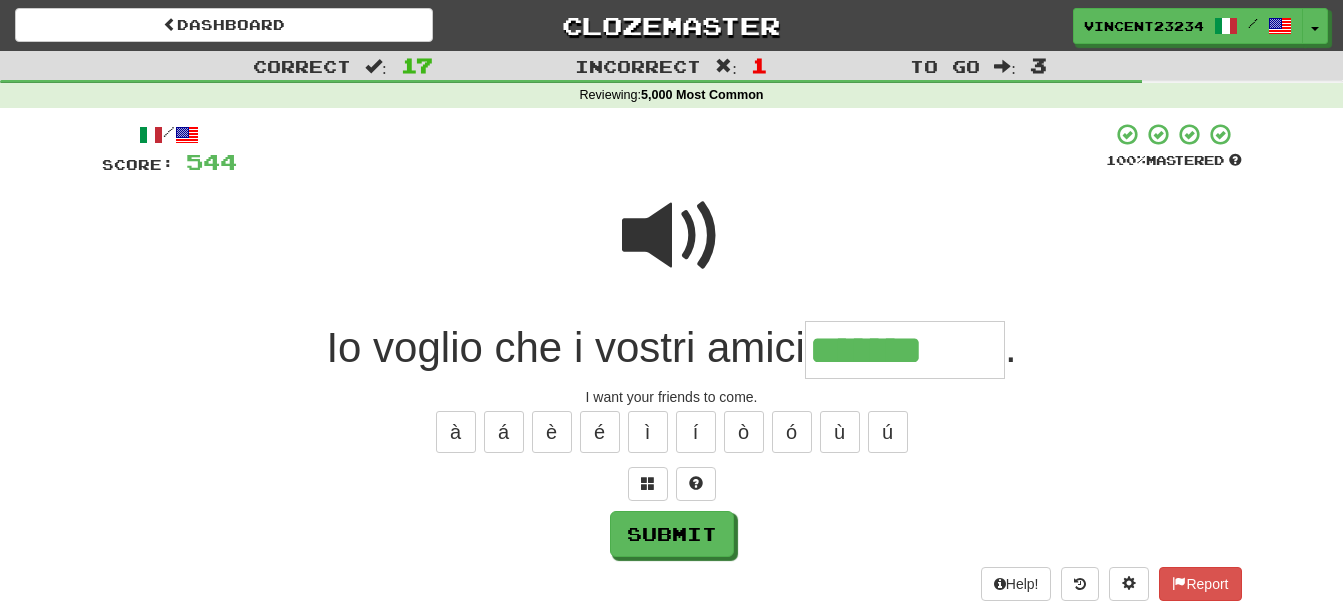 type on "*******" 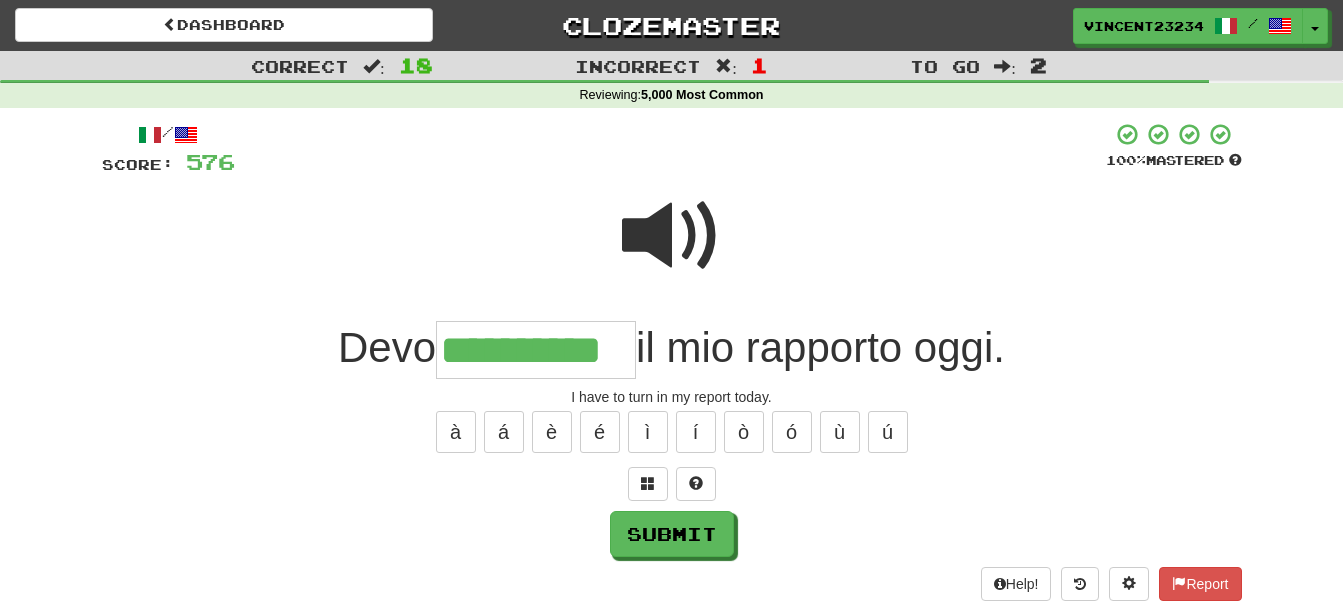 scroll, scrollTop: 0, scrollLeft: 28, axis: horizontal 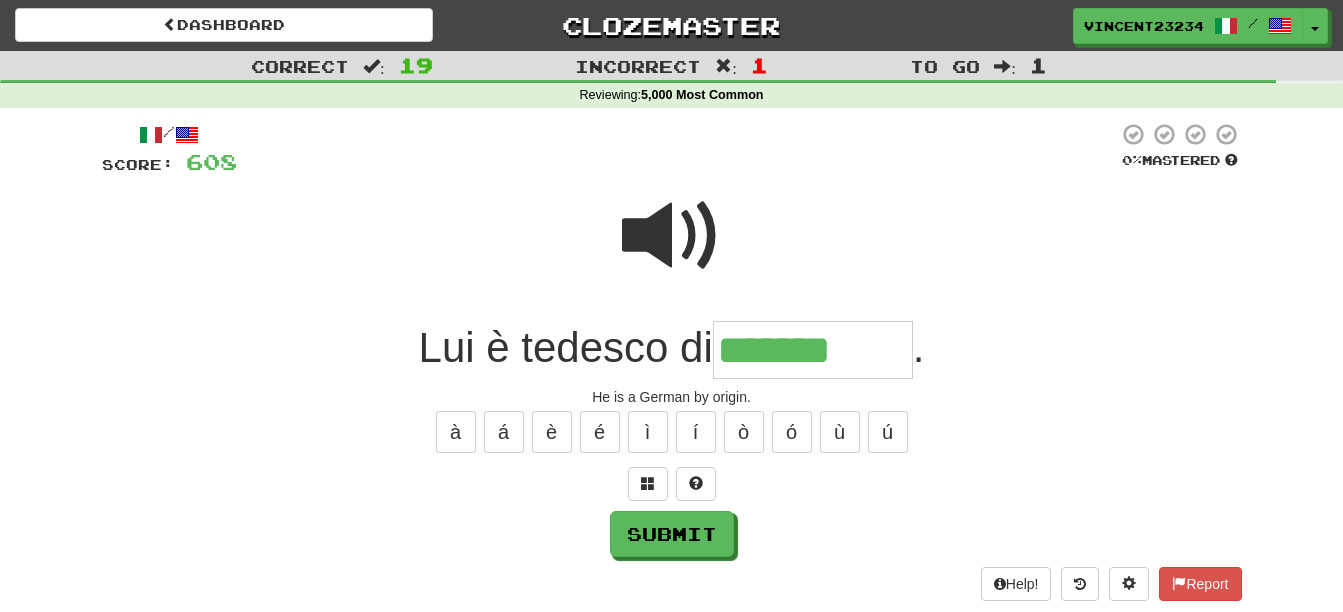 type on "*******" 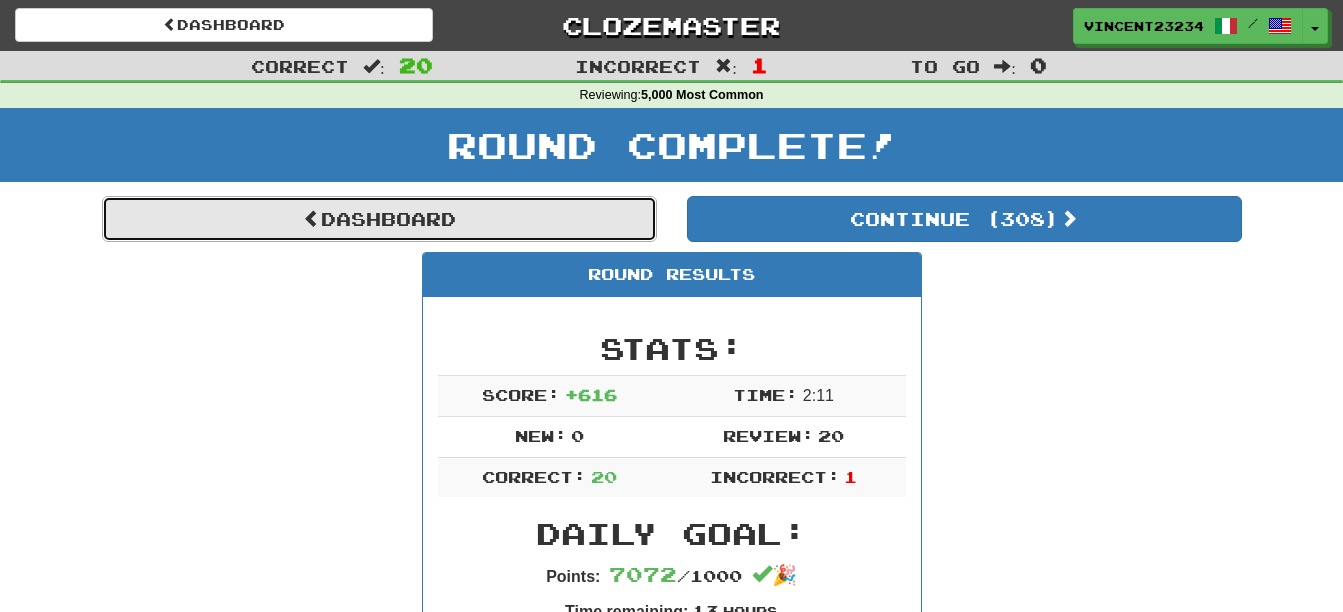 click on "Dashboard" at bounding box center (379, 219) 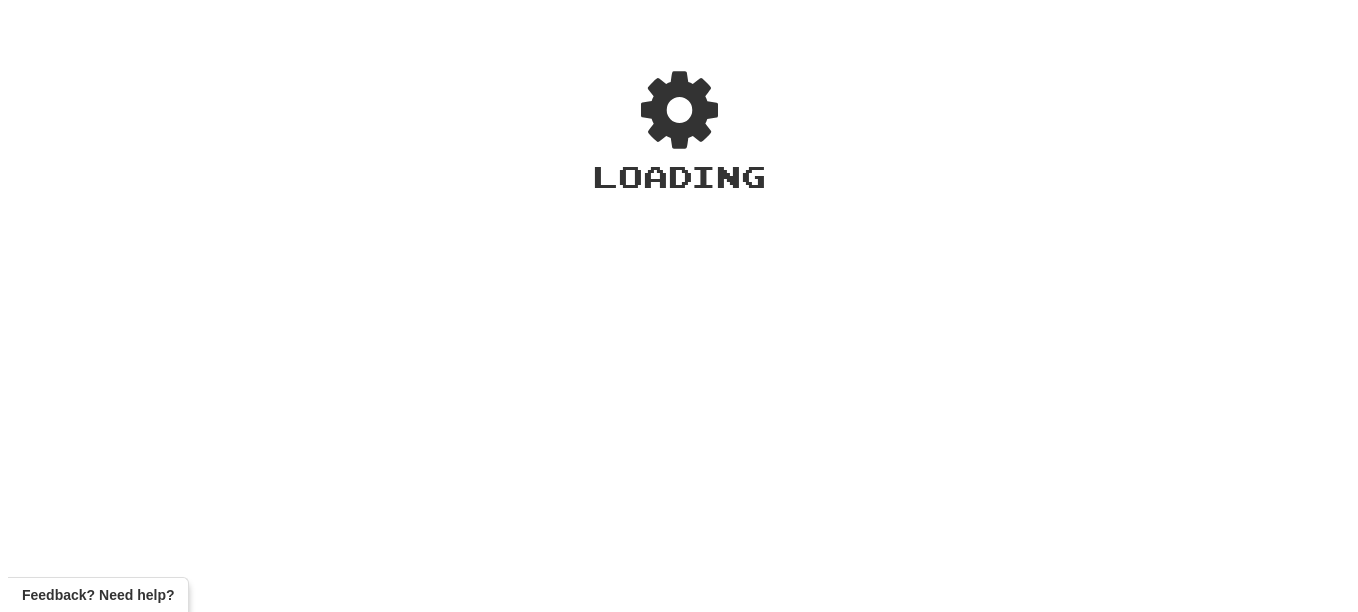 scroll, scrollTop: 0, scrollLeft: 0, axis: both 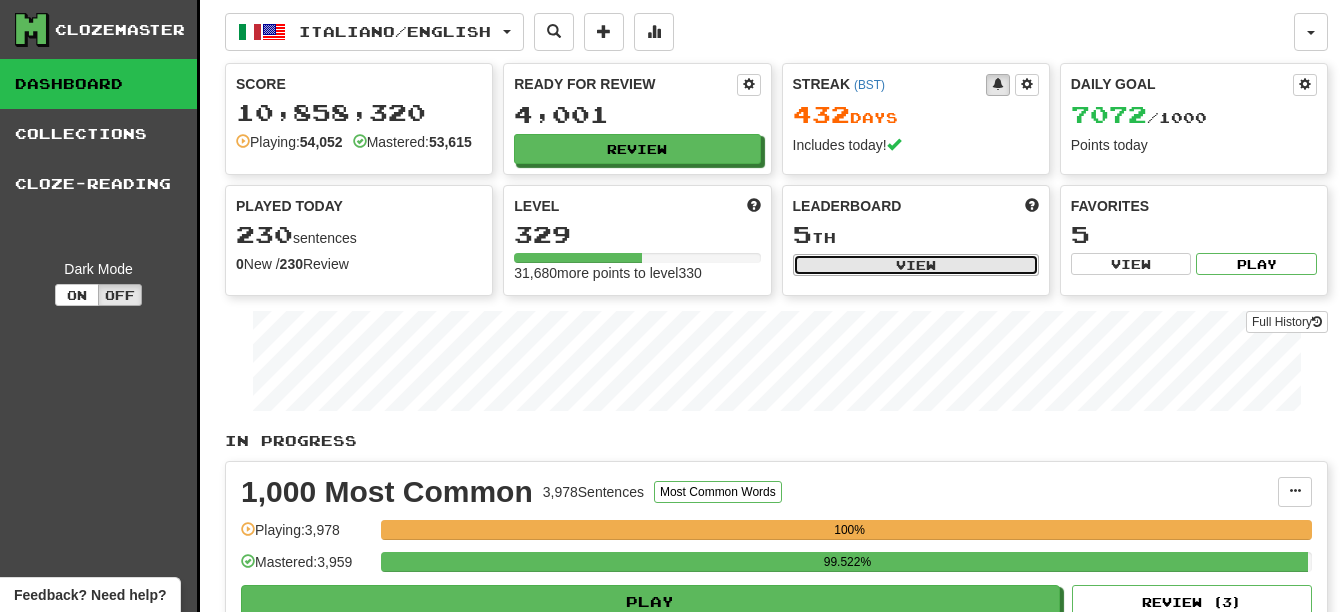 click on "View" at bounding box center (916, 265) 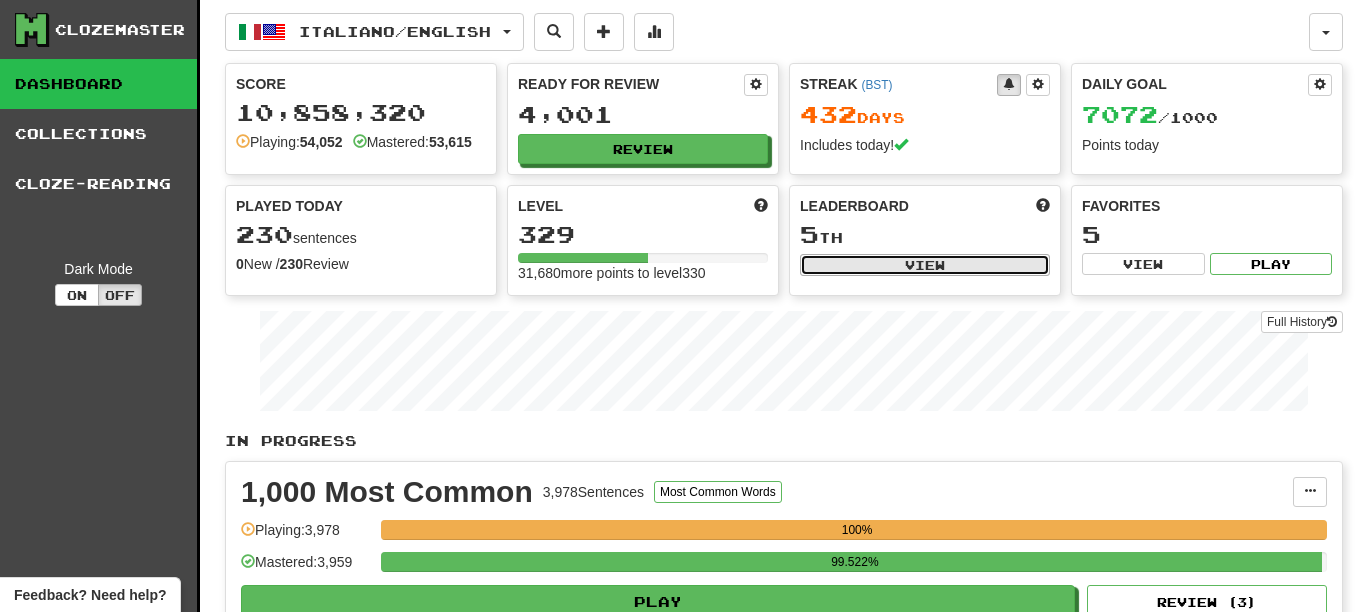 select on "**********" 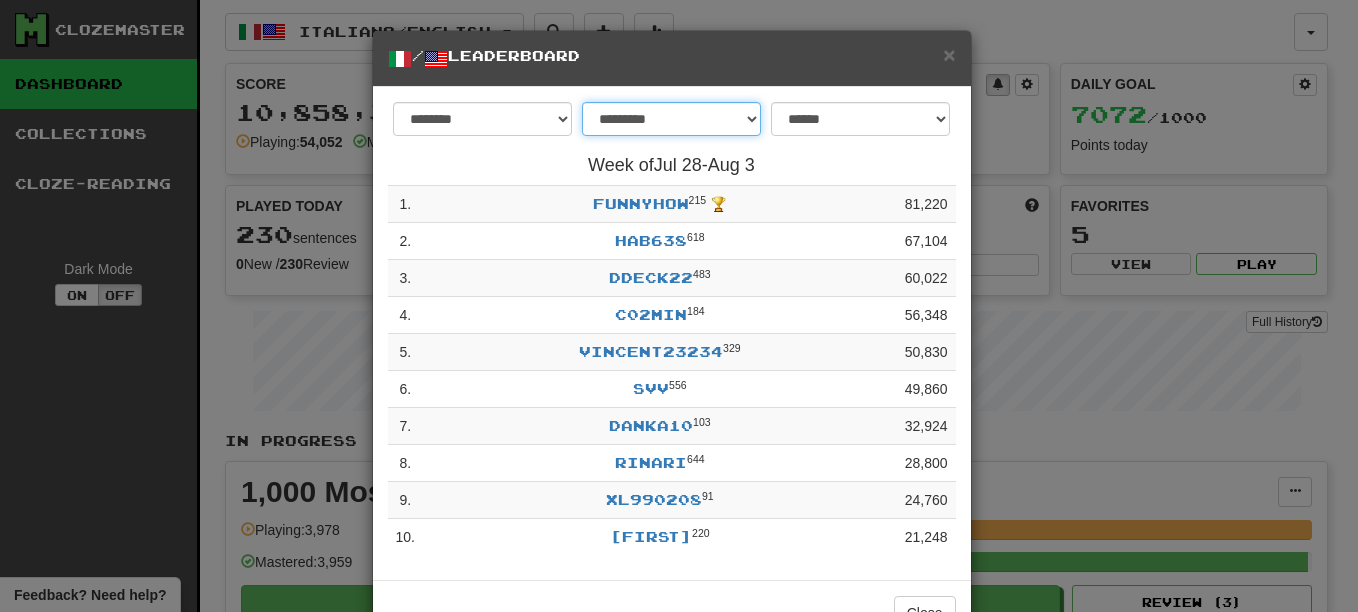 click on "**********" at bounding box center [671, 119] 